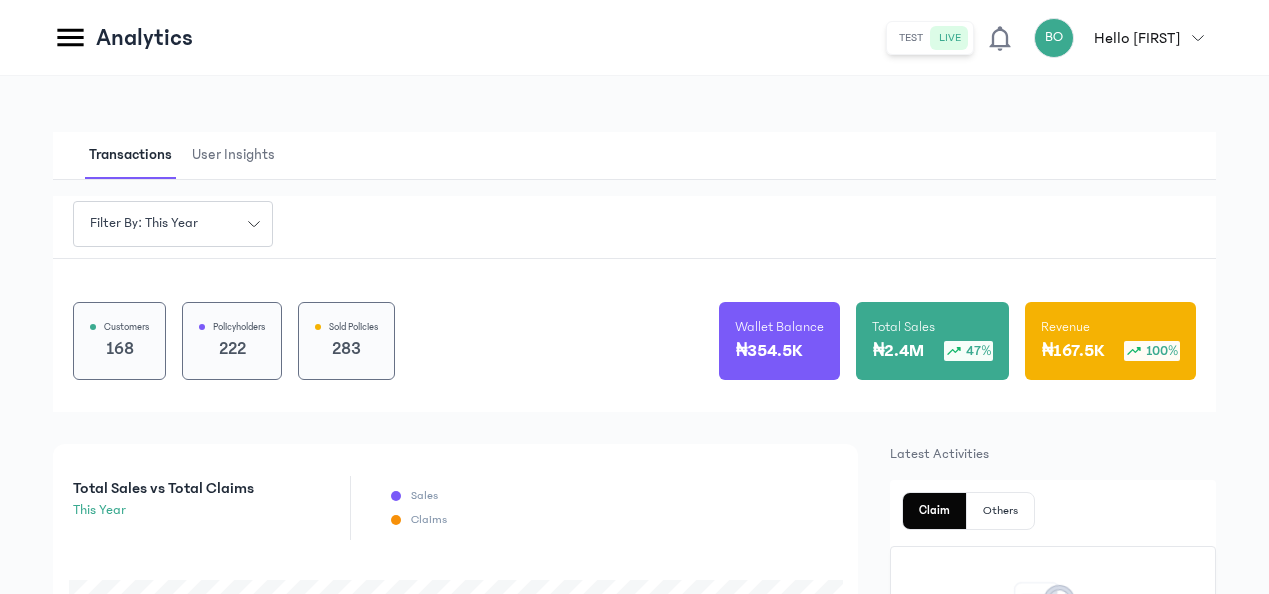 scroll, scrollTop: 0, scrollLeft: 0, axis: both 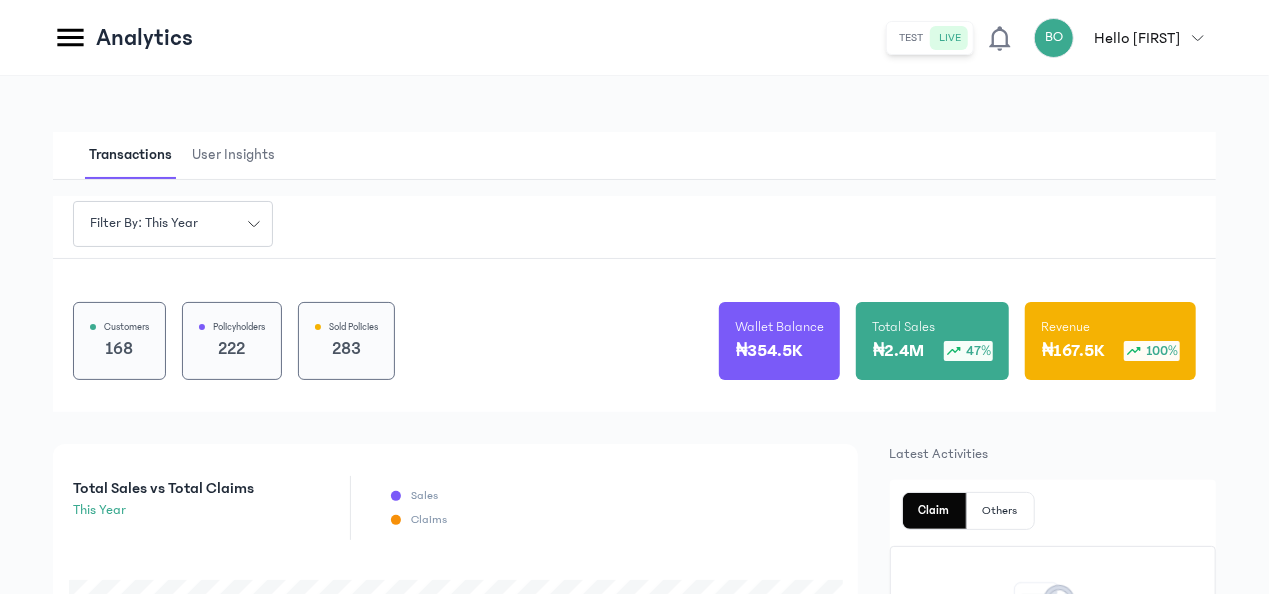 click 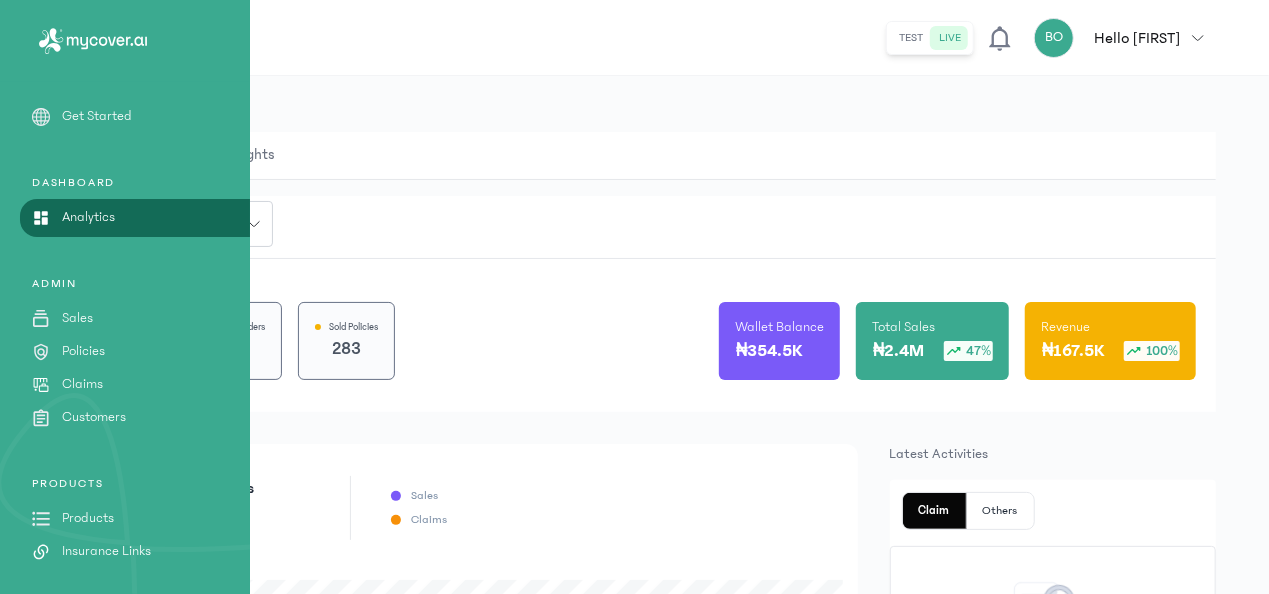 click on "Filter by: this year
Customers 168 Policyholders 222 Sold Policies 283 Wallet Balance [CURRENCY][AMOUNT] Total Sales [CURRENCY][AMOUNT]
47% Revenue [CURRENCY][AMOUNT]
100%" at bounding box center (634, 304) 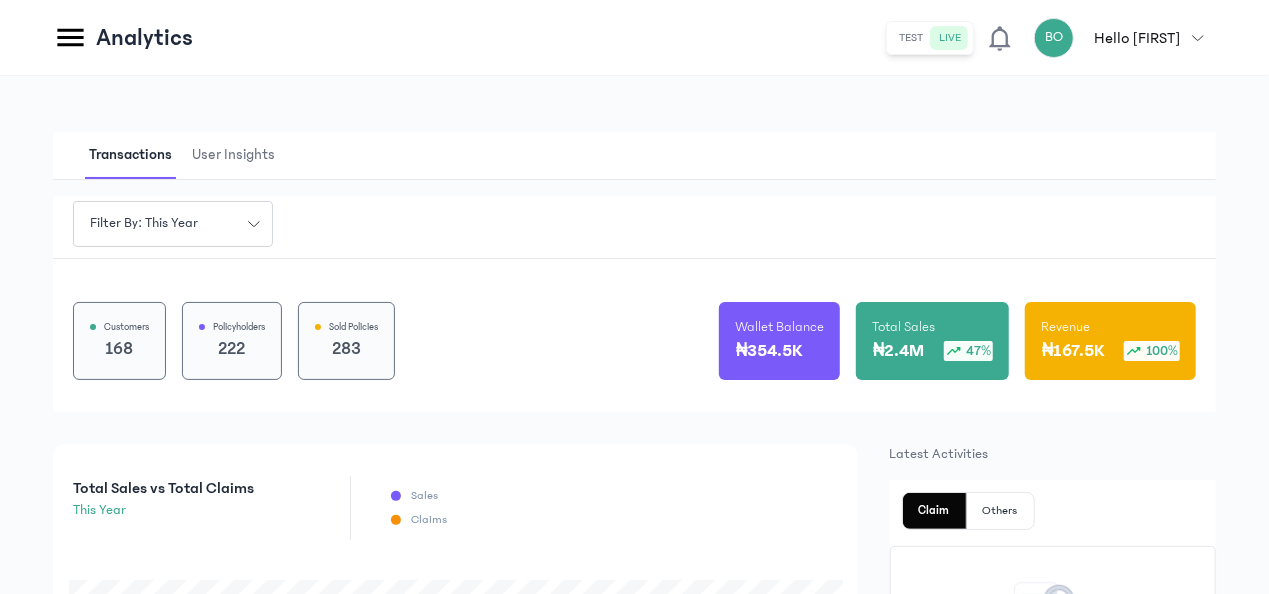 click 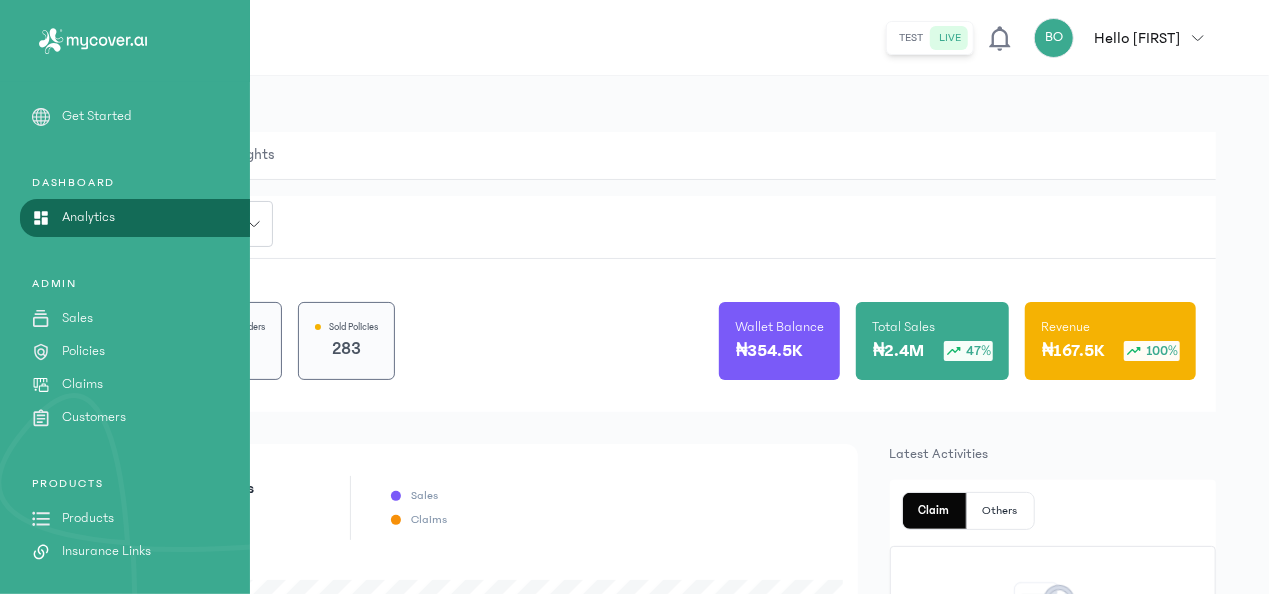 click on "Transactions User Insights" at bounding box center [634, 156] 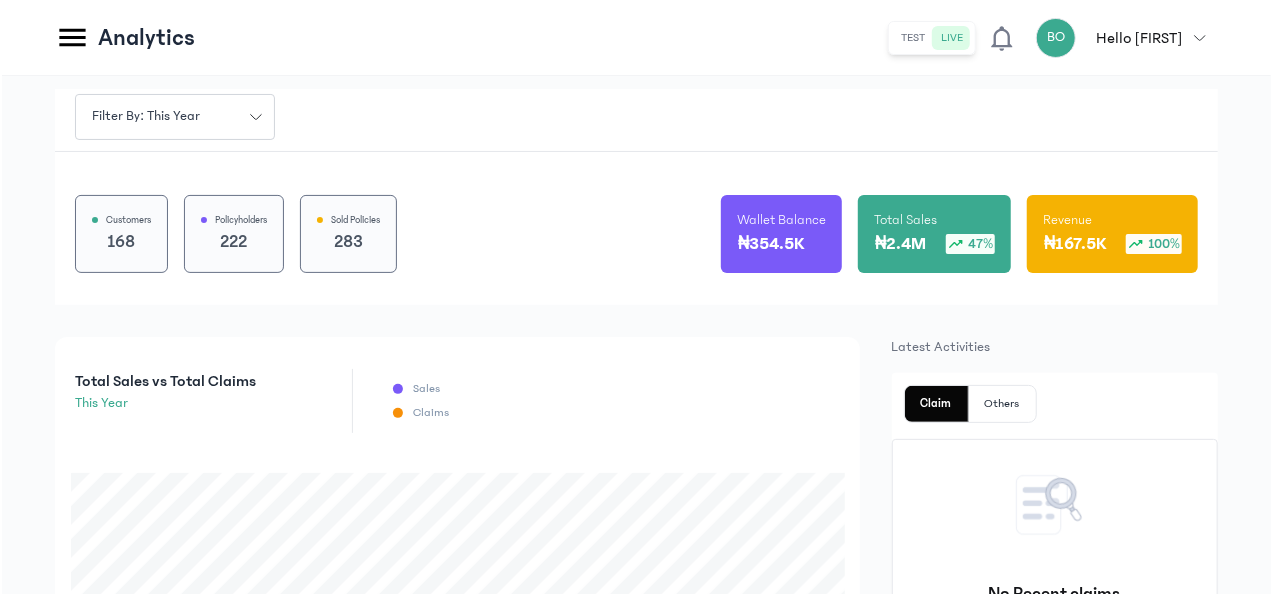 scroll, scrollTop: 0, scrollLeft: 0, axis: both 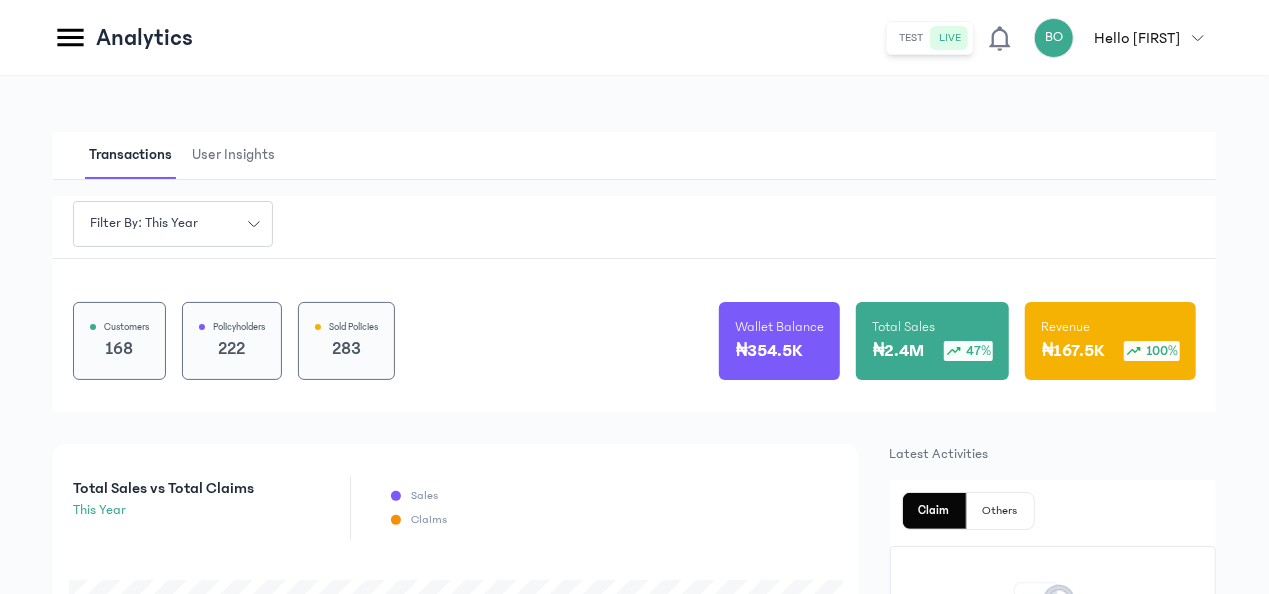 click 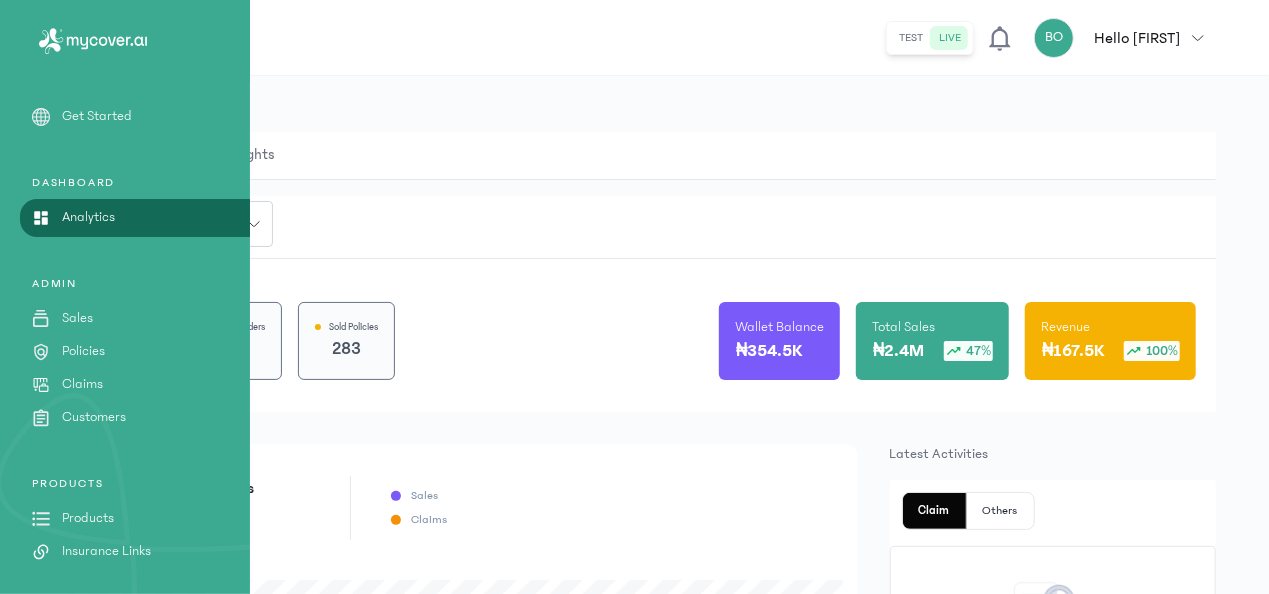 click on "Products" at bounding box center [88, 518] 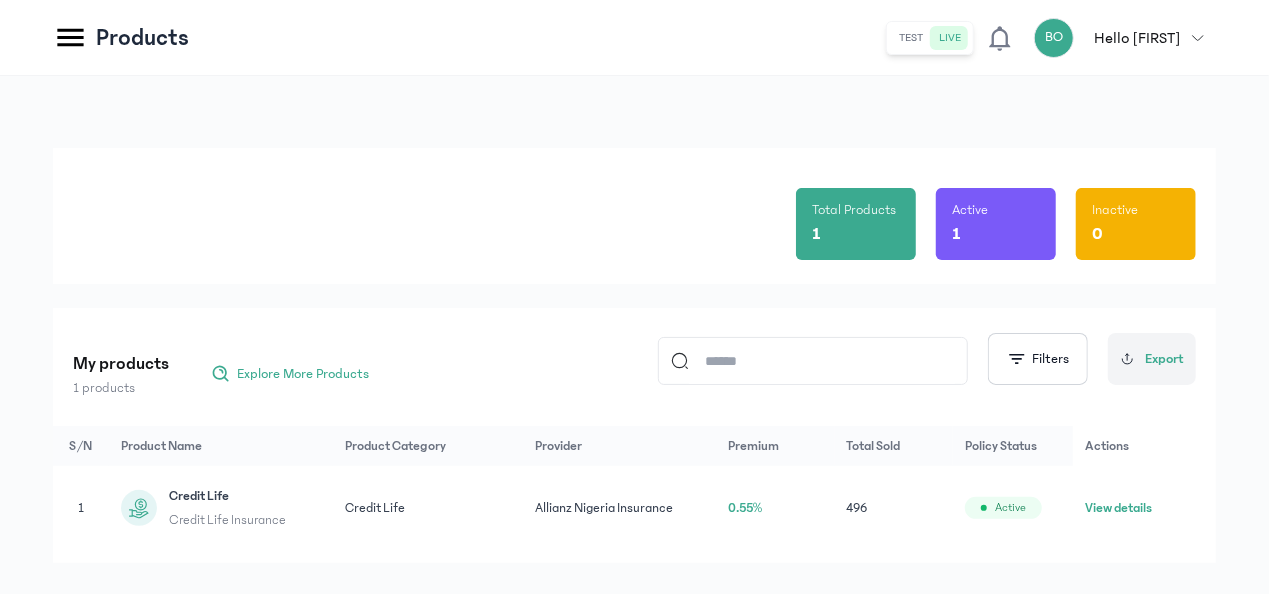 click 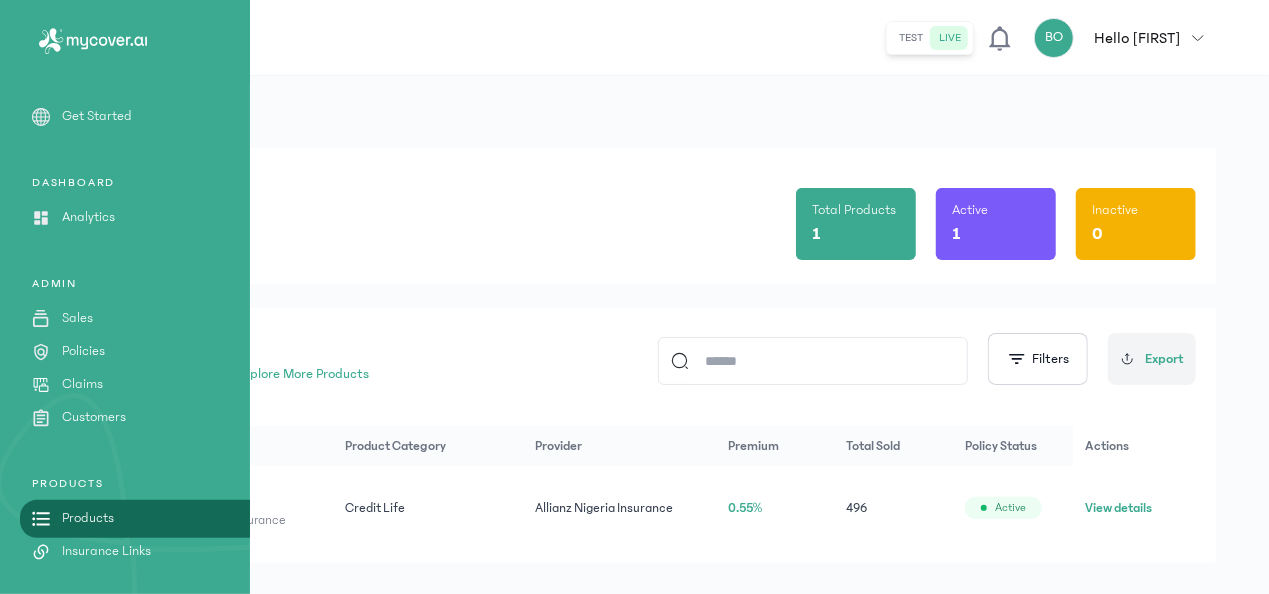 click on "Get Started" at bounding box center [97, 116] 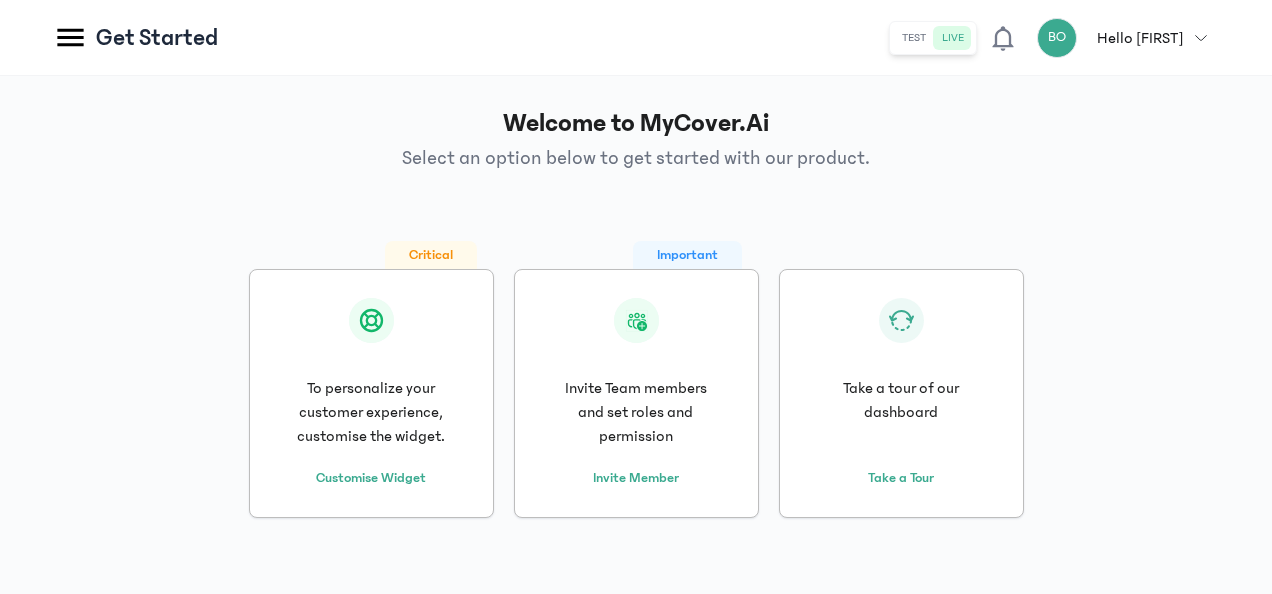 click 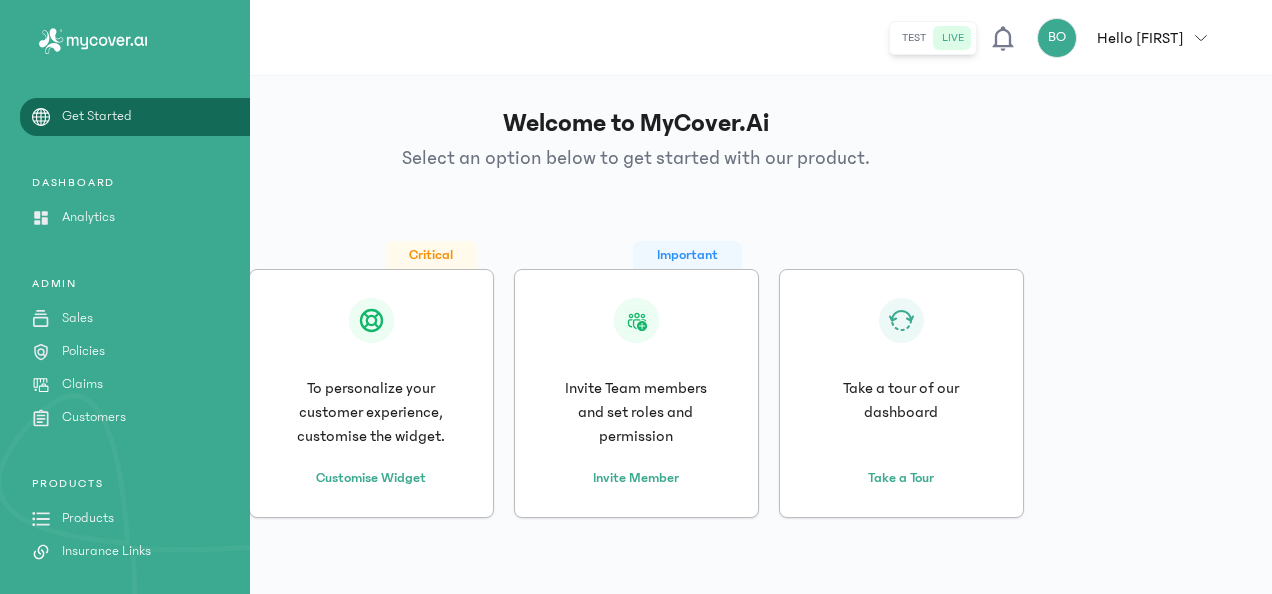 click on "Welcome to MyCover.Ai Select an option below to get started with our product. Critical
To personalize your customer experience, customise the widget. Customise Widget Important
Invite Team members and set roles and permission Invite Member
Take a tour of our dashboard Take a Tour" at bounding box center (636, 335) 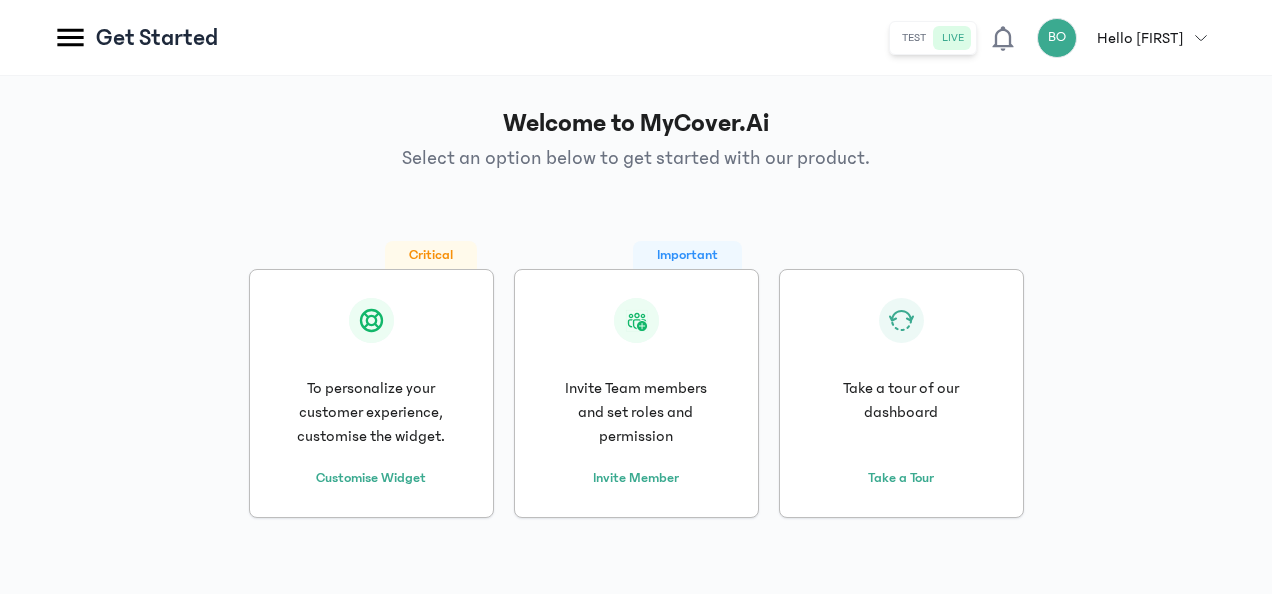 click 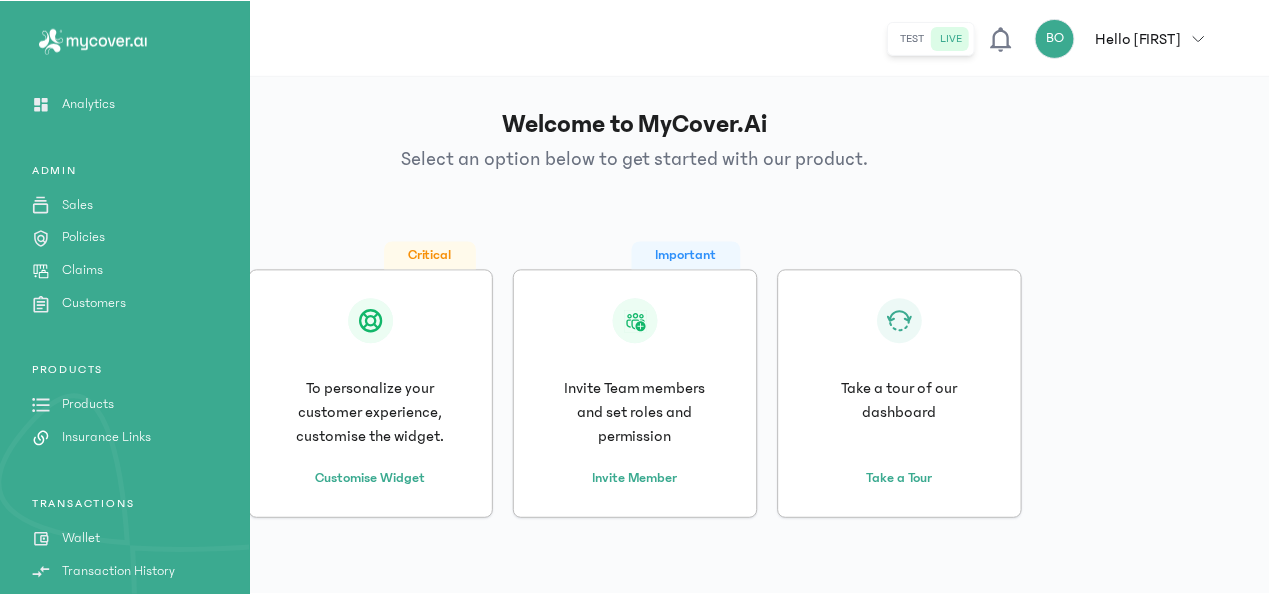 scroll, scrollTop: 116, scrollLeft: 0, axis: vertical 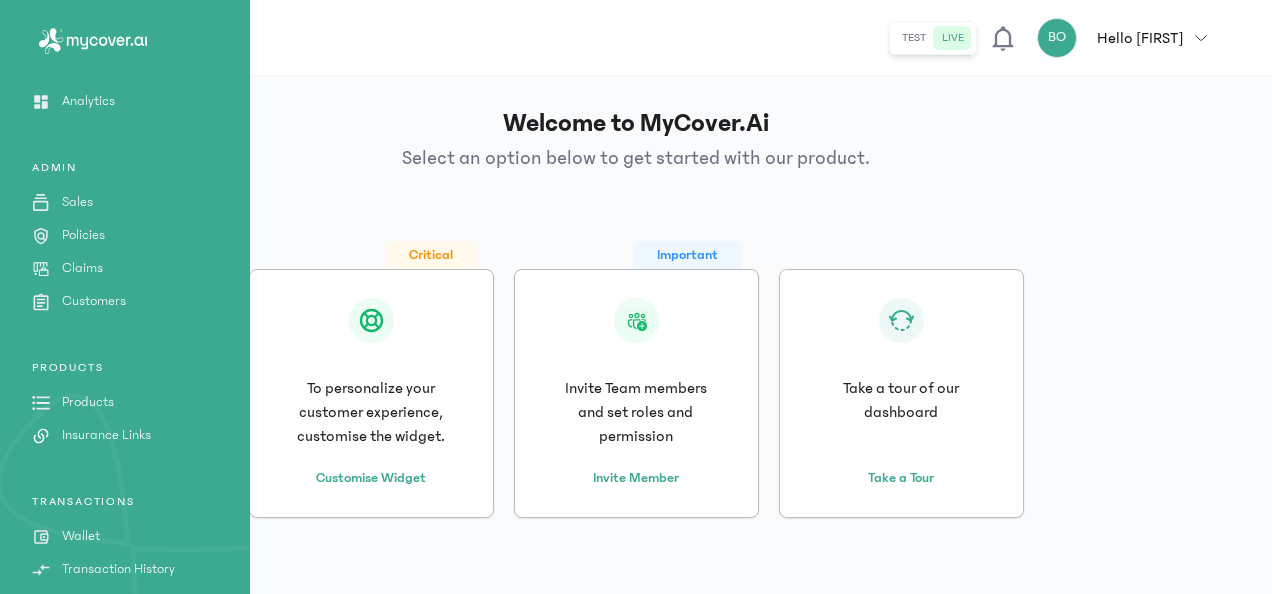 click on "Products" at bounding box center [88, 402] 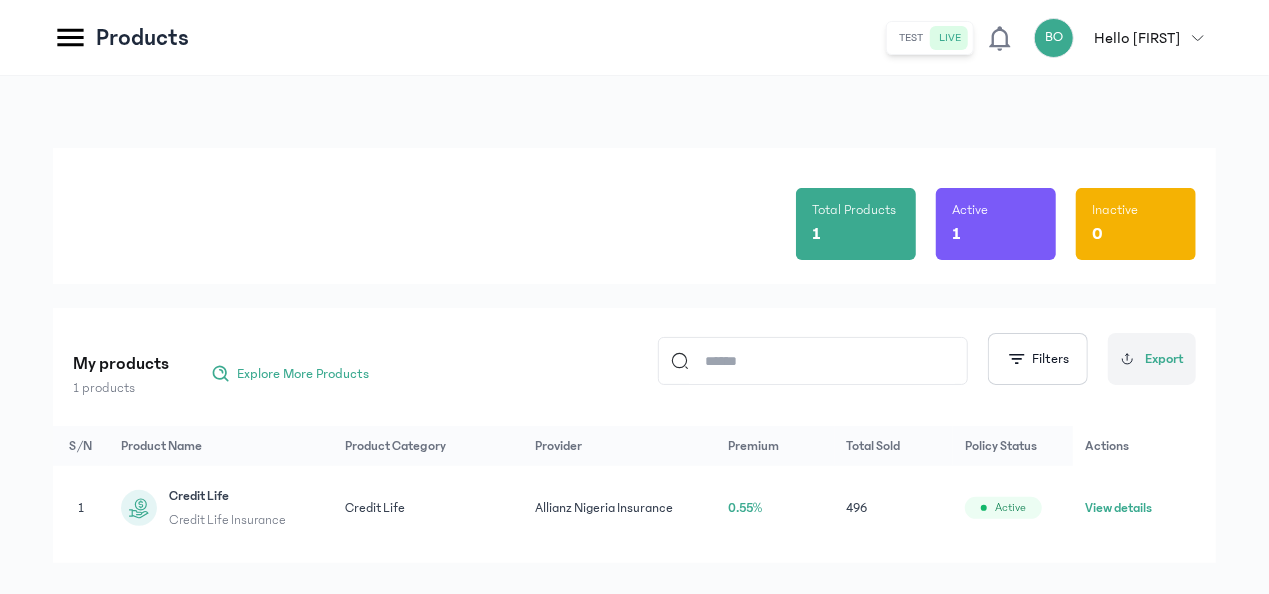 click on "View details" 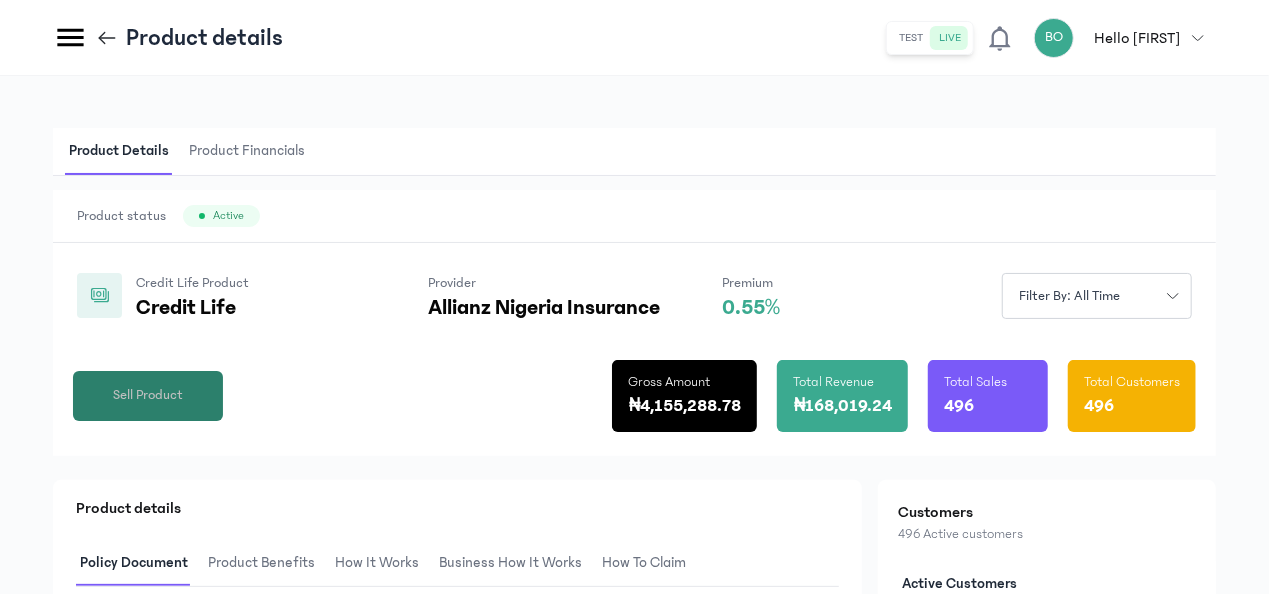 click on "Sell Product" 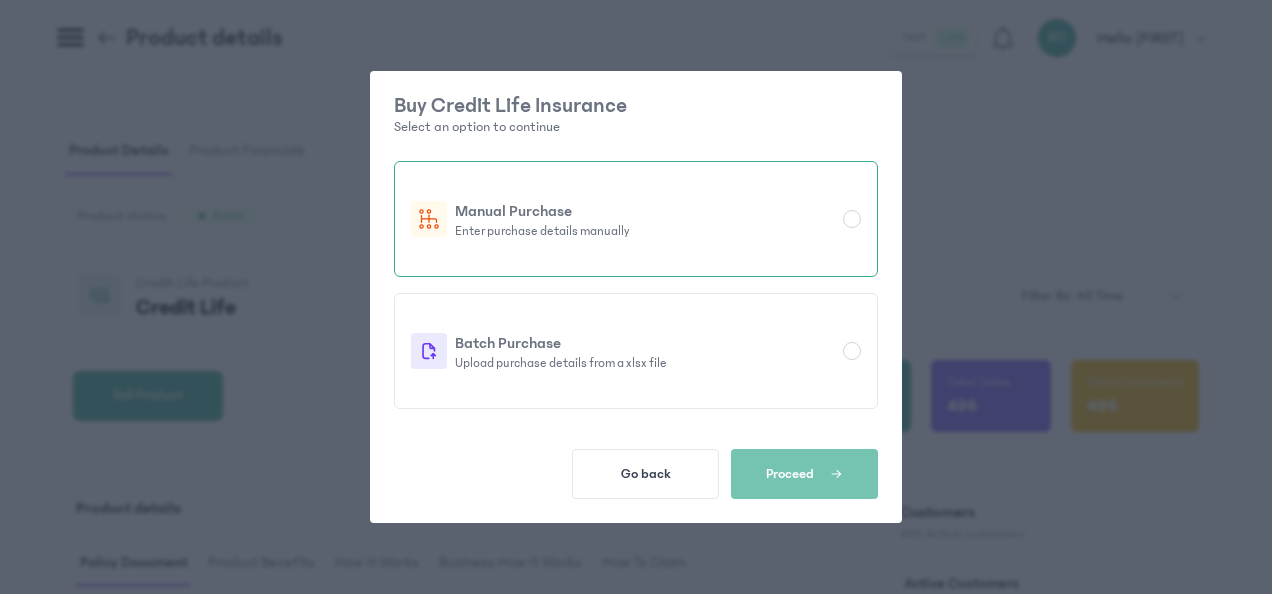 click on "Enter purchase details manually" at bounding box center (645, 231) 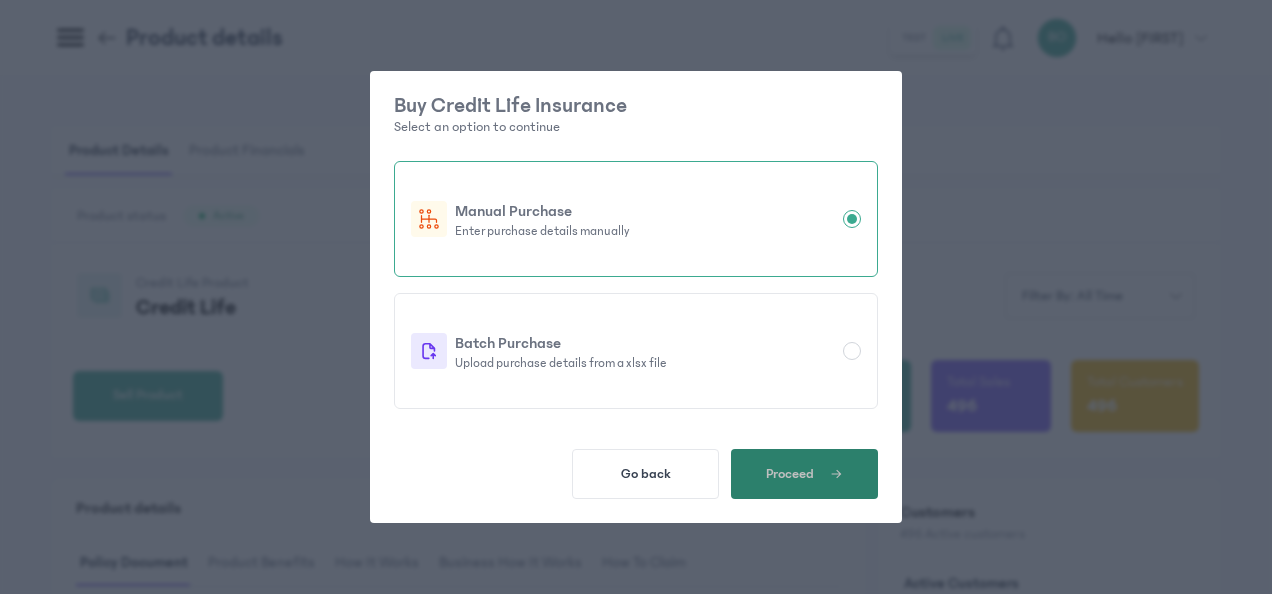 click 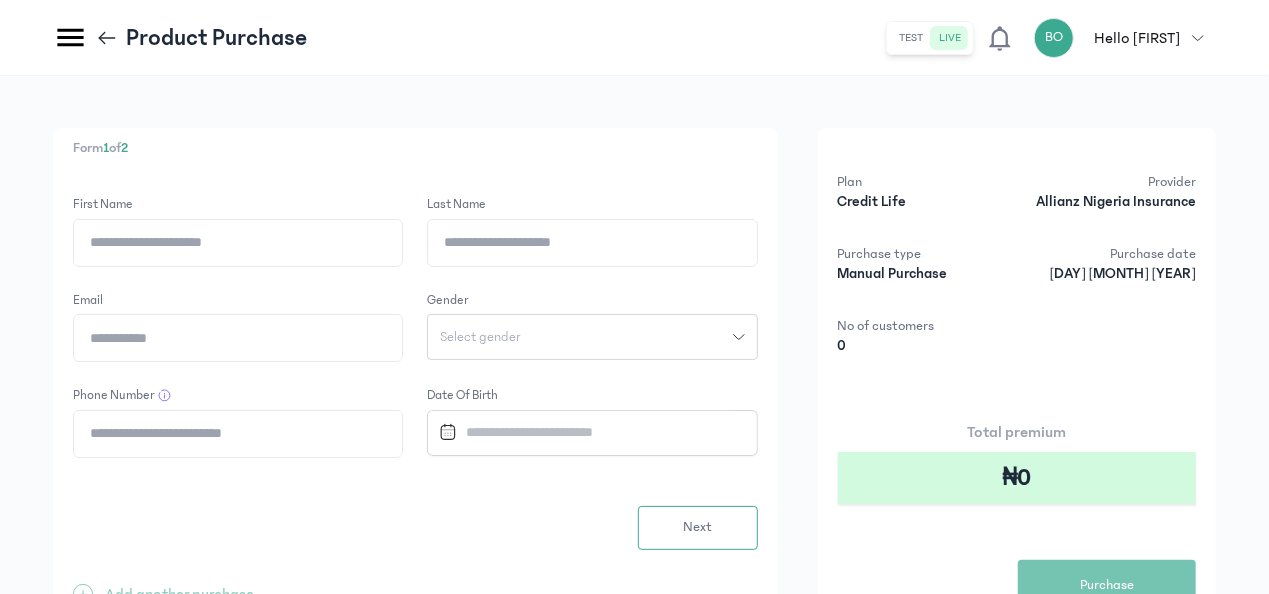 click on "First Name" 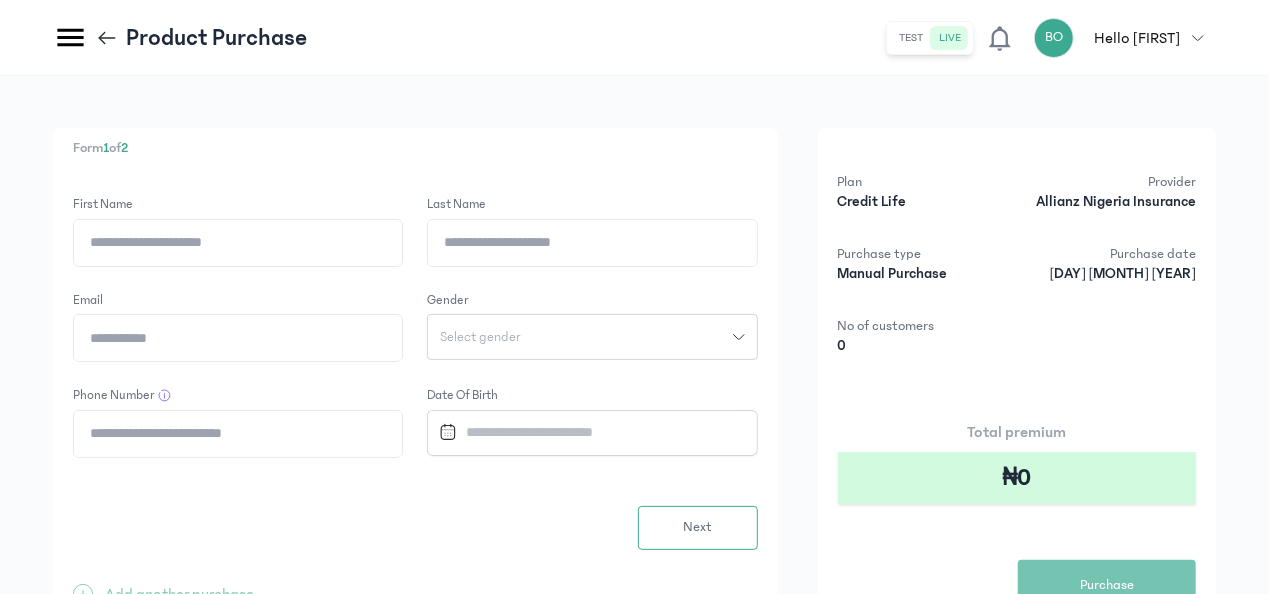 click on "First Name" 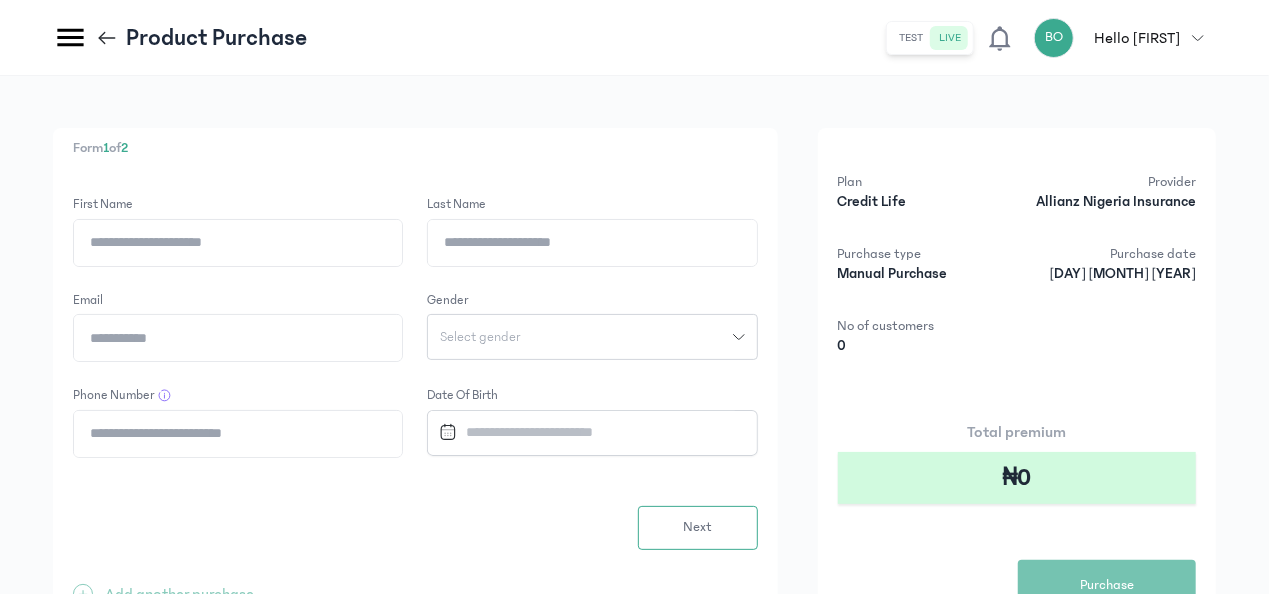 click 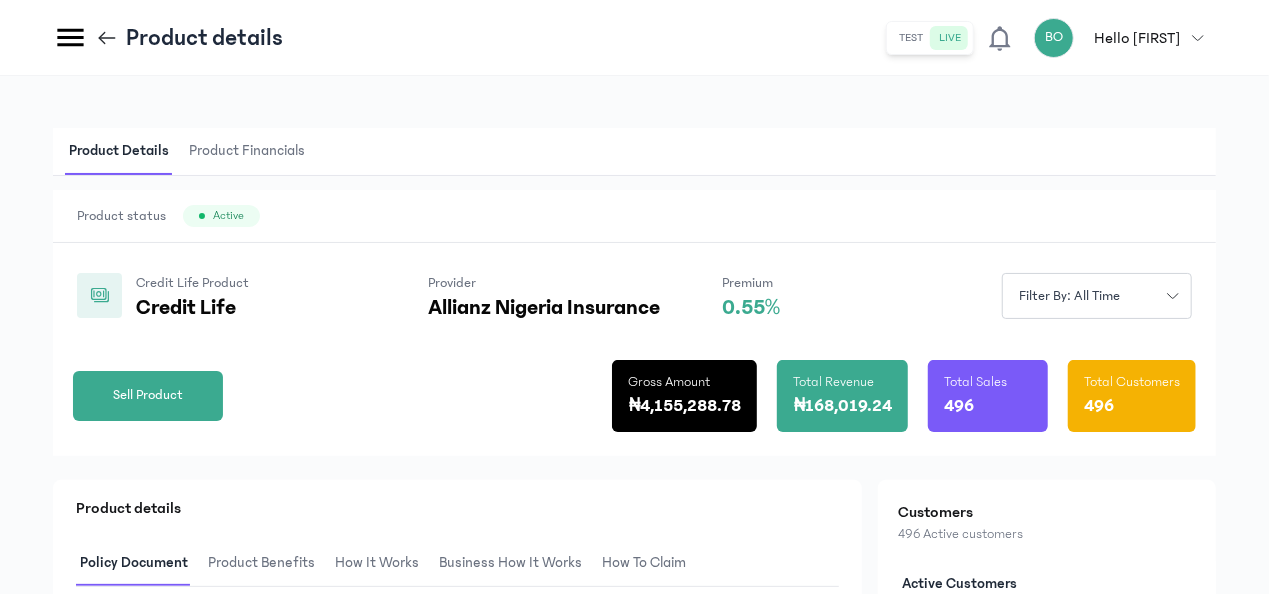 click 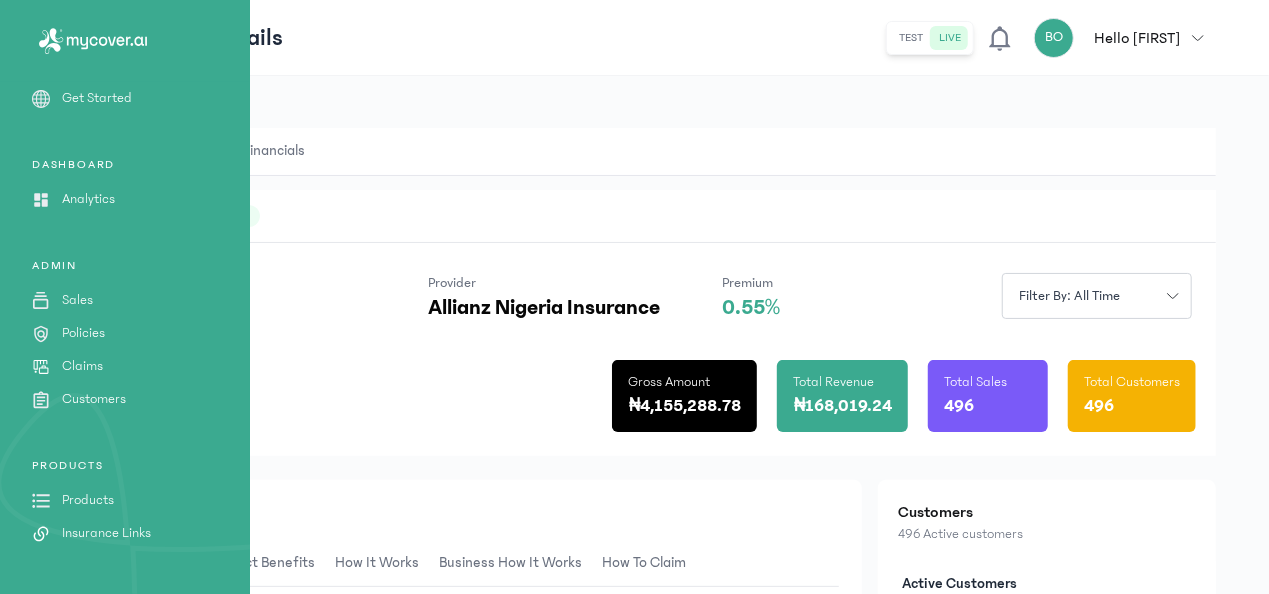 scroll, scrollTop: 0, scrollLeft: 0, axis: both 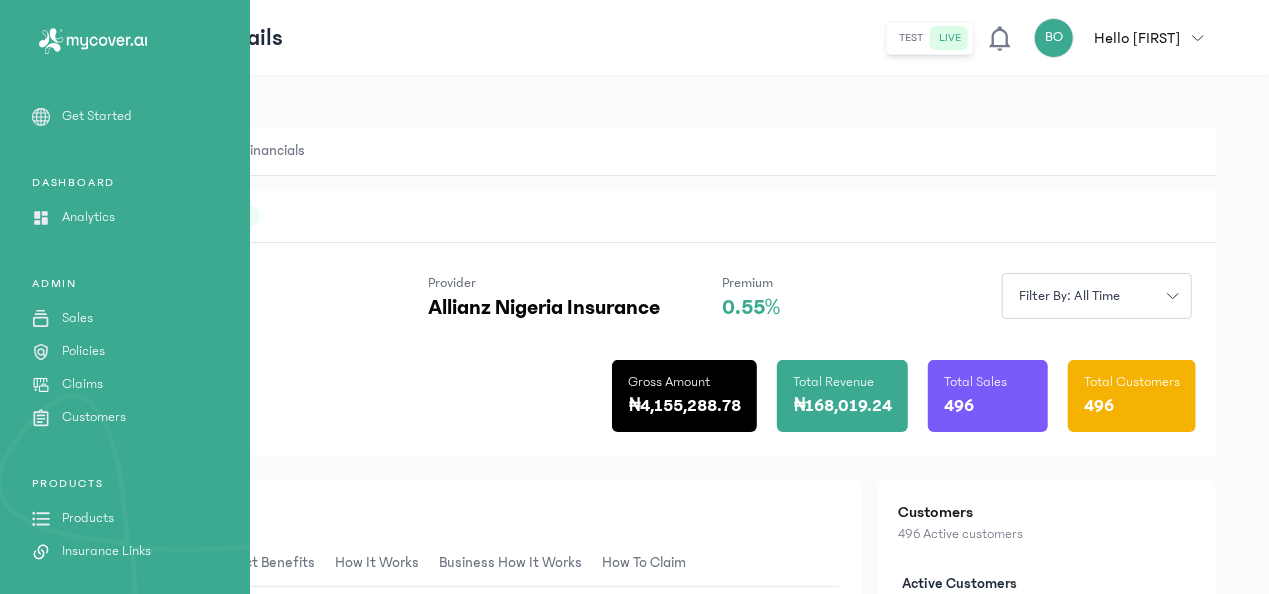 click on "Analytics" at bounding box center [88, 217] 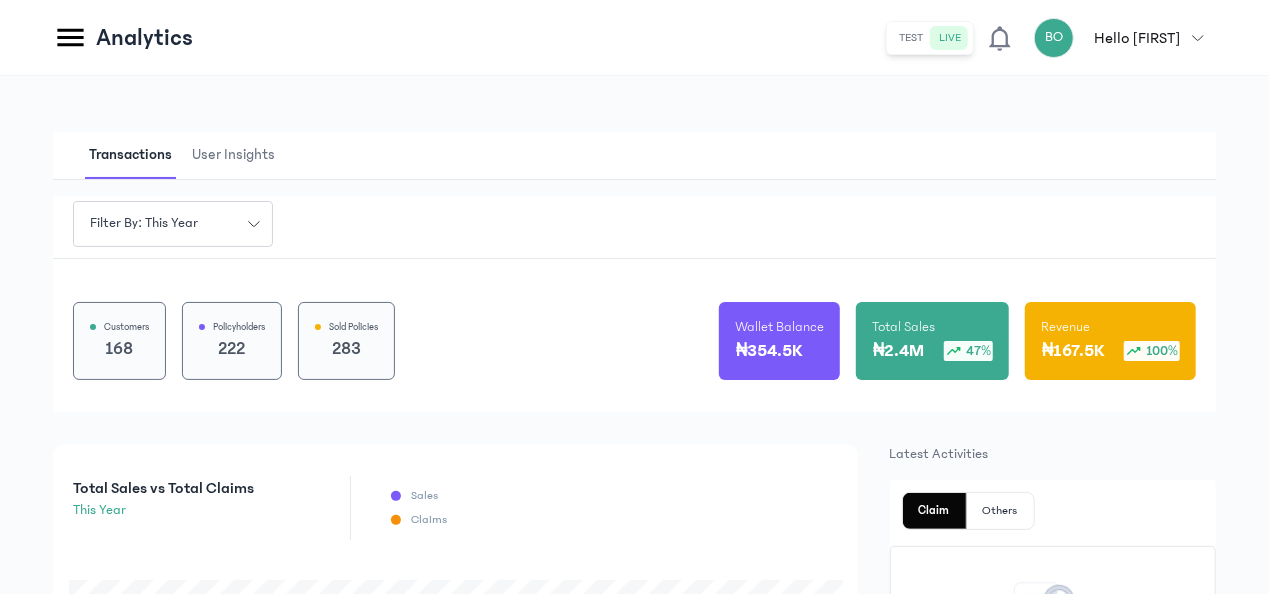 click on "Transactions User Insights Filter by: this year
Customers 168 Policyholders 222 Sold Policies 283 Wallet Balance ₦354.5K Total Sales ₦2.4M
47% Revenue ₦167.5K
100%  Total Sales vs Total Claims  this year Sales Claims  Policy Statistics  Total Policies 496 Active Policies 192 Inactive Policies 304 Average Policy Value ₦0 % of Policy Renewal 100.0%  Recent Transactions   You have 10 recent transactions.   See more
S/N Transaction type Amount Date Status 1 purchase ₦79,560 1st Aug 2025 Completed 2 purchase ₦100 1st Aug 2025 Completed 3 purchase ₦100 1st Aug 2025 Completed 4 purchase ₦100 1st Aug 2025 Completed 5 purchase ₦593.84 1st Aug 2025 Completed 6 purchase ₦100 1st Aug 2025 Completed 7 purchase ₦2,284 25th Jul 2025 Completed 8 purchase ₦343.2 25th Jul 2025 Completed 9 purchase ₦100 25th Jul 2025 Completed 10 purchase ₦100 25th Jul 2025 Completed Latest Activities Claim Others" 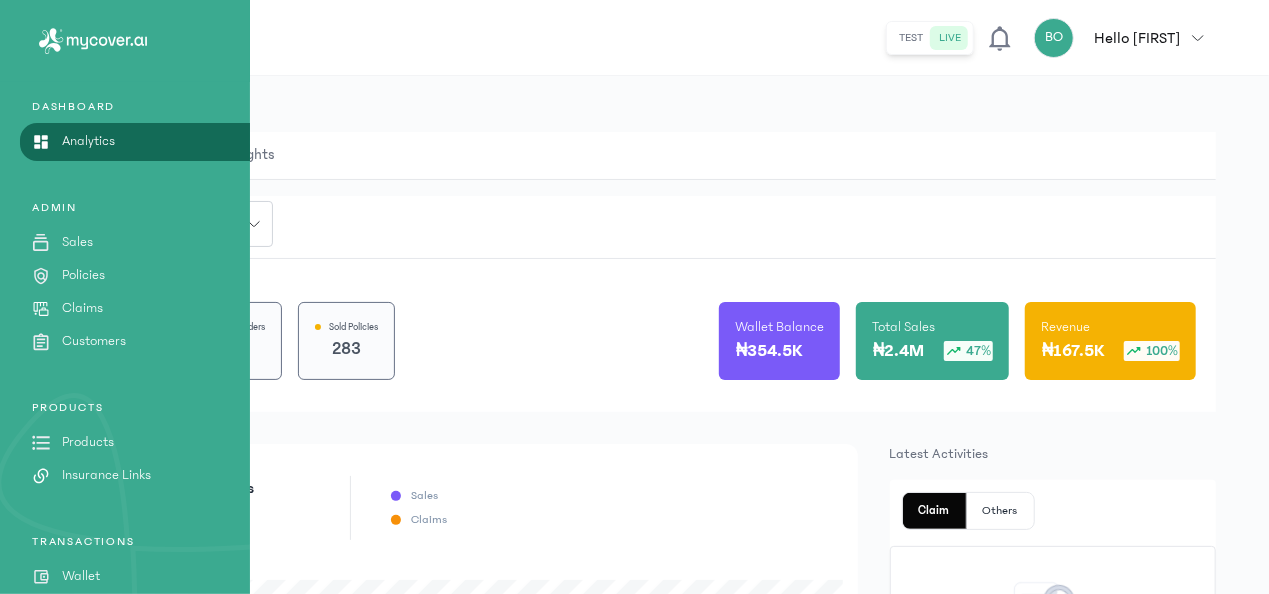 scroll, scrollTop: 94, scrollLeft: 0, axis: vertical 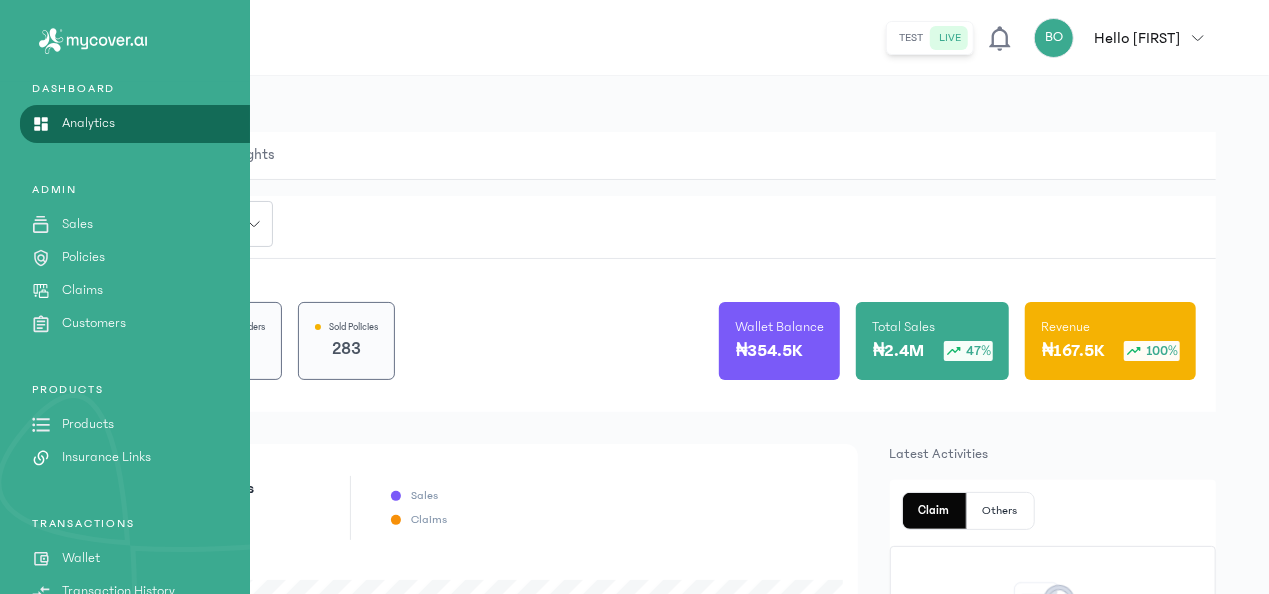 click on "Products" at bounding box center (88, 424) 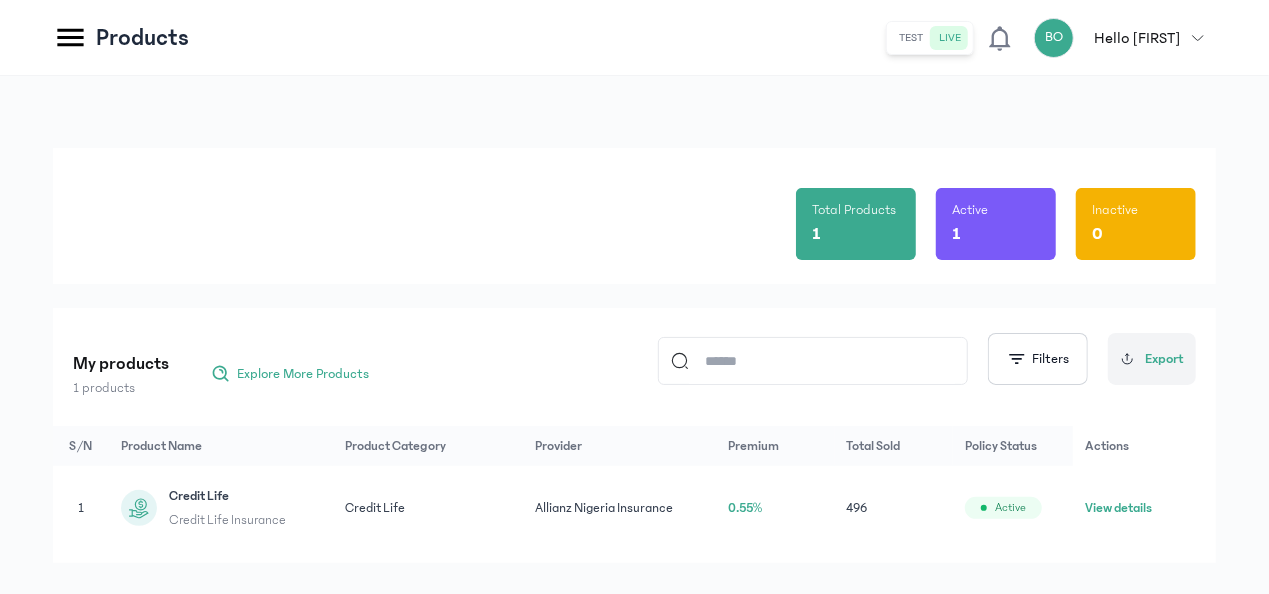 click on "View details" 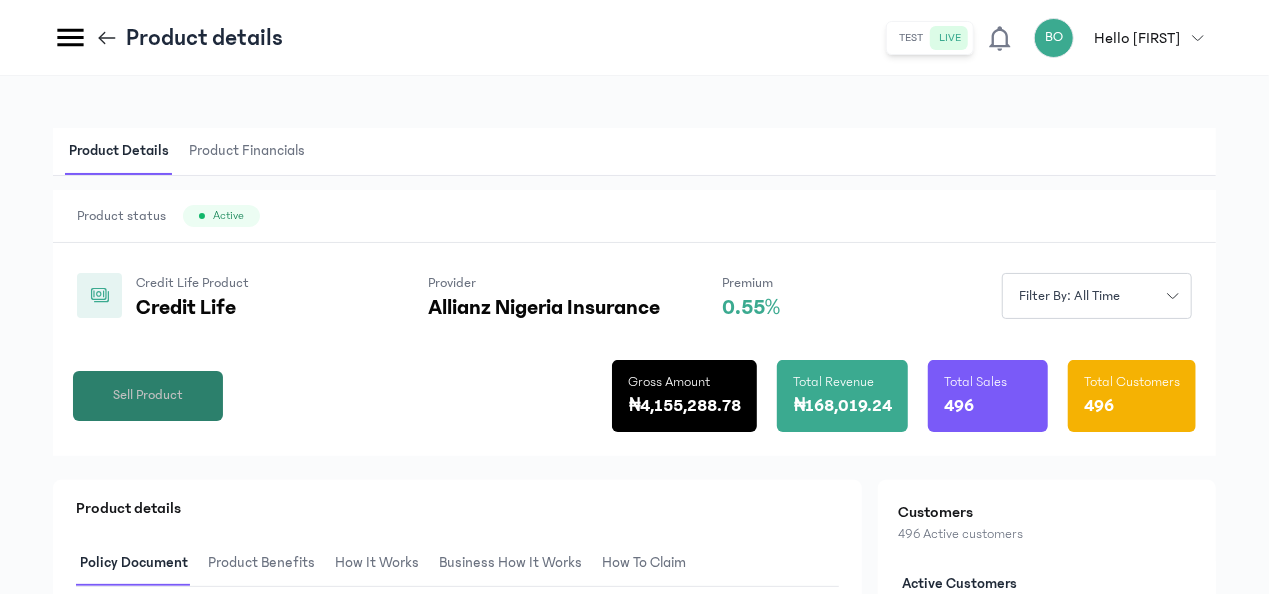 click on "Sell Product" at bounding box center [148, 395] 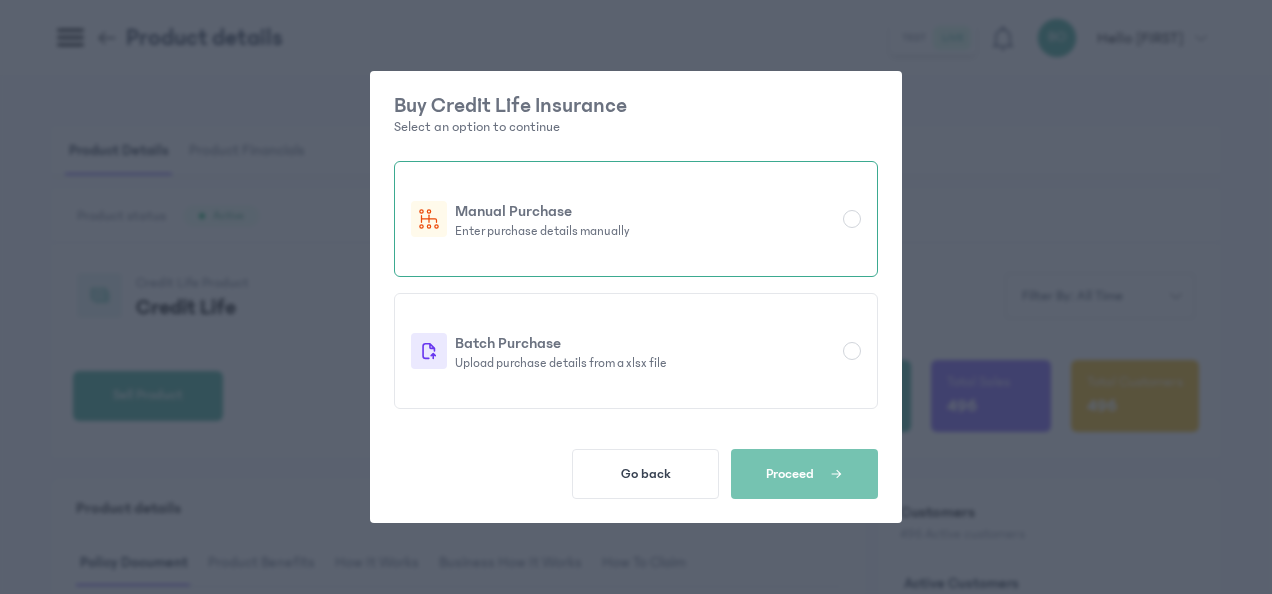 click on "Manual Purchase Enter purchase details manually" at bounding box center [636, 219] 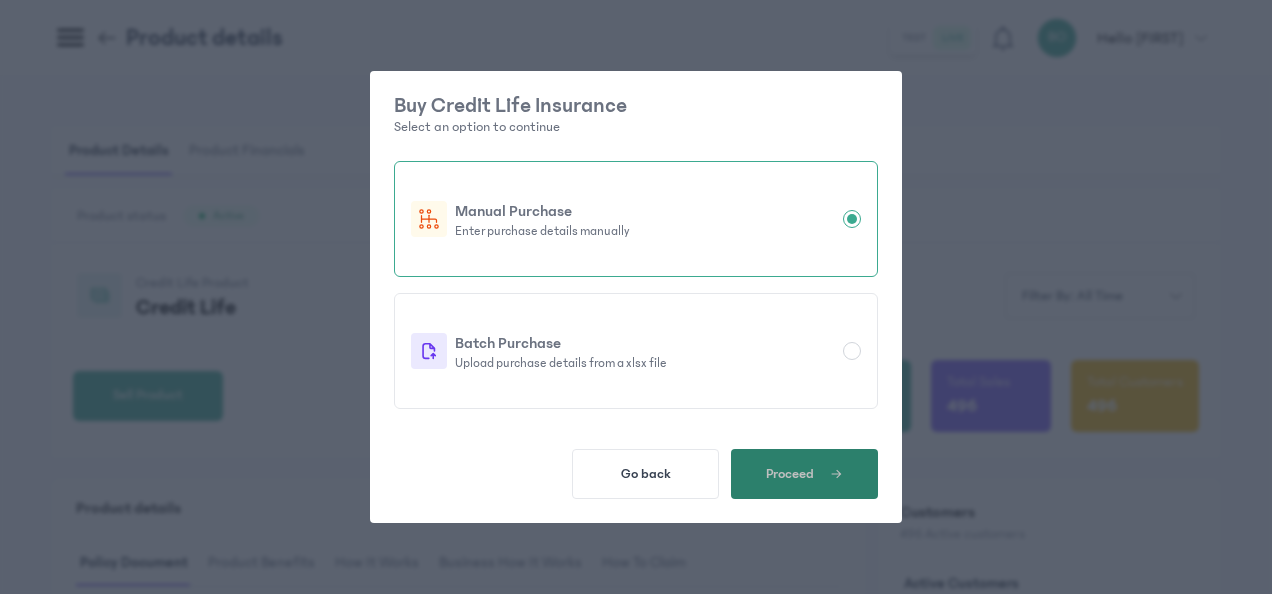 click on "Proceed" at bounding box center [790, 474] 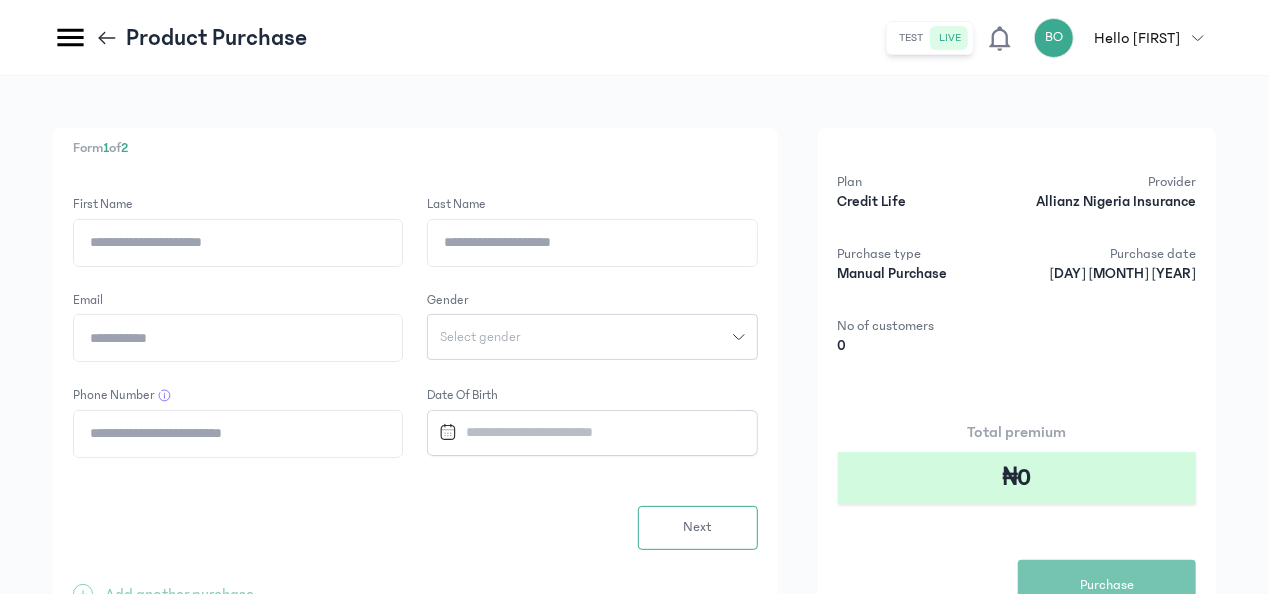 click on "First Name" 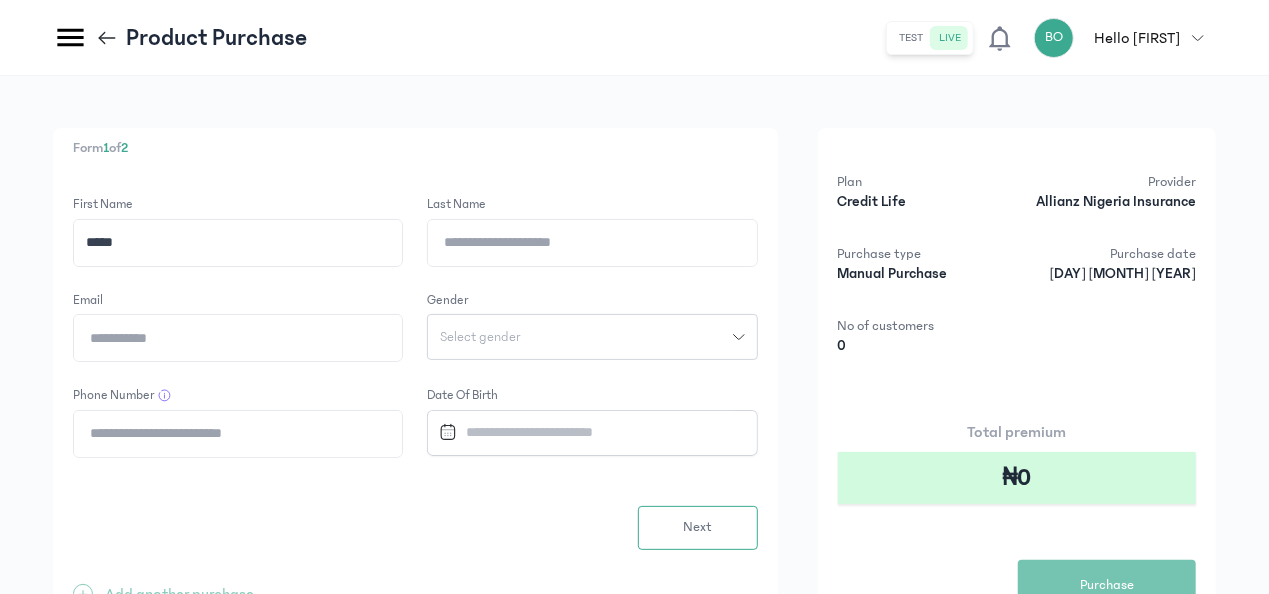 type on "*****" 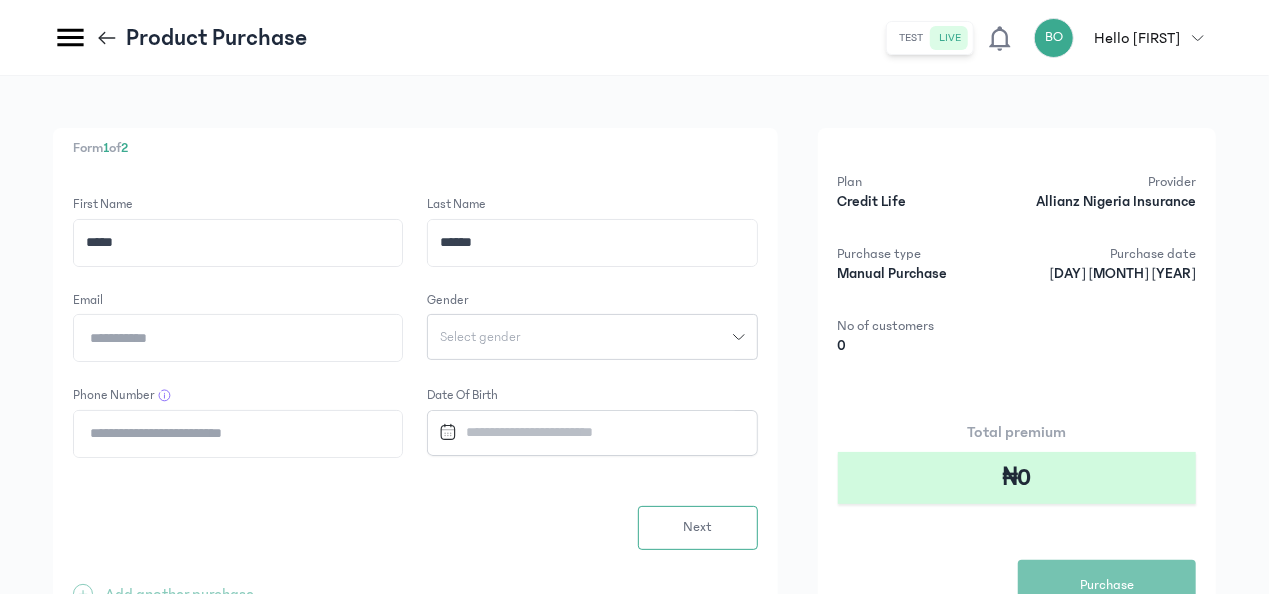 type on "******" 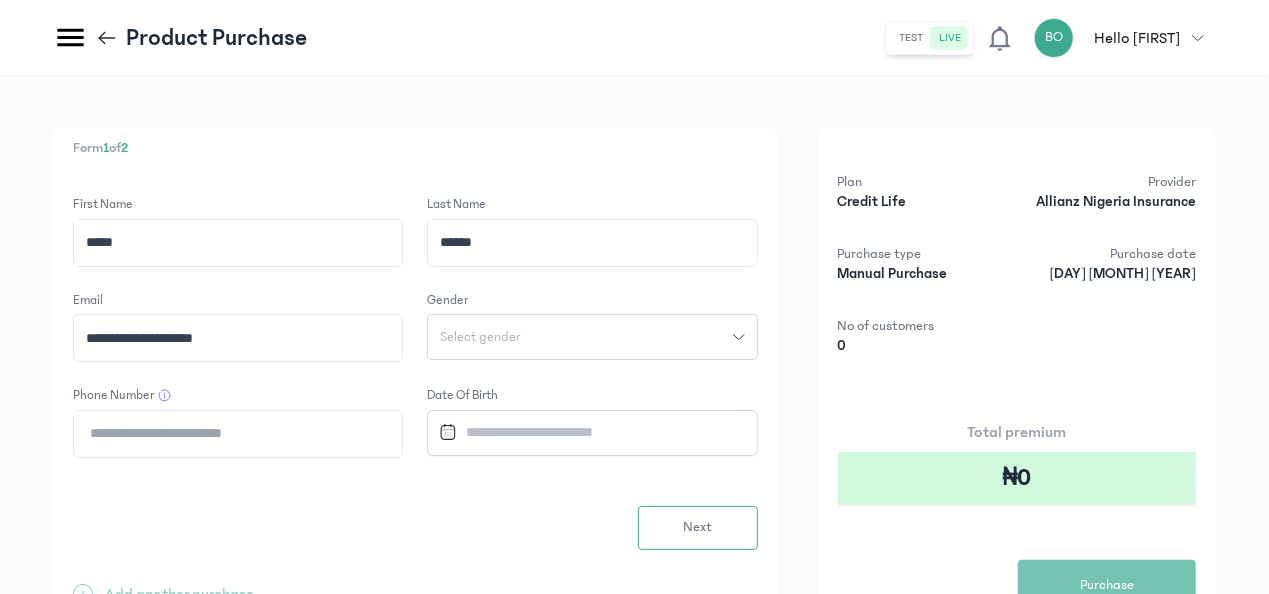 type on "**********" 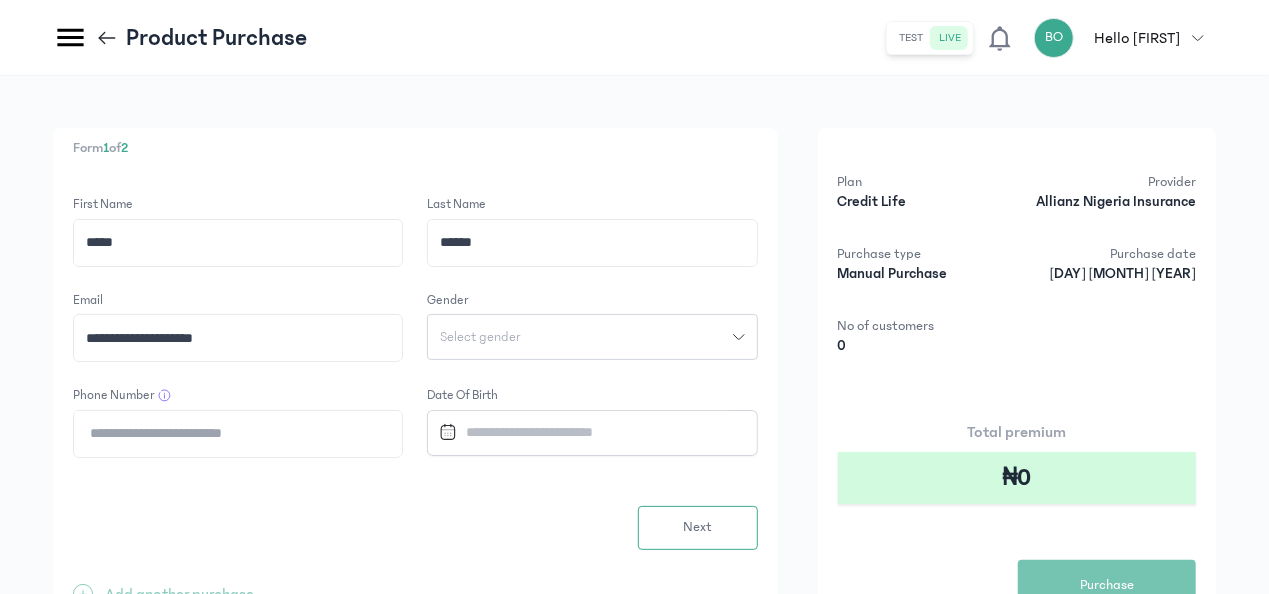 click on "Select gender" at bounding box center (580, 337) 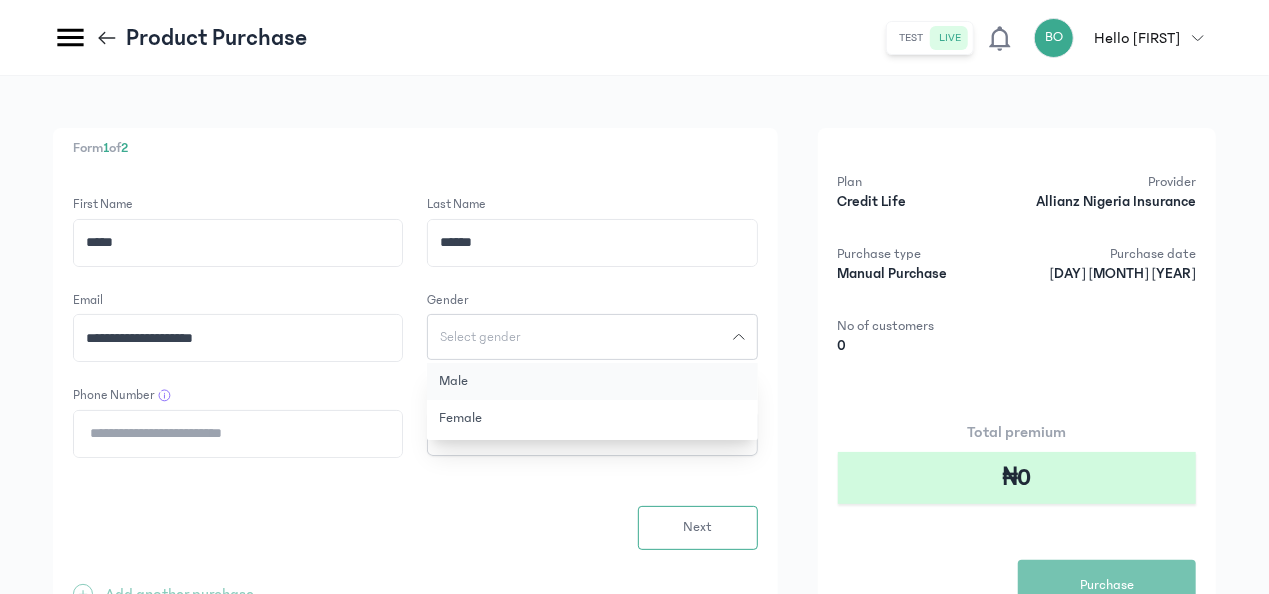 click on "Male" 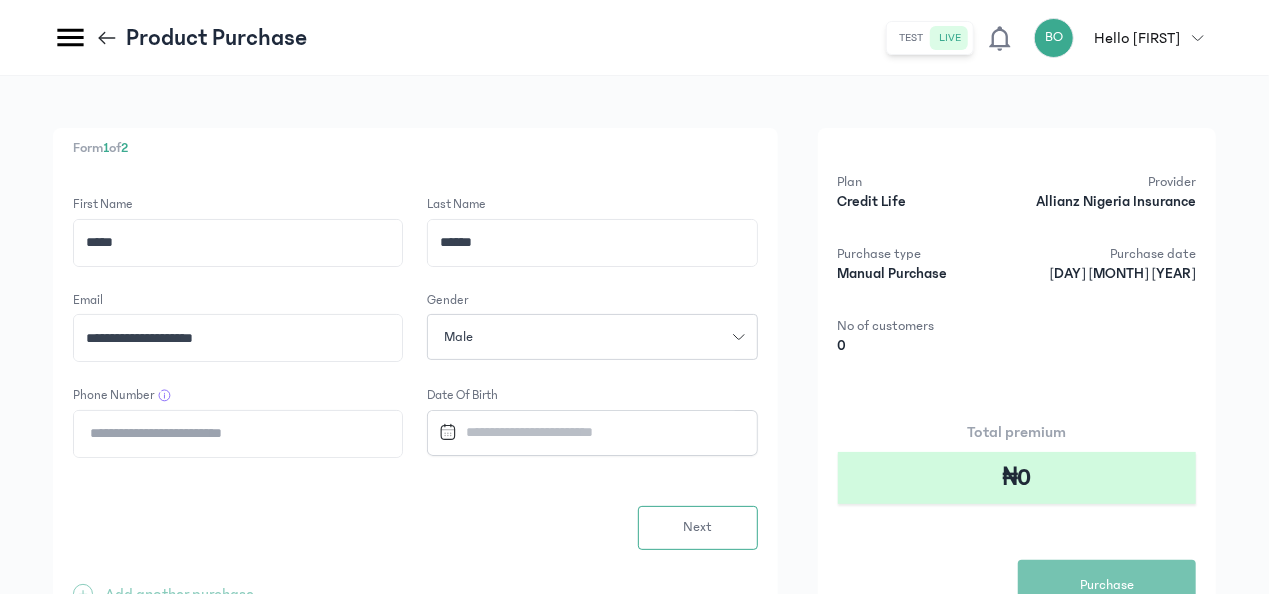 click on "Phone Number" 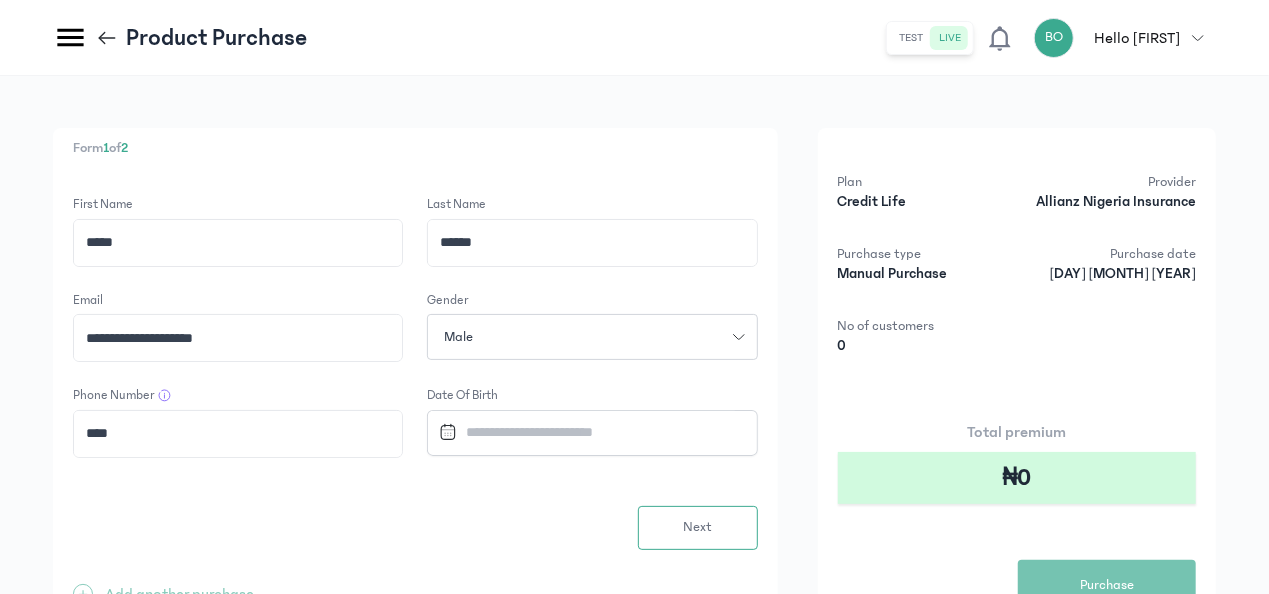 paste on "**********" 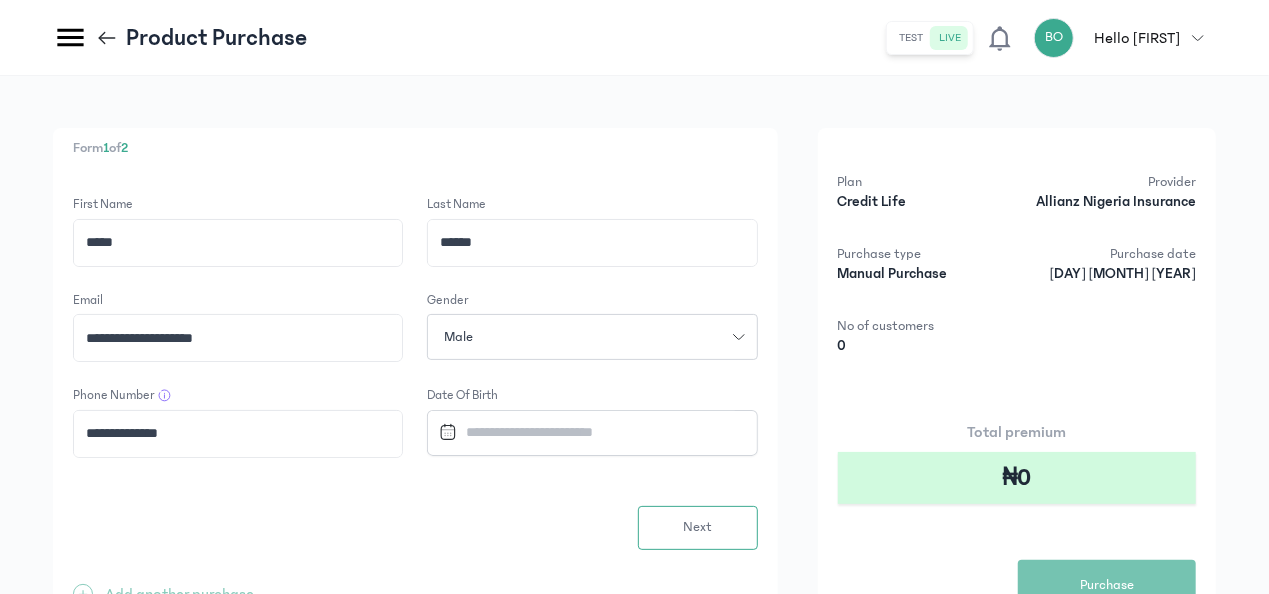 type on "**********" 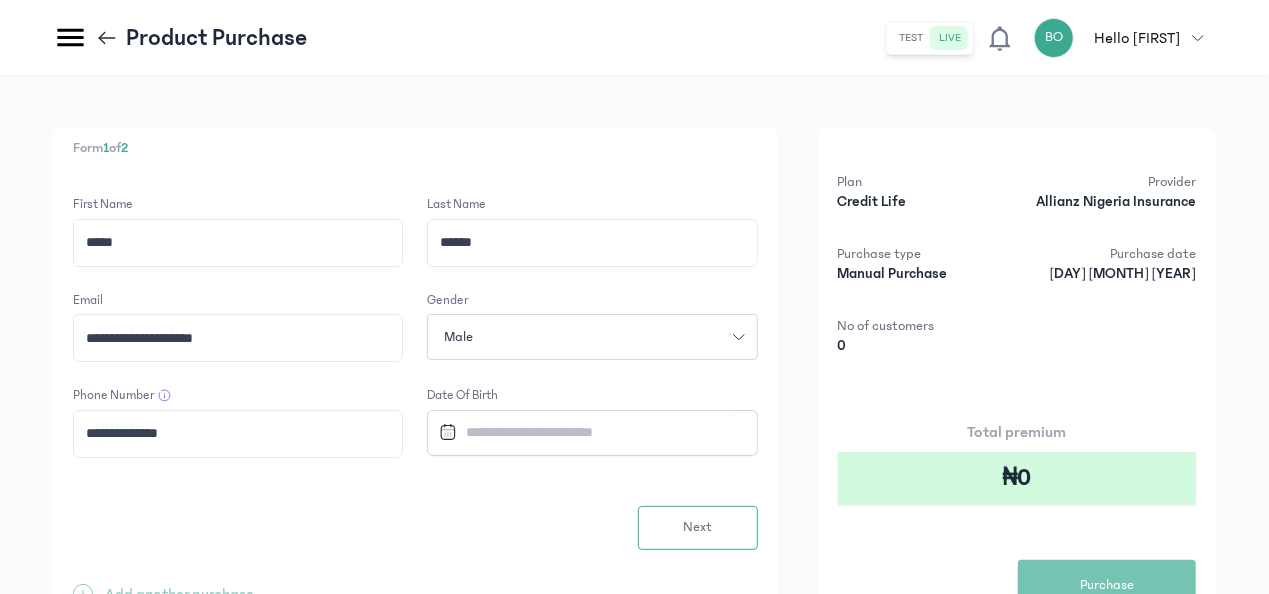 click at bounding box center (583, 432) 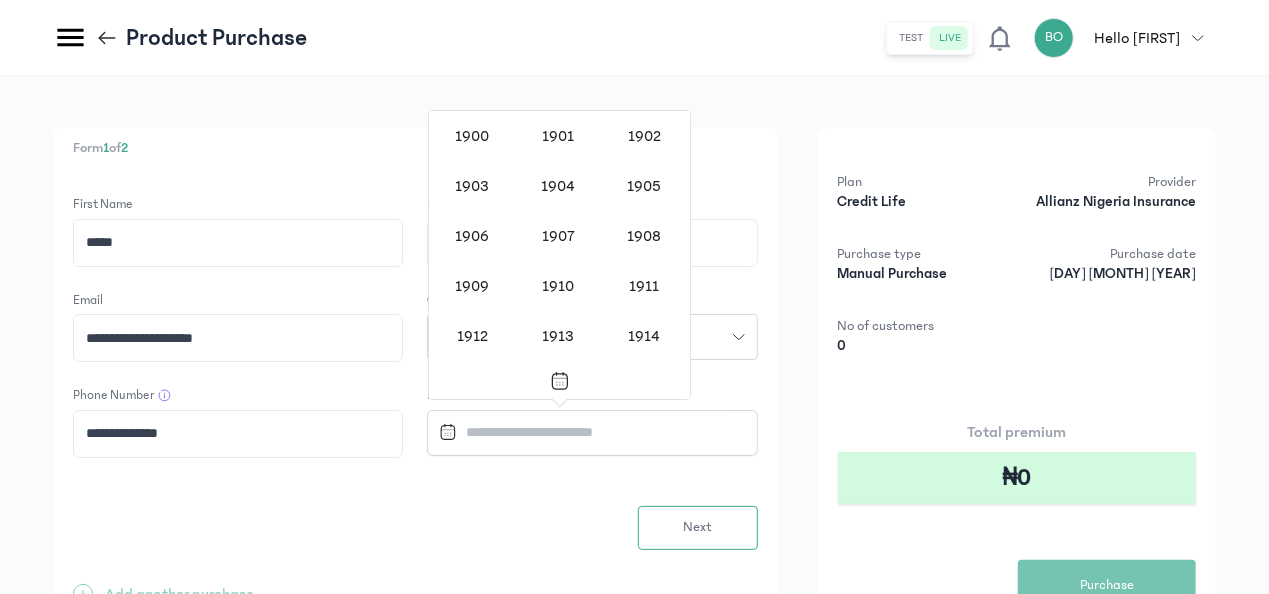 scroll, scrollTop: 1638, scrollLeft: 0, axis: vertical 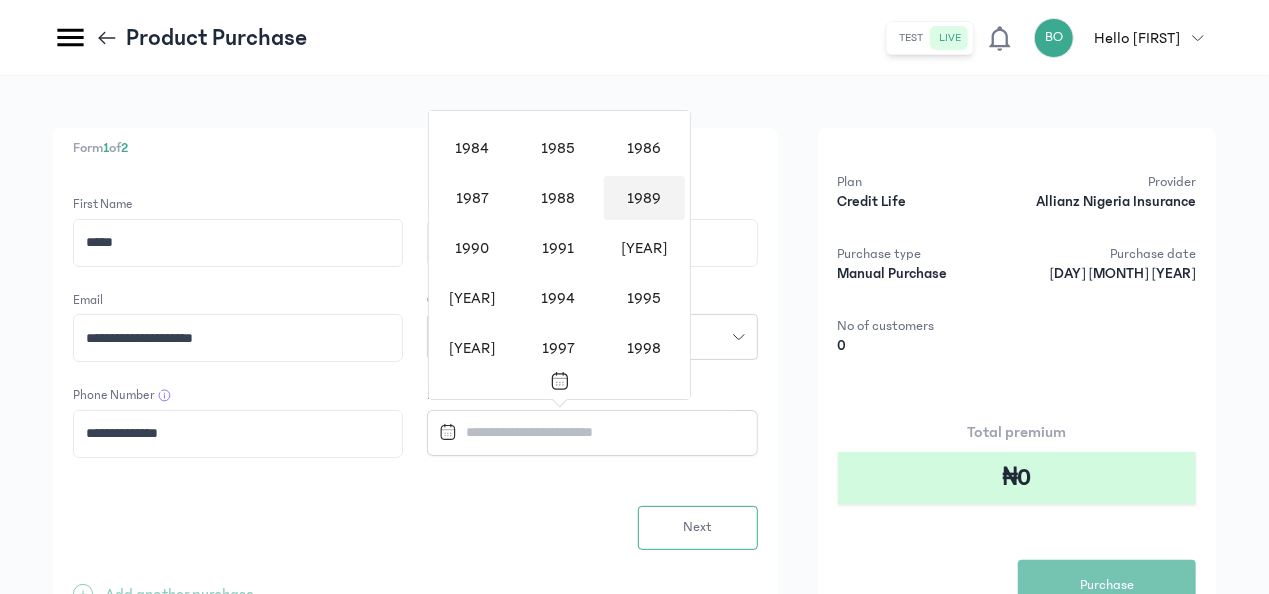click on "1989" at bounding box center (644, 198) 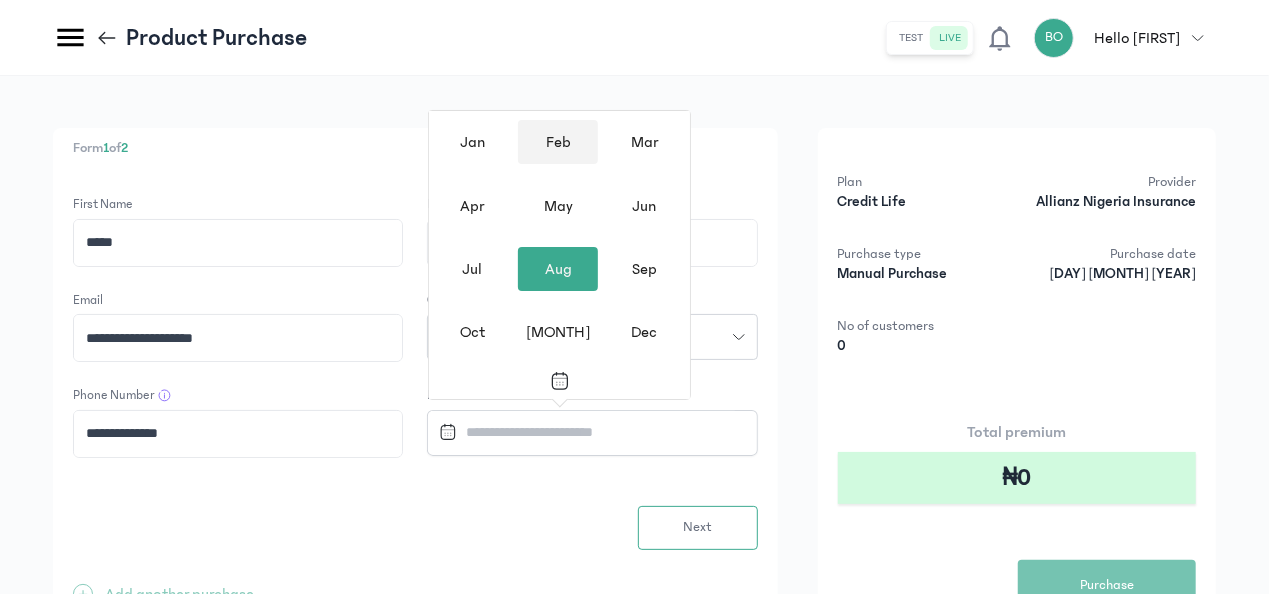 click on "Feb" at bounding box center (558, 142) 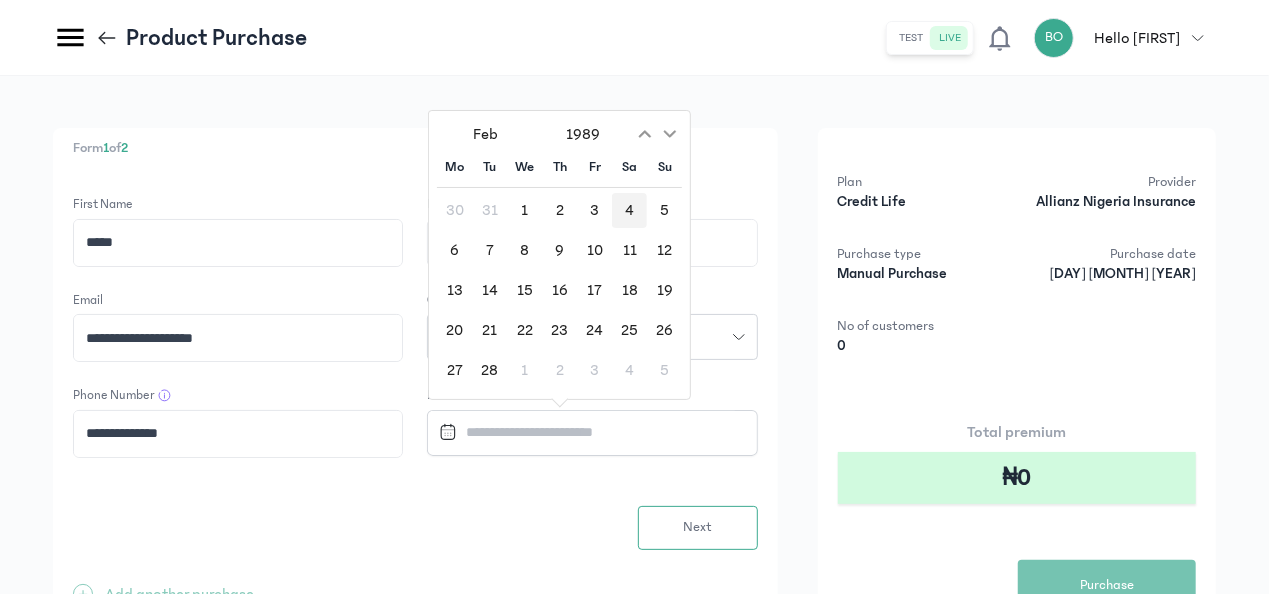 click on "4" at bounding box center [629, 210] 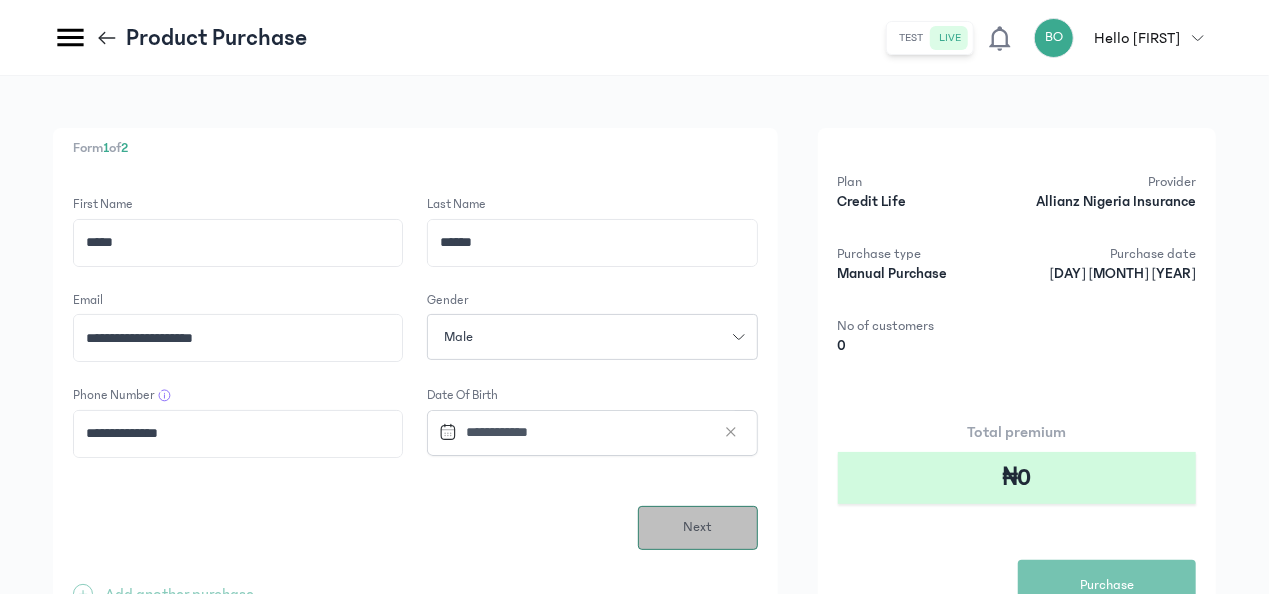 click on "Next" at bounding box center (698, 528) 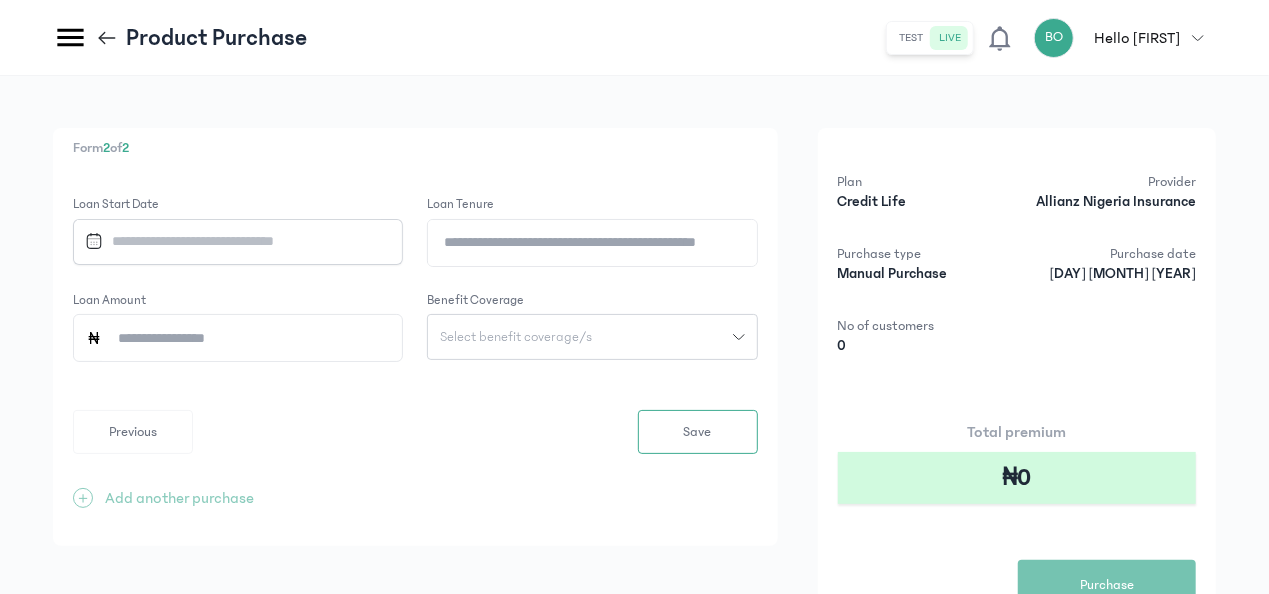 click at bounding box center [229, 241] 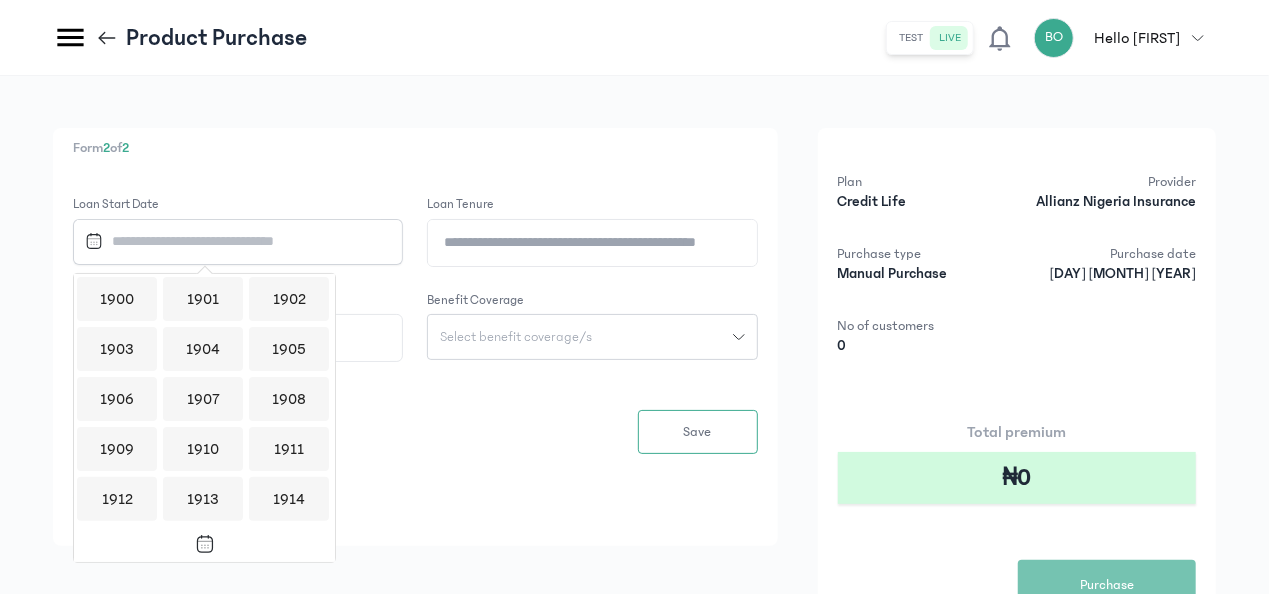 scroll, scrollTop: 1938, scrollLeft: 0, axis: vertical 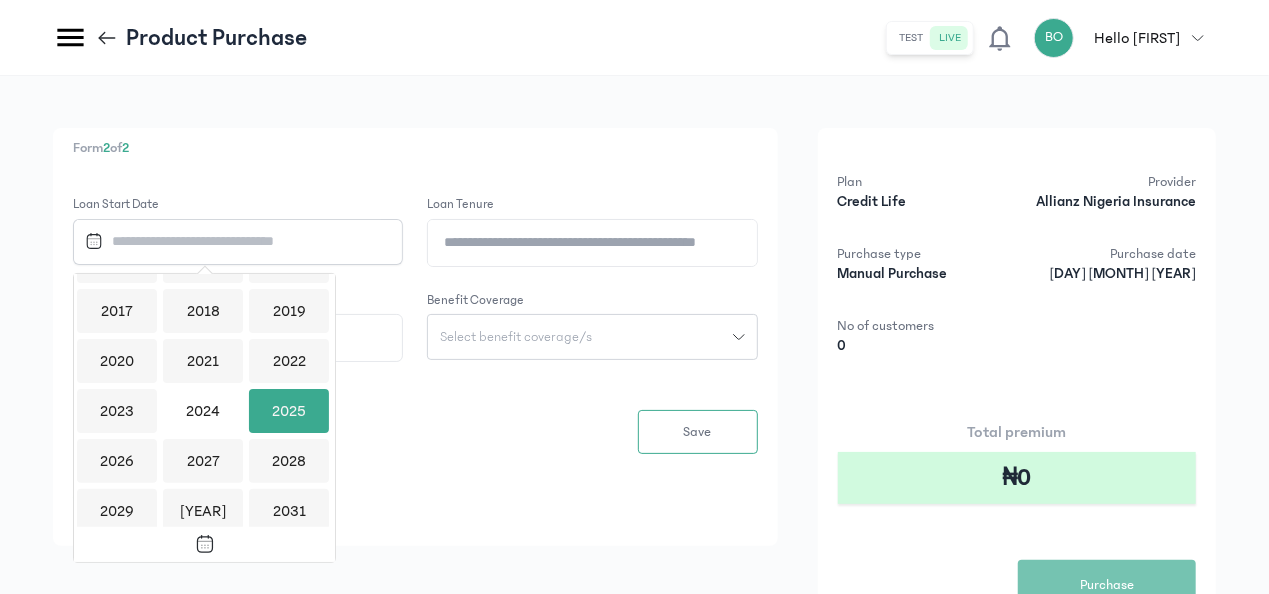 click on "2025" at bounding box center (289, 411) 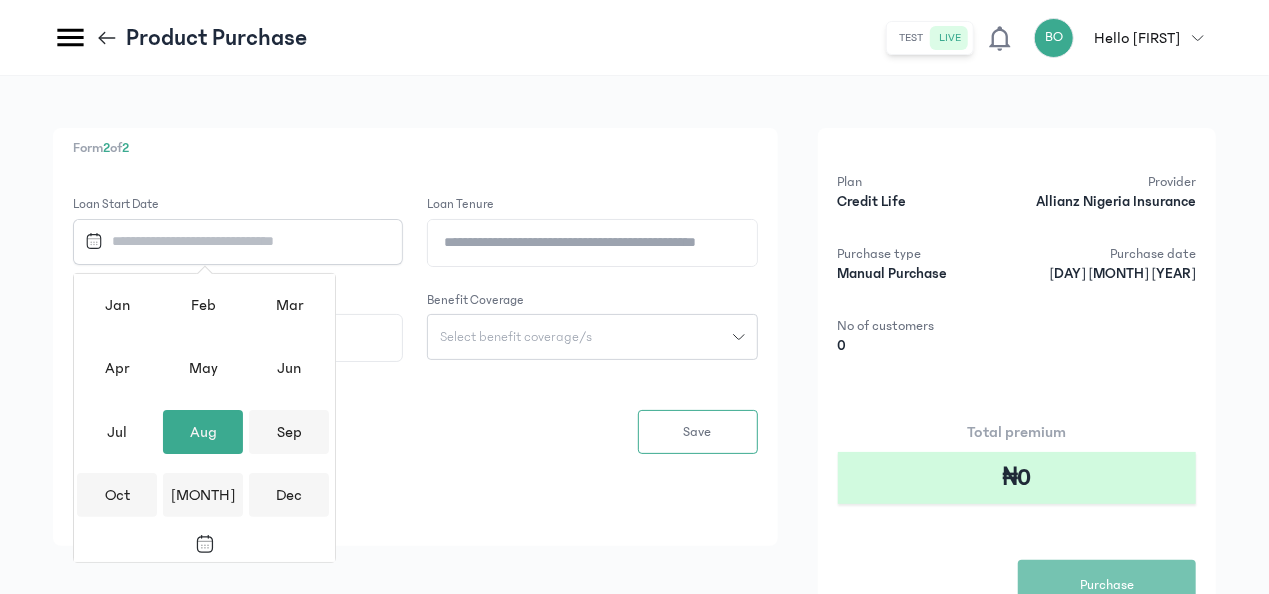 click on "Aug" at bounding box center [203, 432] 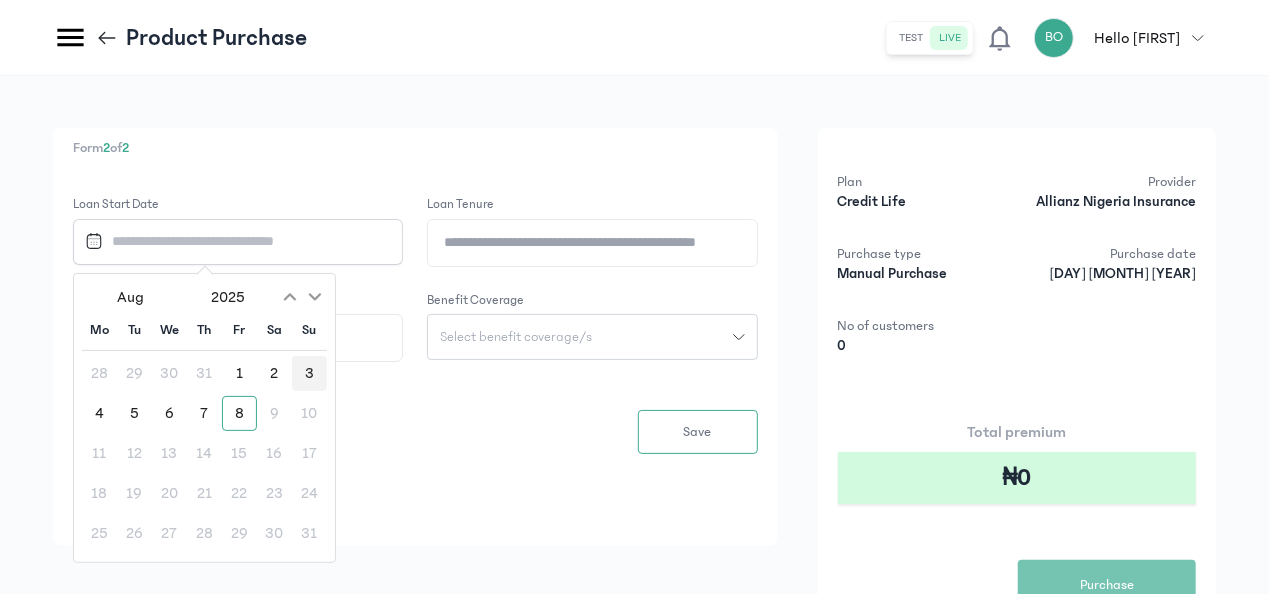 click on "3" at bounding box center [309, 373] 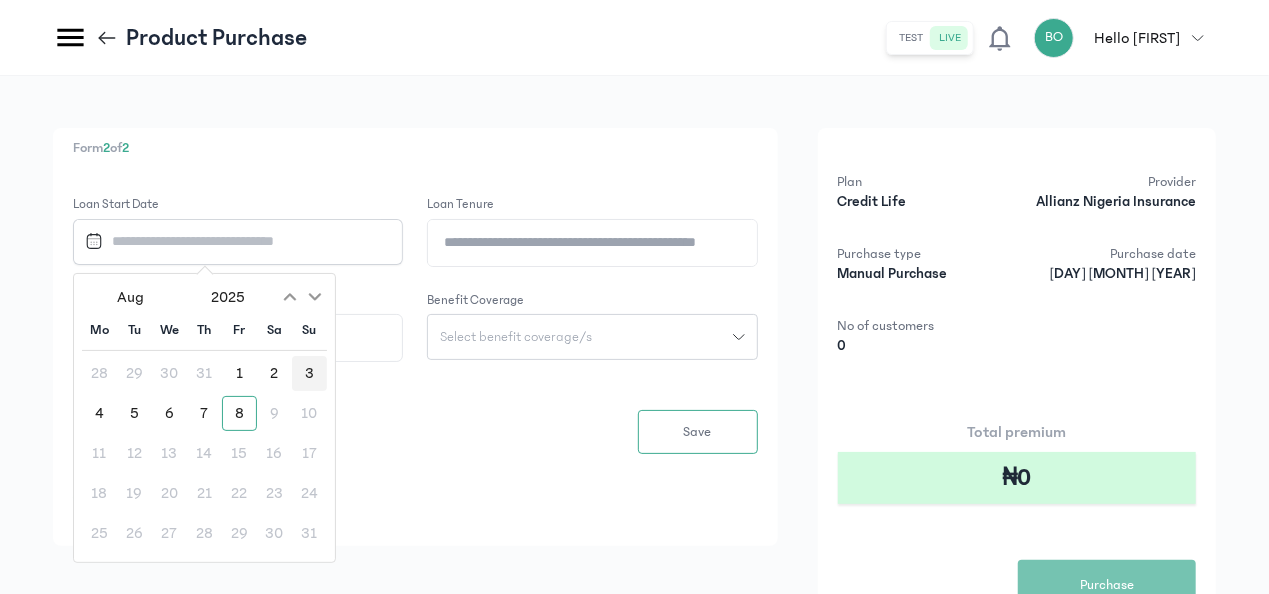 type on "**********" 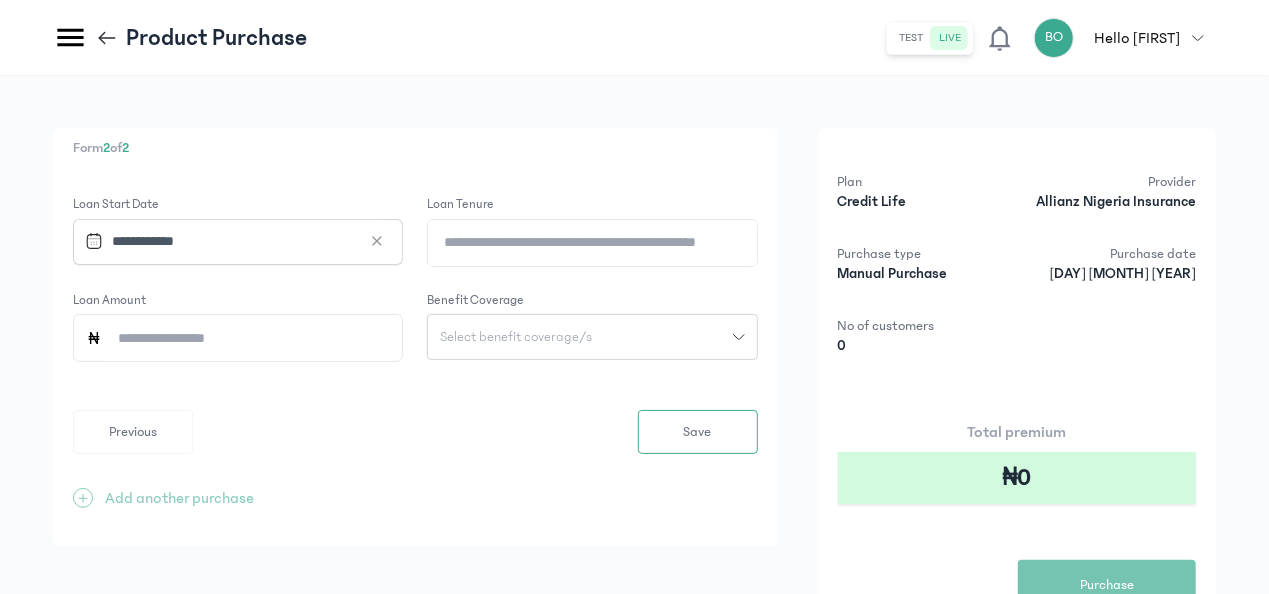 click on "Loan Tenure" 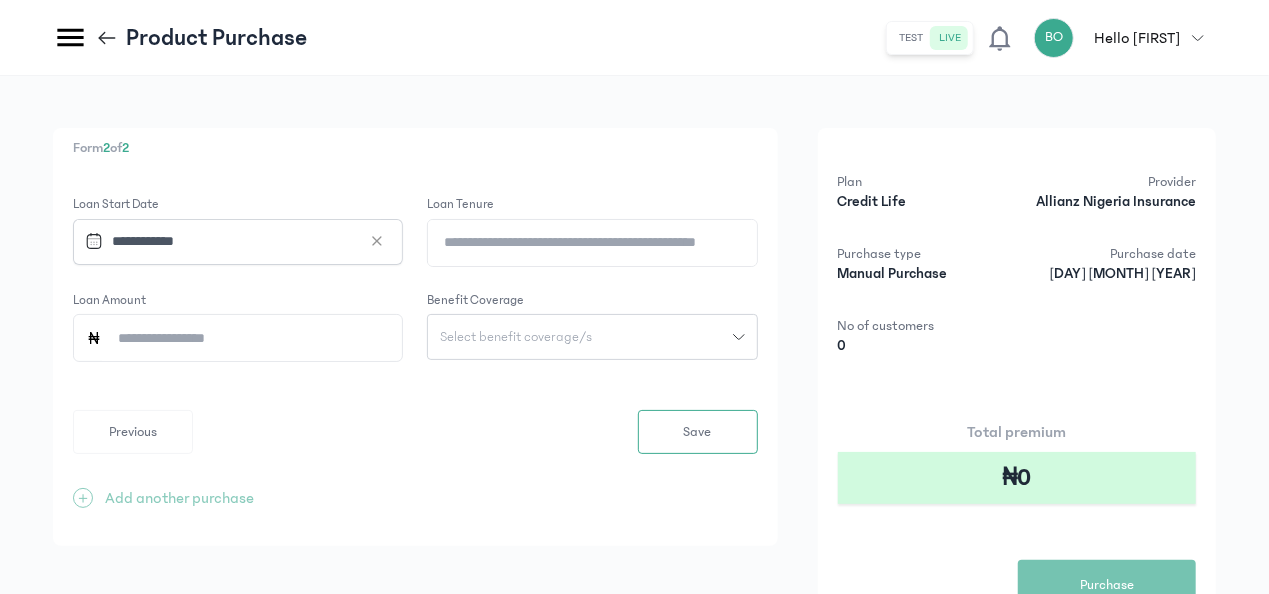 paste on "*********" 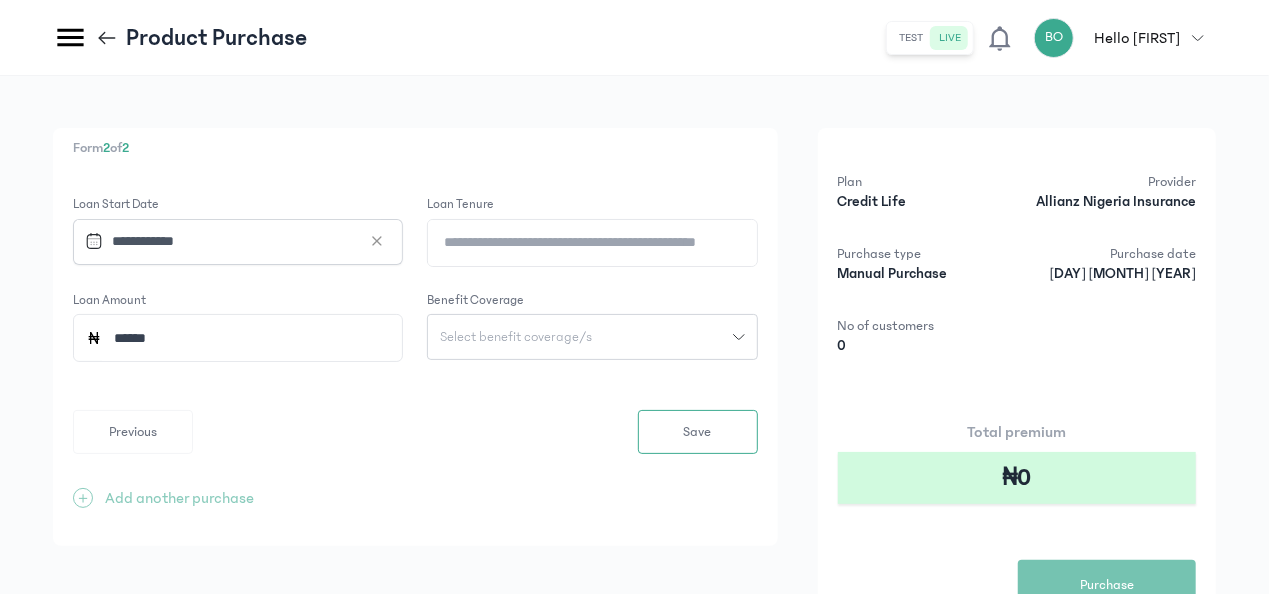 type on "******" 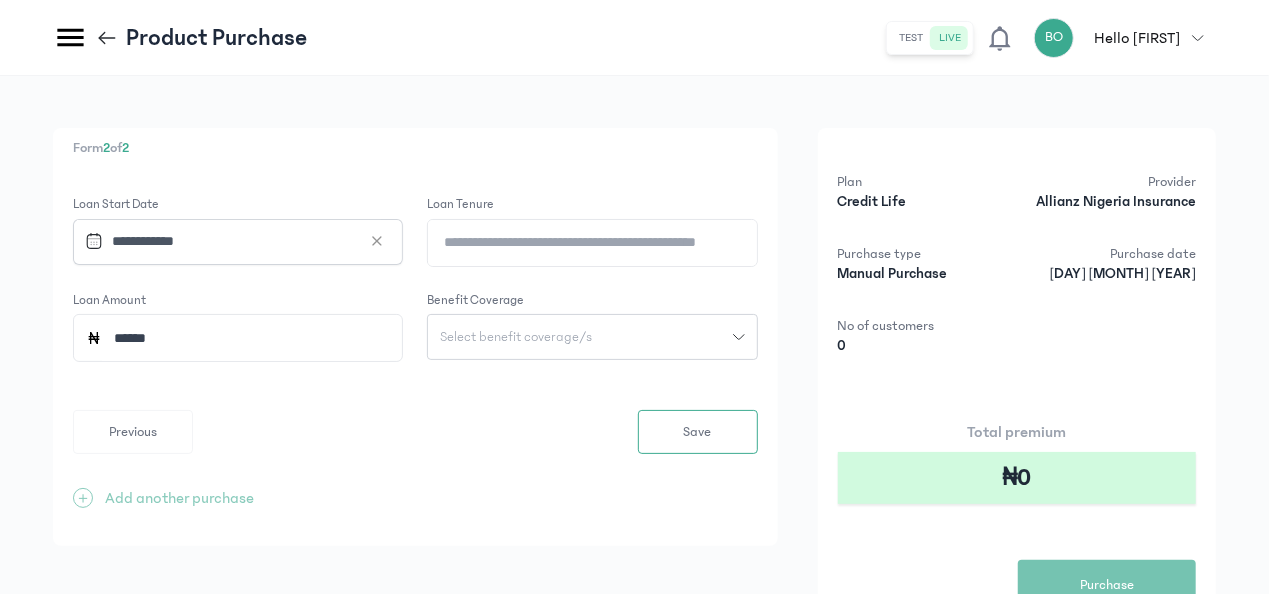 click on "Select benefit coverage/s" 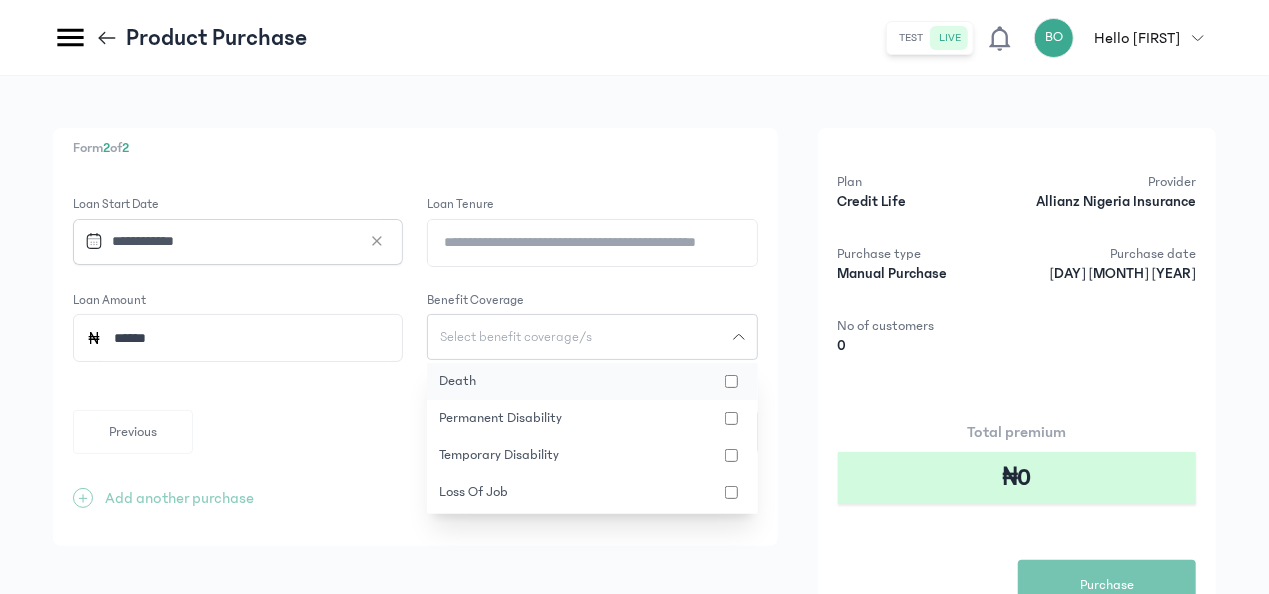 click on "death" 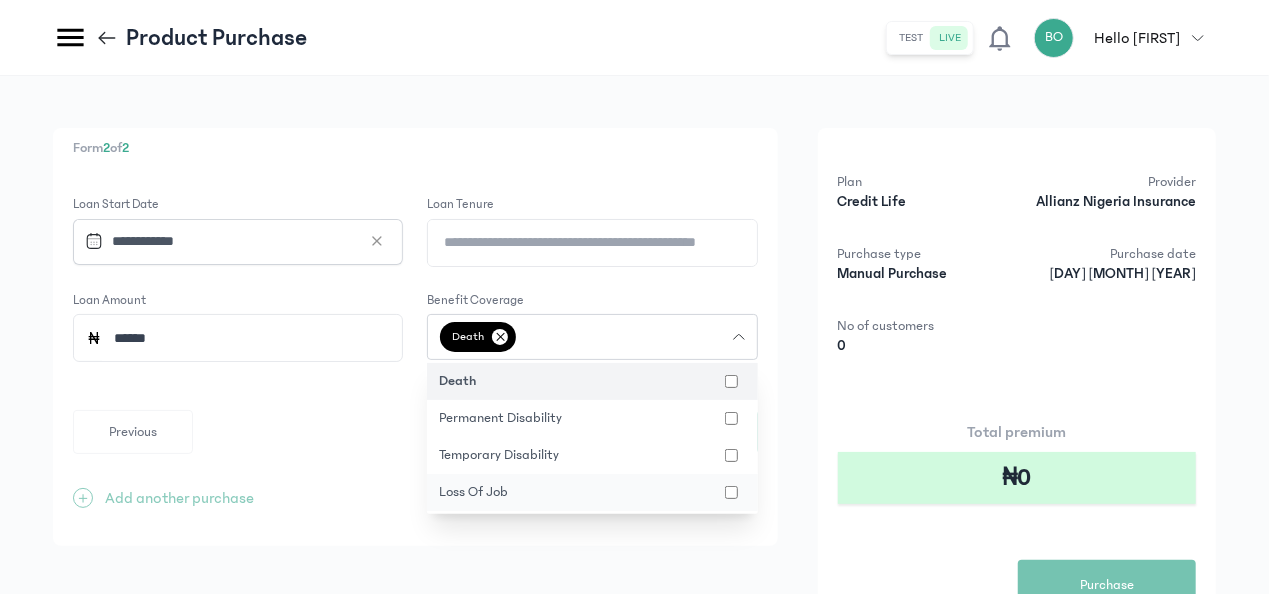 click on "loss of job" 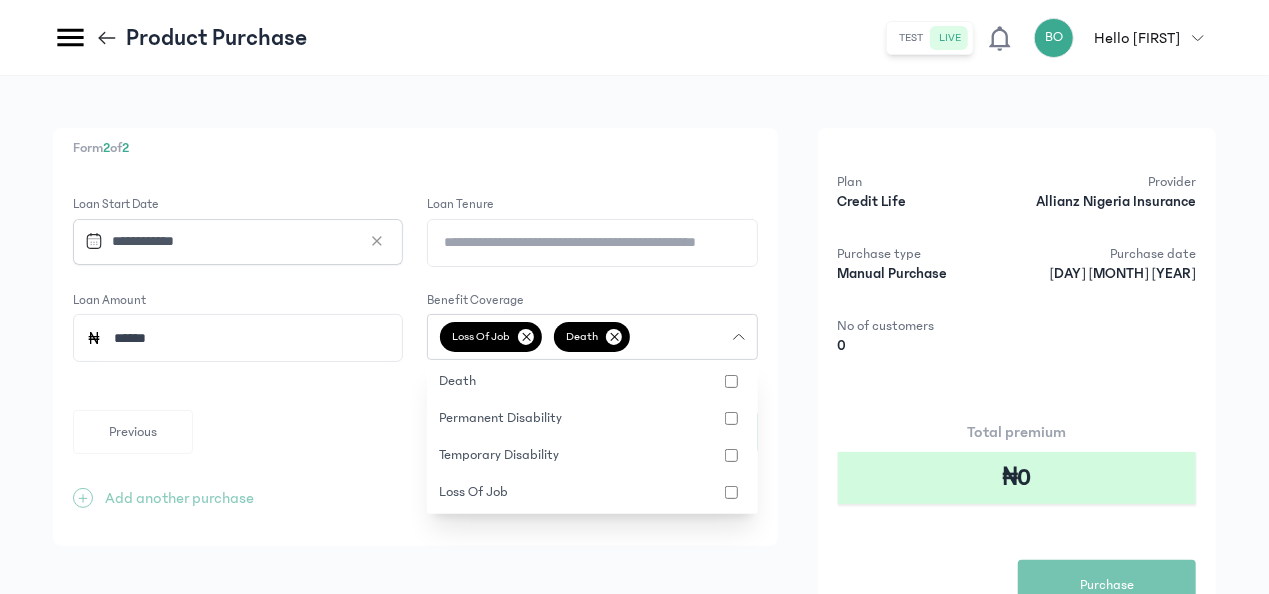 click on "**********" at bounding box center [415, 337] 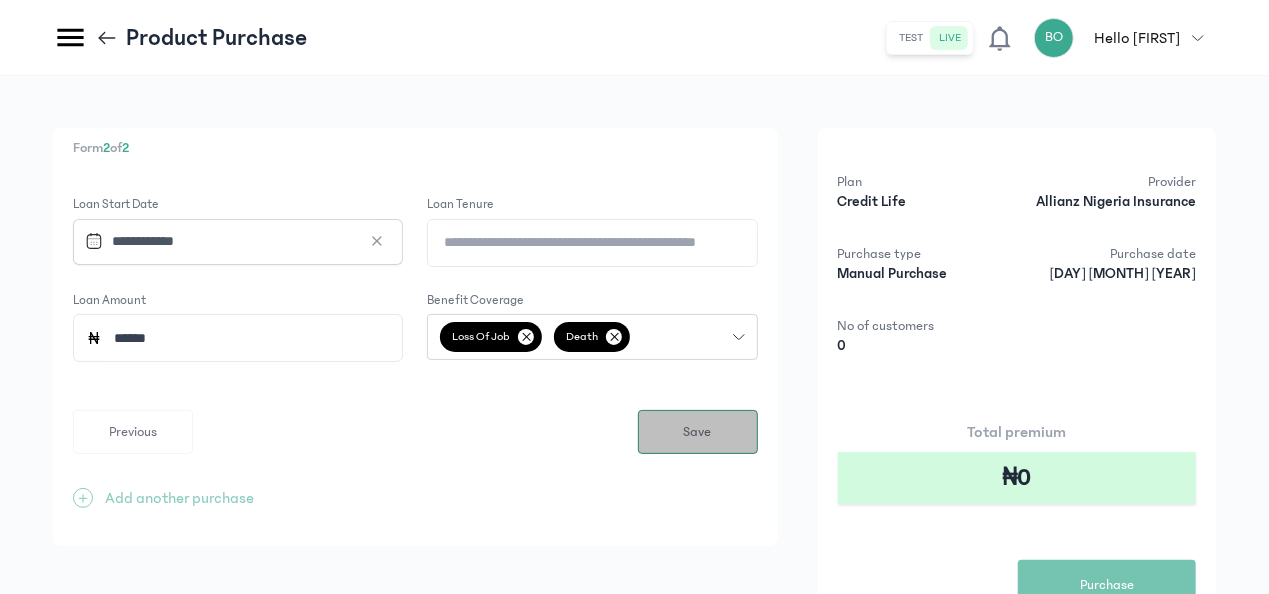 click on "Save" at bounding box center (698, 432) 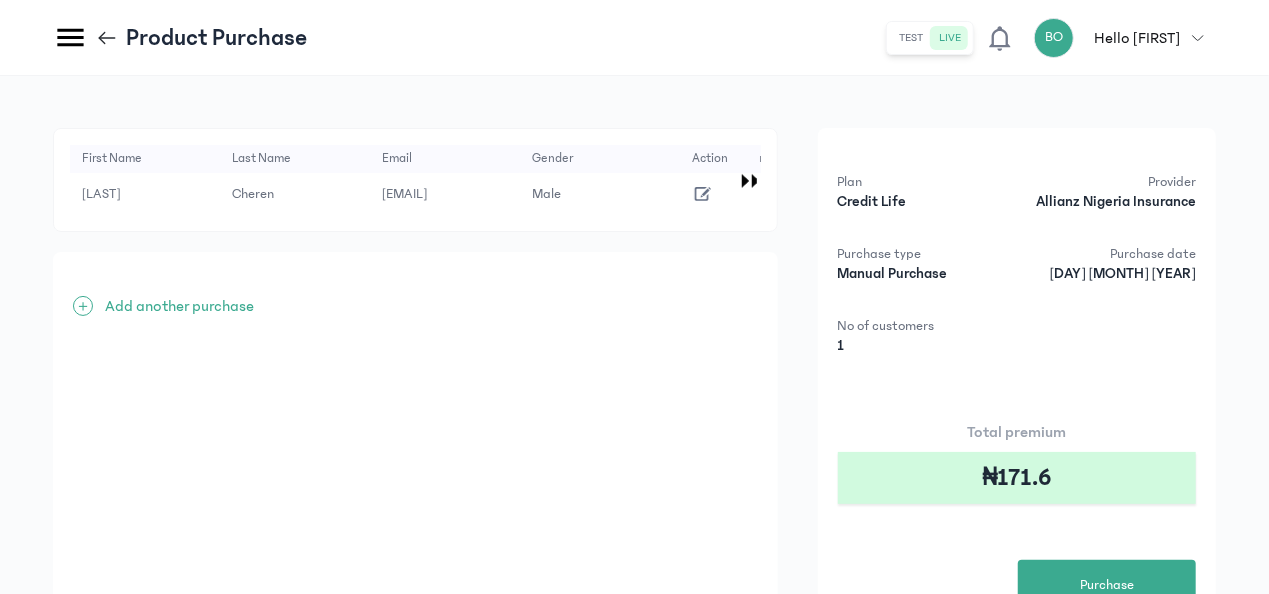 click on "Add another purchase" at bounding box center [179, 306] 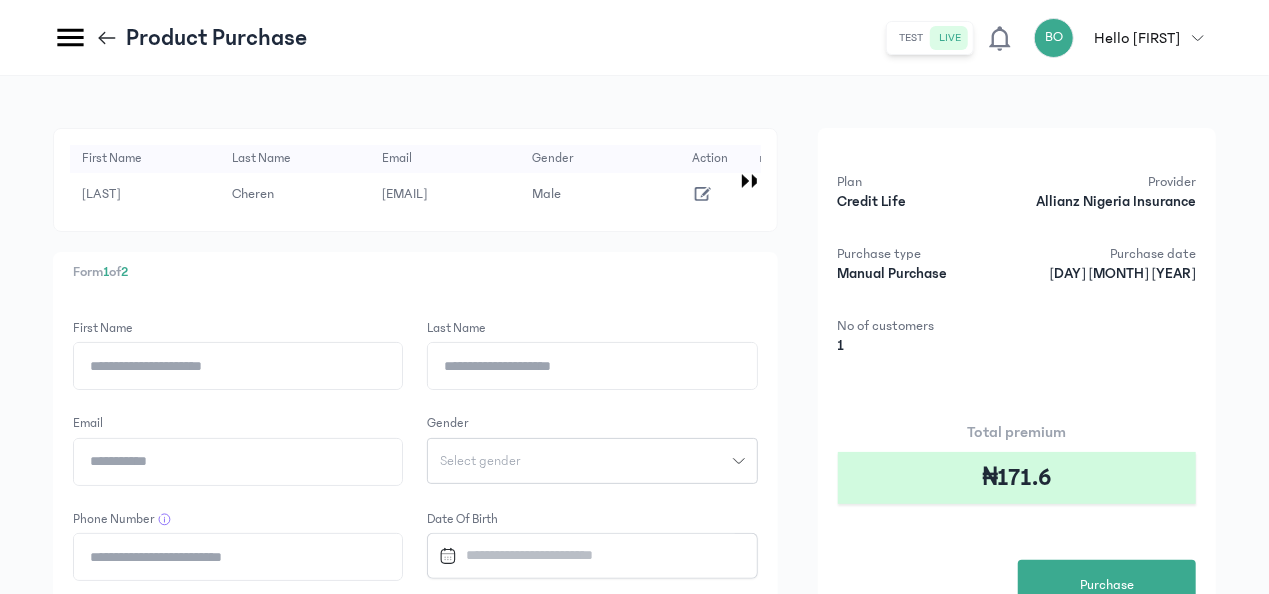 click on "[FIRST] [LAST] [EMAIL] [GENDER] [PHONE] [DATE] [DATE] [LOAN_AMOUNT] [BENEFIT] [ACTION]
Form  1  of  2 First Name Last Name Email Gender Select gender
Phone Number
Date of Birth
Next  +  Add another purchase Plan Credit Life Provider Allianz Nigeria Insurance Purchase type Manual Purchase Purchase date 8th Aug 2025 No of customers 1 Total premium [CURRENCY][AMOUNT]  Purchase" 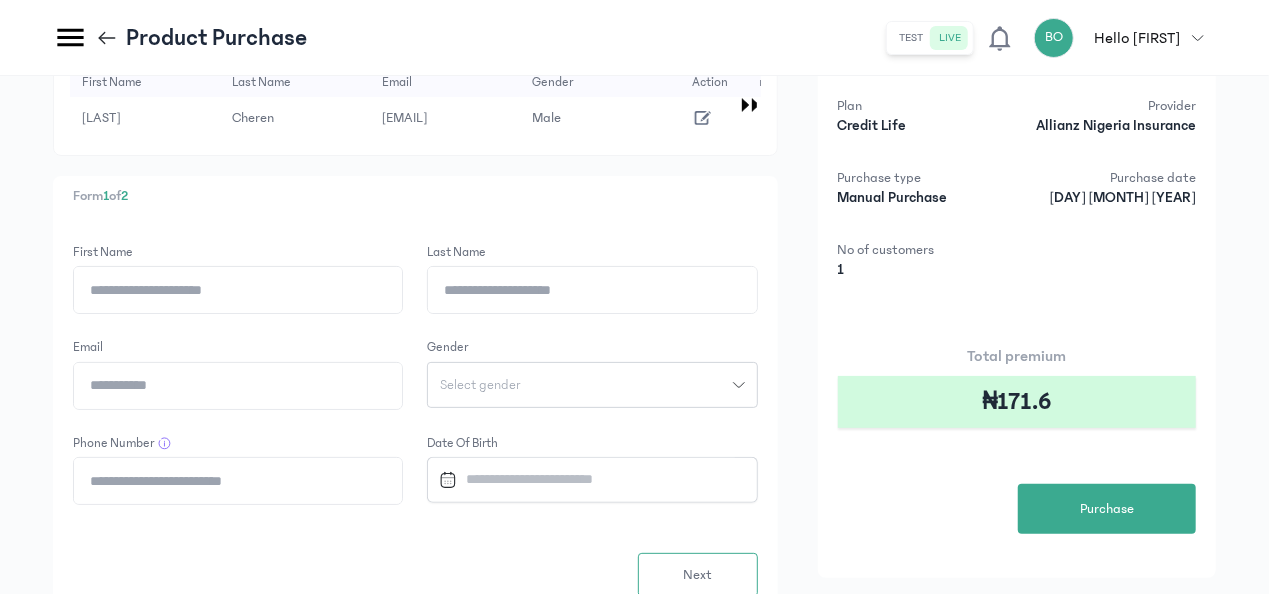 scroll, scrollTop: 80, scrollLeft: 0, axis: vertical 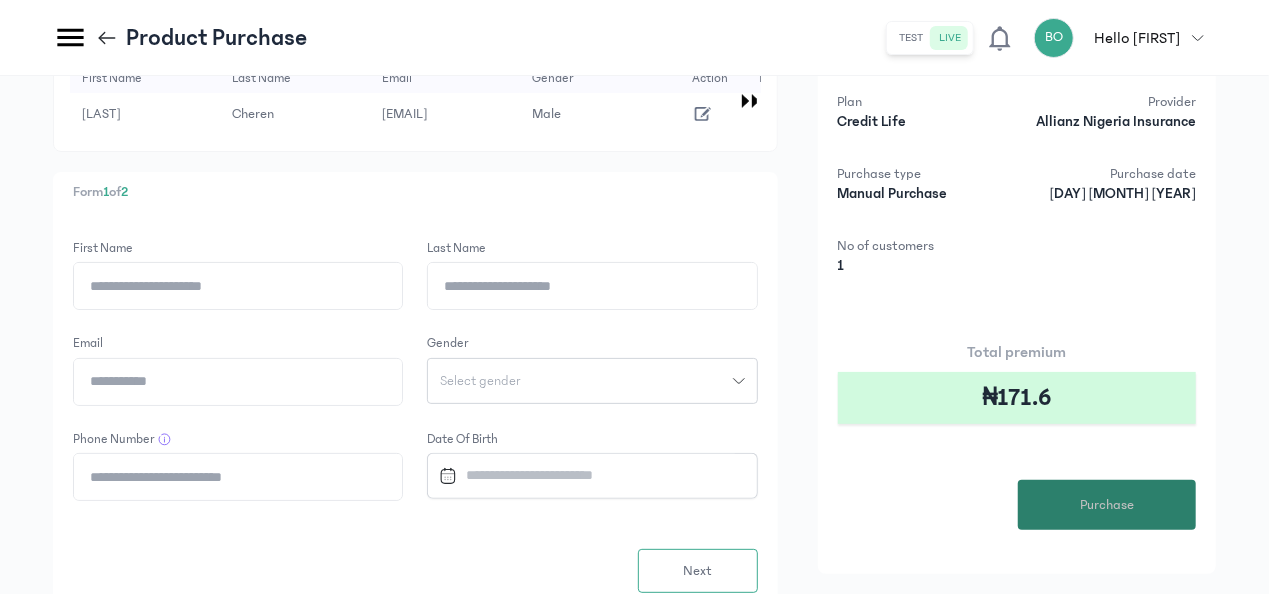 click on "Purchase" at bounding box center (1107, 505) 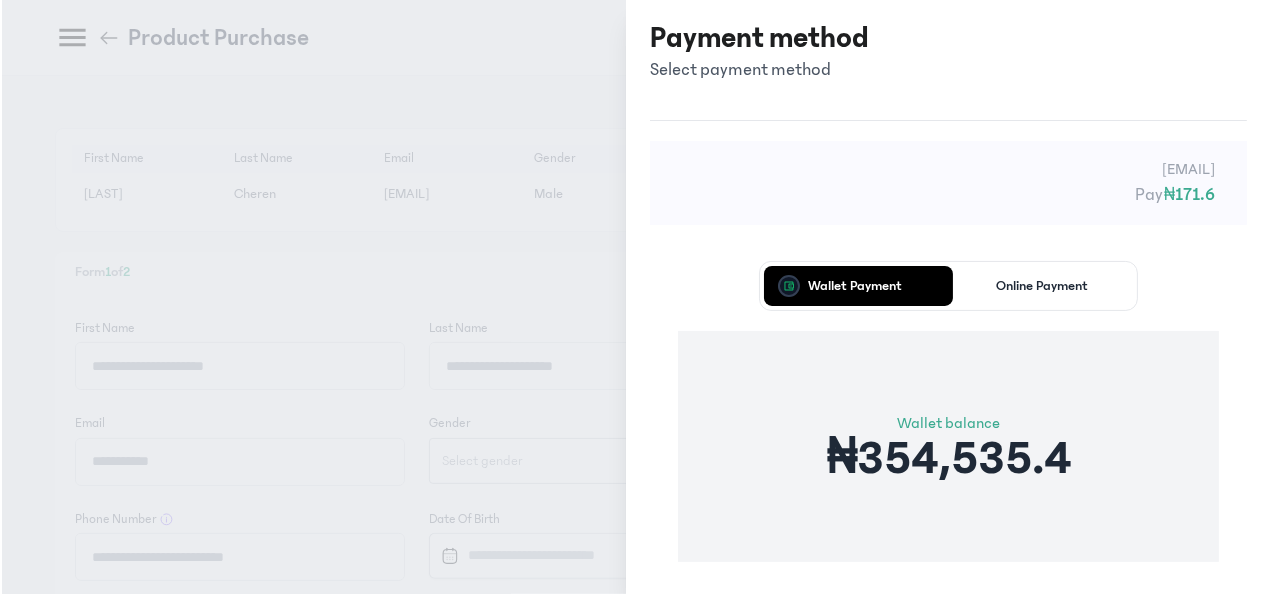scroll, scrollTop: 0, scrollLeft: 0, axis: both 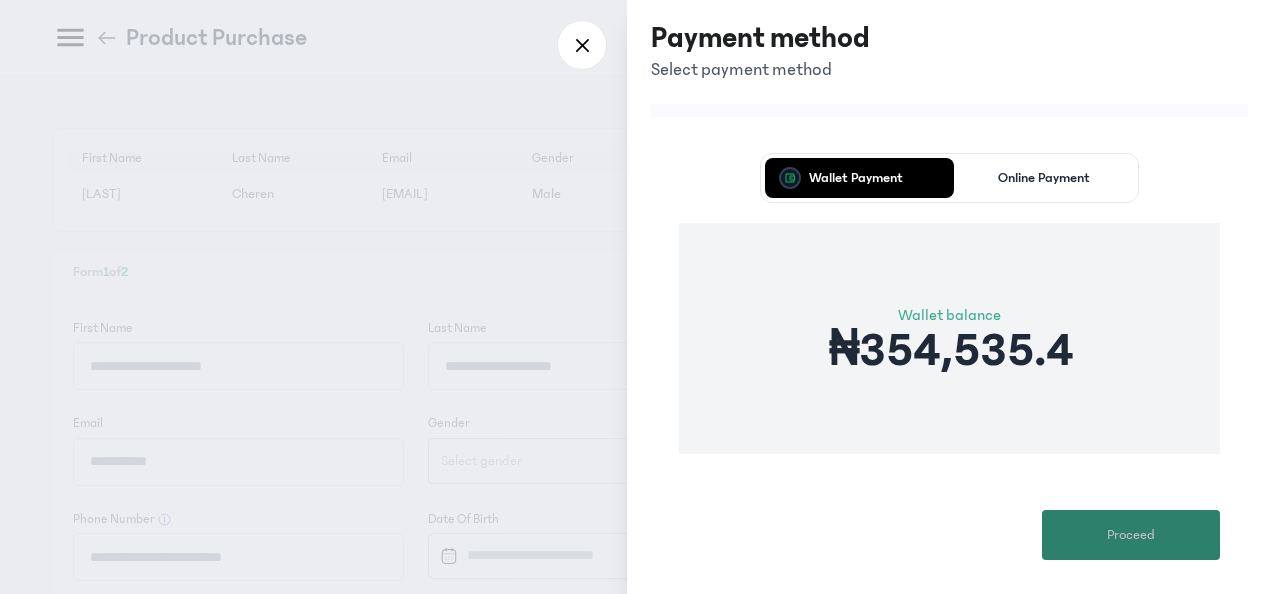 click on "Proceed" at bounding box center (1131, 535) 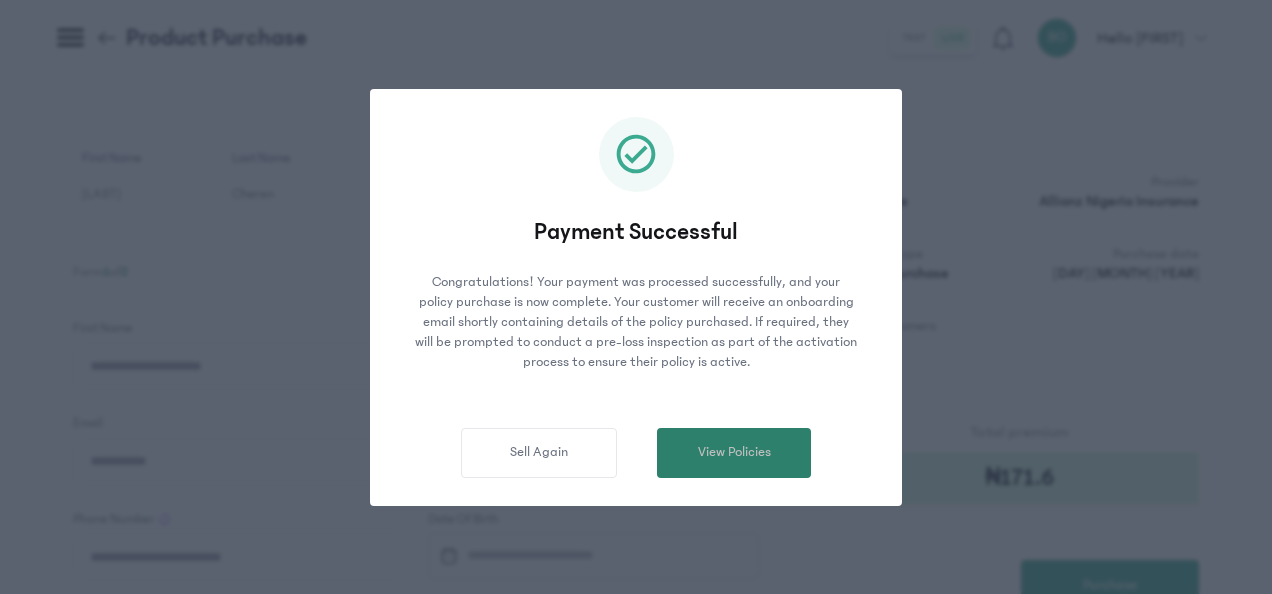 click on "View Policies" at bounding box center (734, 453) 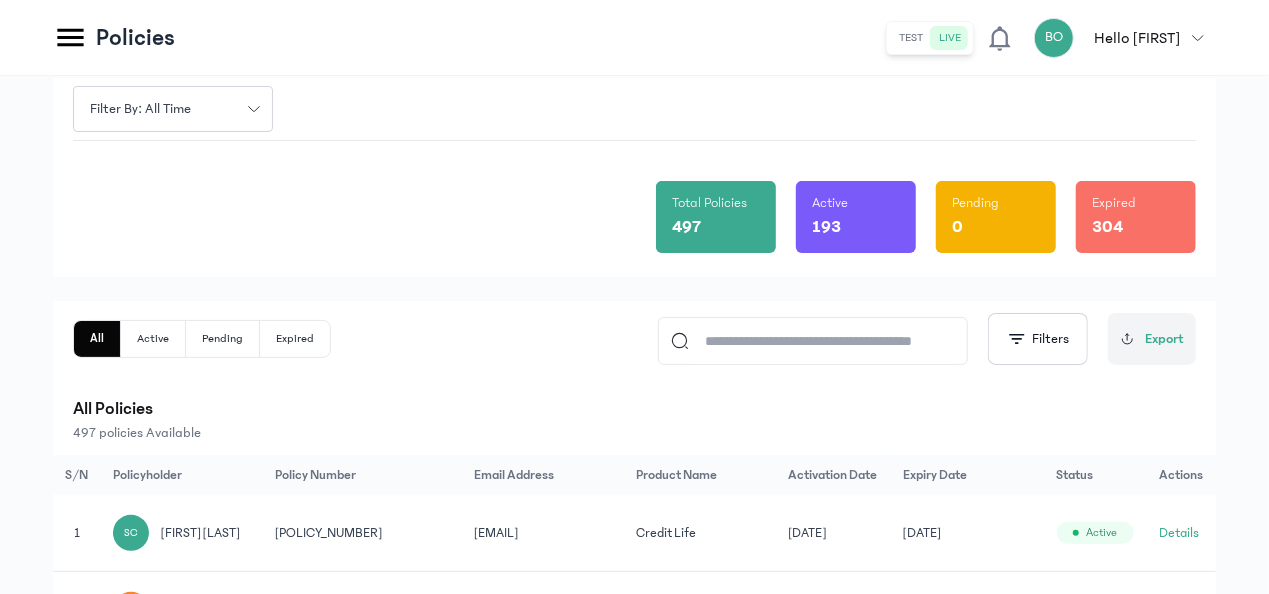 scroll, scrollTop: 0, scrollLeft: 0, axis: both 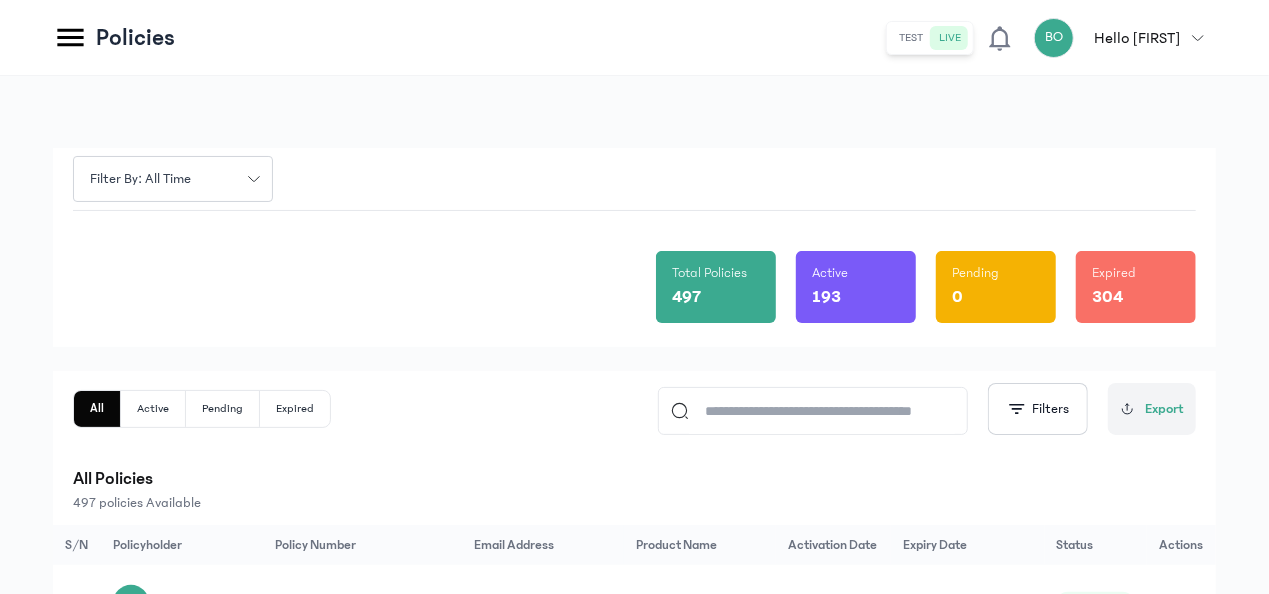 click 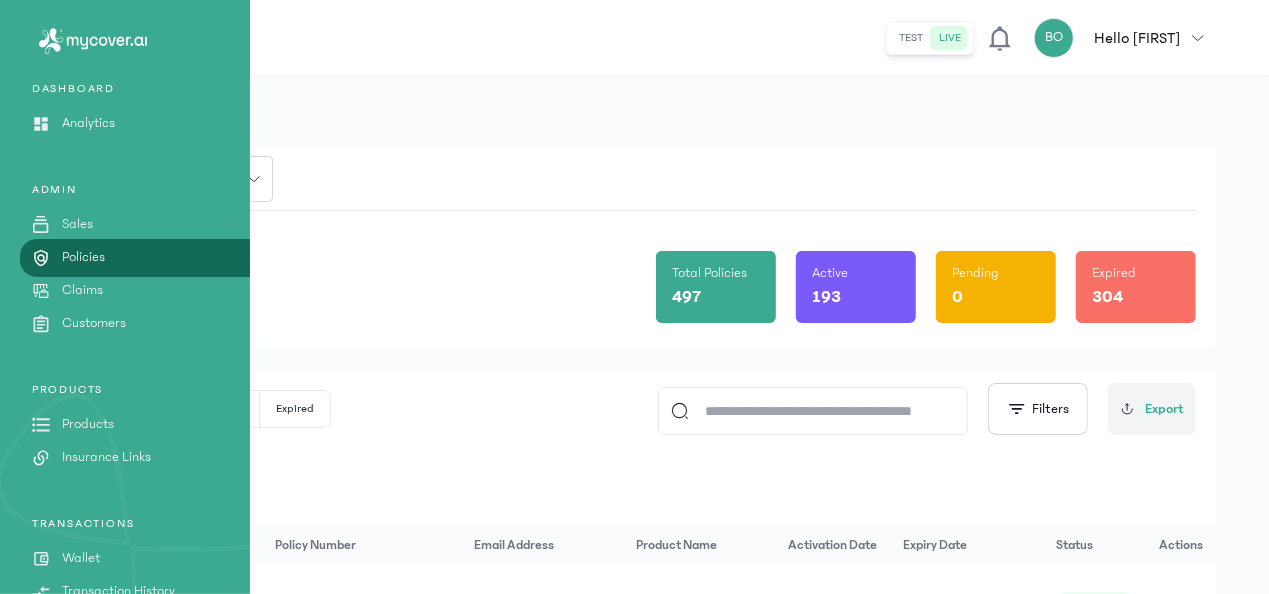 click on "Filter by: all time" 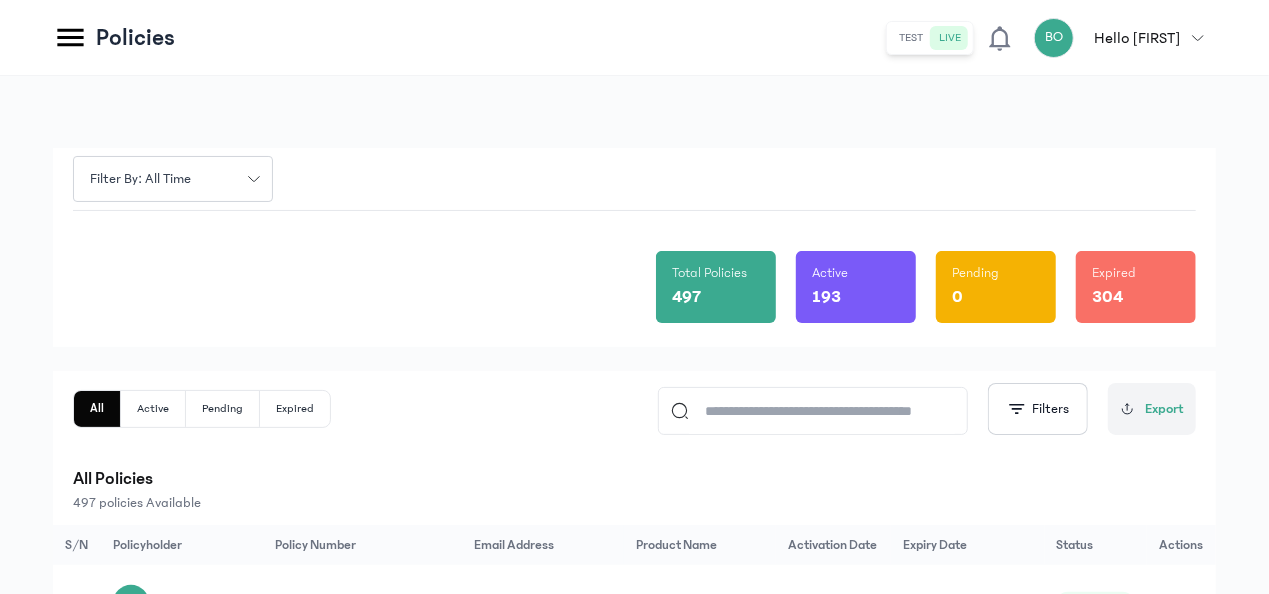 click 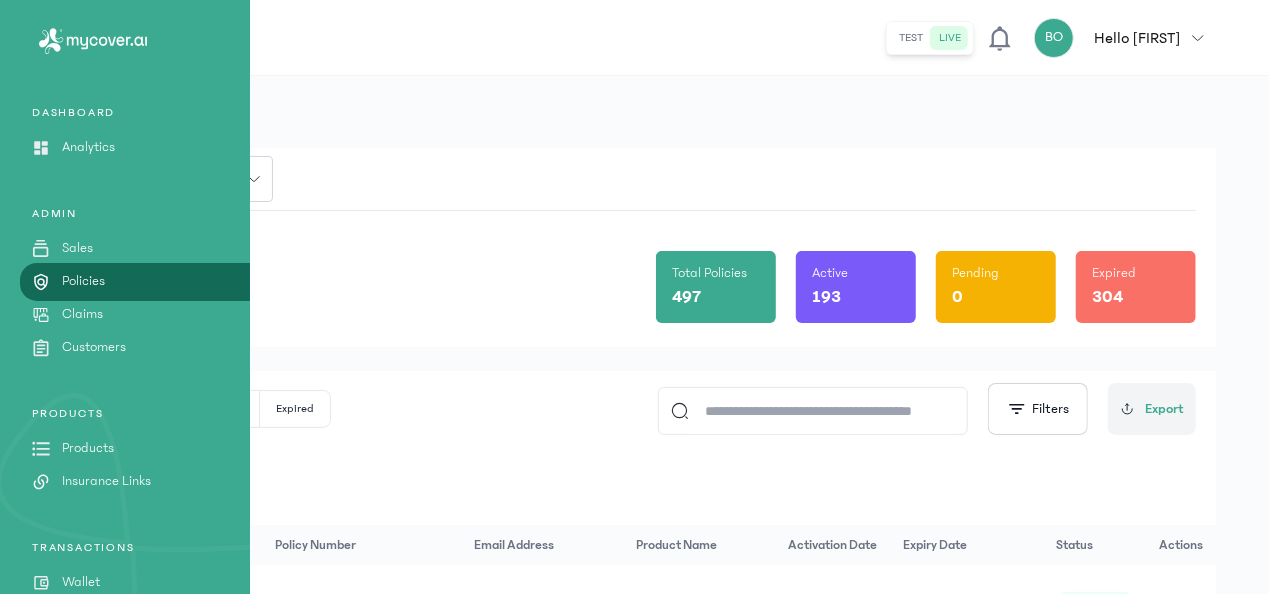 scroll, scrollTop: 0, scrollLeft: 0, axis: both 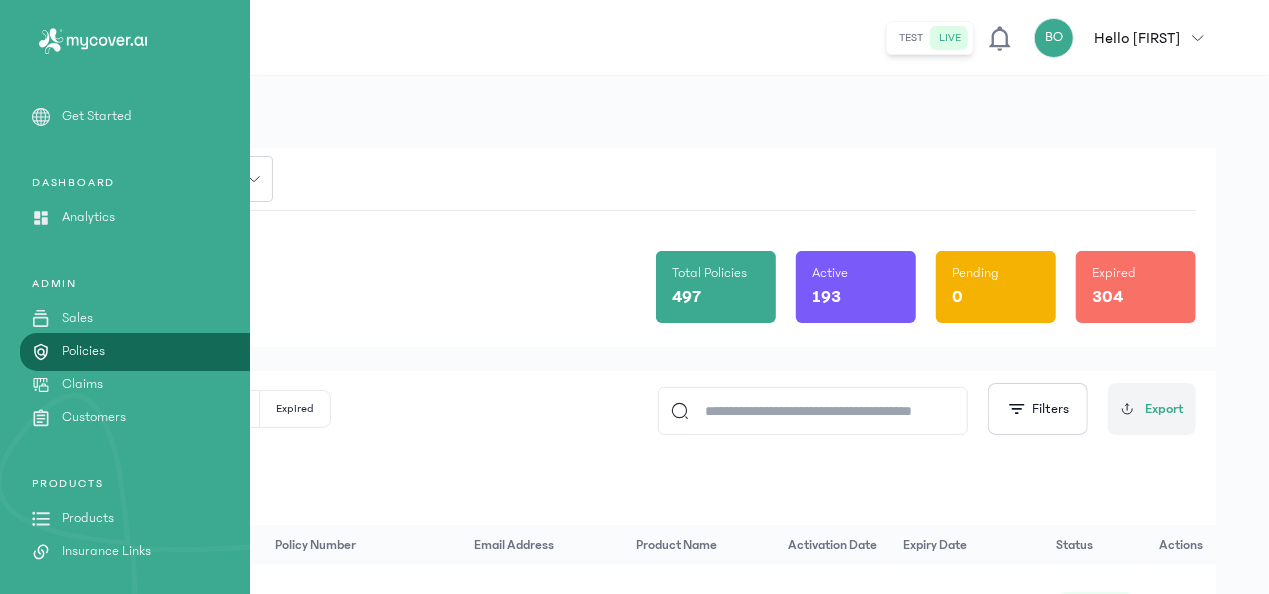 click on "Total Policies 497 Active 193 Pending 0 Expired 304" 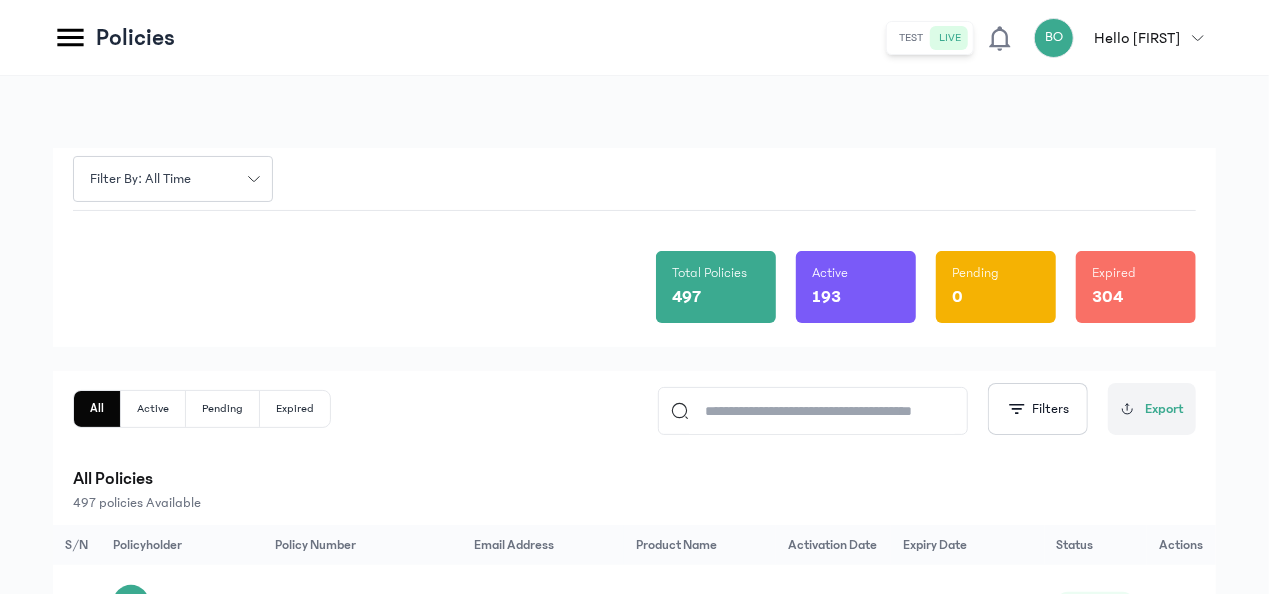 click 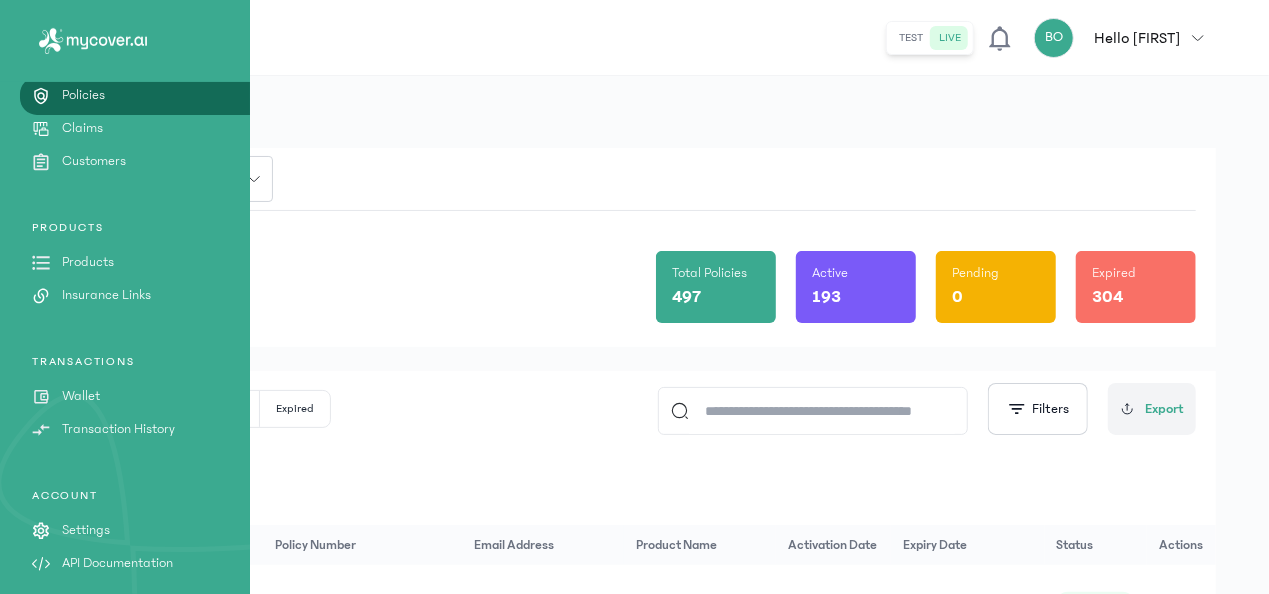scroll, scrollTop: 260, scrollLeft: 0, axis: vertical 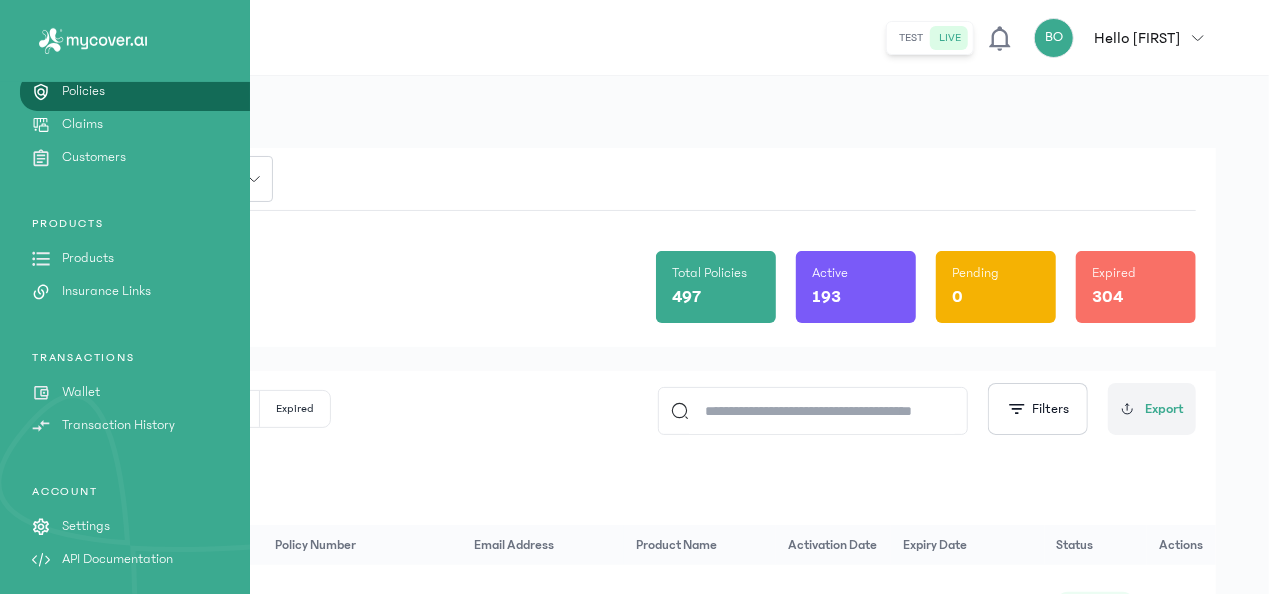 click on "Wallet" 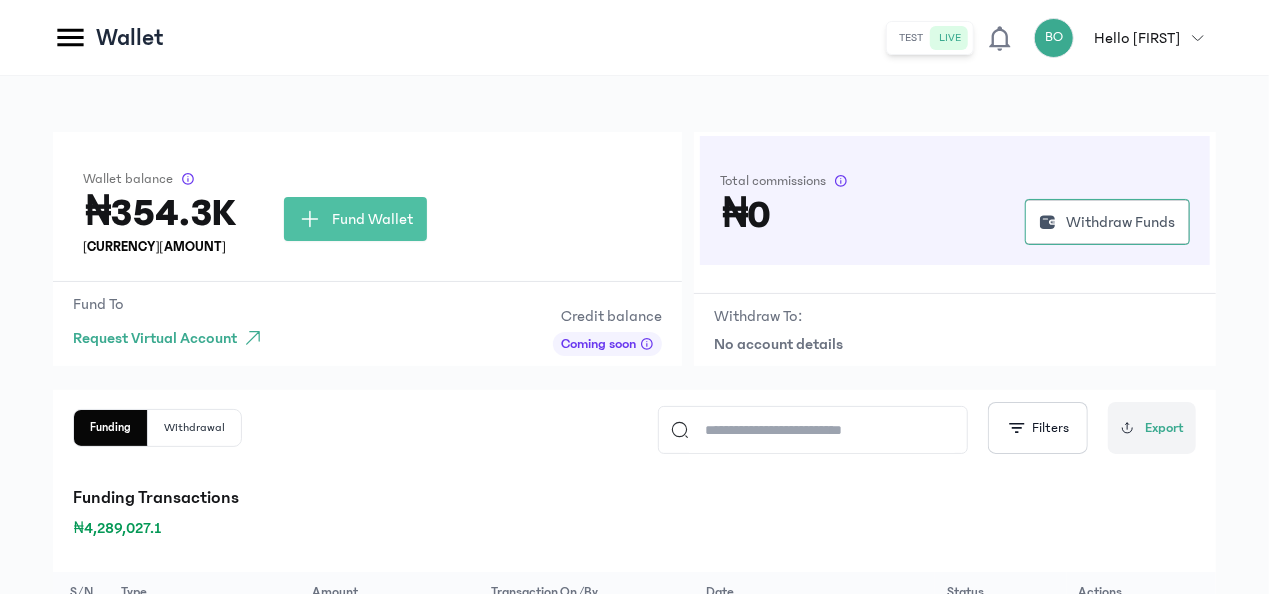 click 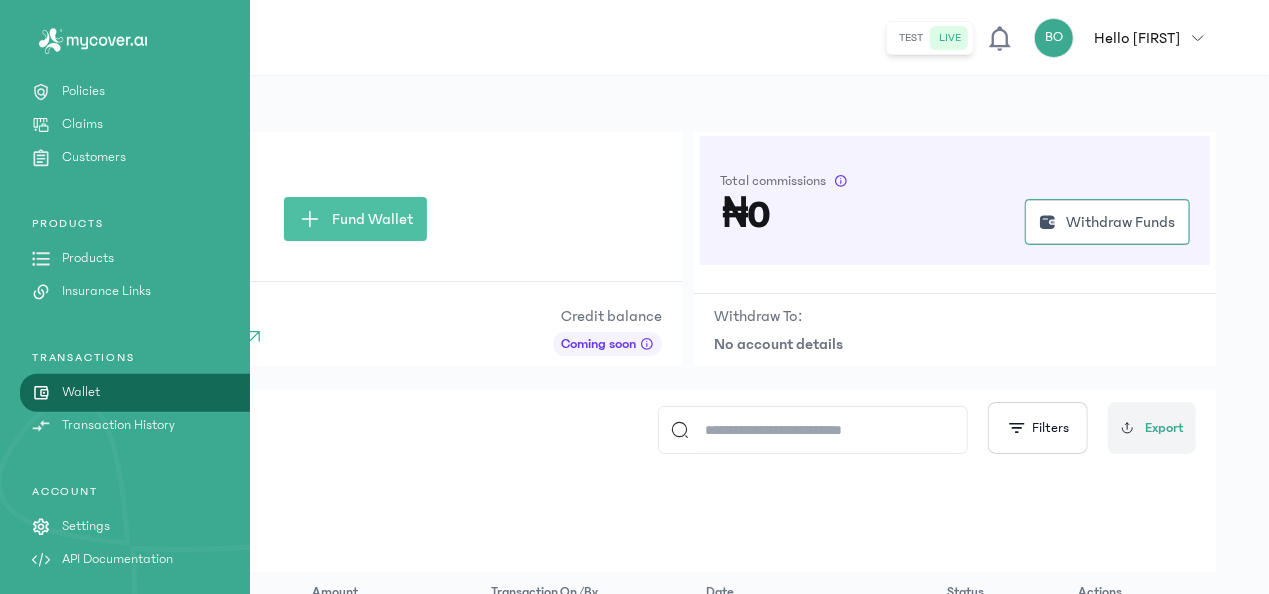 click on "Wallet" 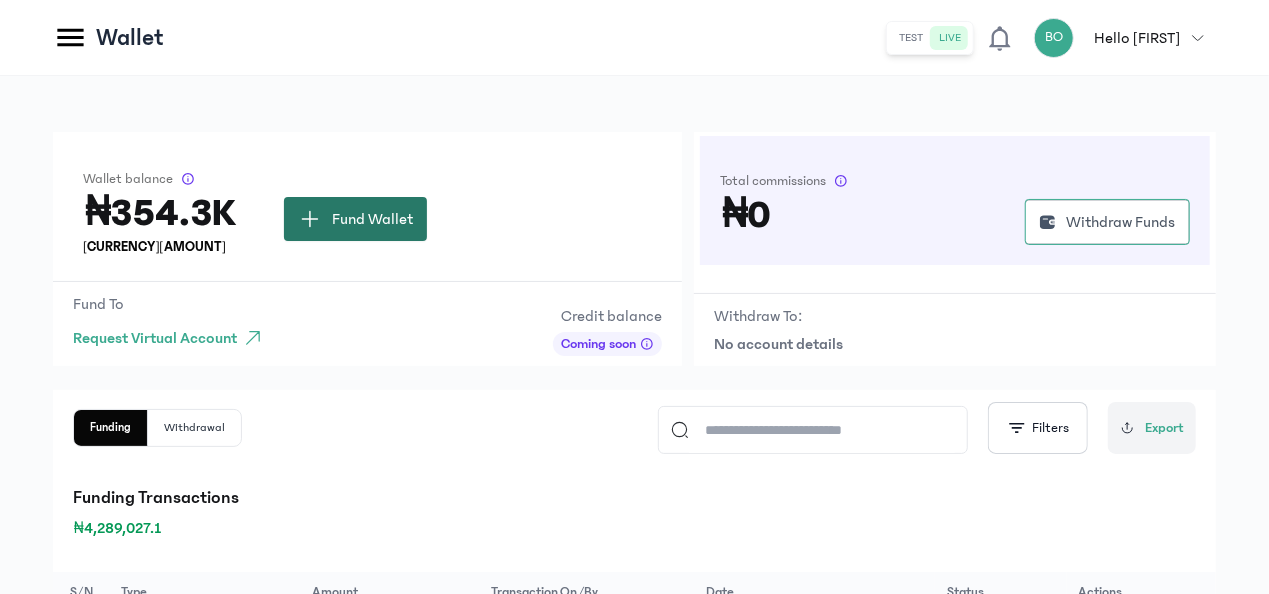 click on "Fund Wallet" 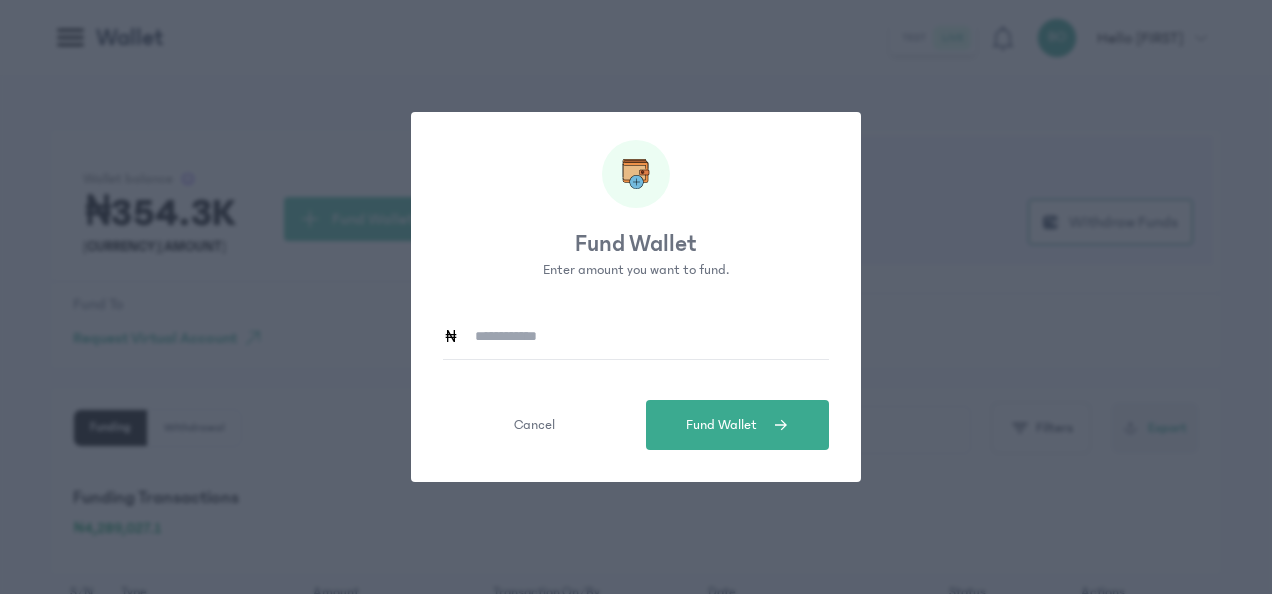 click 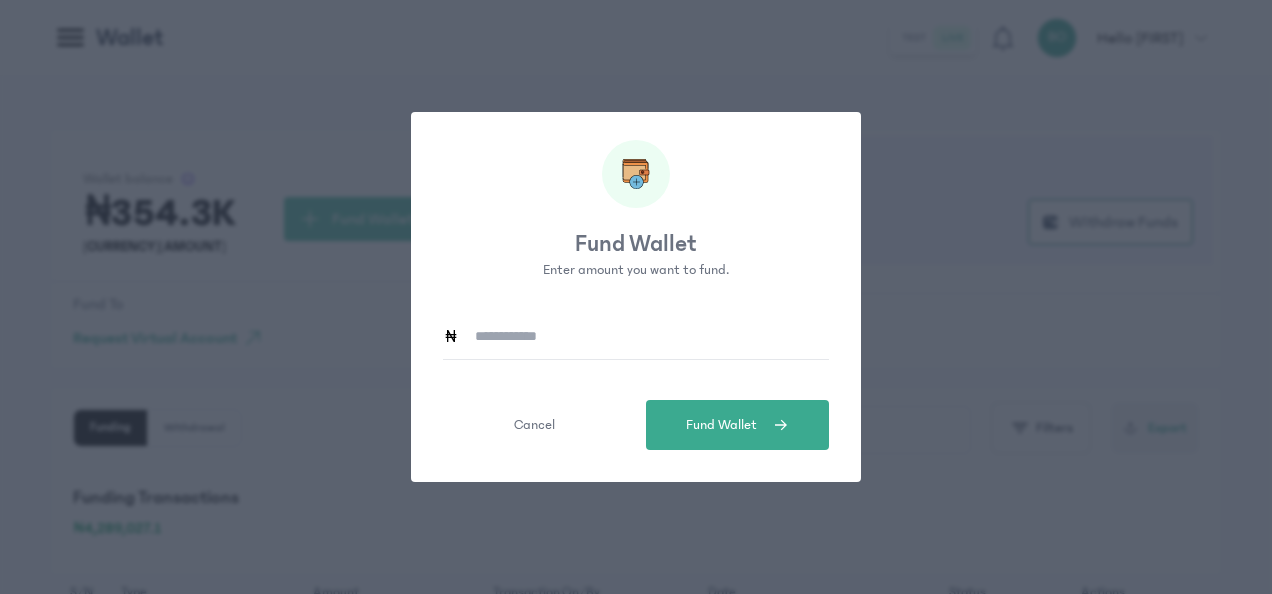 click on "Fund Wallet Enter amount you want to fund.  Cancel   Fund Wallet" 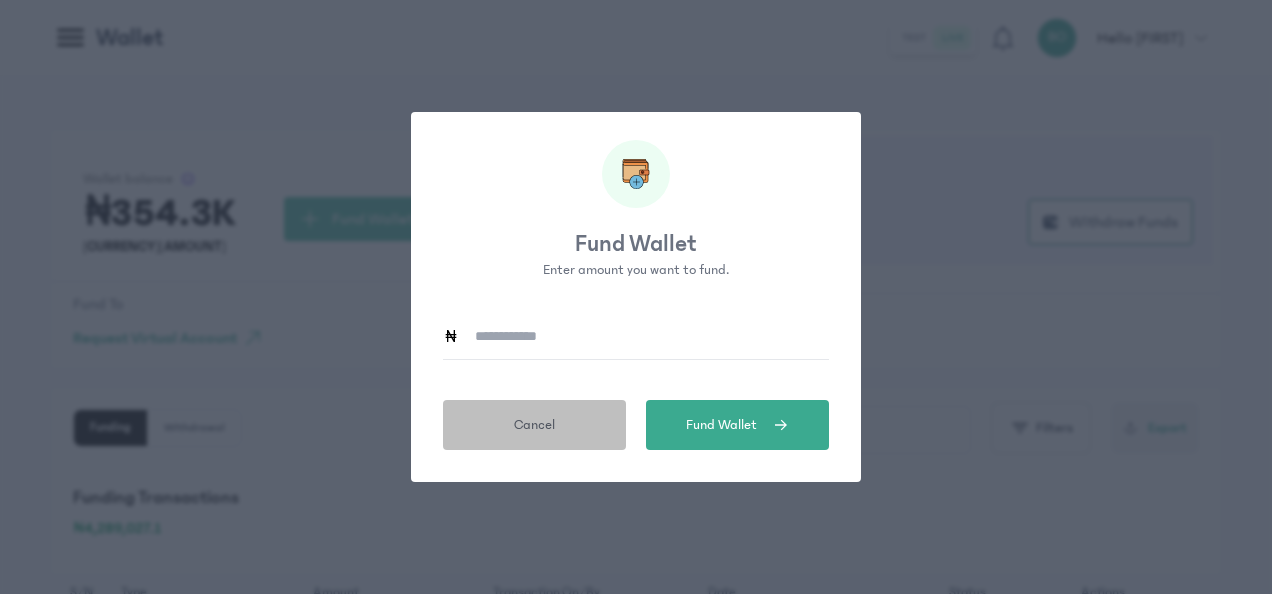 click on "Cancel" at bounding box center [534, 425] 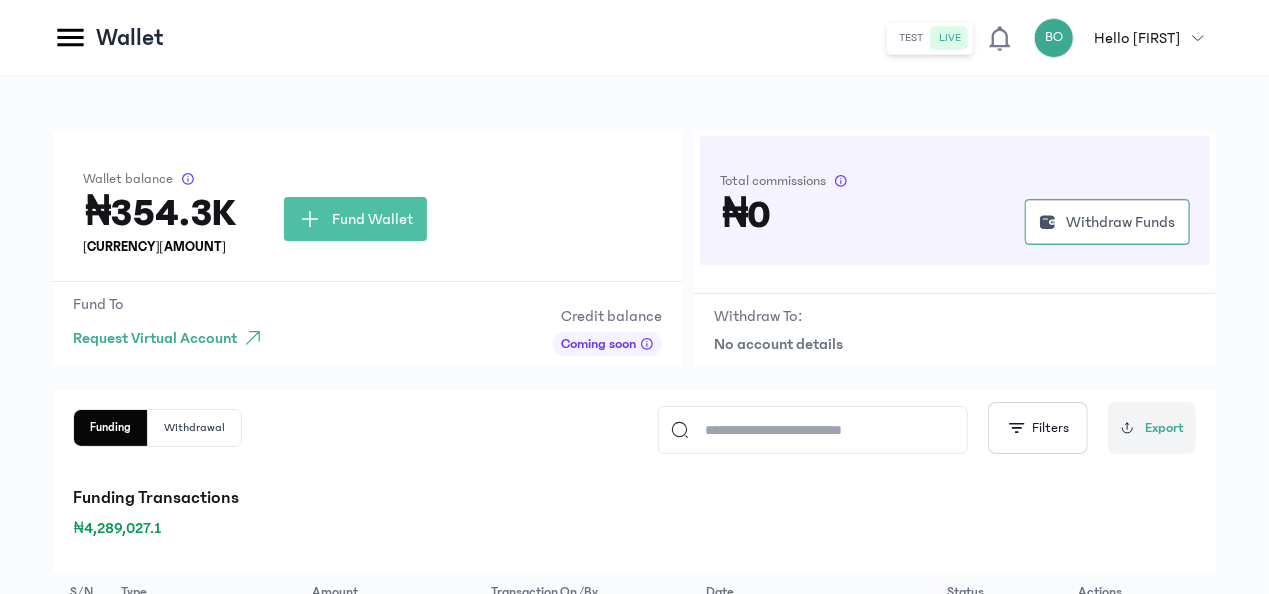 click 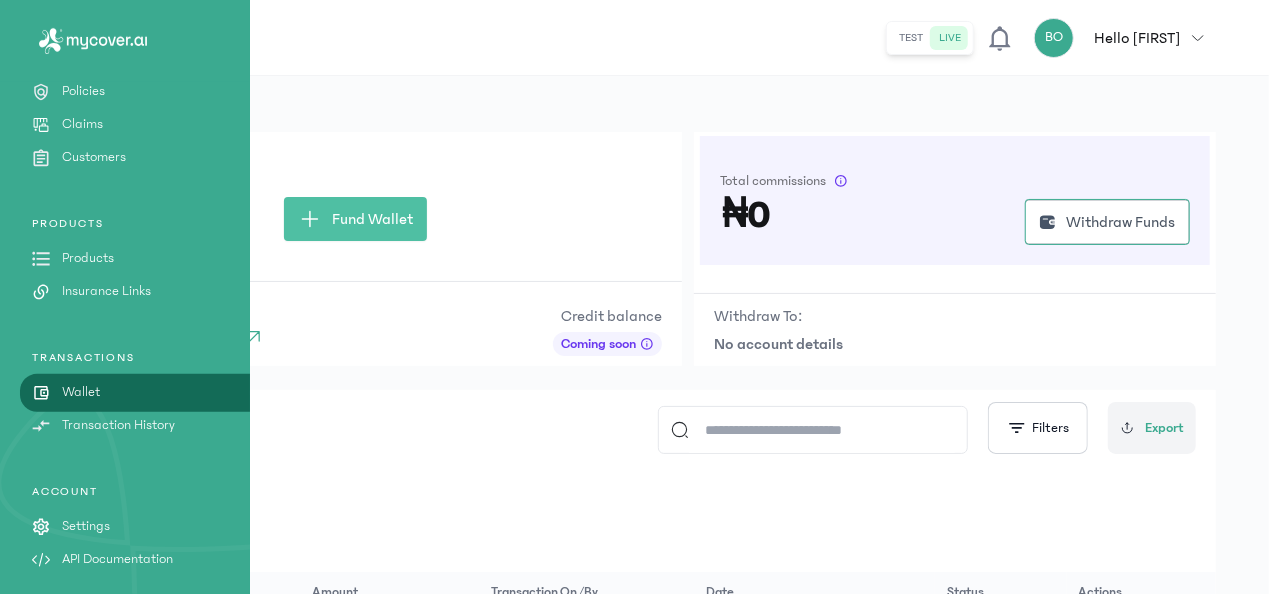 drag, startPoint x: 239, startPoint y: 194, endPoint x: 349, endPoint y: 78, distance: 159.86244 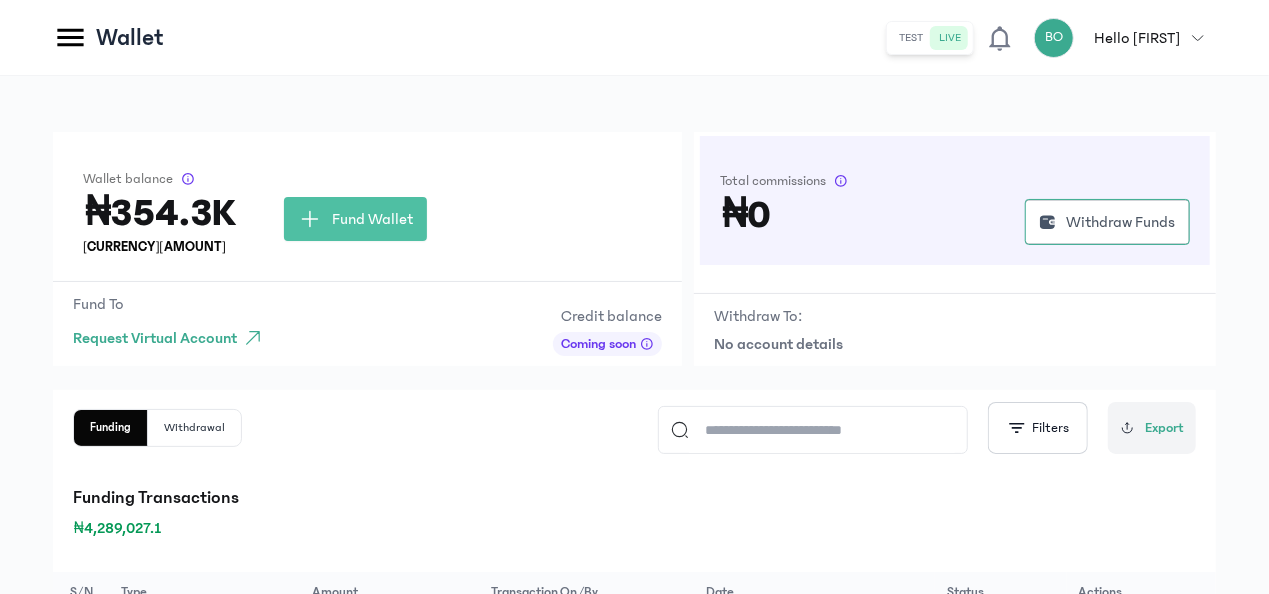 click on "Wallet balance ₦354.3K ₦354,363.8 Fund Wallet Fund To Request Virtual Account Credit balance Coming soon Total commissions ₦0
Withdraw Funds Withdraw To: No account details Funding Withdrawal
Filters
Export Funding Transactions ₦4,289,027.1 S/N Type Amount Transaction on/by Date Status Actions 1 Fund wallet ₦500,000 Bolu Oyenekan 4th, [MONTH] 2025 || 10:39AM success View details 2 Fund wallet ₦400,000 Bolu Oyenekan 2nd, [MONTH] 2025 || 09:08AM success View details 3 Fund wallet ₦150,000 Bolu Oyenekan 26th, [MONTH] 2025 || 01:45PM success View details 4 Fund wallet ₦300,000 Shalom Chuks-Nwoko 7th, [MONTH] 2025 || 02:46PM success View details 5 Fund wallet ₦250,000 Bolu Oyenekan 2nd, [MONTH] 2025 || 11:40AM success View details 6 Fund wallet ₦300,000 Bolu Oyenekan 21st, [MONTH] 2025 || 07:36PM success View details 7 Fund wallet ₦500,000 Bolu Oyenekan 7th, [MONTH] 2025 || 11:32AM success View details 8 Fund wallet ₦50,000 Bolu Oyenekan 24th, [MONTH] 2025 || 04:09PM success View details 9 success" at bounding box center [634, 790] 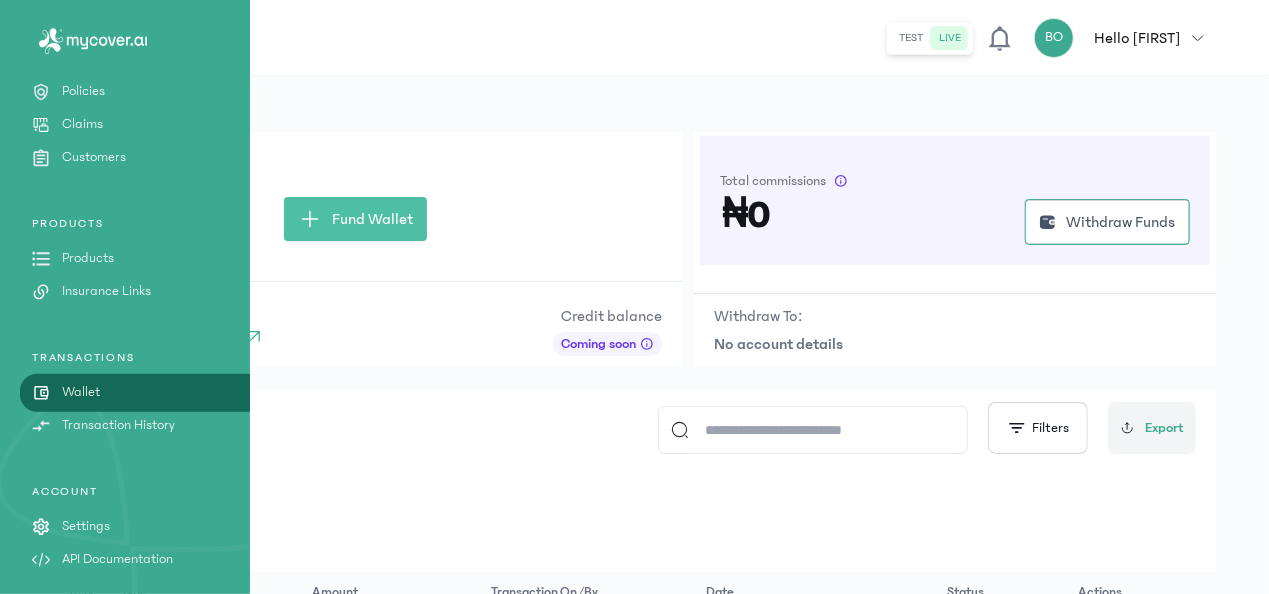 click on "Products" at bounding box center [88, 258] 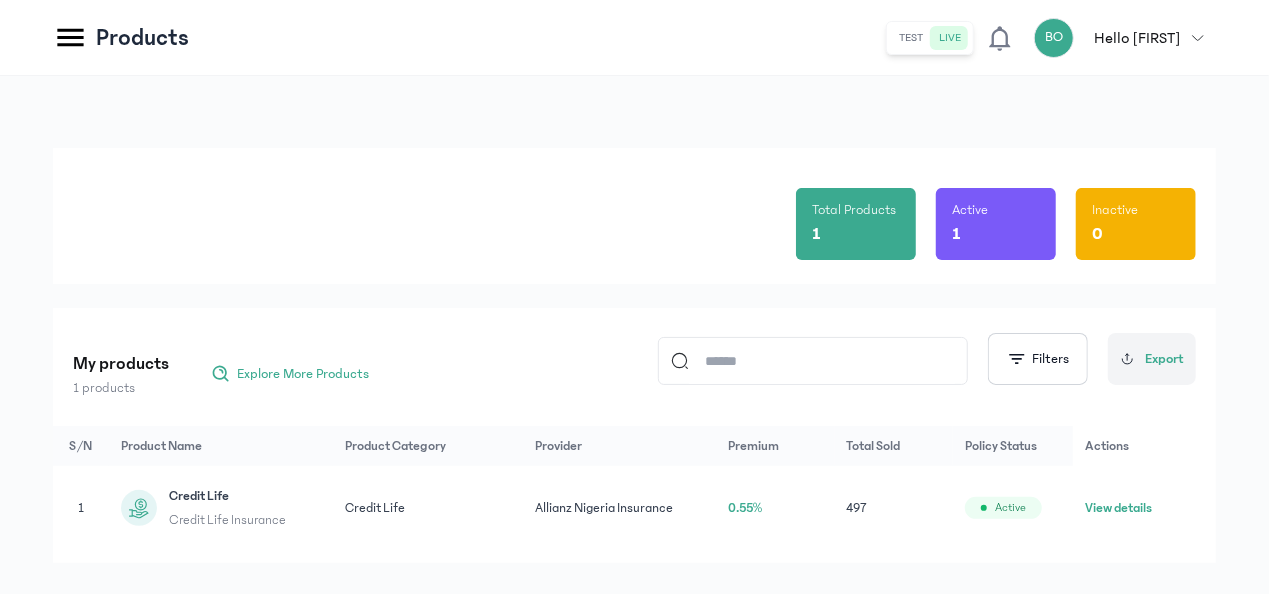 click on "View details" 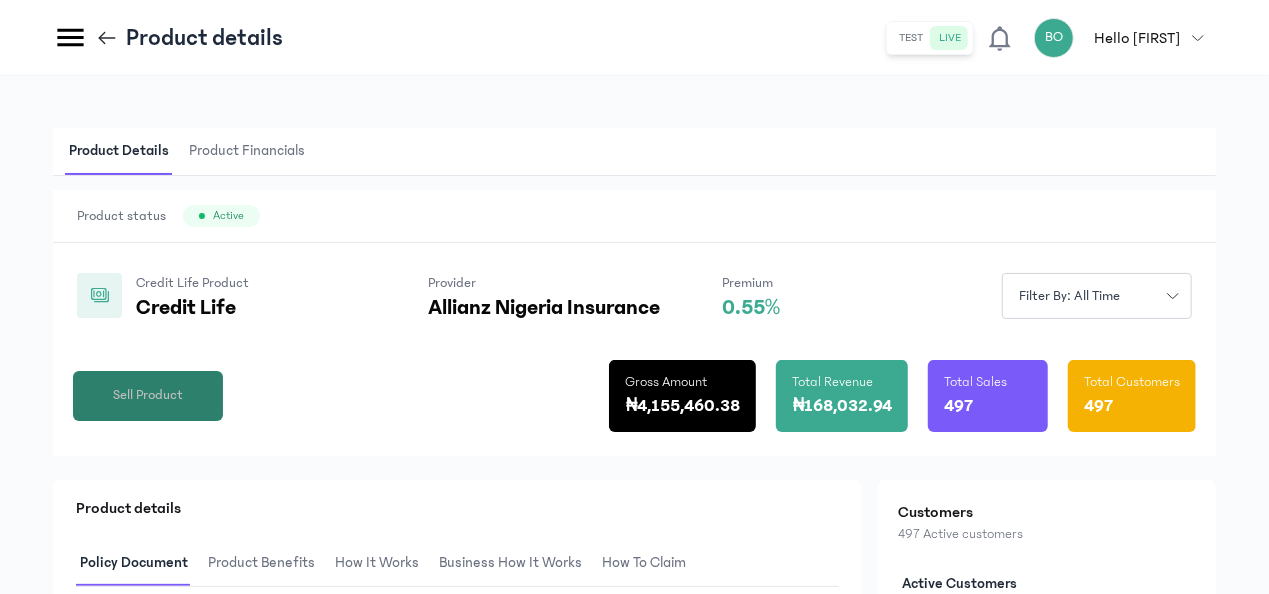 click on "Sell Product" at bounding box center (148, 395) 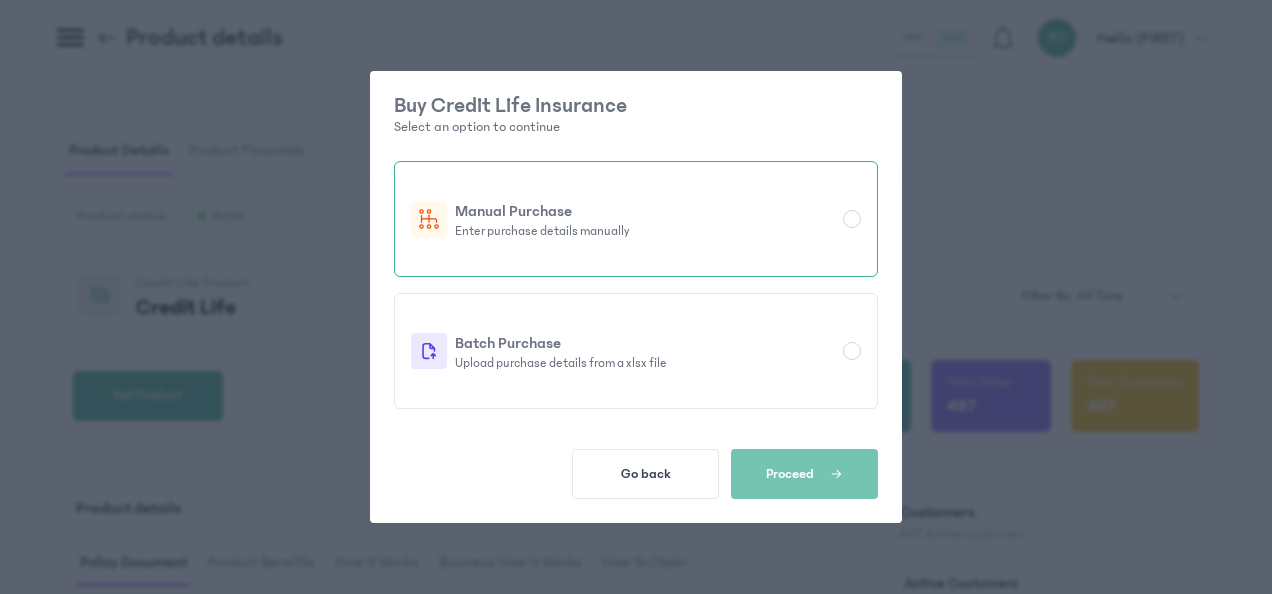 click on "Manual Purchase Enter purchase details manually" 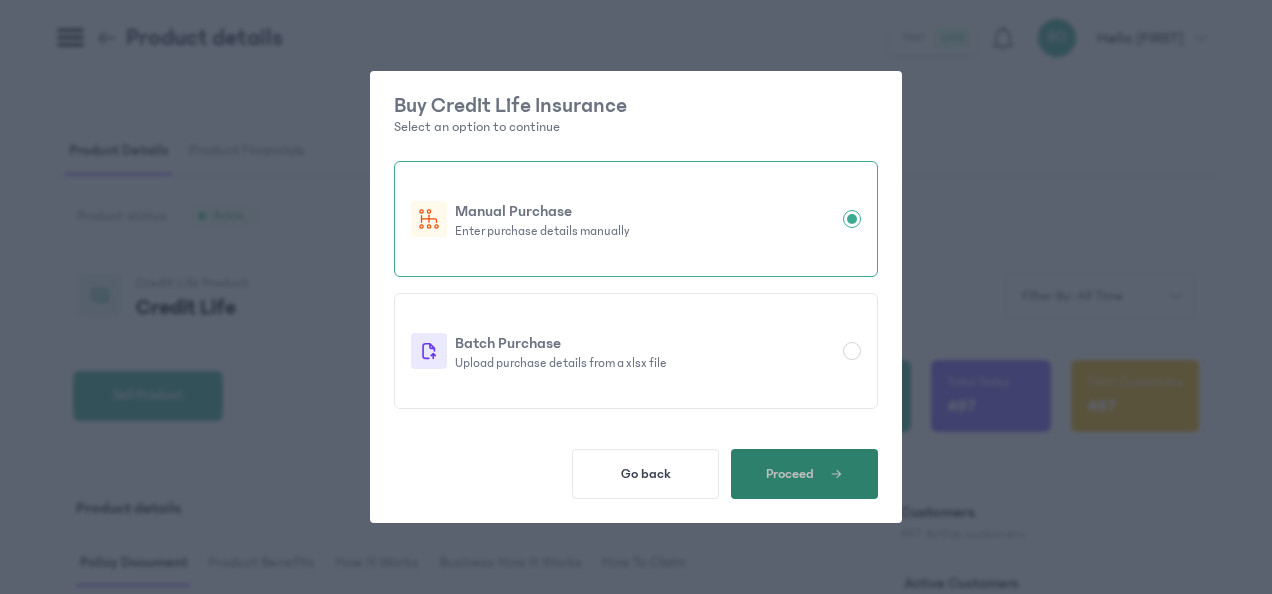 click on "Proceed" at bounding box center (804, 474) 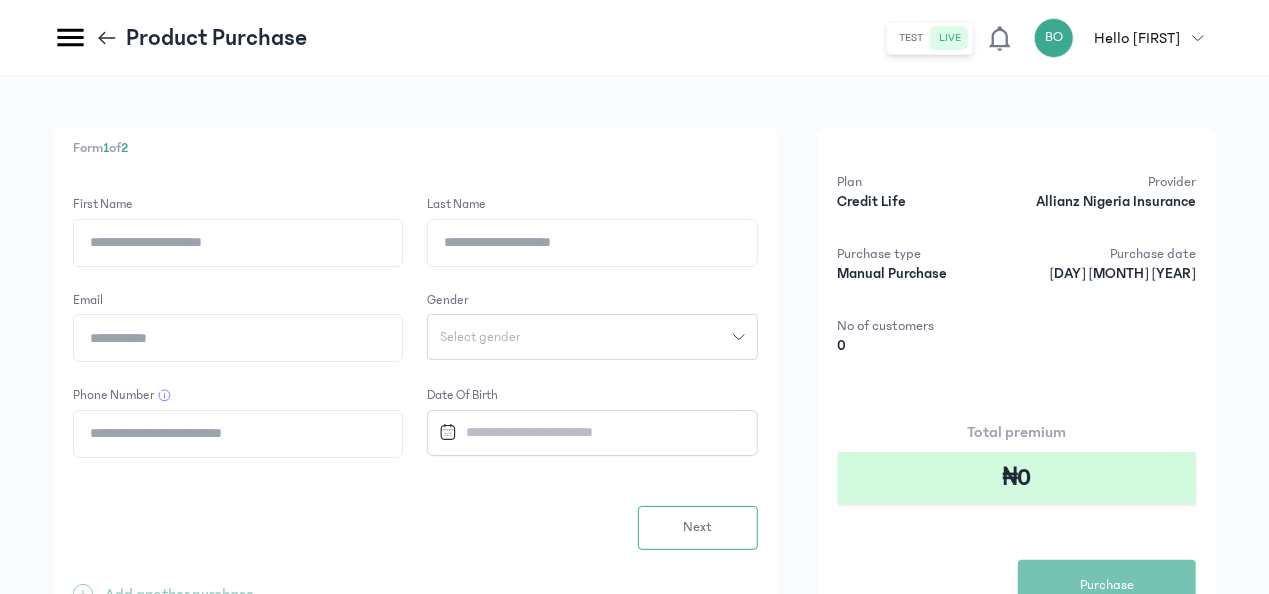 click on "First Name" 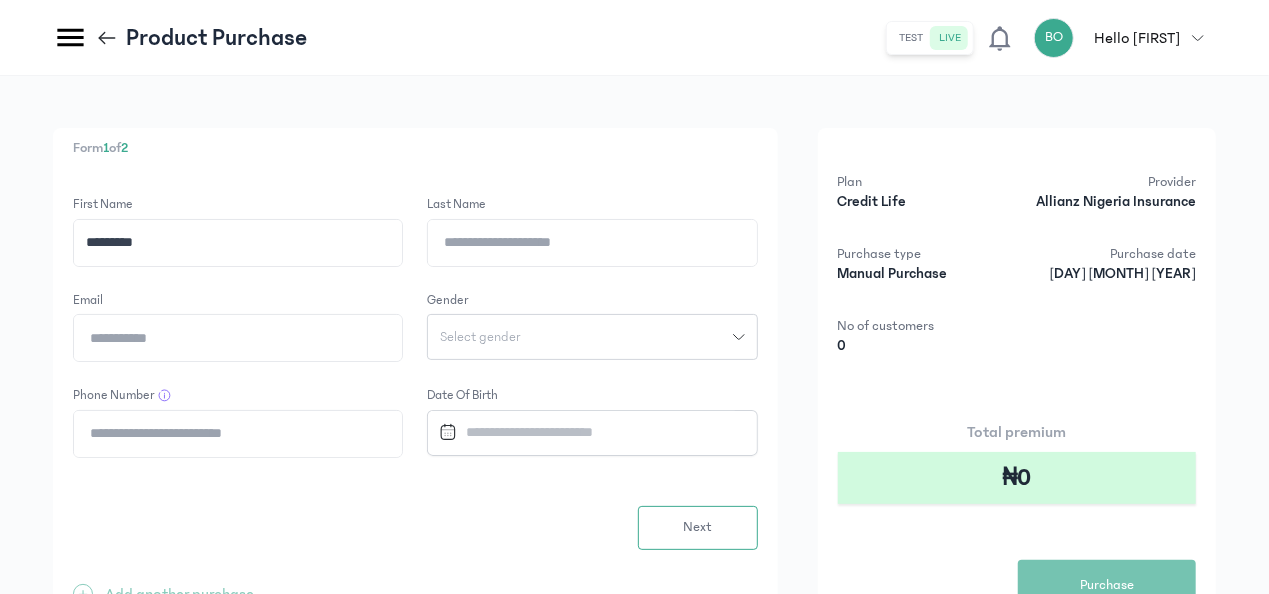 type on "*********" 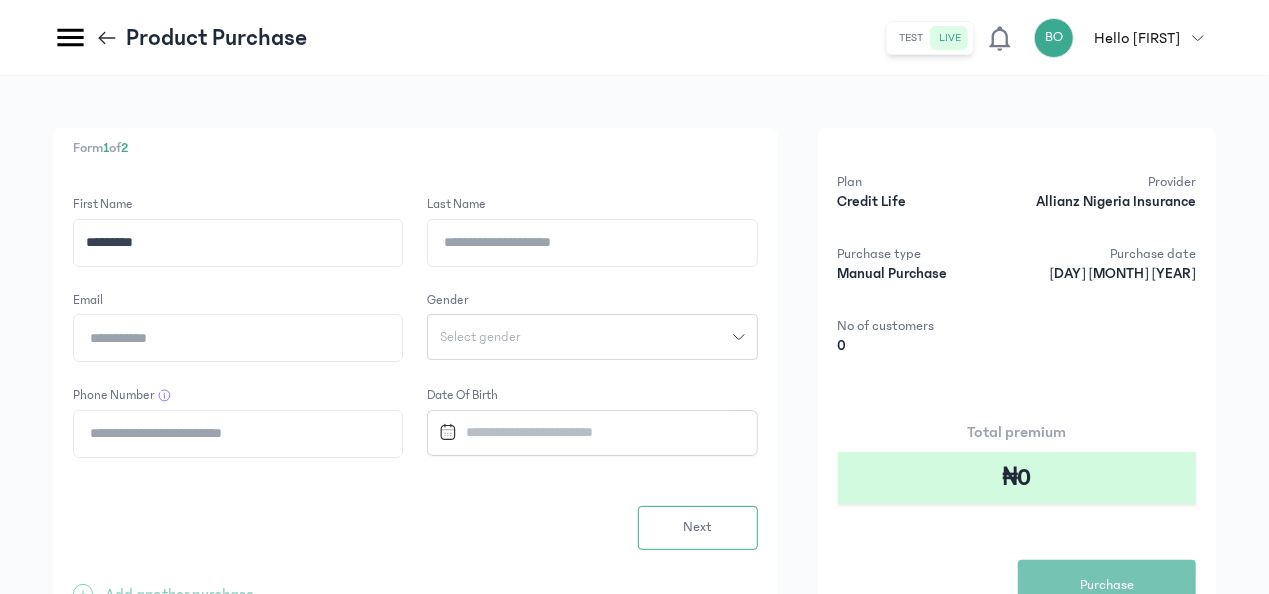 click on "Last Name" 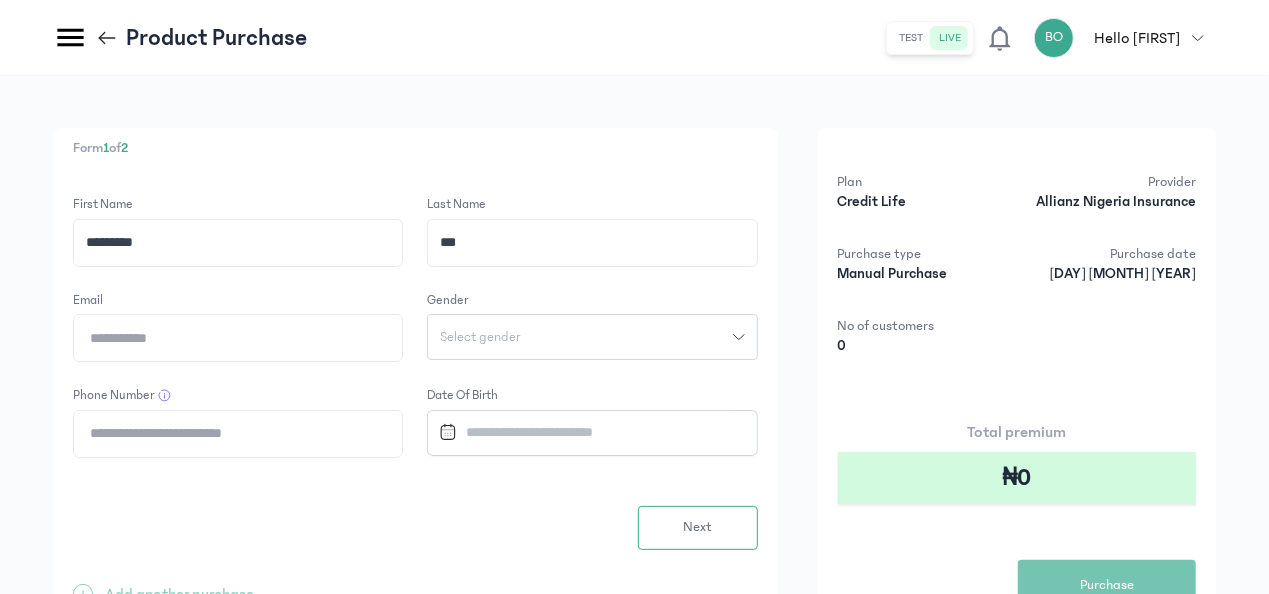 type on "***" 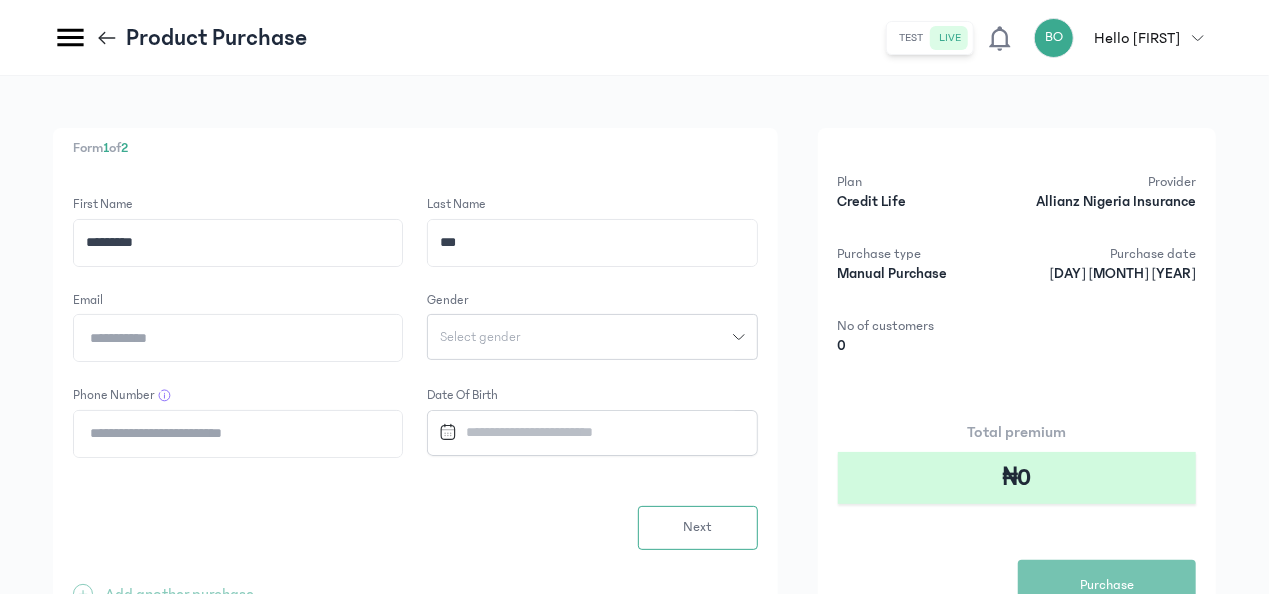 click on "*********" 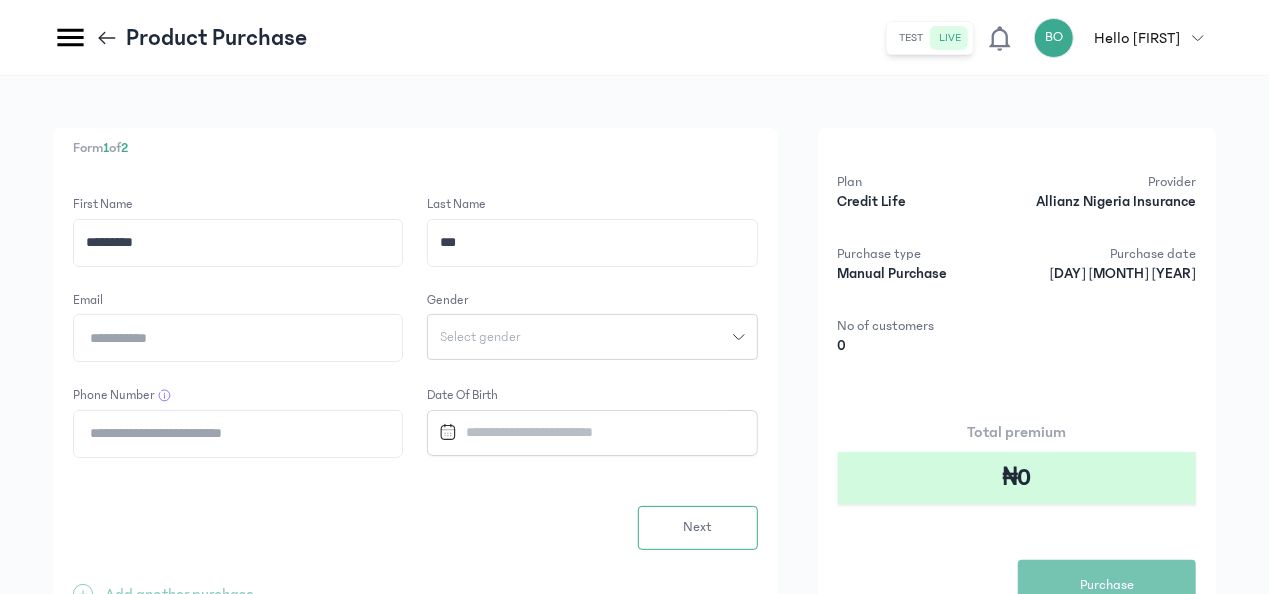 paste on "**********" 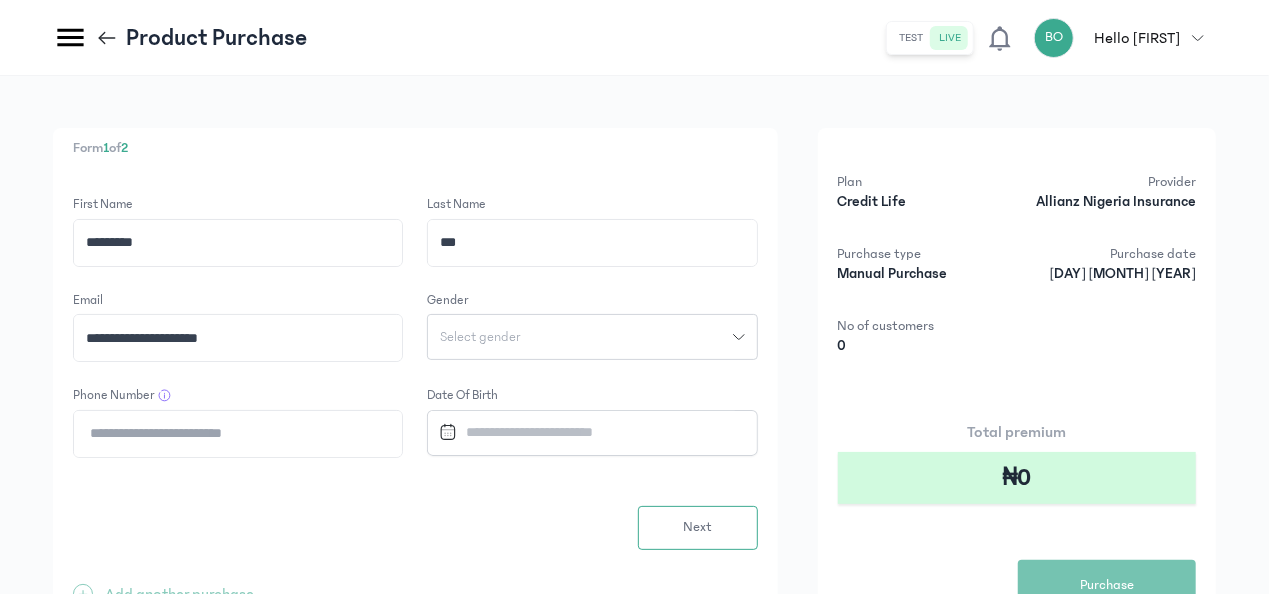 type on "**********" 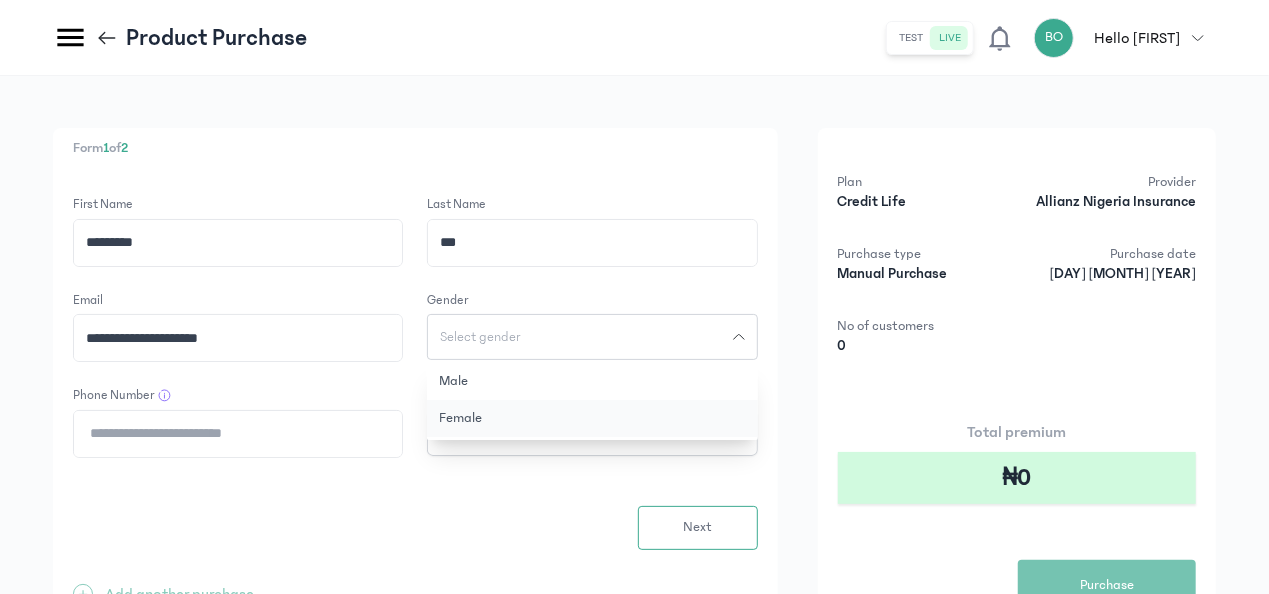 drag, startPoint x: 485, startPoint y: 433, endPoint x: 480, endPoint y: 424, distance: 10.29563 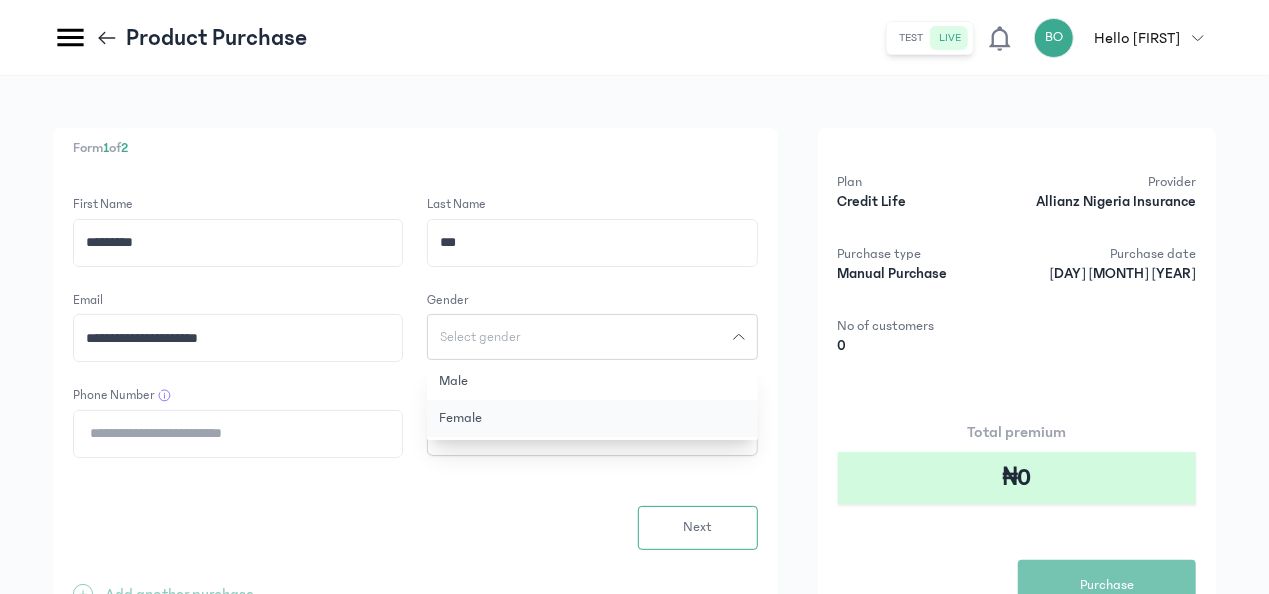click on "Female" 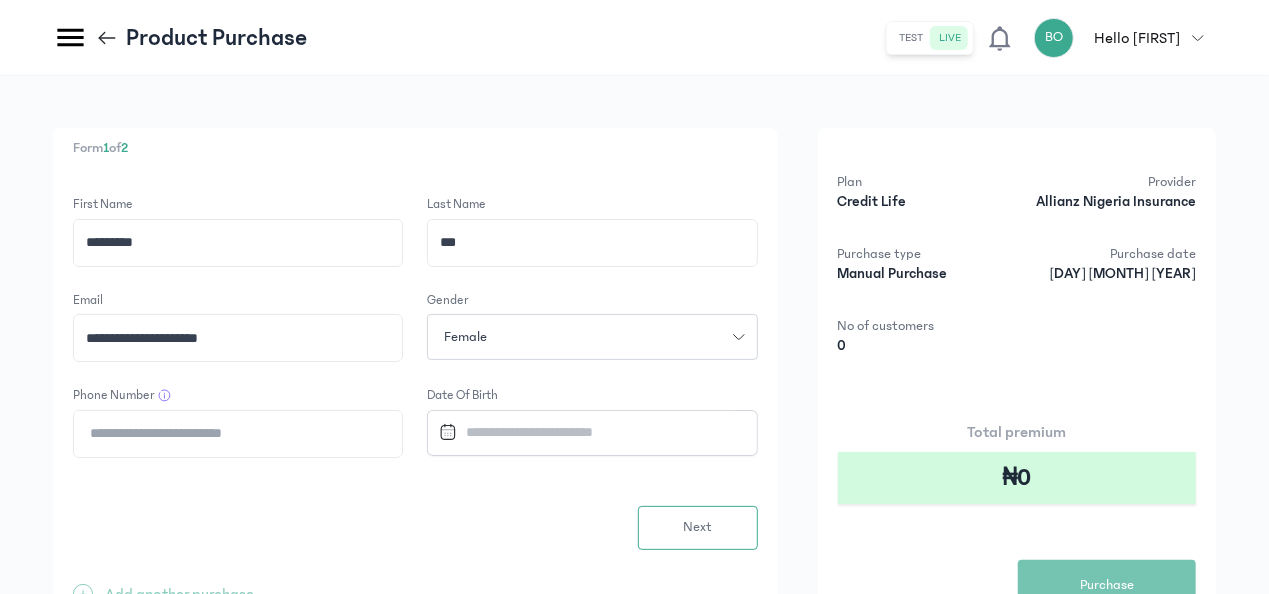 click on "Phone Number" 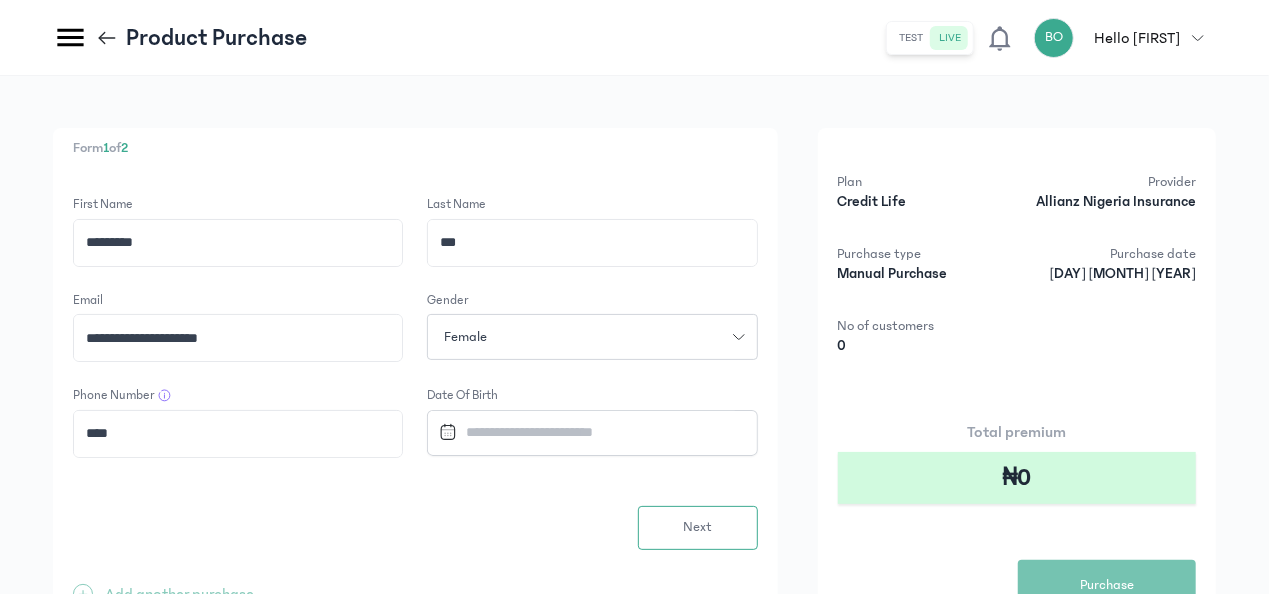 paste on "**********" 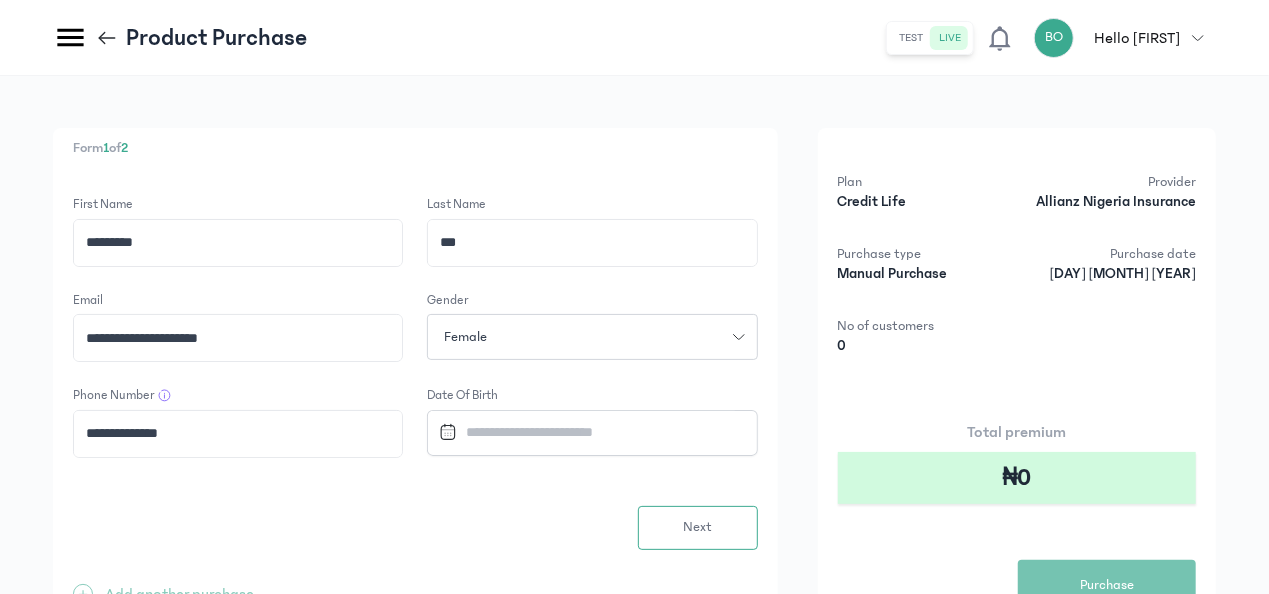 type on "**********" 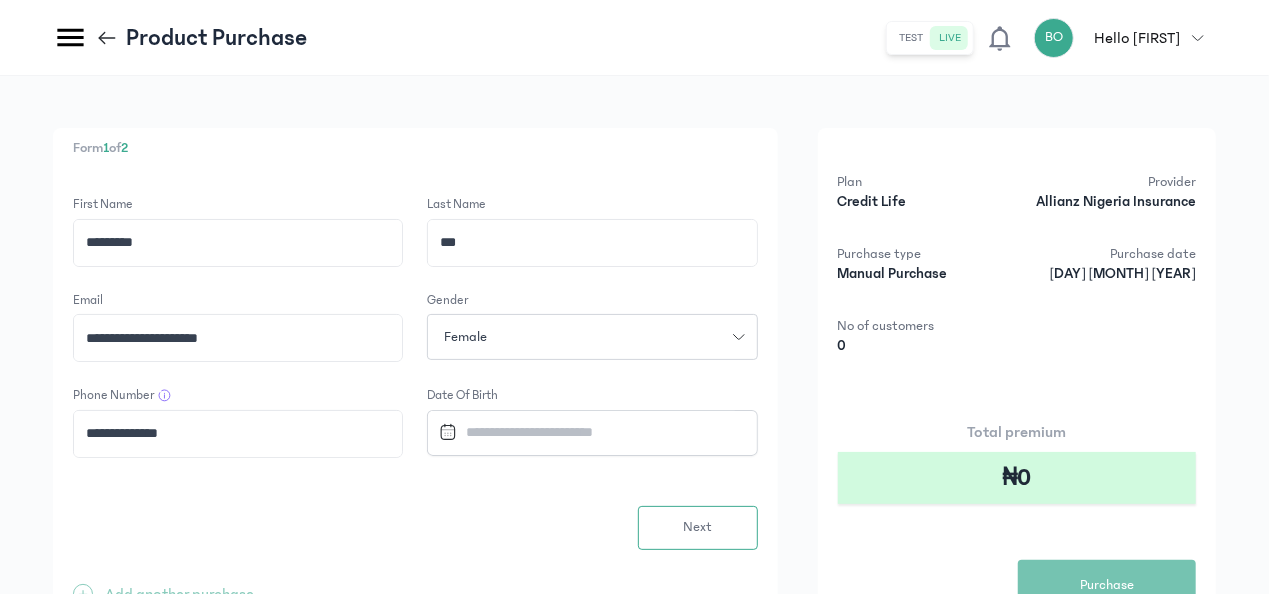 click at bounding box center (583, 432) 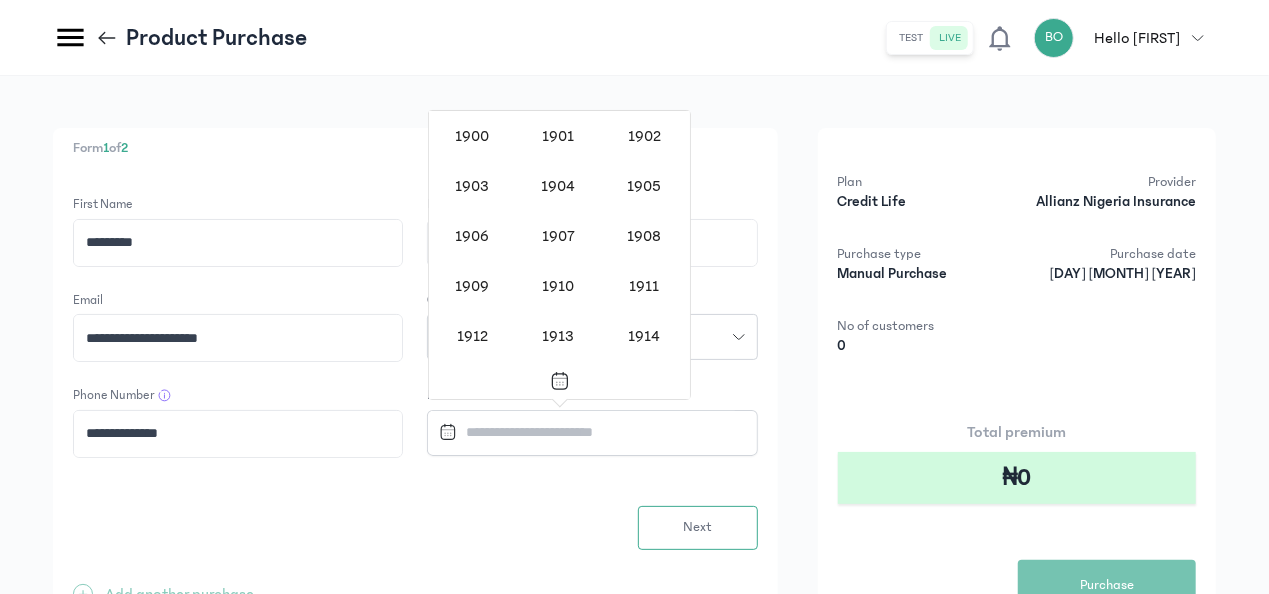 scroll, scrollTop: 1638, scrollLeft: 0, axis: vertical 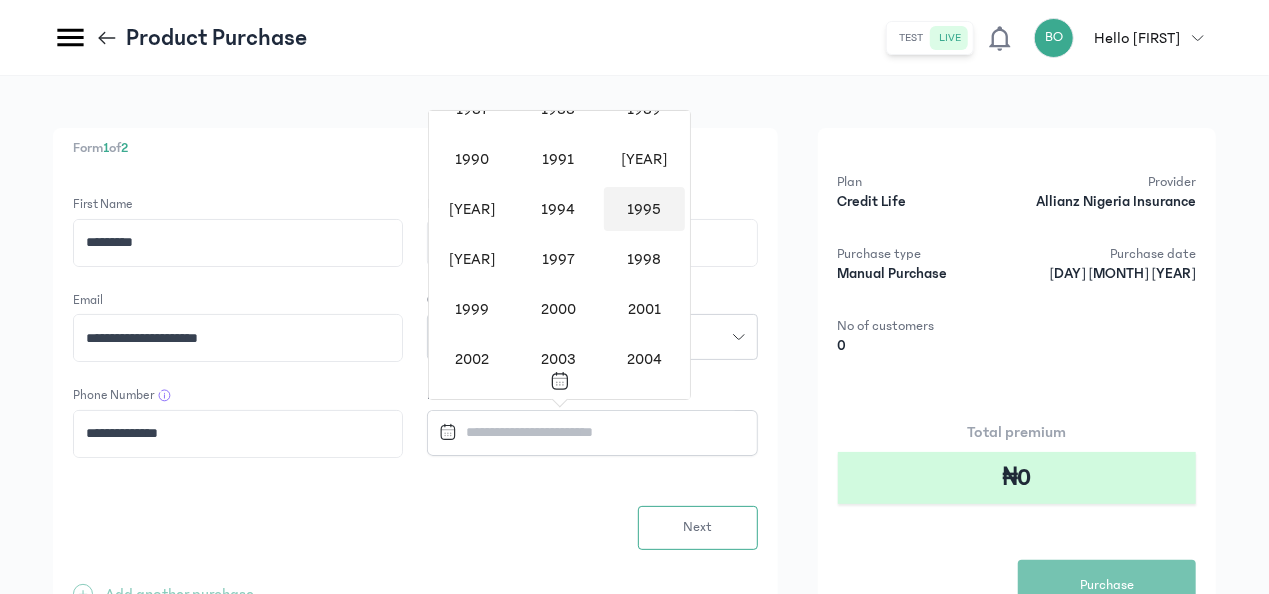 click on "1995" at bounding box center (644, 209) 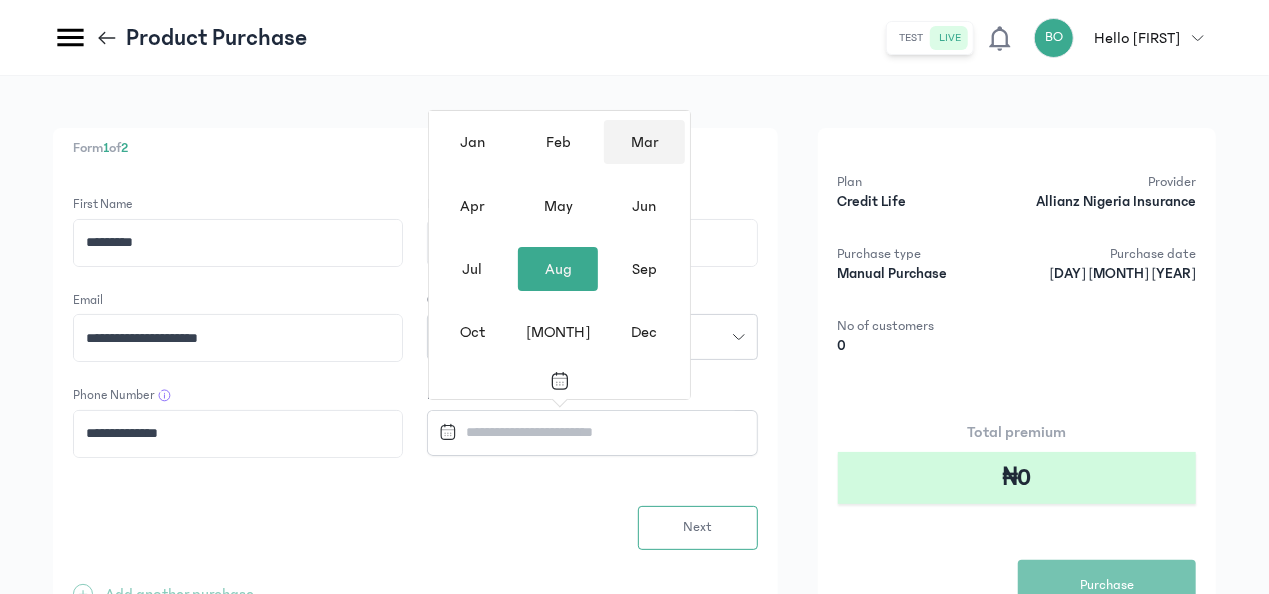 click on "Mar" at bounding box center [644, 142] 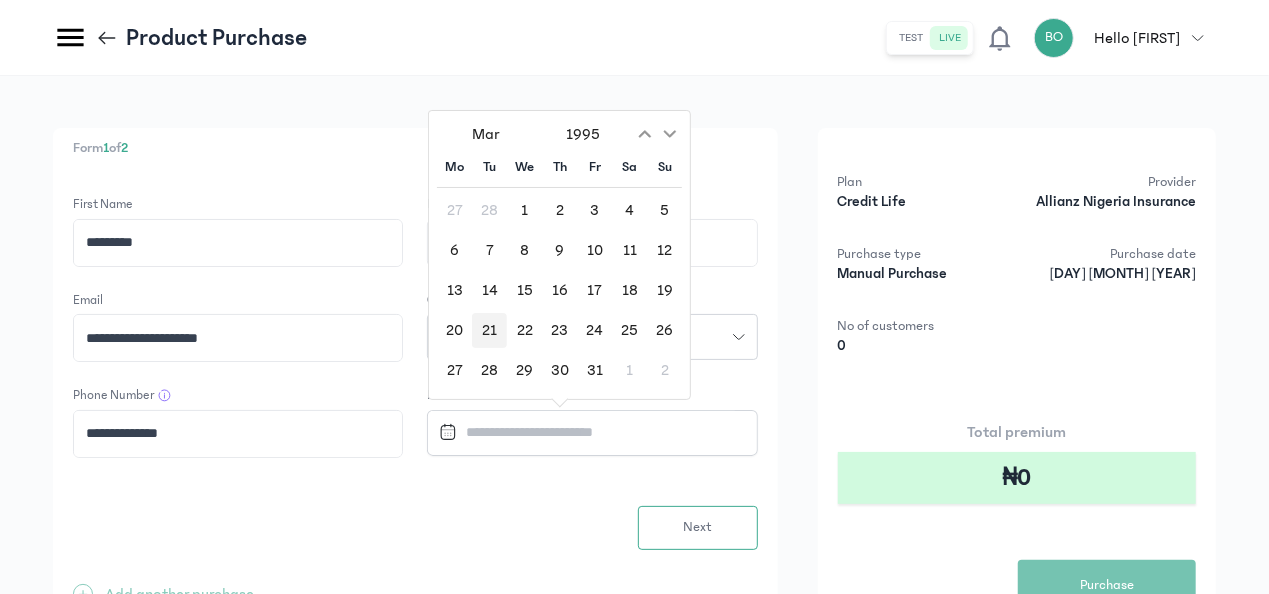 click on "21" at bounding box center [489, 330] 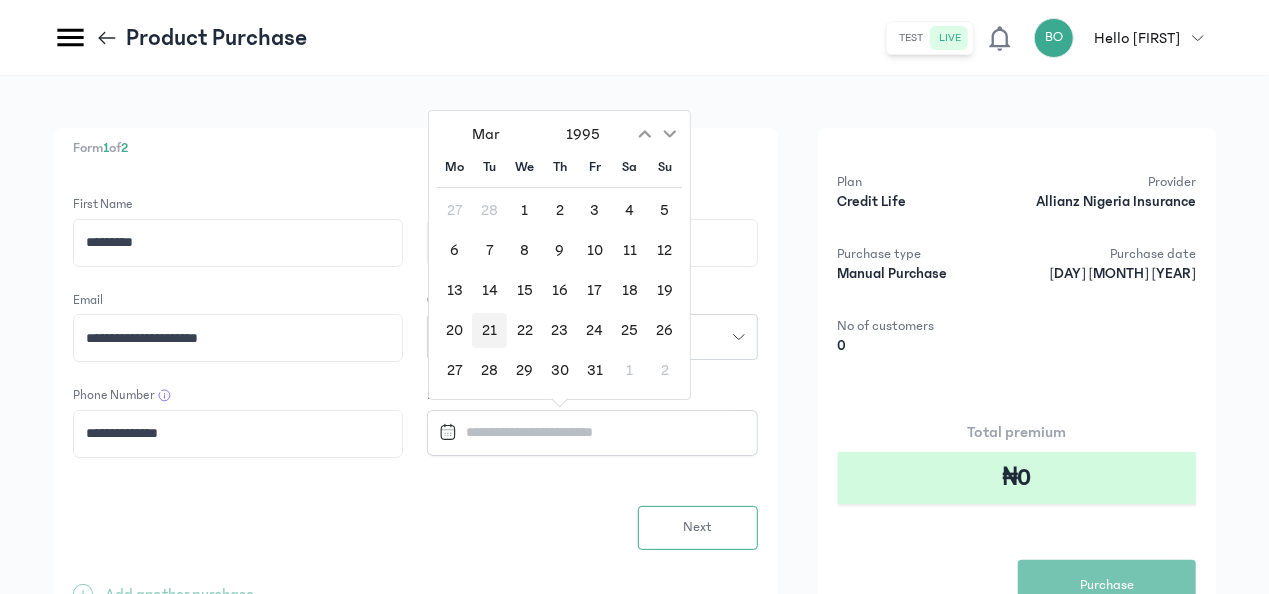 type on "**********" 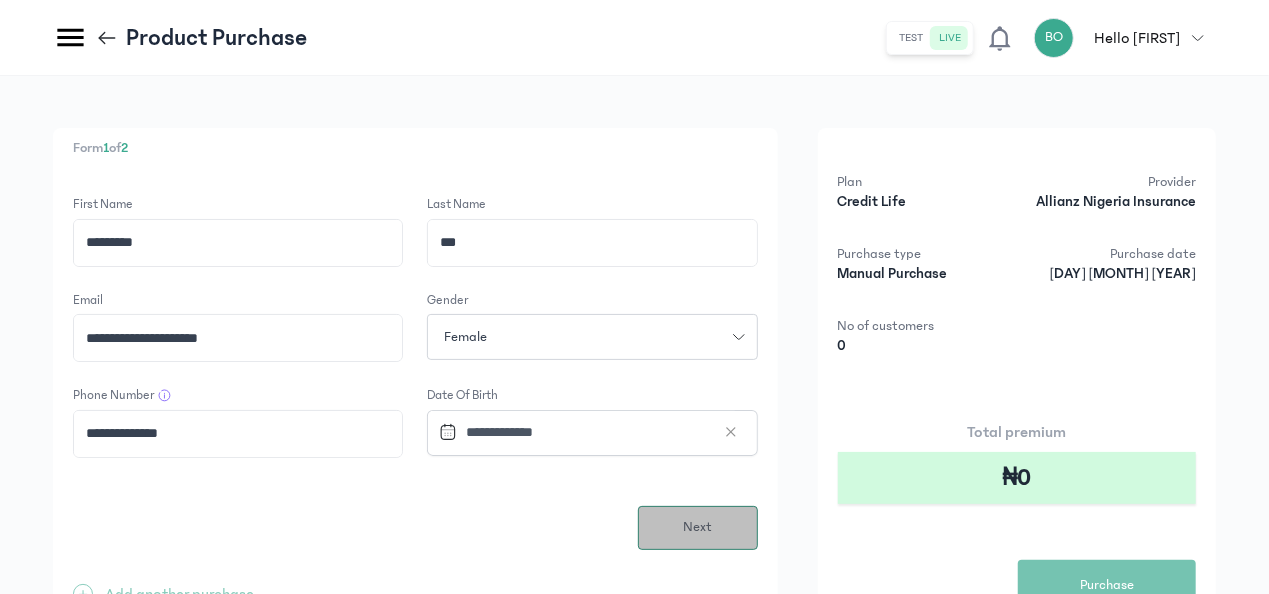 click on "Next" at bounding box center (698, 528) 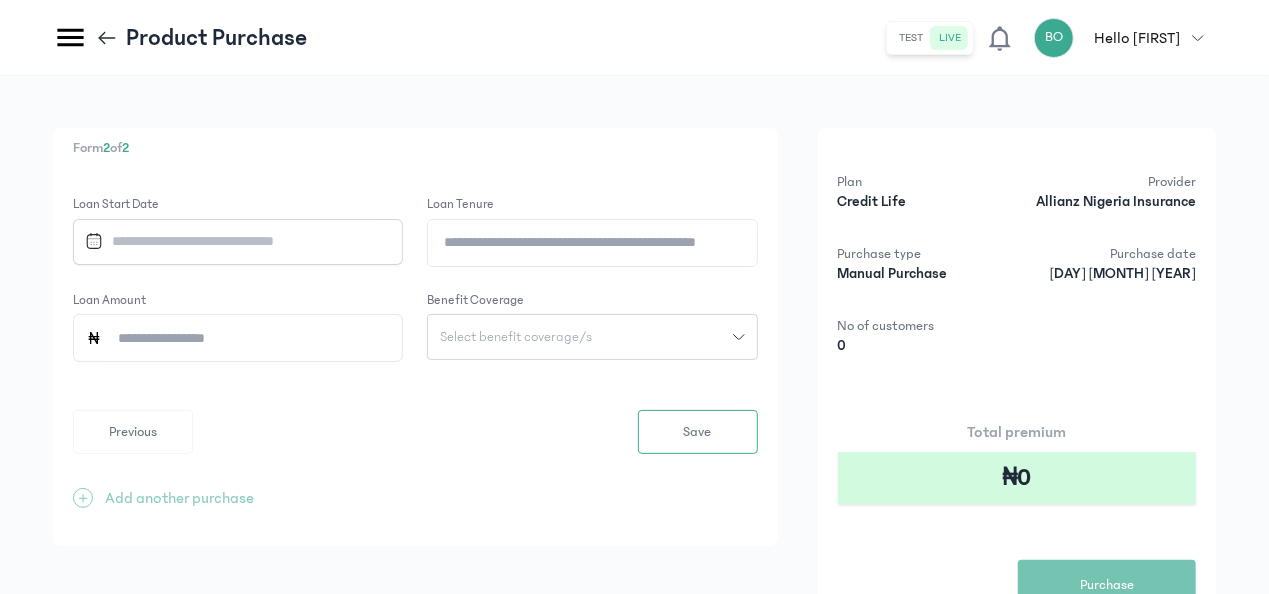 click at bounding box center [229, 241] 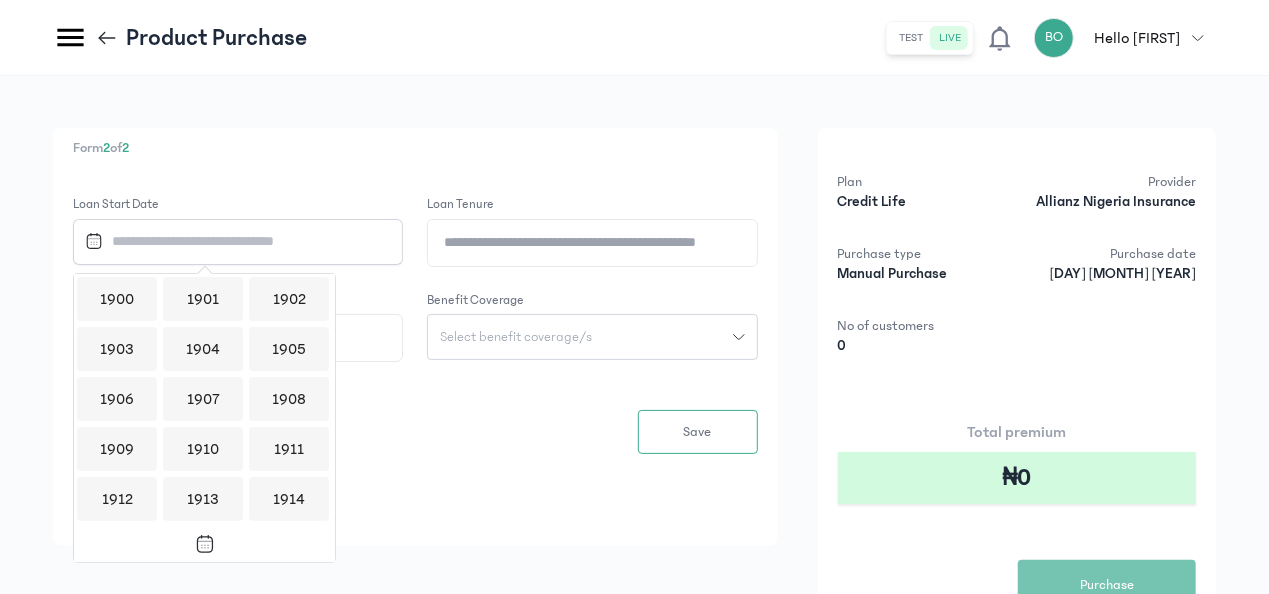scroll, scrollTop: 1938, scrollLeft: 0, axis: vertical 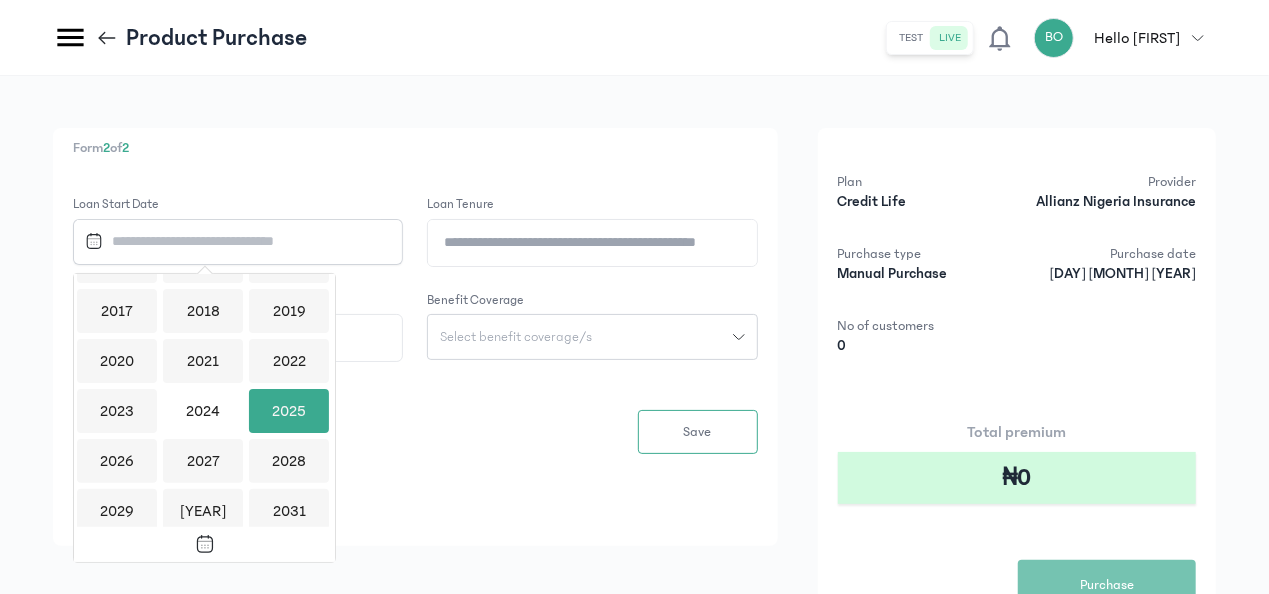 click on "2025" at bounding box center (289, 411) 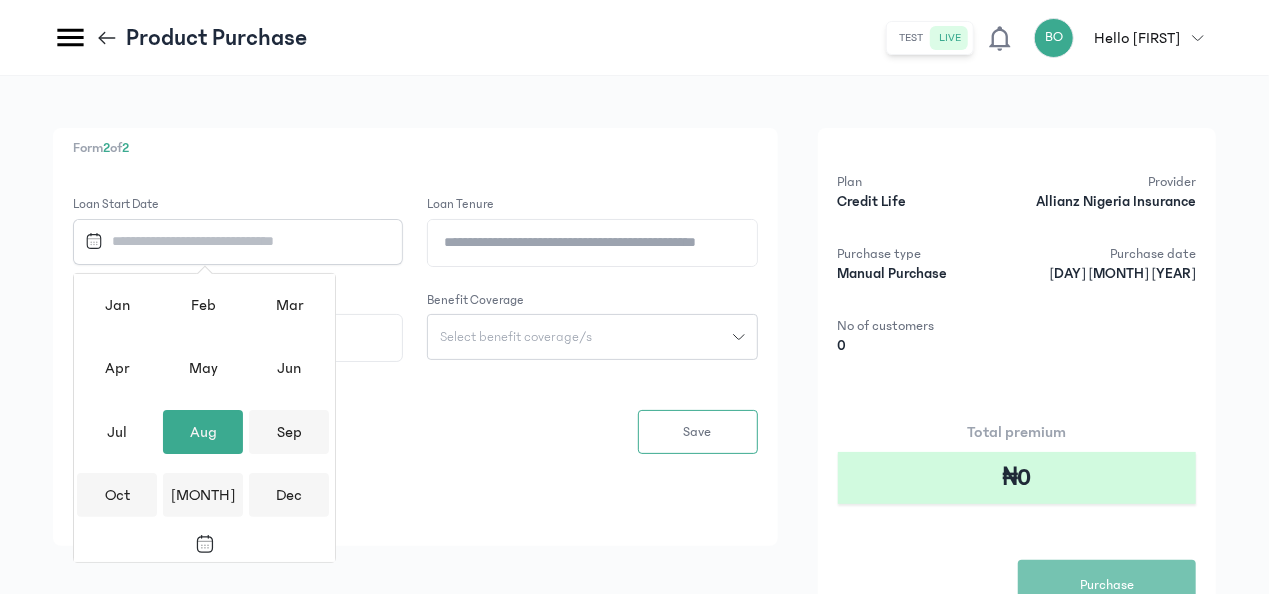 click on "Aug" at bounding box center [203, 432] 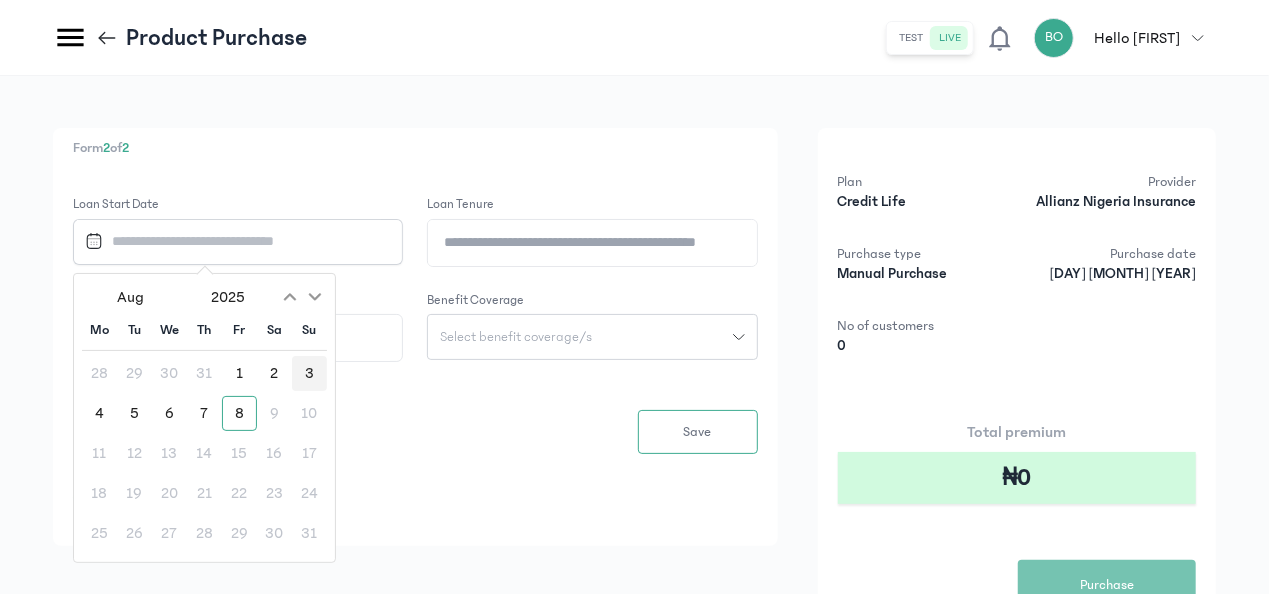 click on "3" at bounding box center [309, 373] 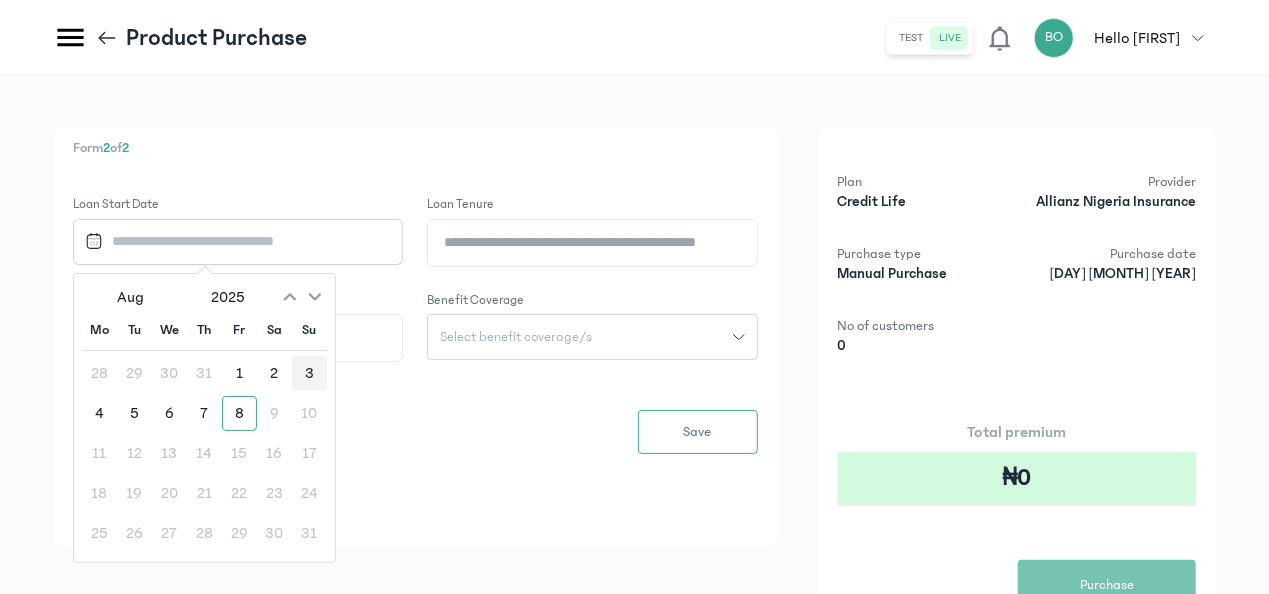 type on "**********" 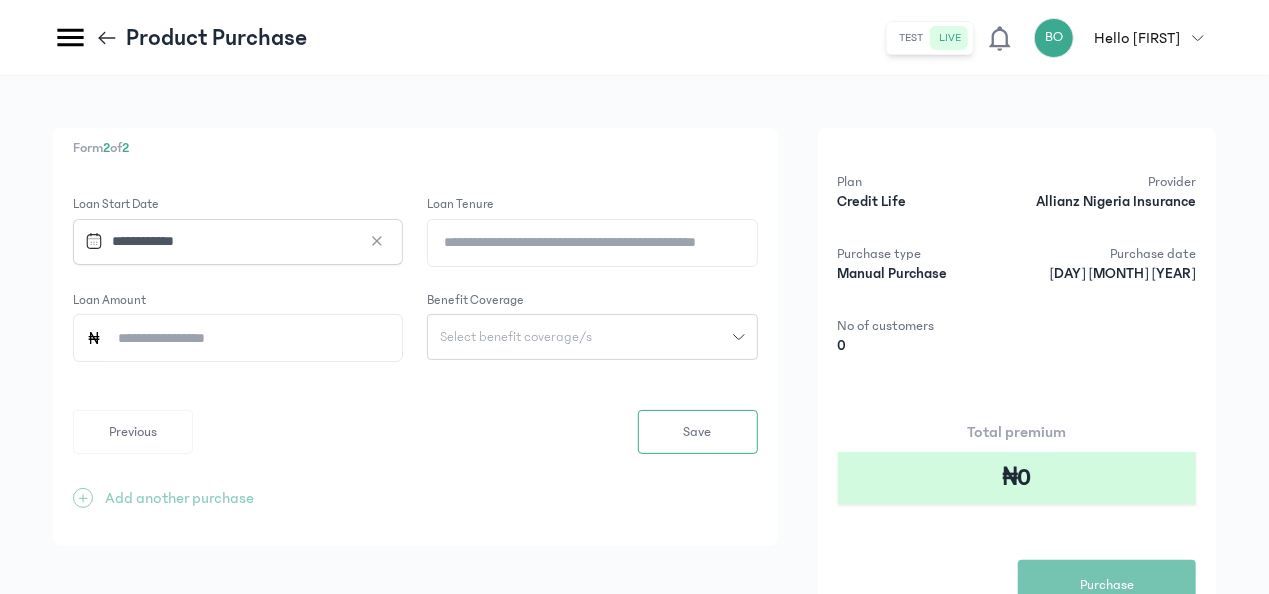 click on "Loan Tenure" 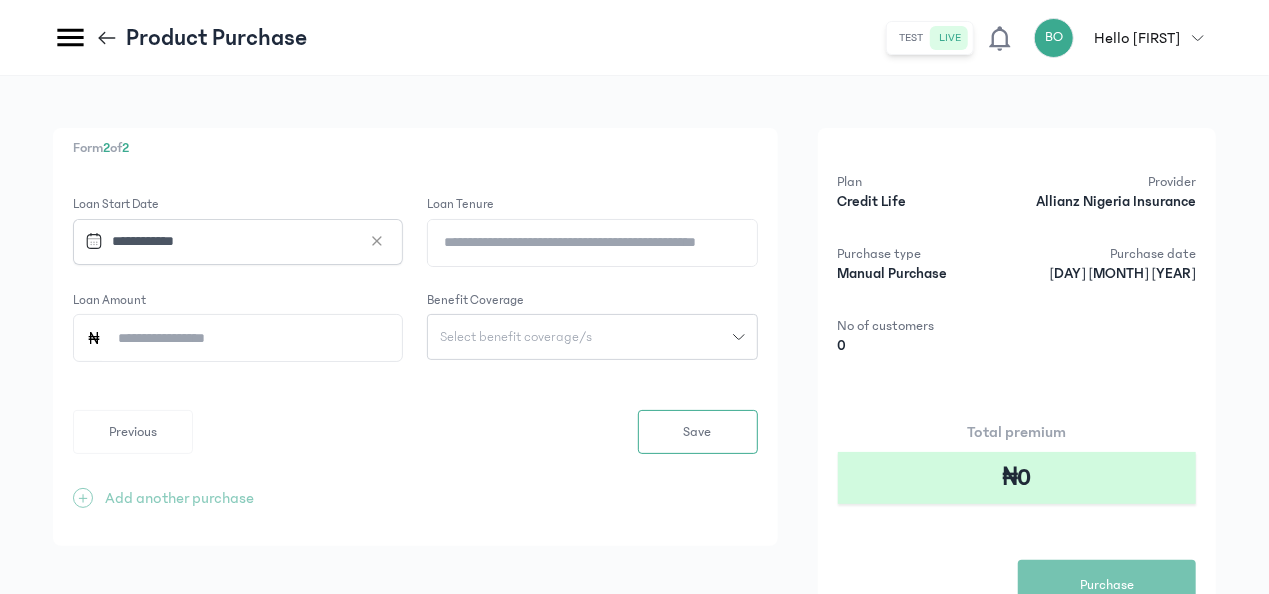 type on "*" 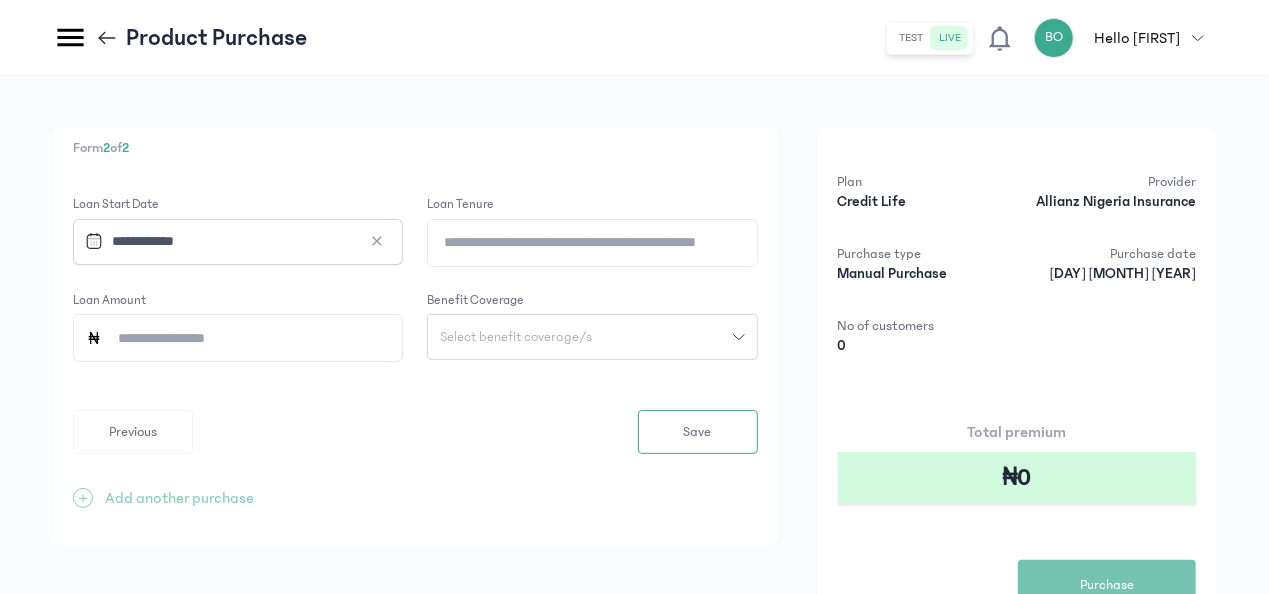 click on "Loan Amount" 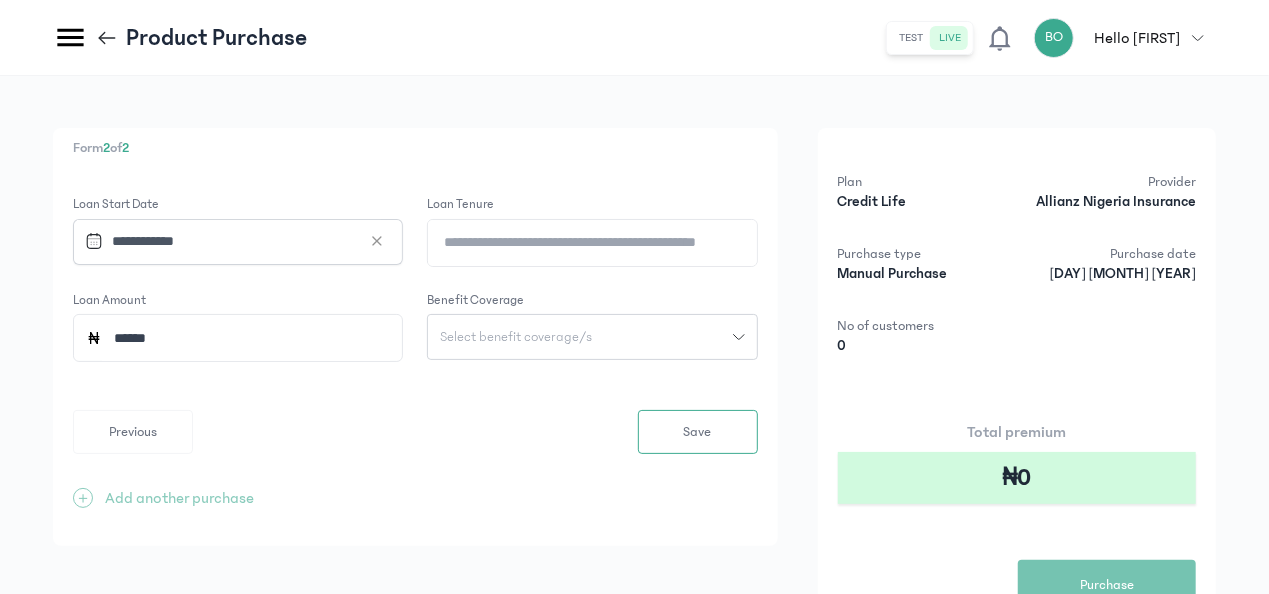 type on "******" 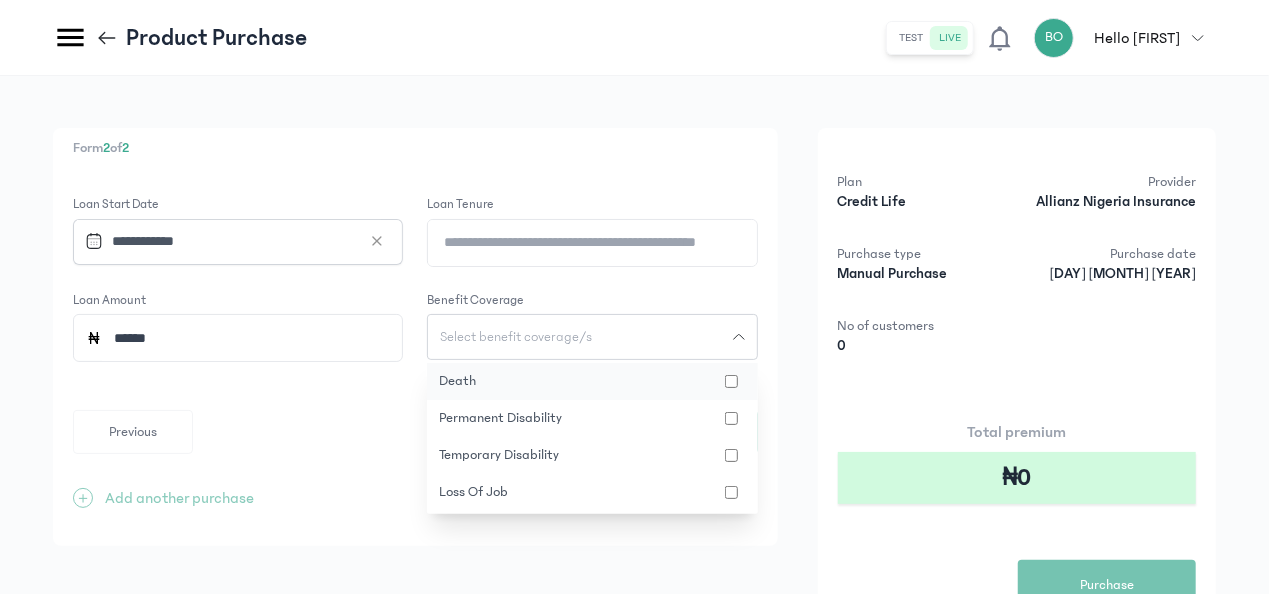 click on "death" 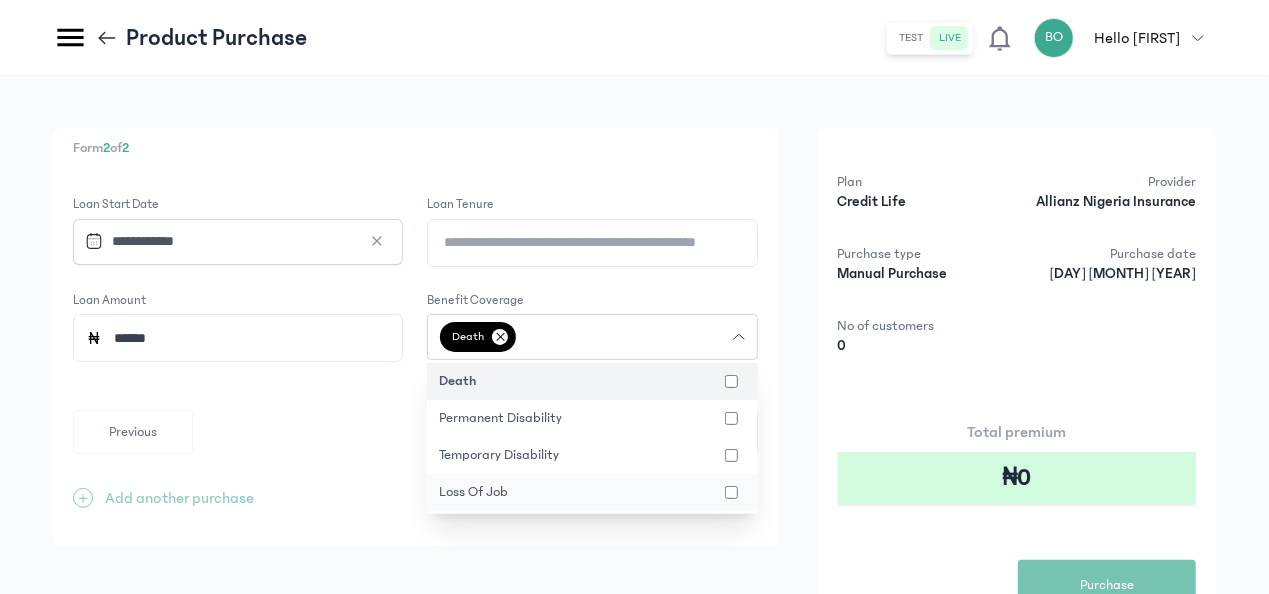 click on "loss of job" 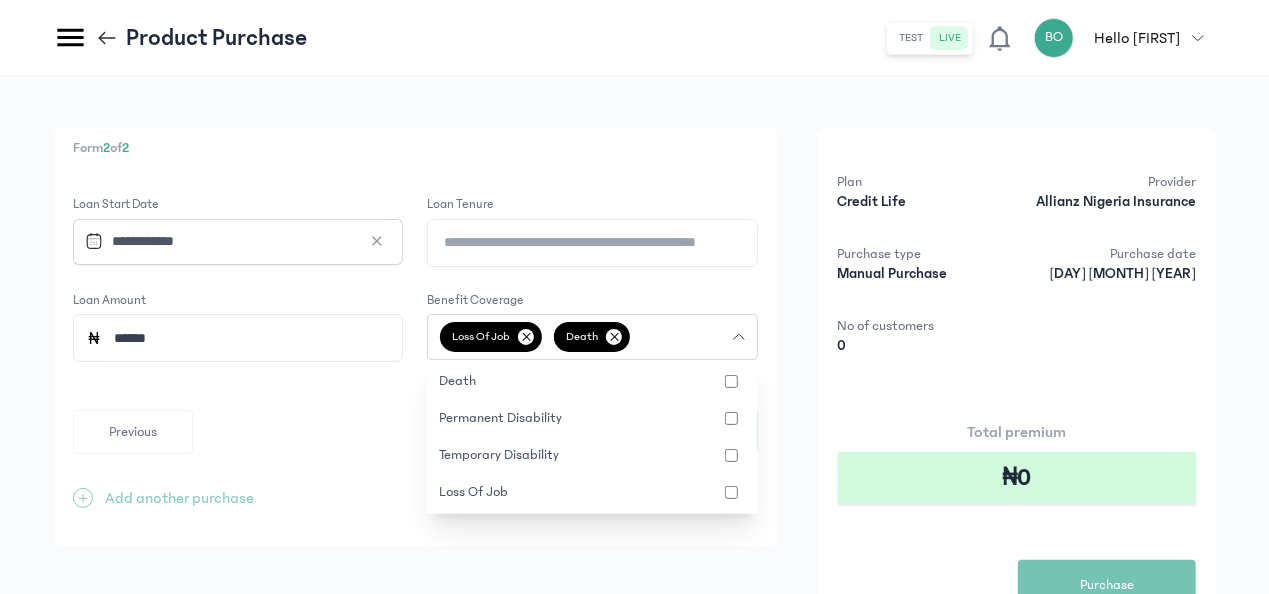 click on "**********" at bounding box center (415, 391) 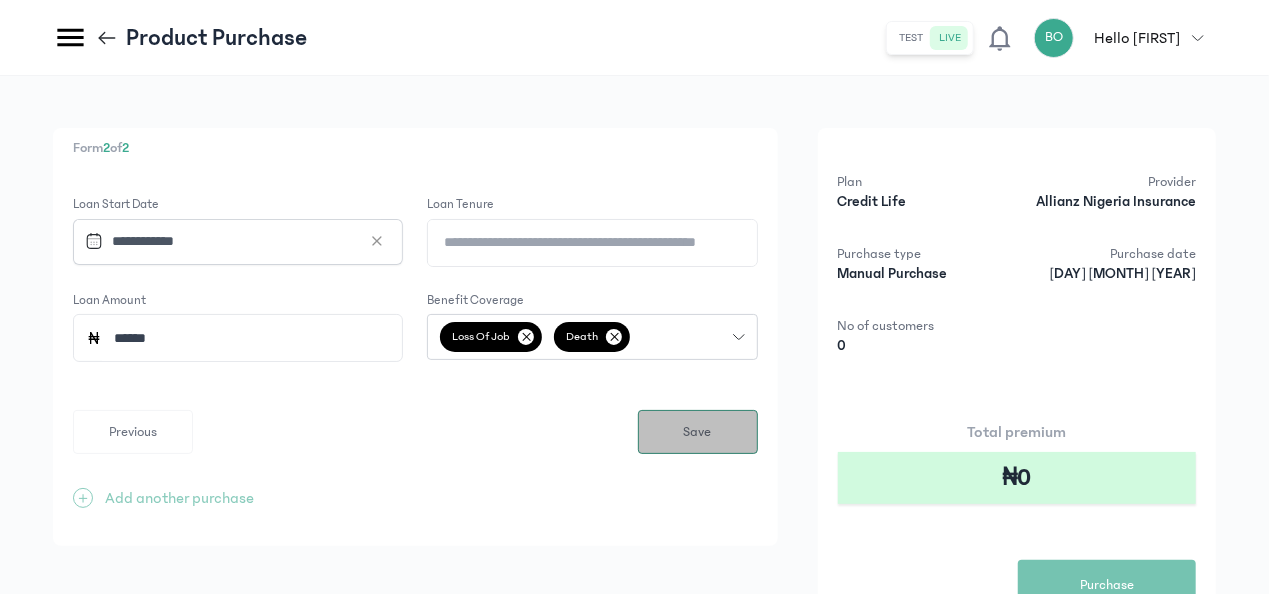click on "Save" at bounding box center (698, 432) 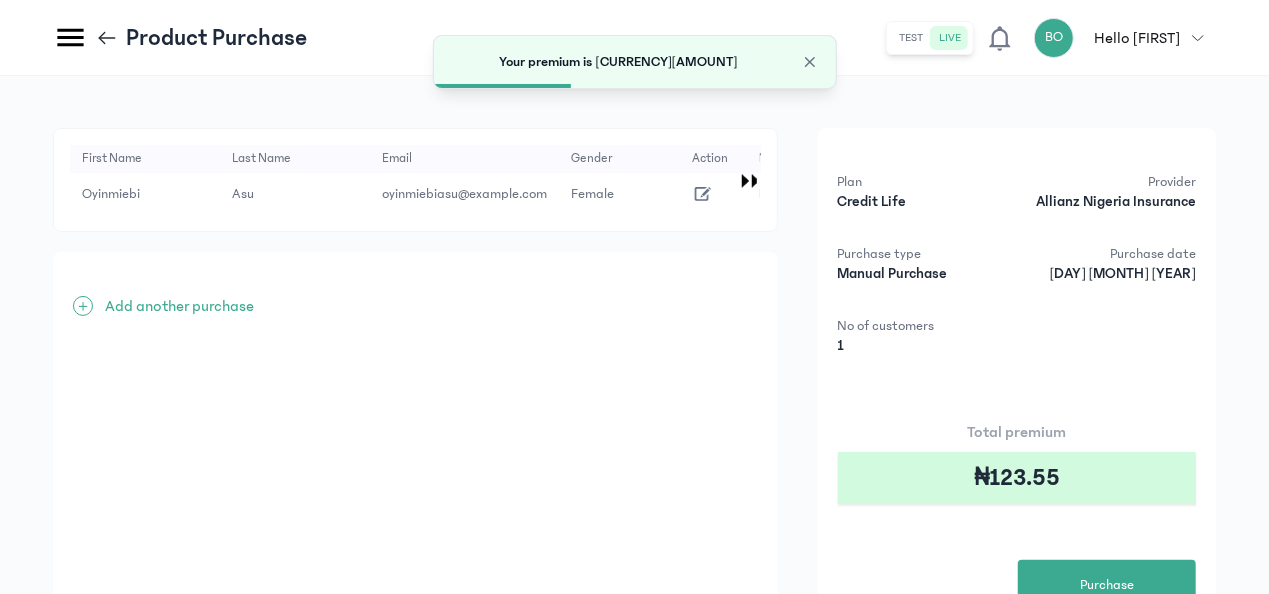 click on "Add another purchase" at bounding box center [179, 306] 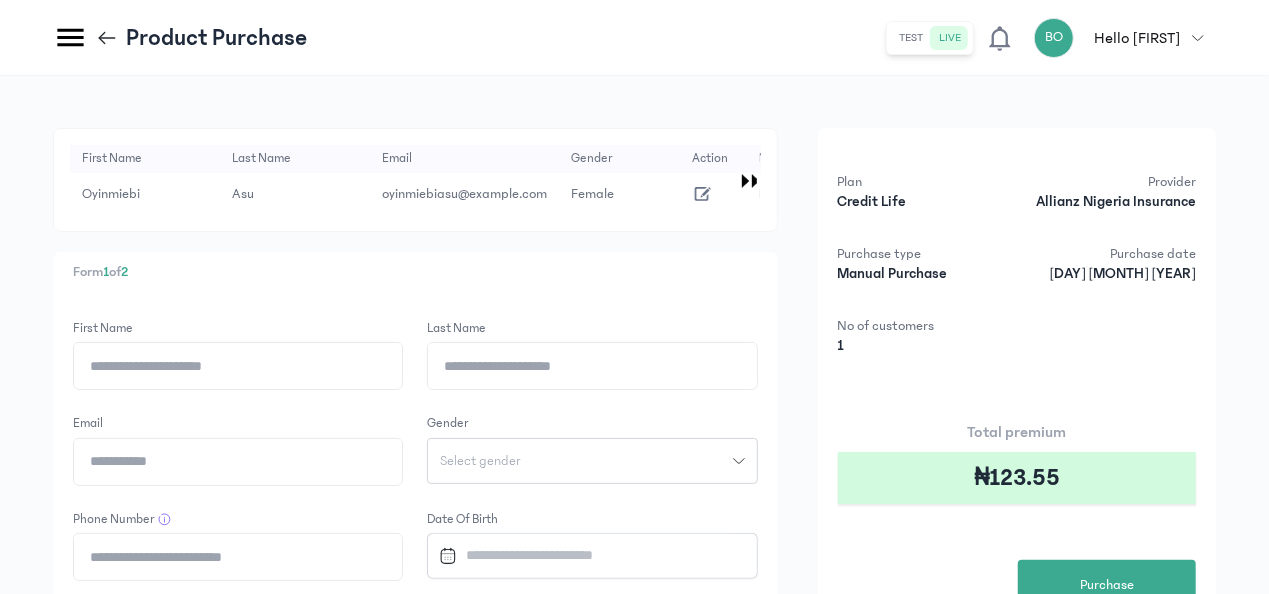 click on "First Name" 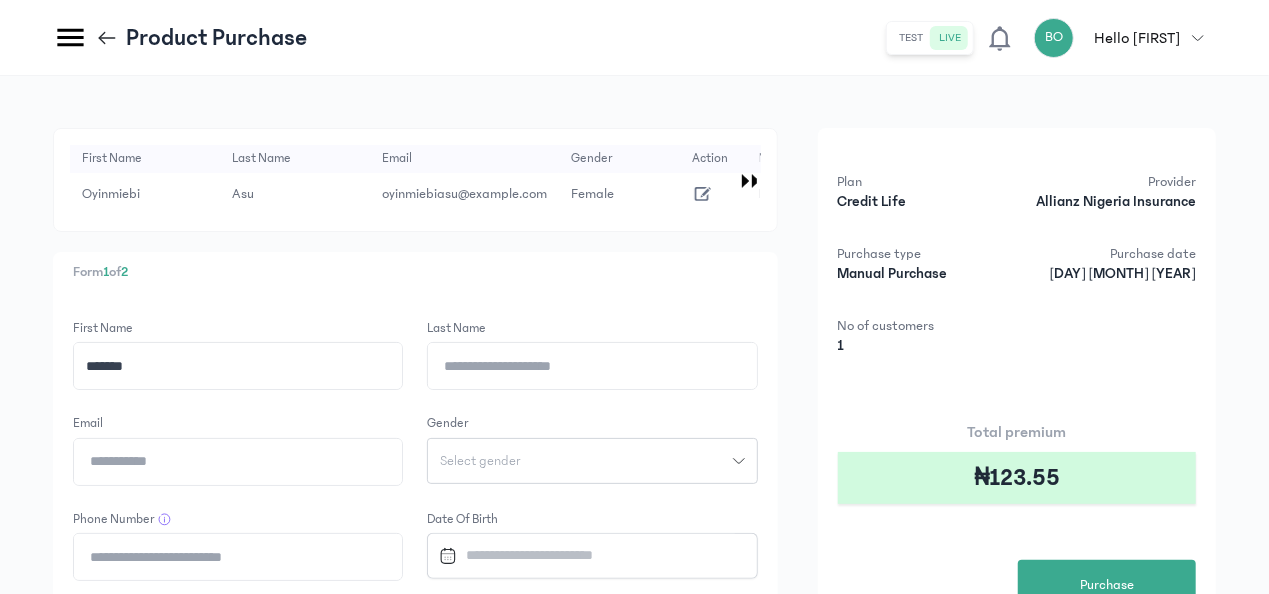 type on "*******" 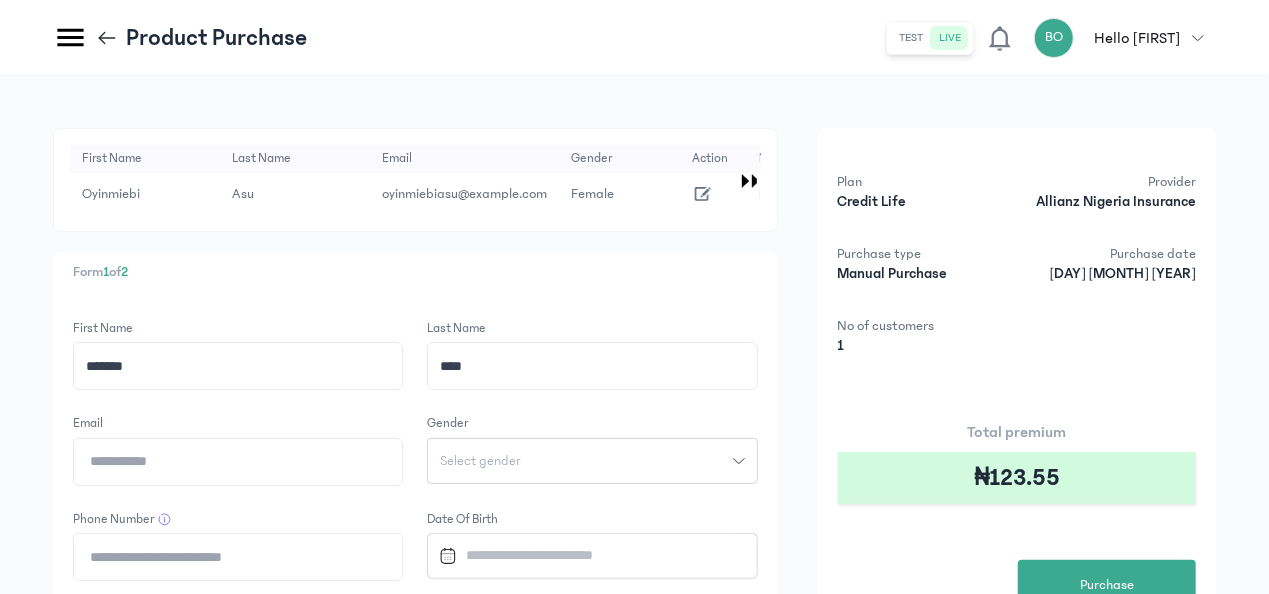 type on "****" 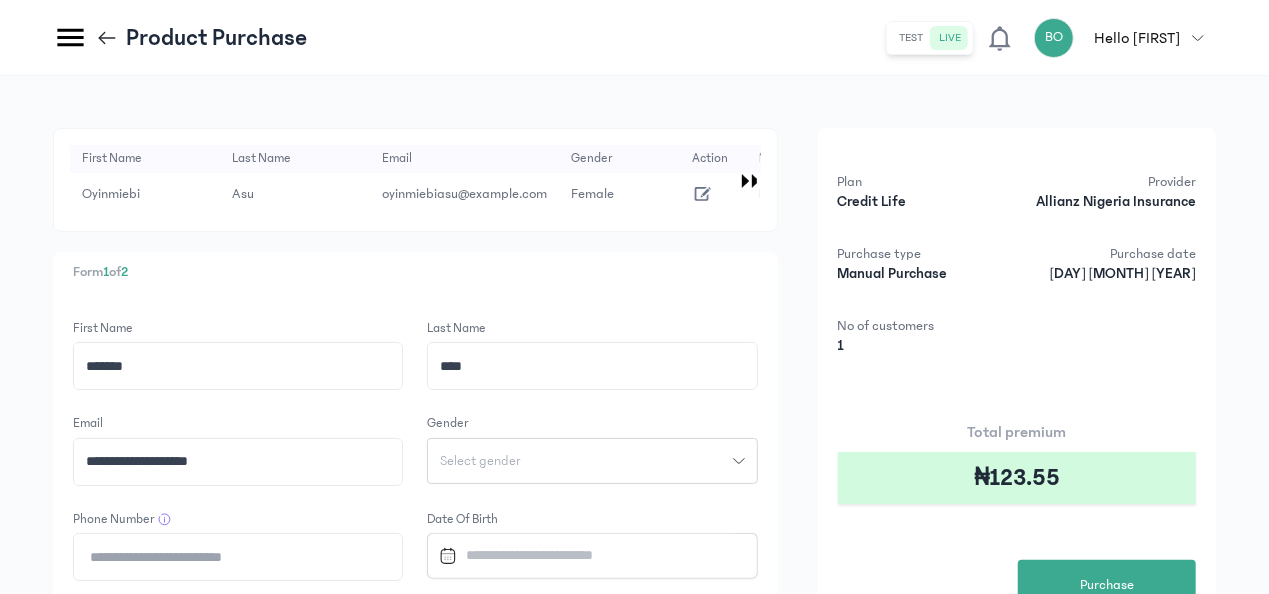 type on "**********" 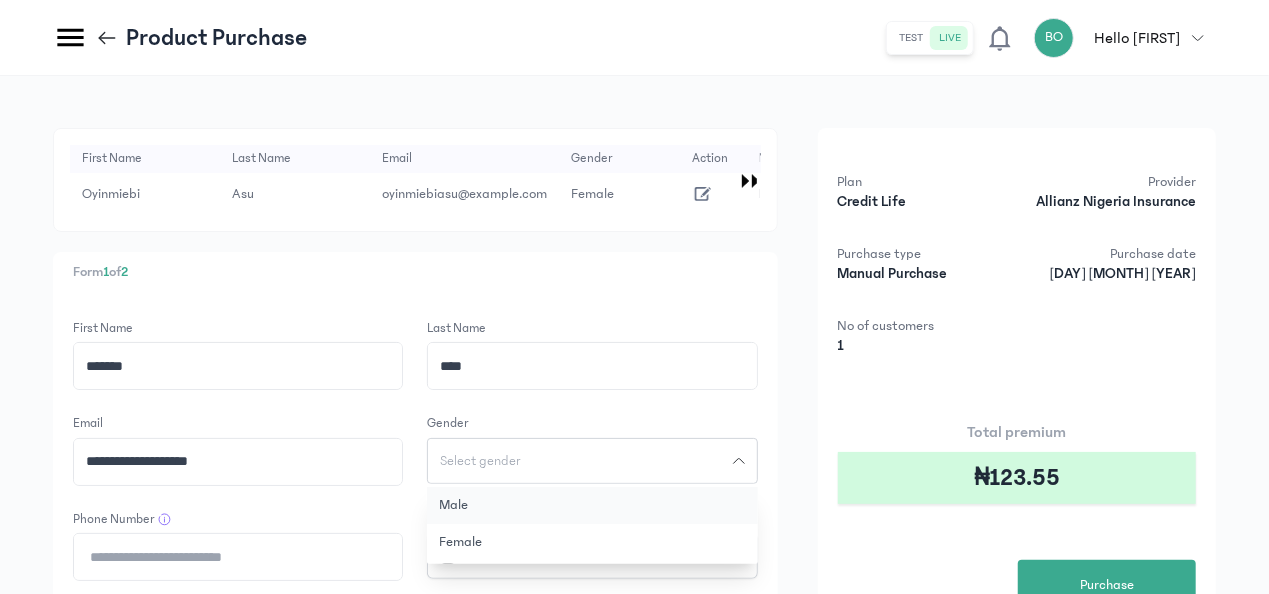 click on "Male" 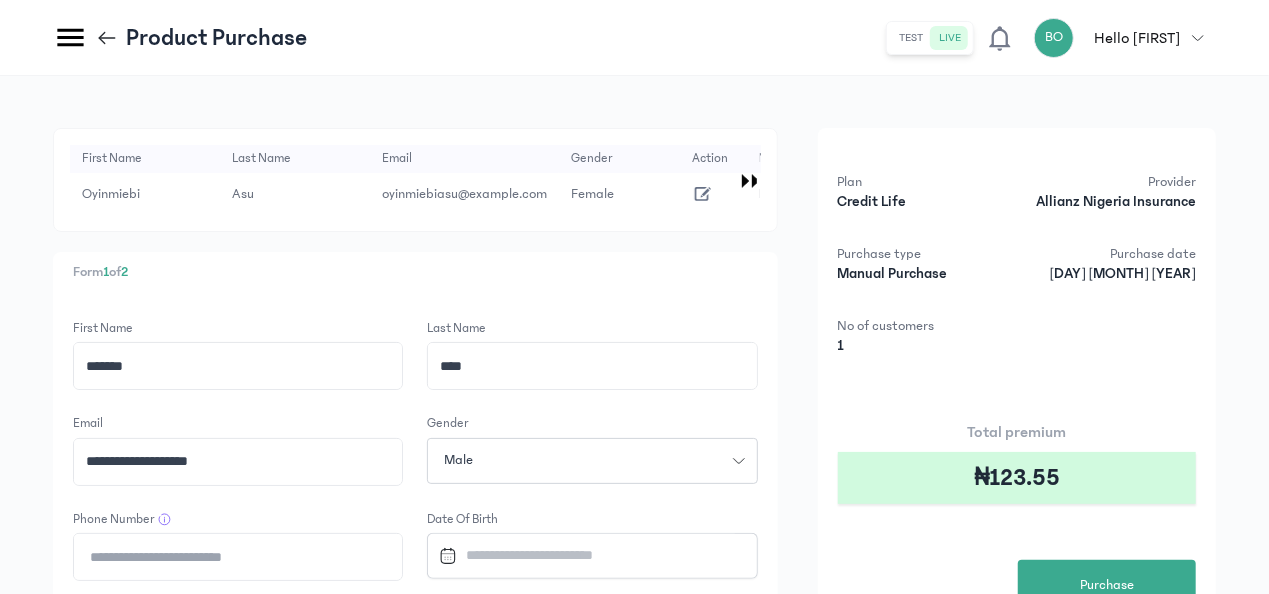 click on "Phone Number" 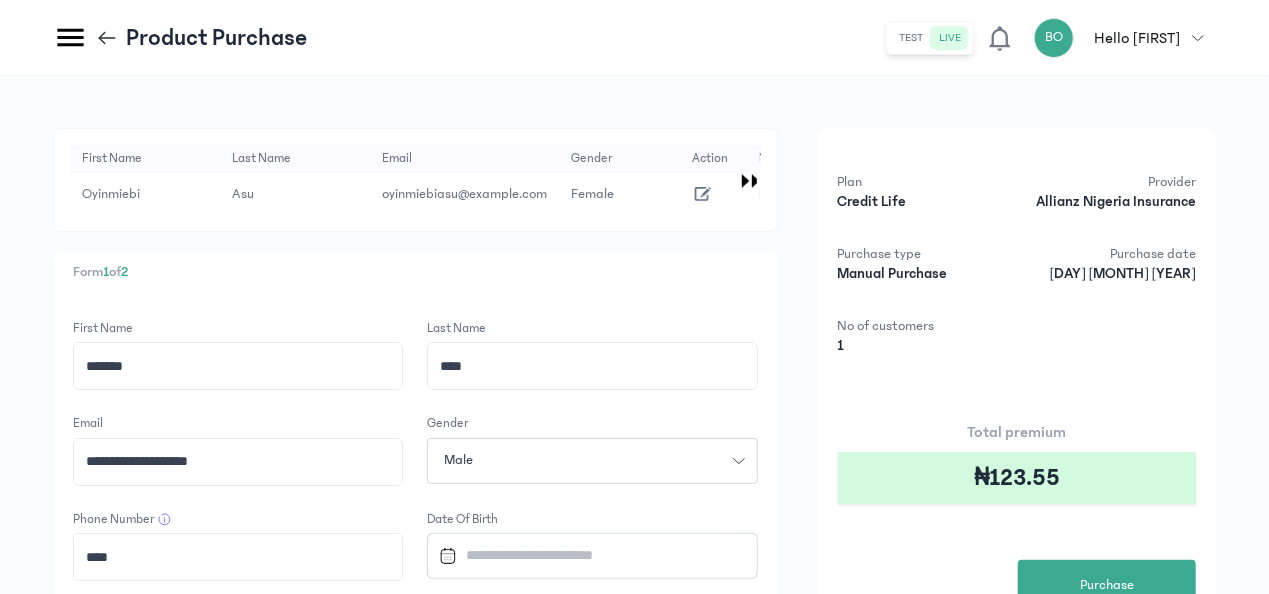 paste on "**********" 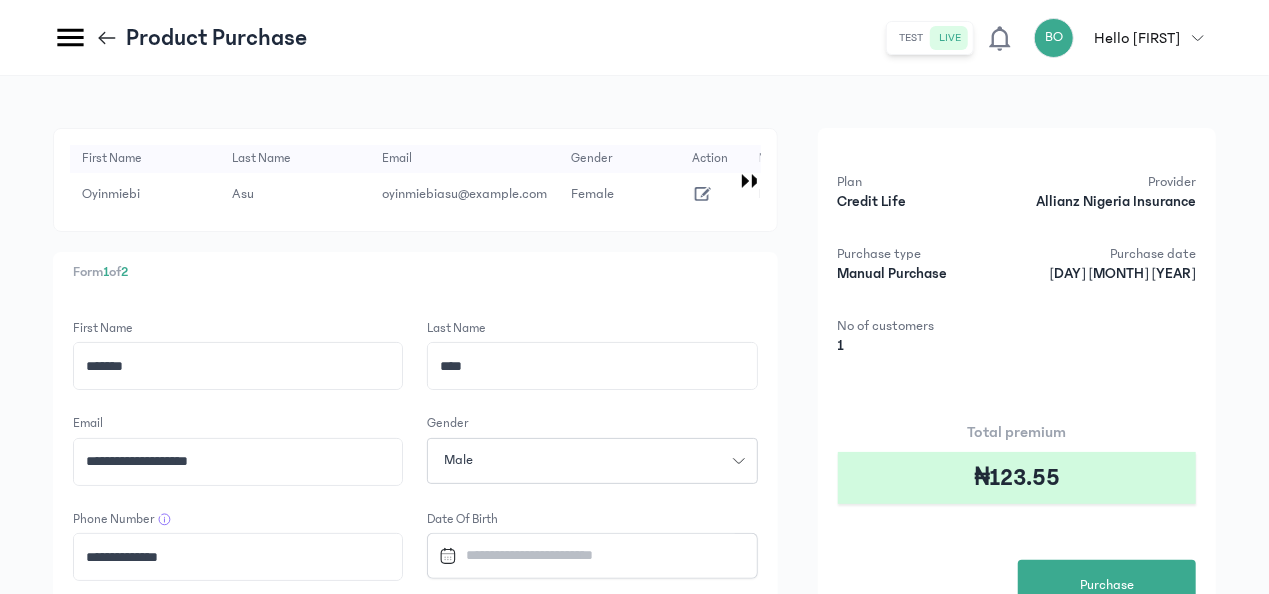 type on "**********" 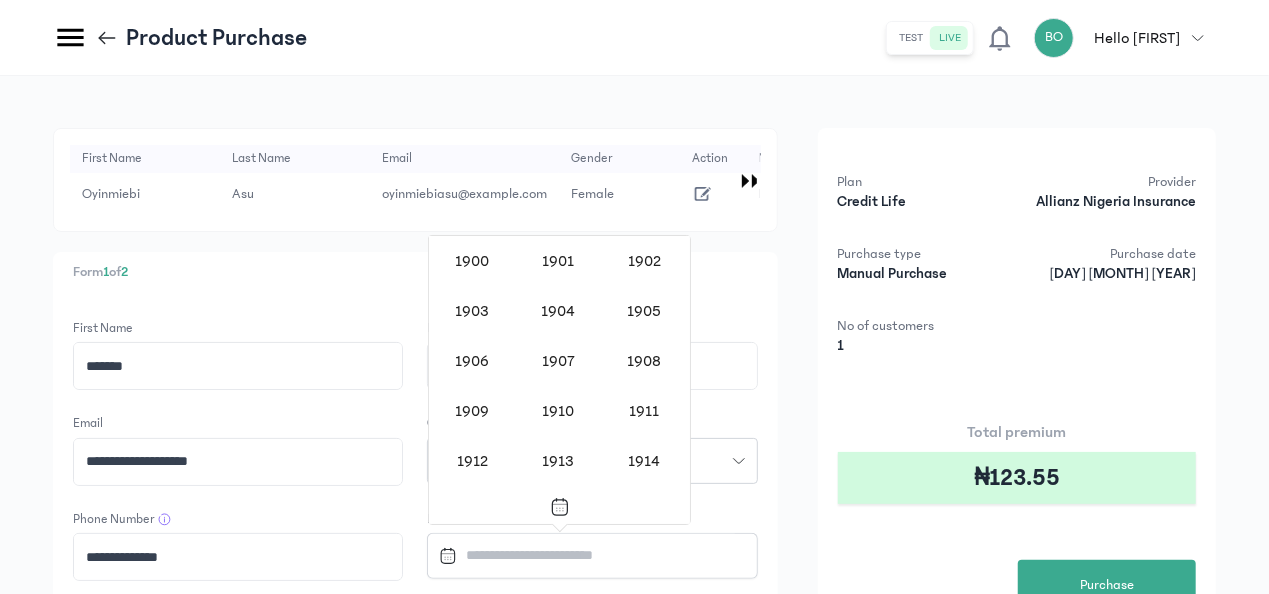 scroll, scrollTop: 1638, scrollLeft: 0, axis: vertical 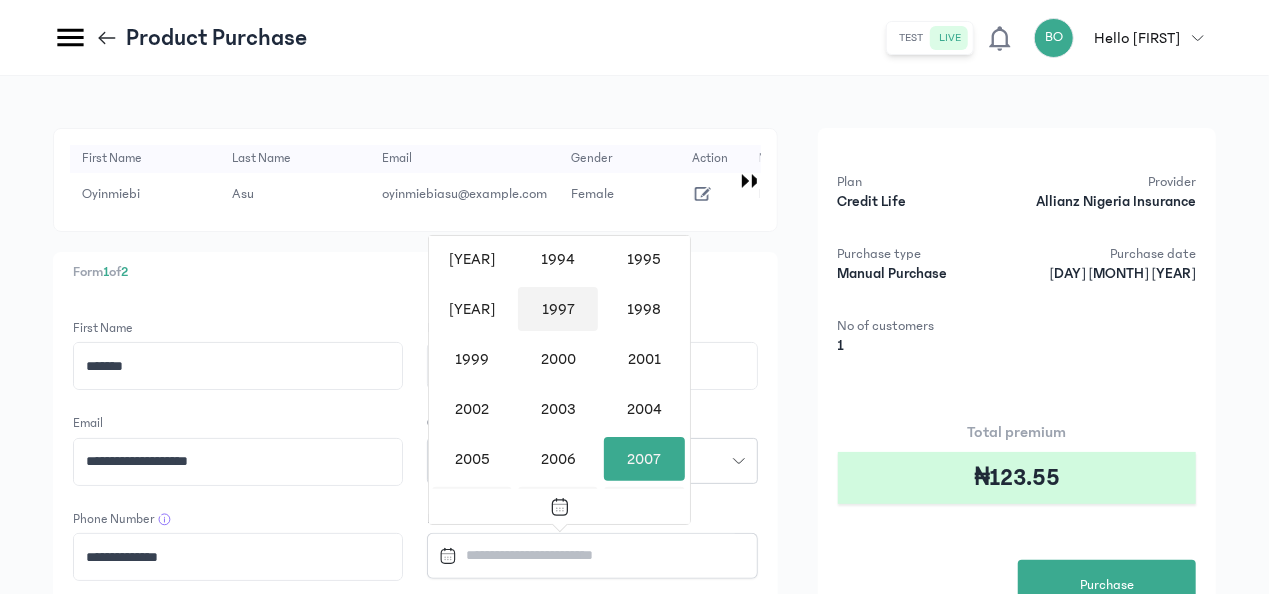 click on "1997" at bounding box center [558, 309] 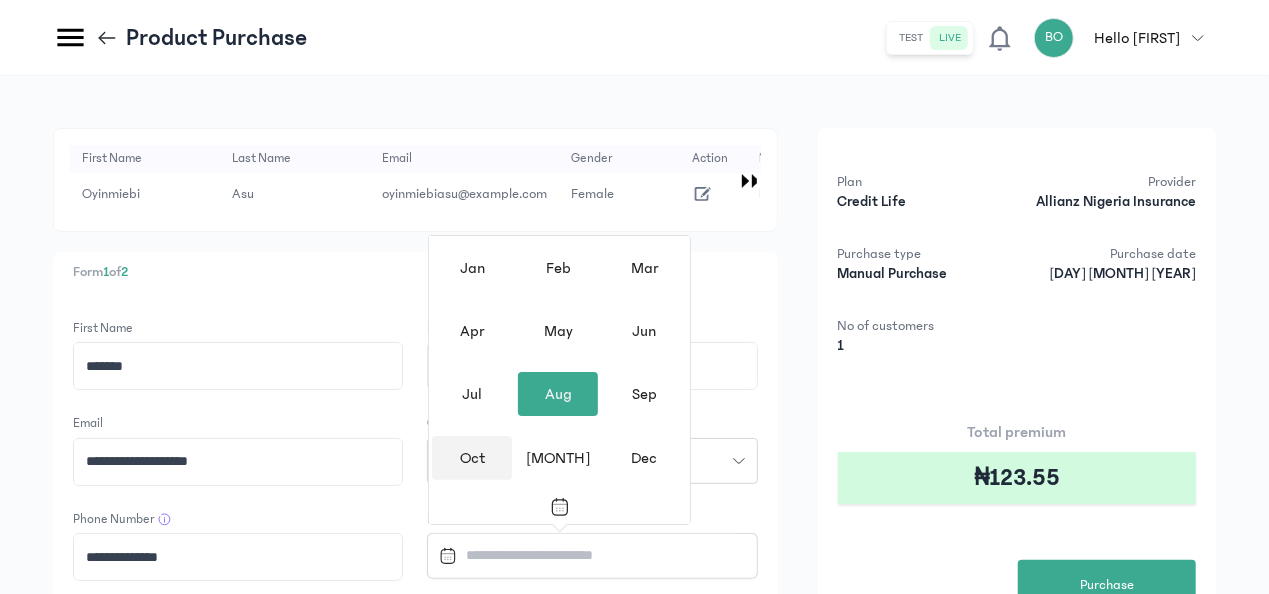 click on "Oct" at bounding box center [472, 458] 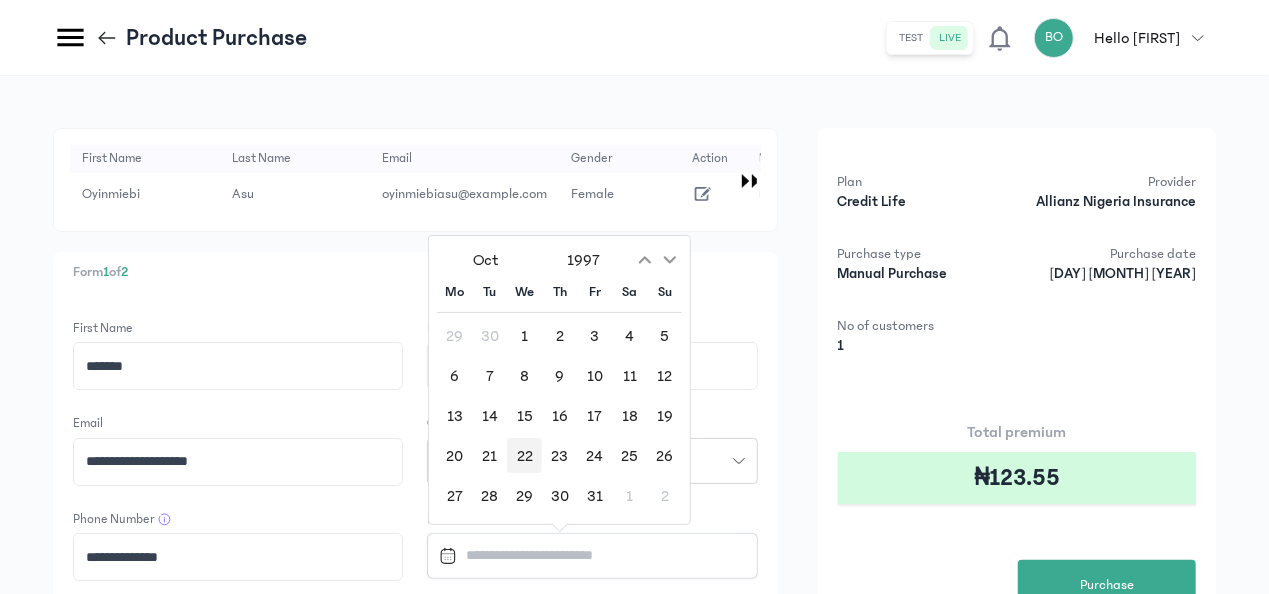 click on "22" at bounding box center (524, 455) 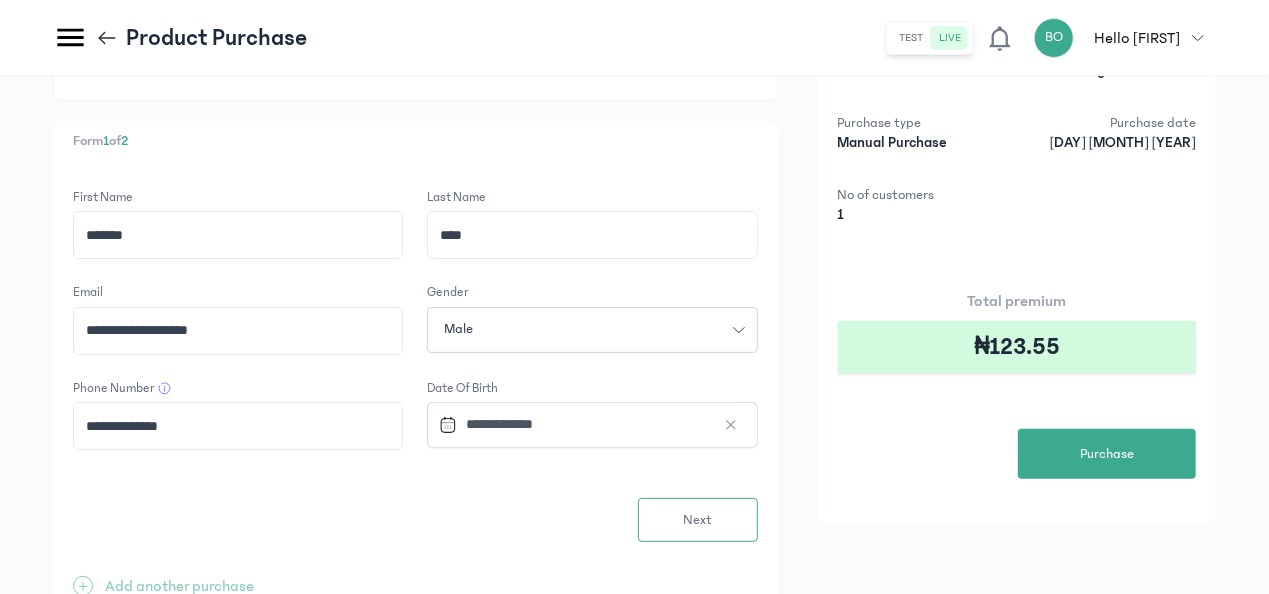 scroll, scrollTop: 133, scrollLeft: 0, axis: vertical 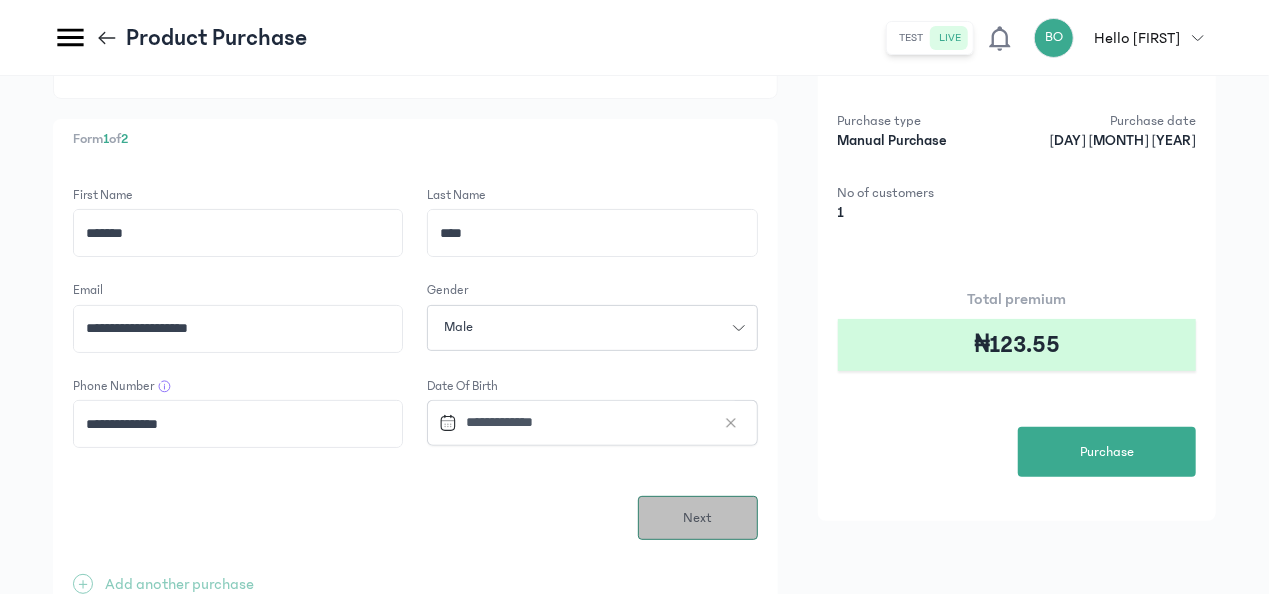 click on "Next" at bounding box center [697, 518] 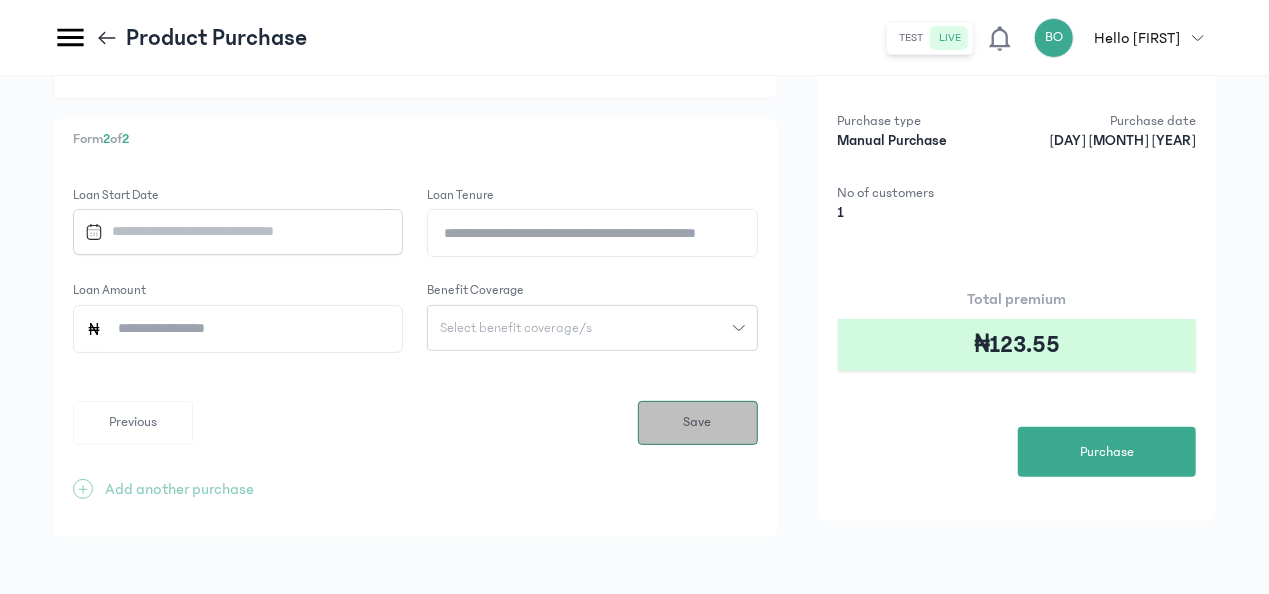 scroll, scrollTop: 0, scrollLeft: 0, axis: both 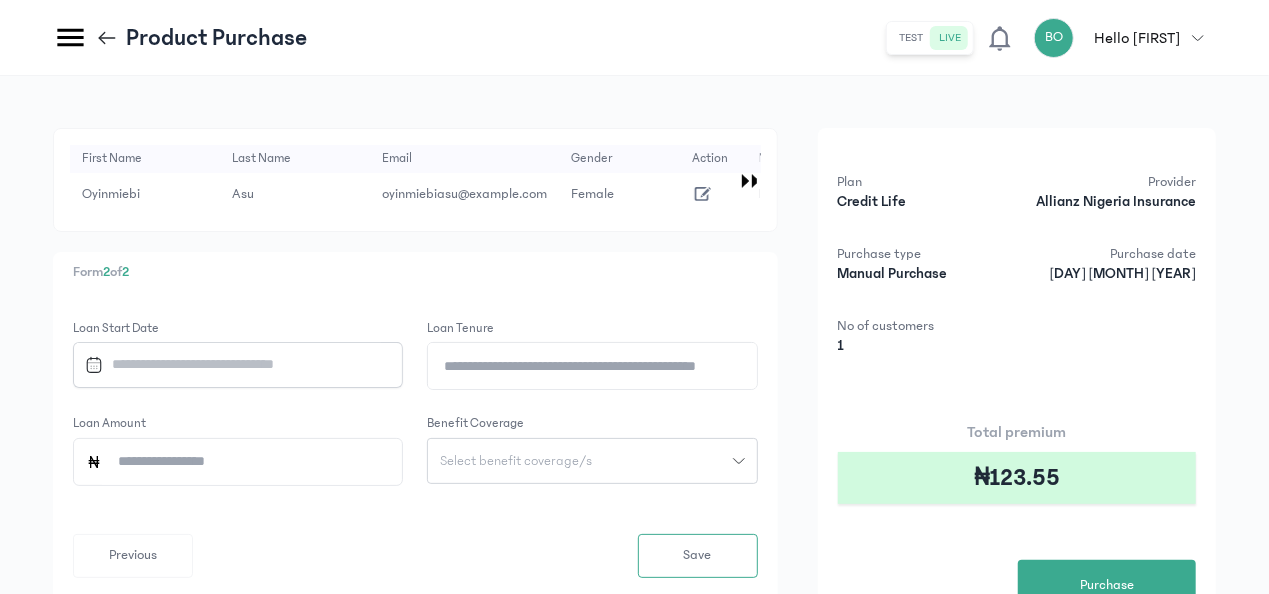 click at bounding box center [229, 364] 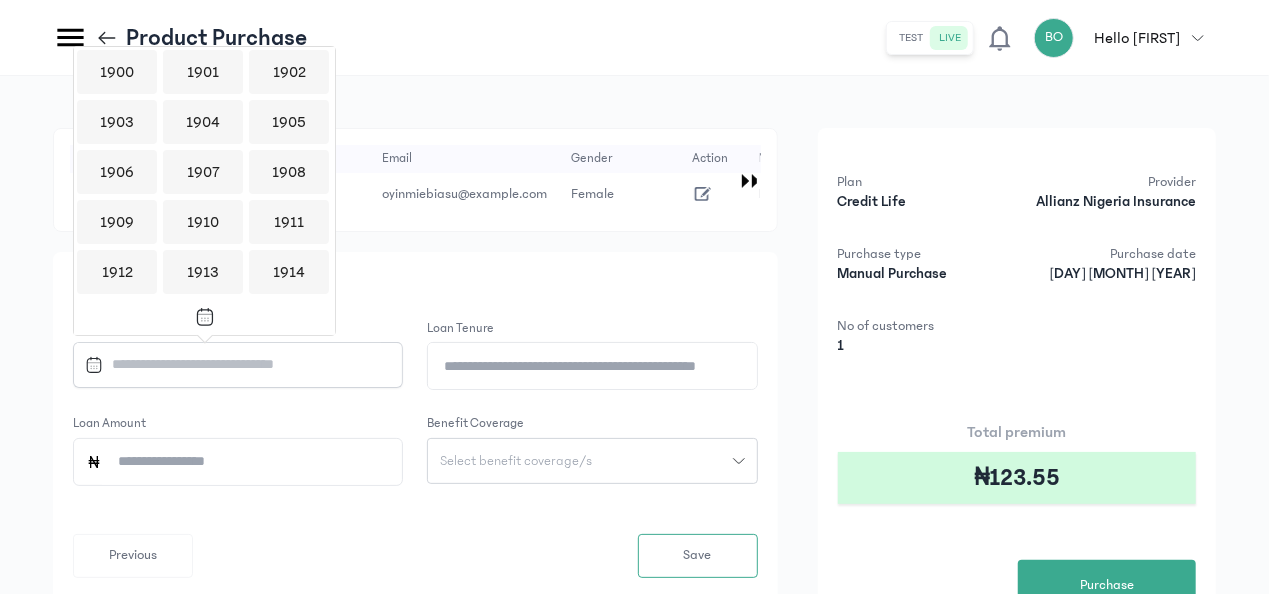 scroll, scrollTop: 1938, scrollLeft: 0, axis: vertical 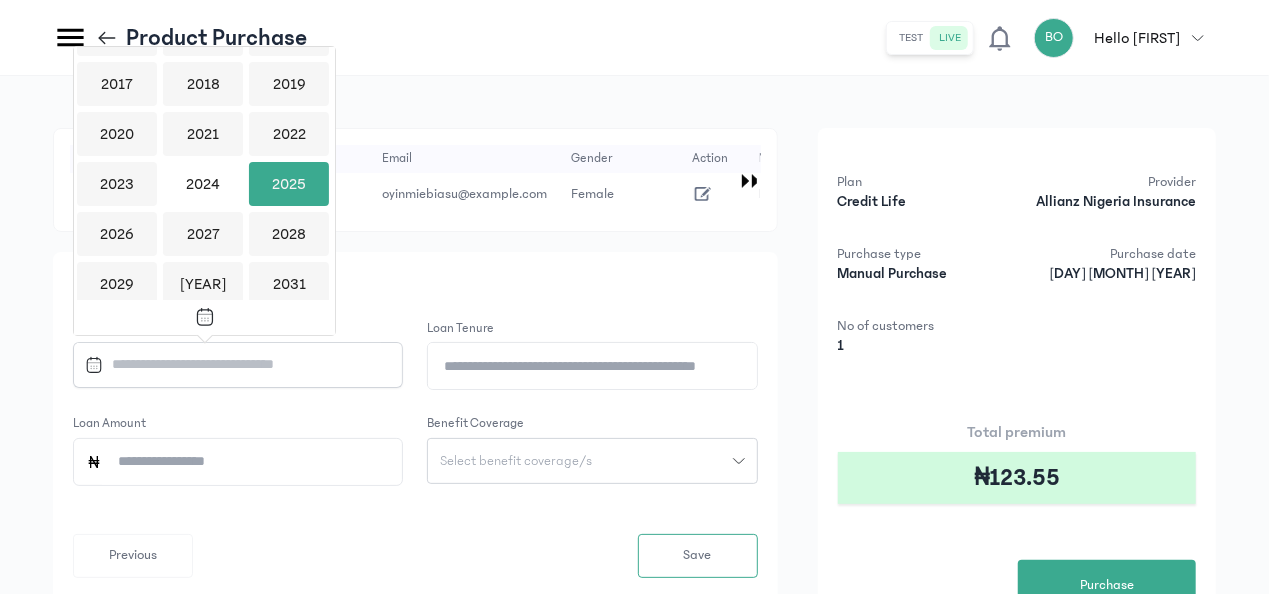 click on "2025" at bounding box center (289, 184) 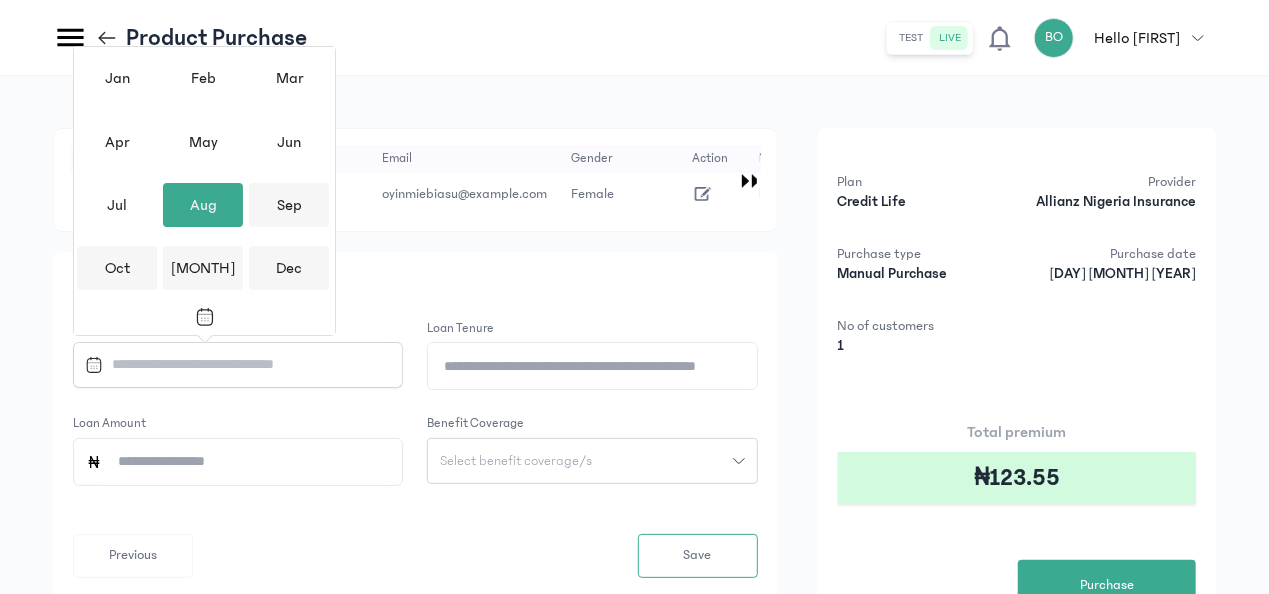 click on "Aug" at bounding box center [203, 205] 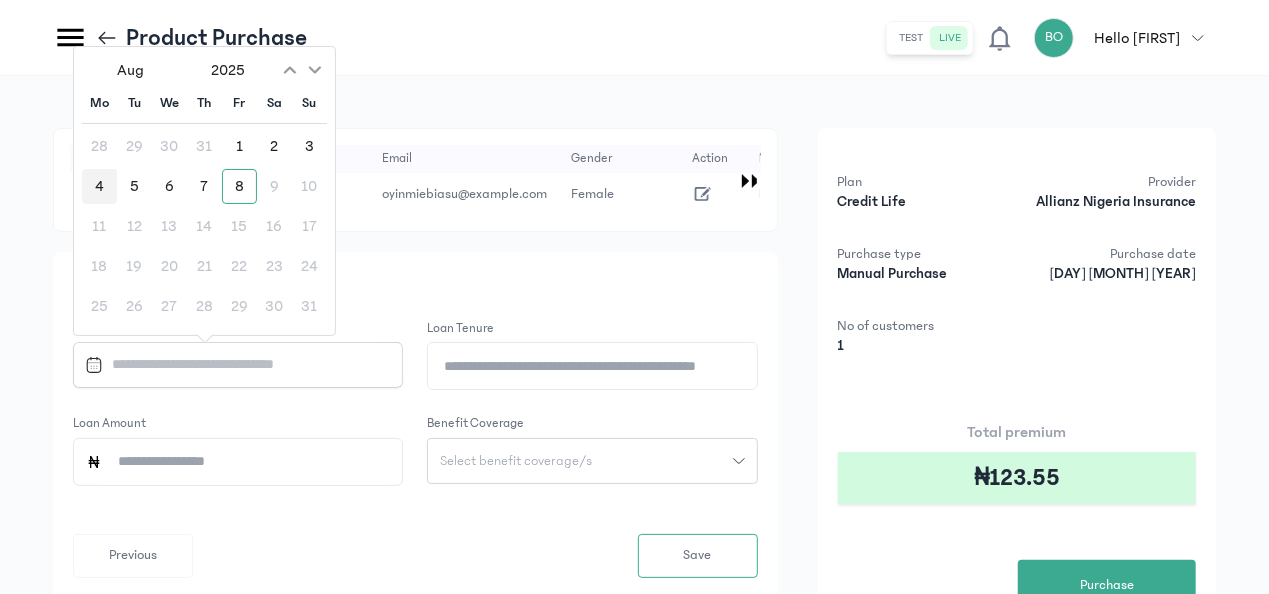 click on "4" at bounding box center (99, 186) 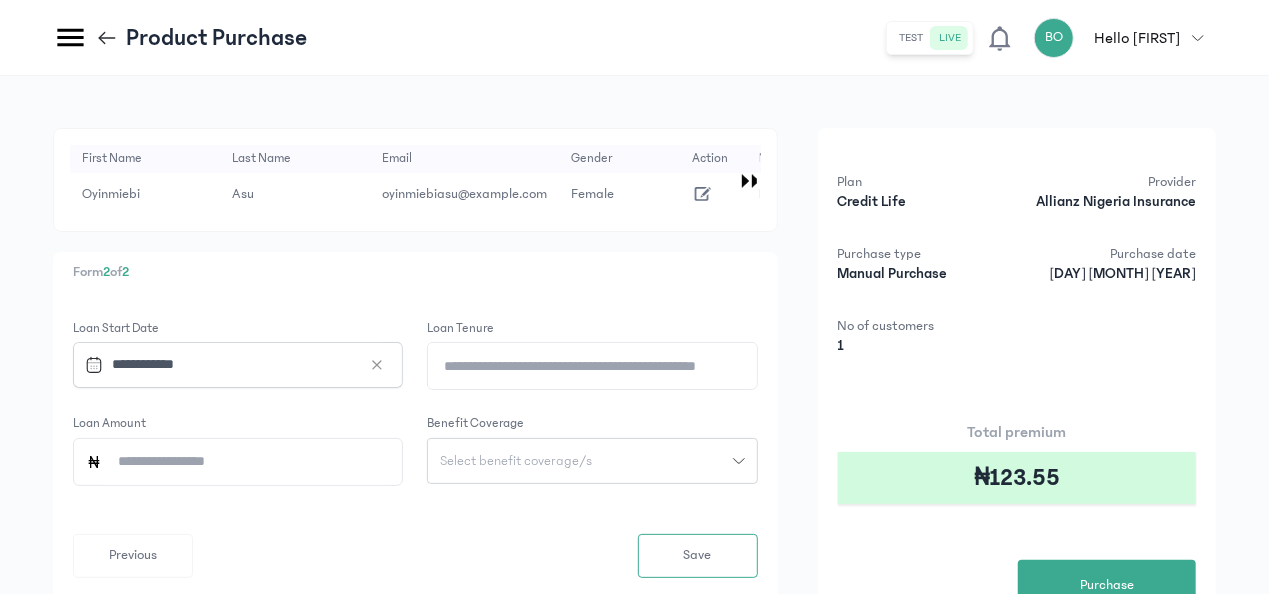 click on "Loan Tenure" 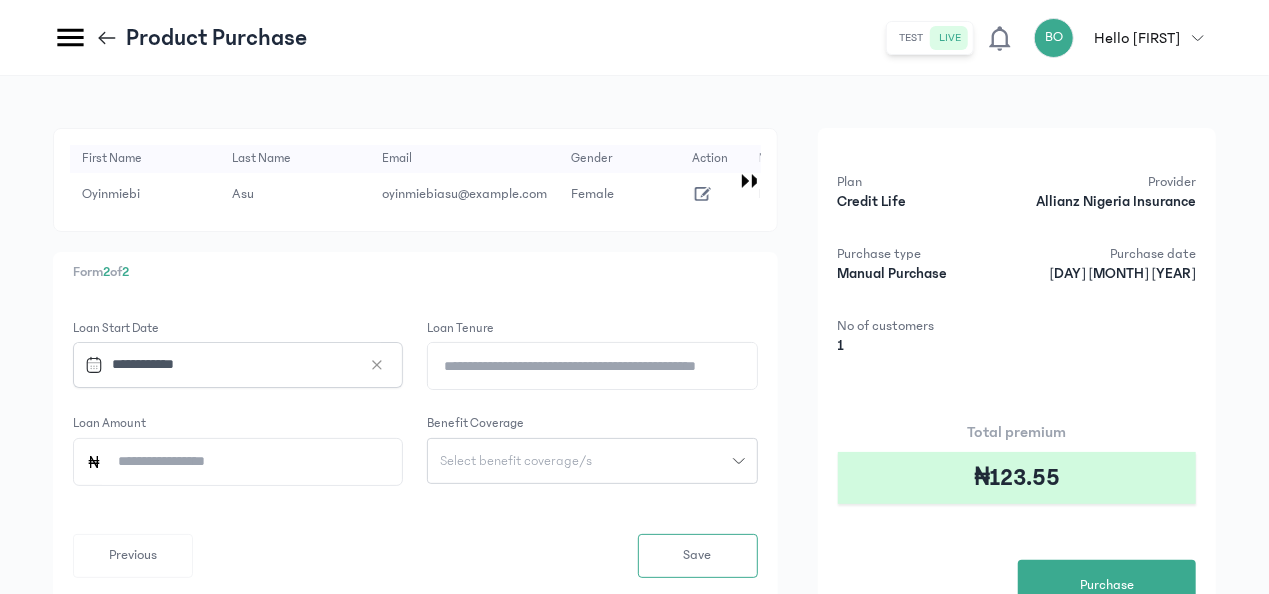 type on "*" 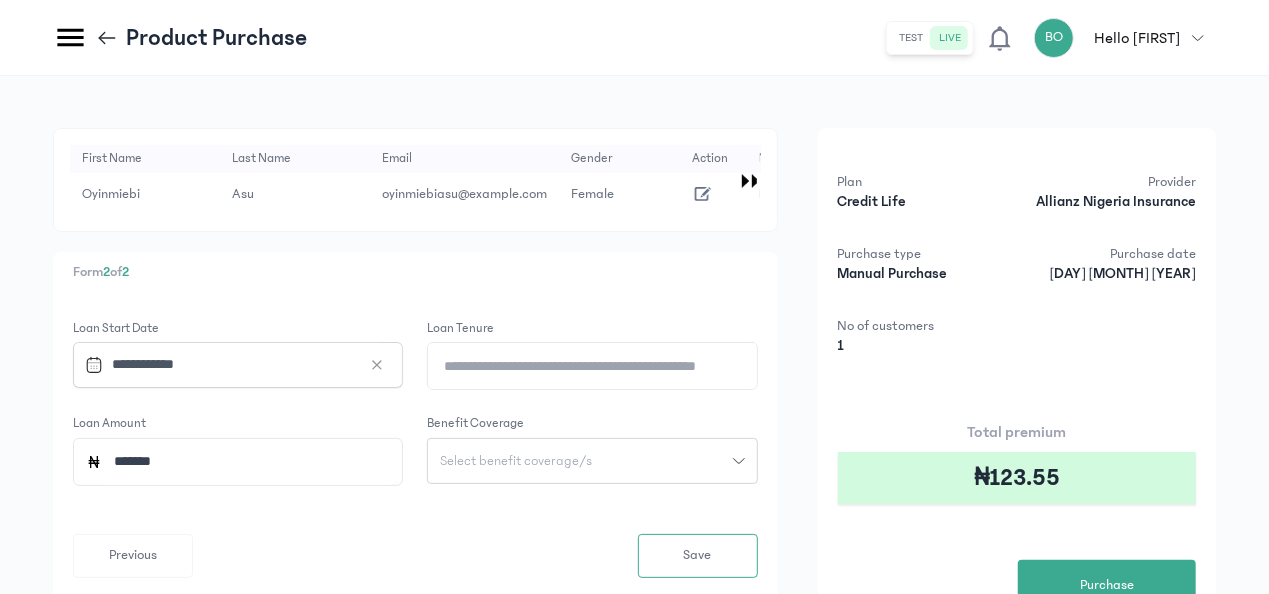 type on "*******" 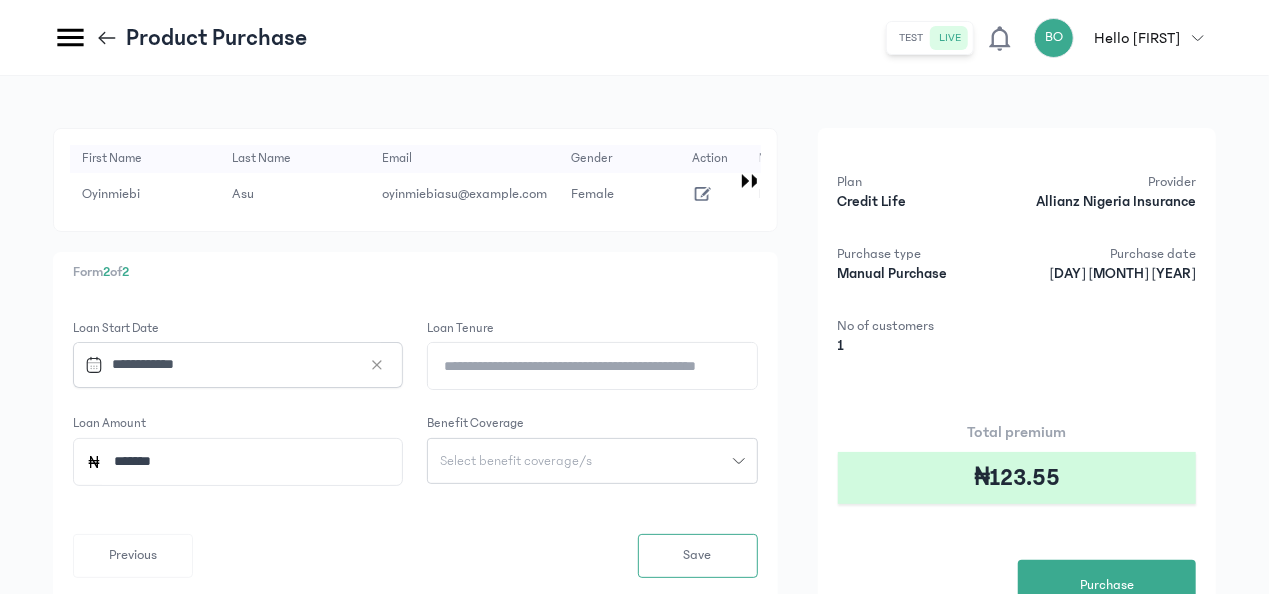 click on "Select benefit coverage/s" 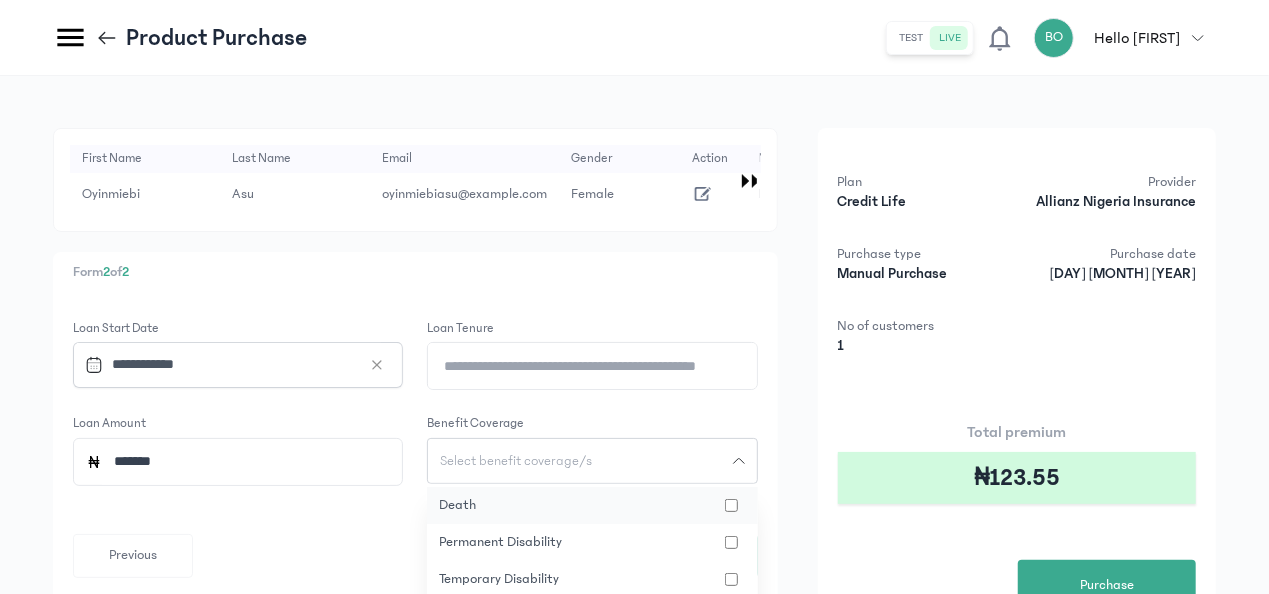 click on "death" 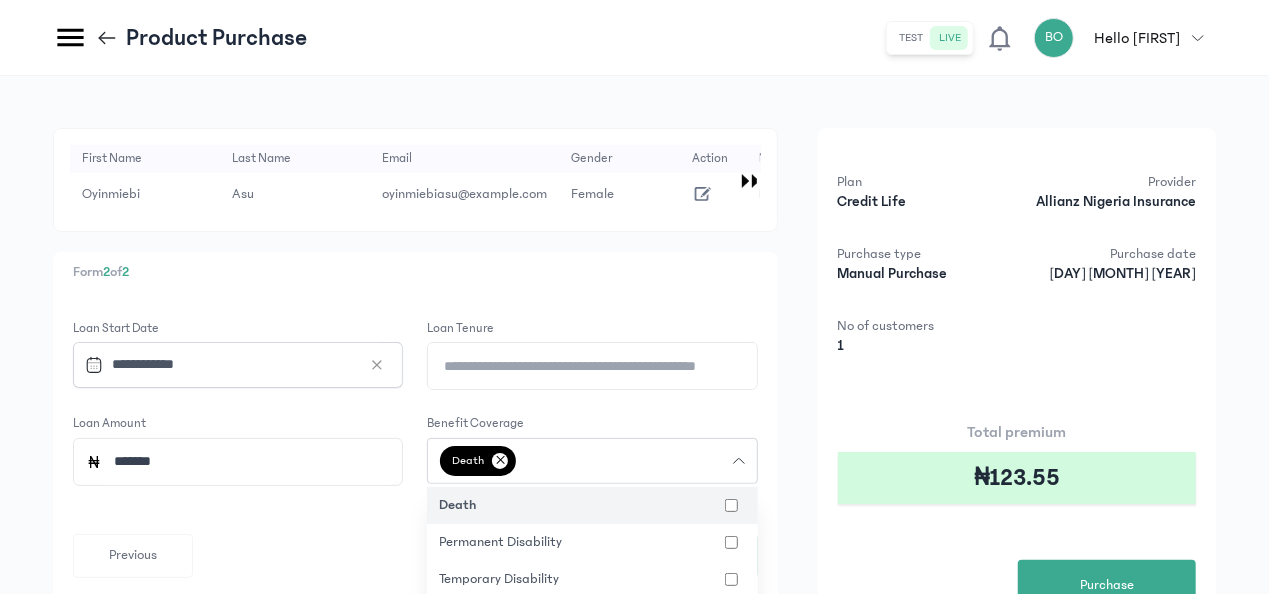type 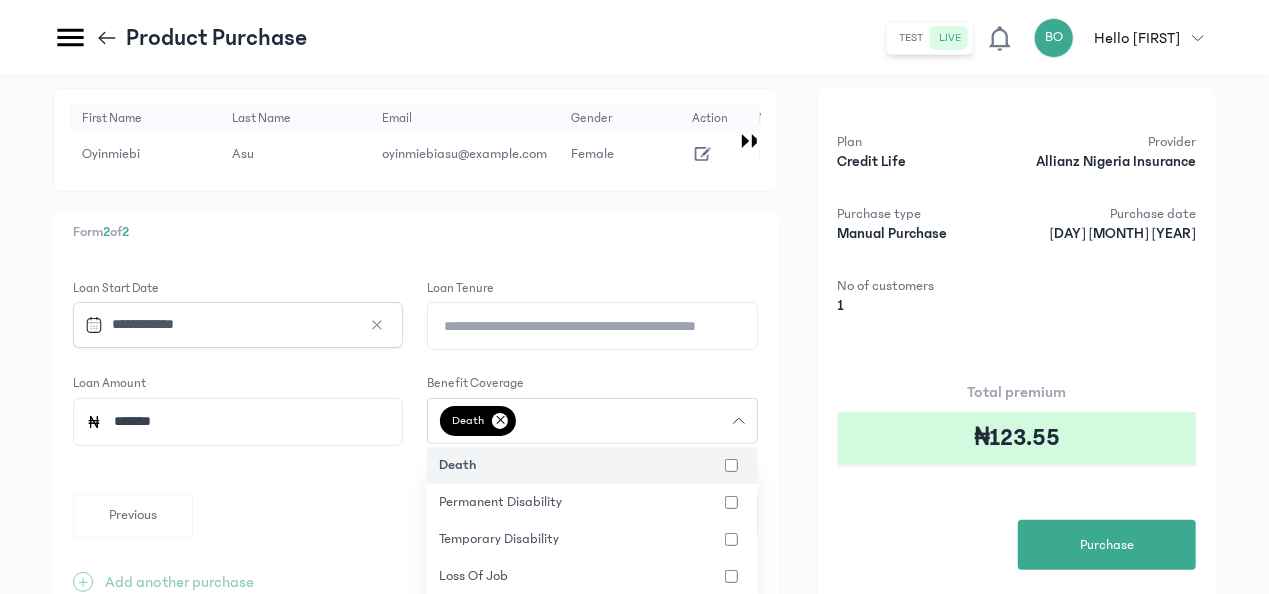 scroll, scrollTop: 140, scrollLeft: 0, axis: vertical 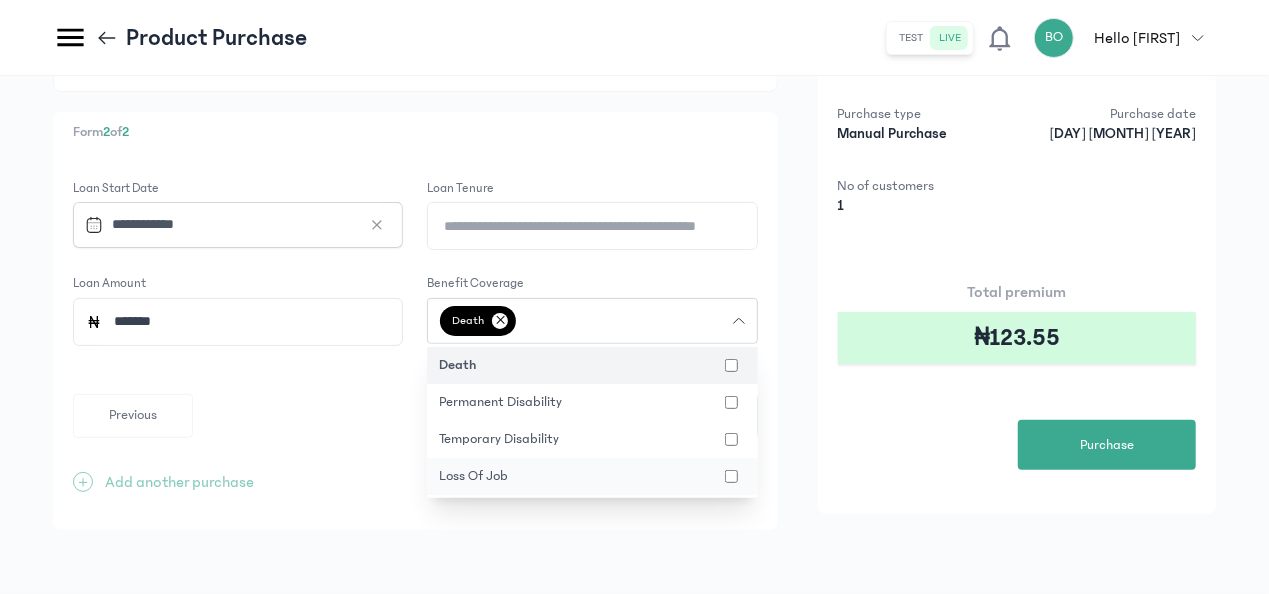 click on "loss of job" 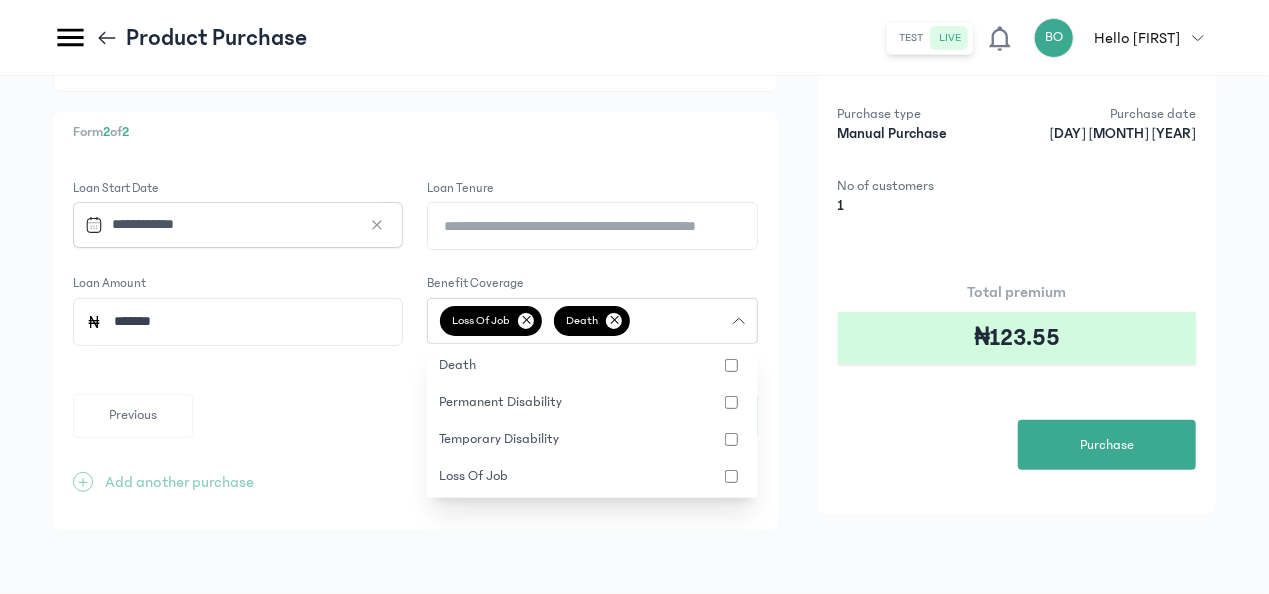 click on "**********" 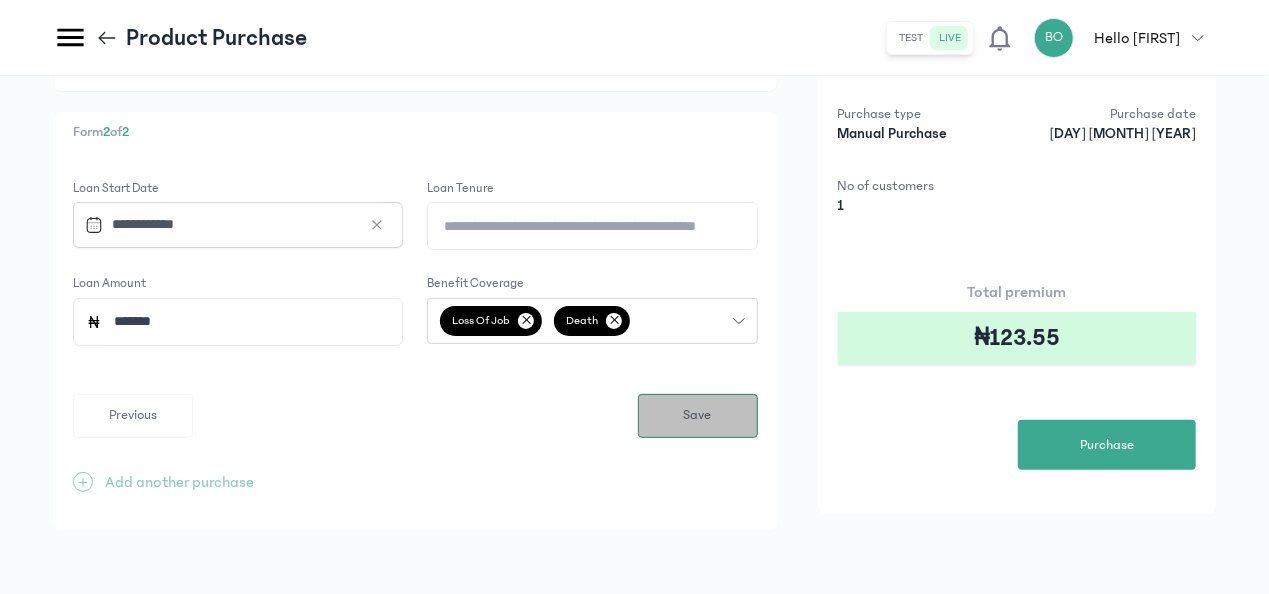 click on "Save" at bounding box center (698, 416) 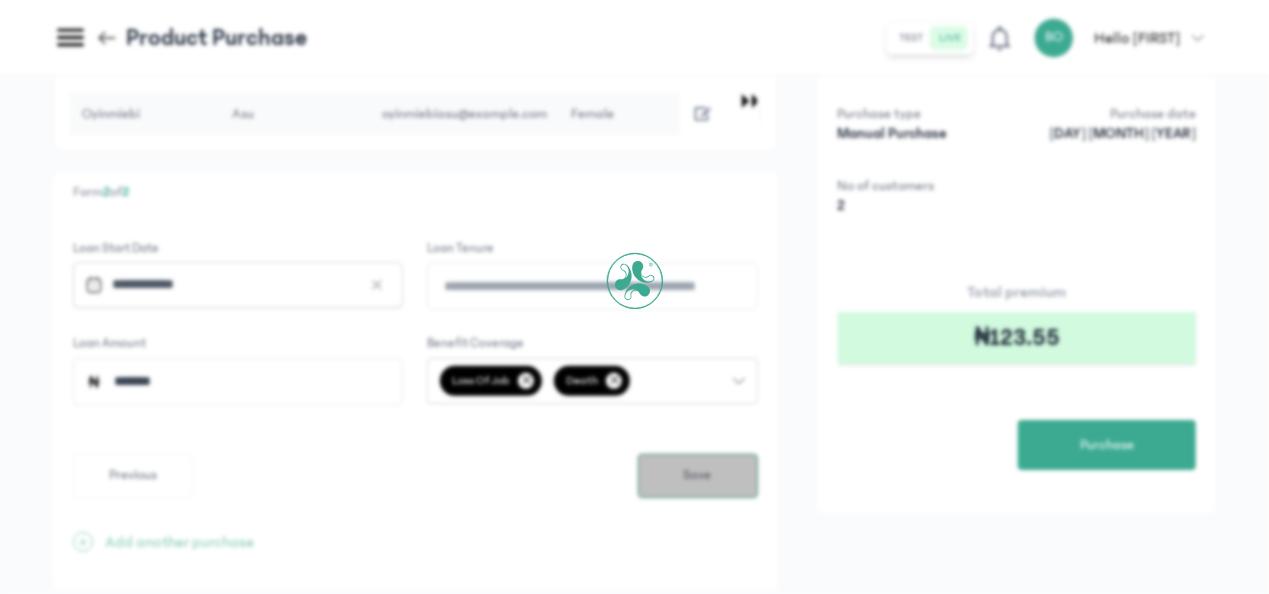 scroll, scrollTop: 0, scrollLeft: 0, axis: both 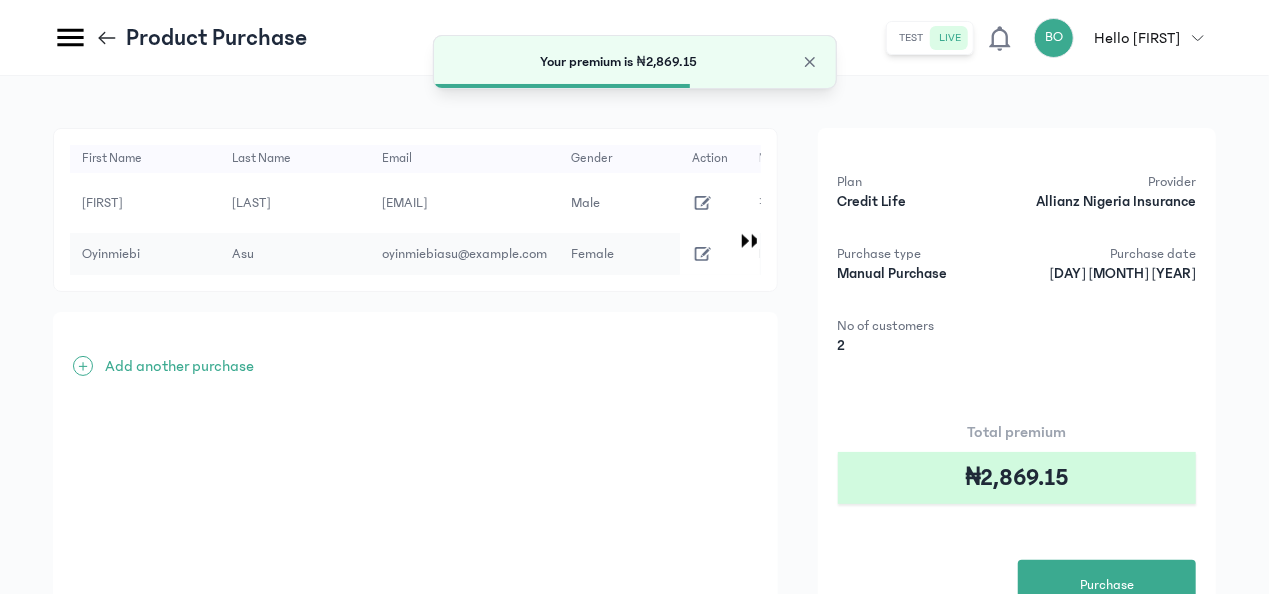 click on "Add another purchase" at bounding box center (179, 366) 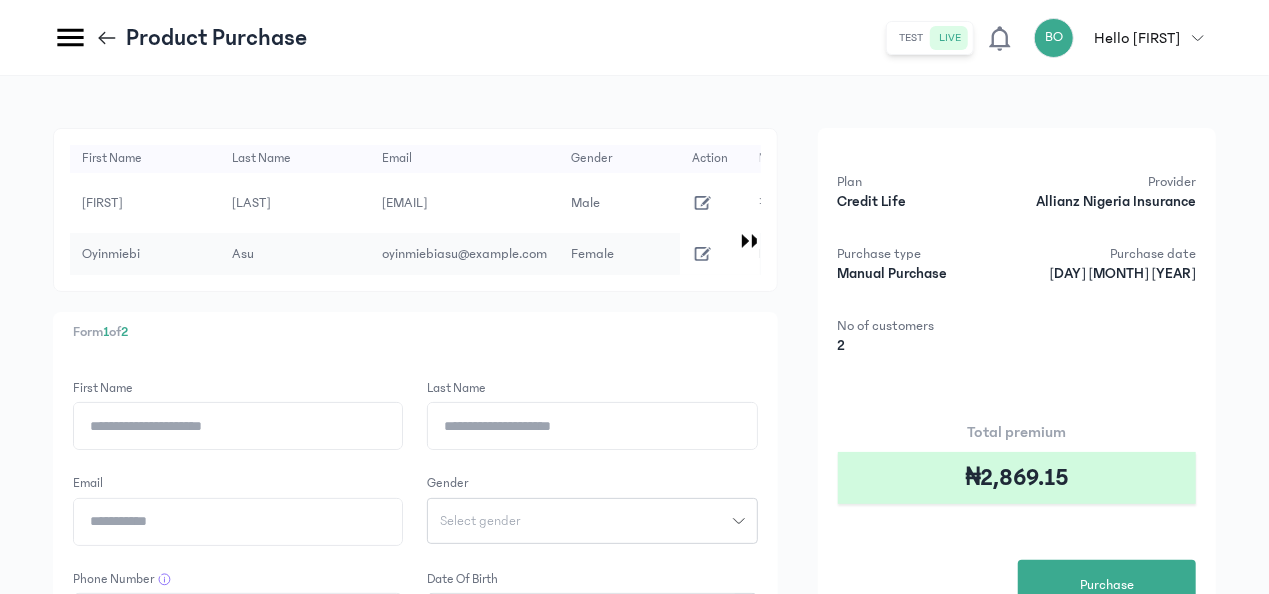 click on "First Name" 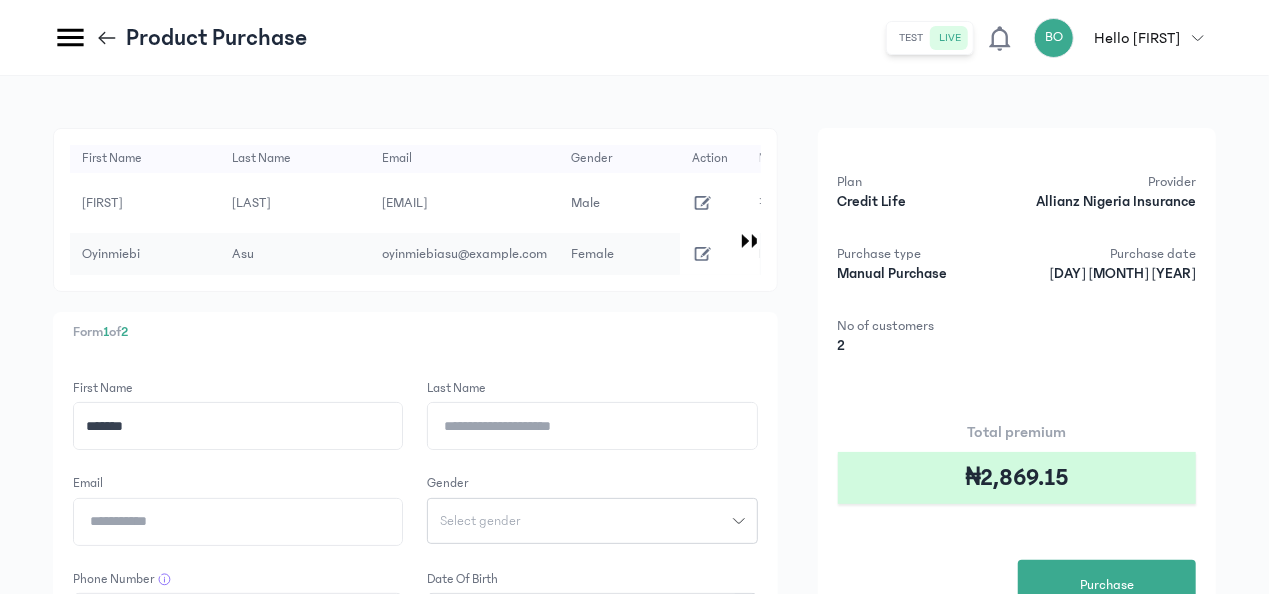 type on "*******" 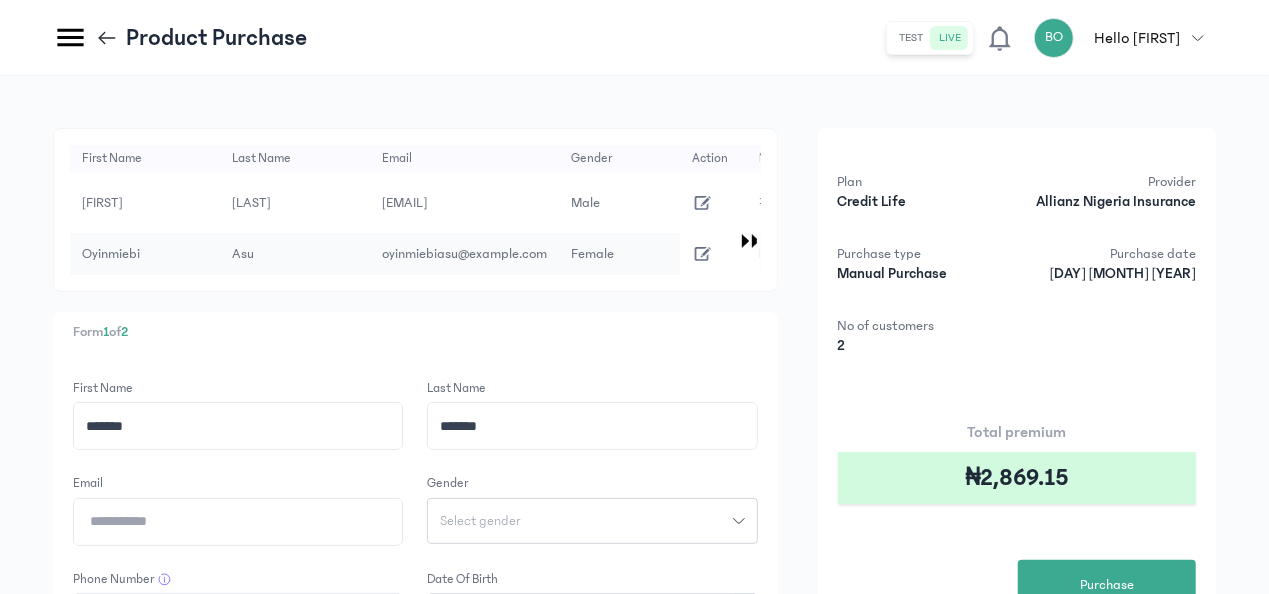 type on "*******" 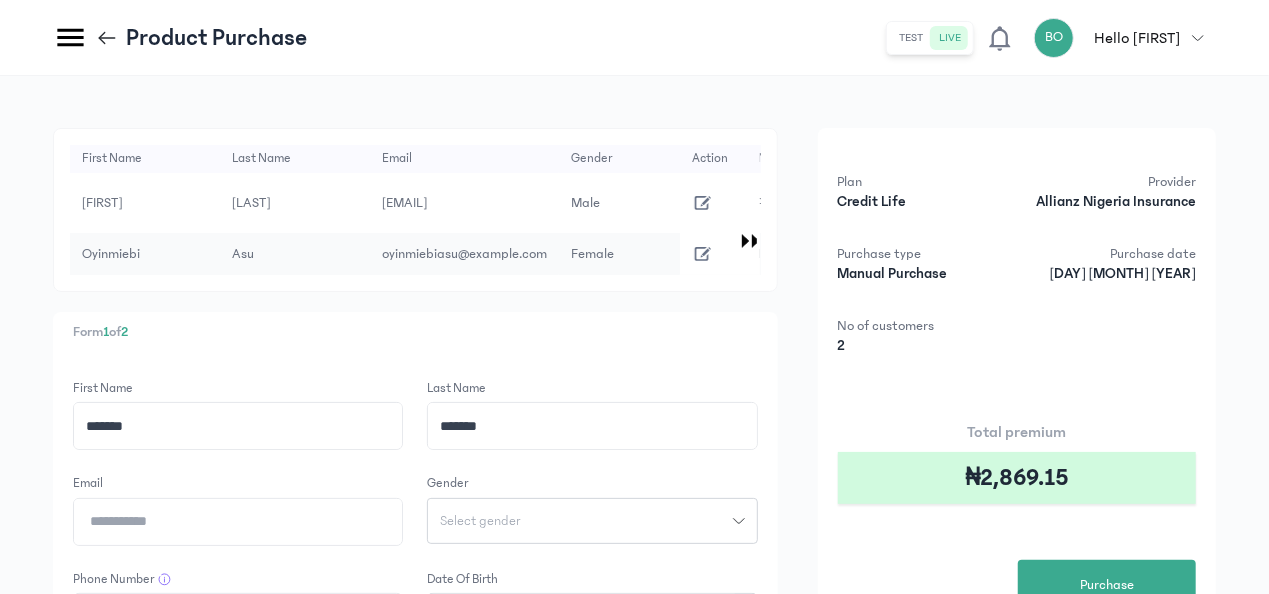 click on "Email" 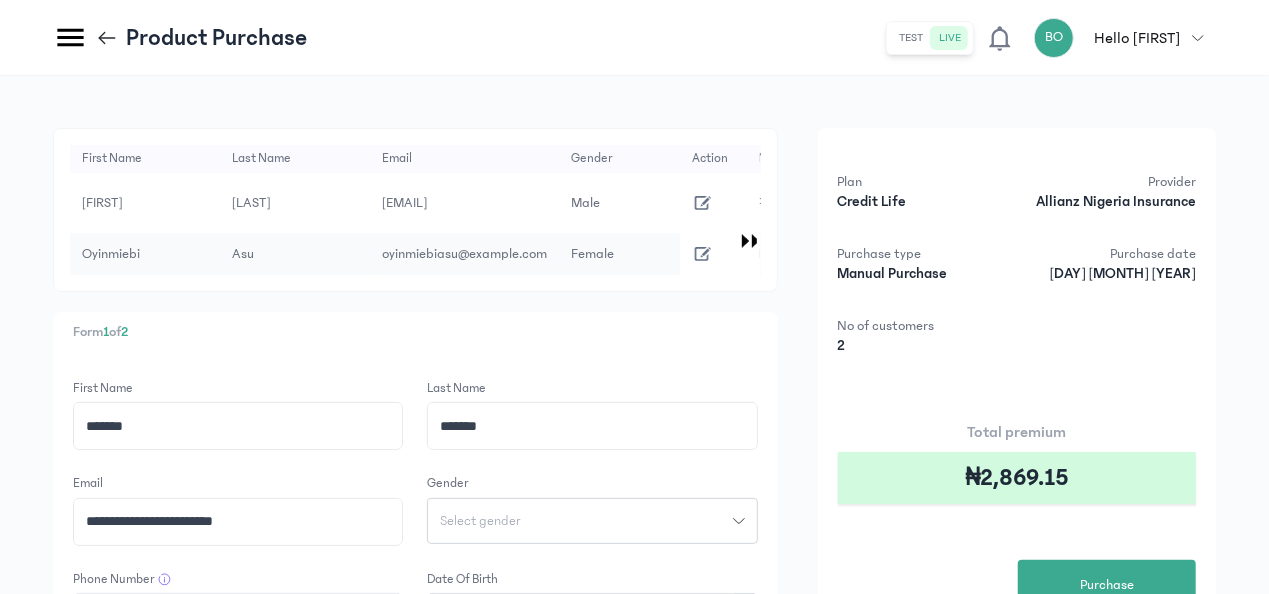 type on "**********" 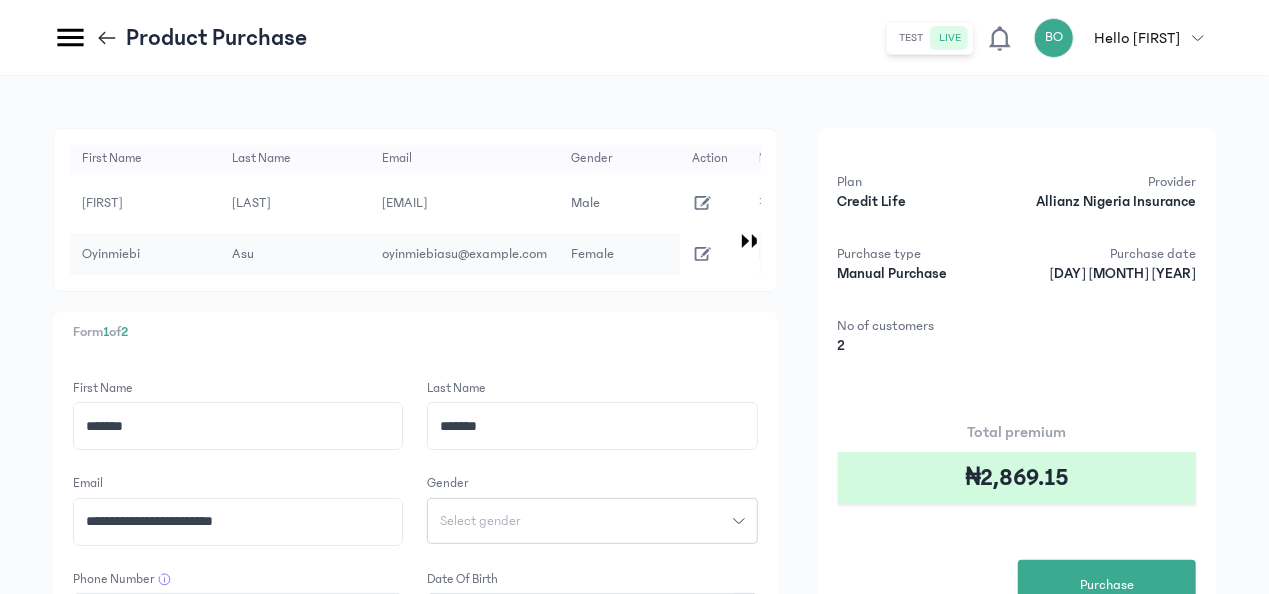 click on "Select gender" at bounding box center [480, 521] 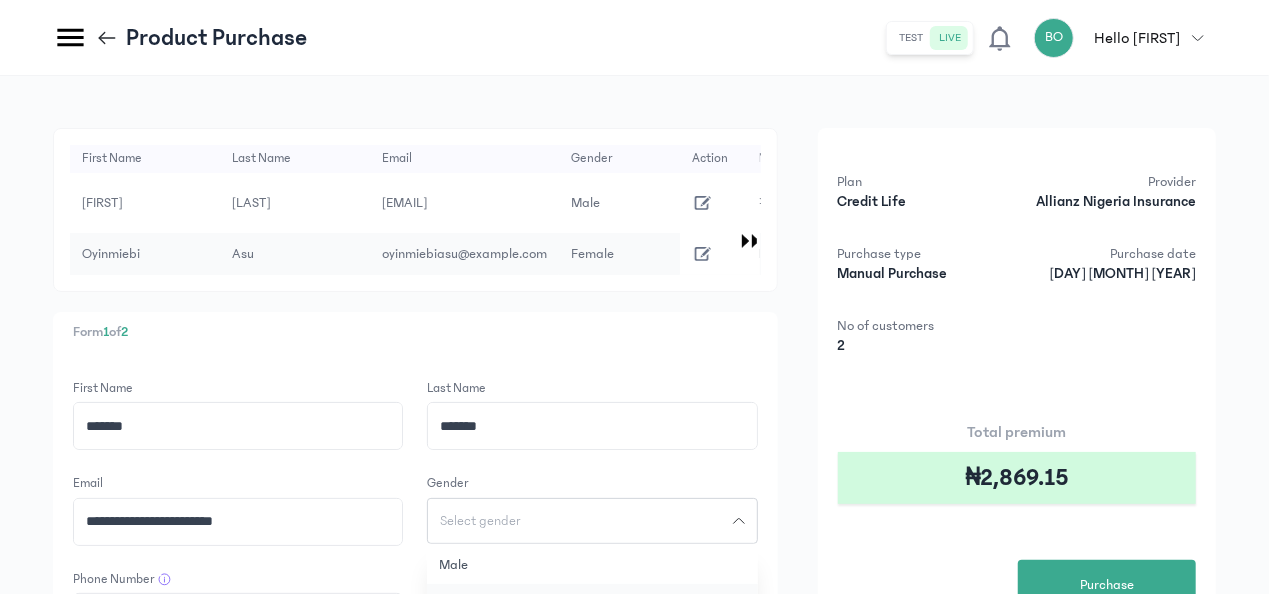 click on "Female" 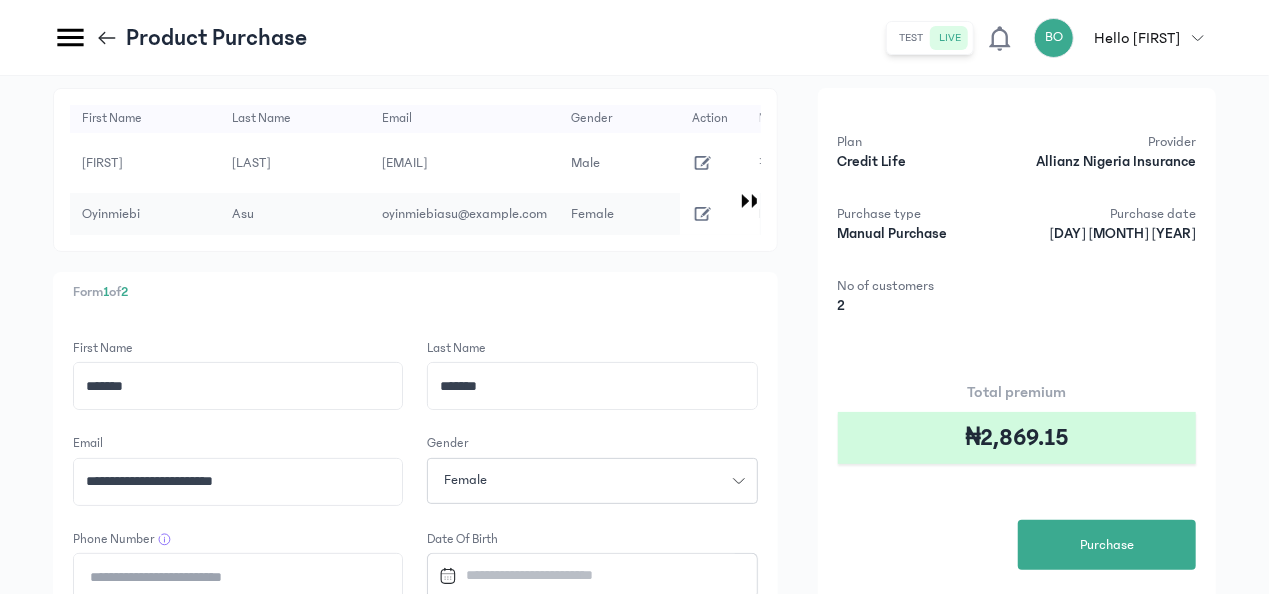 scroll, scrollTop: 160, scrollLeft: 0, axis: vertical 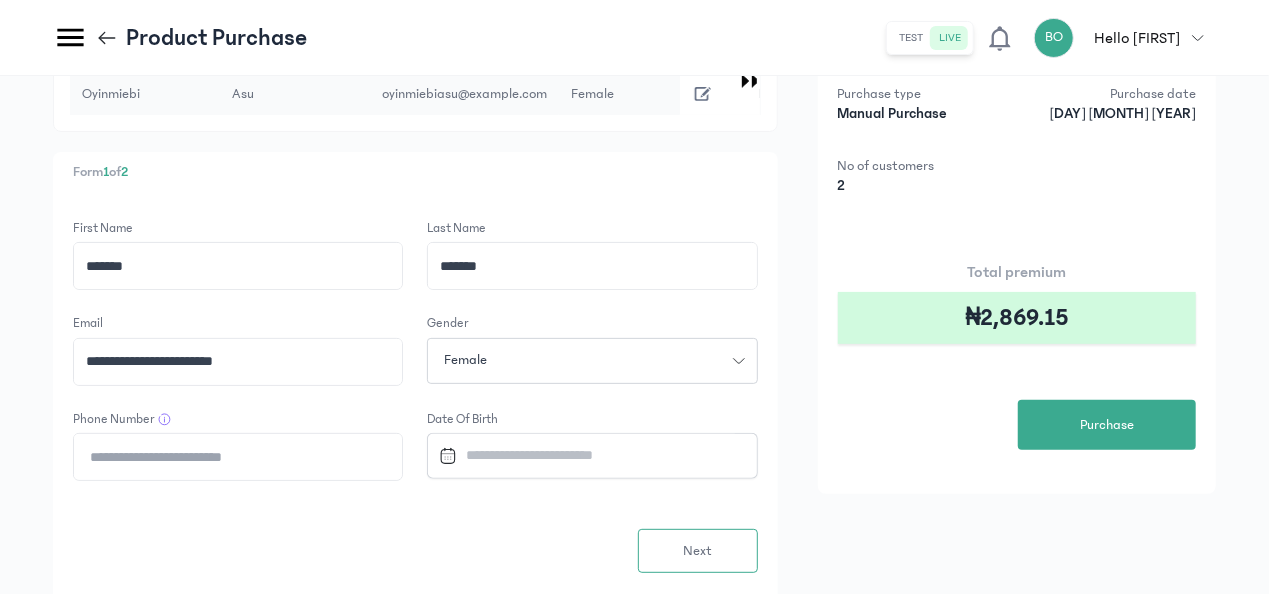 click on "Phone Number" 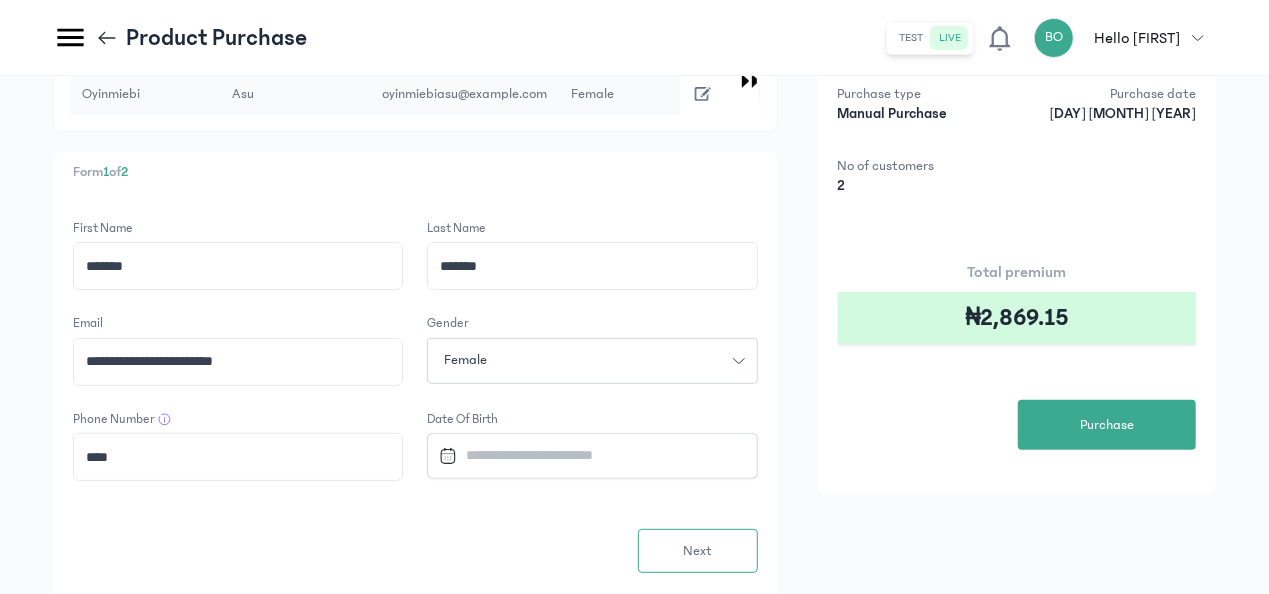 paste on "**********" 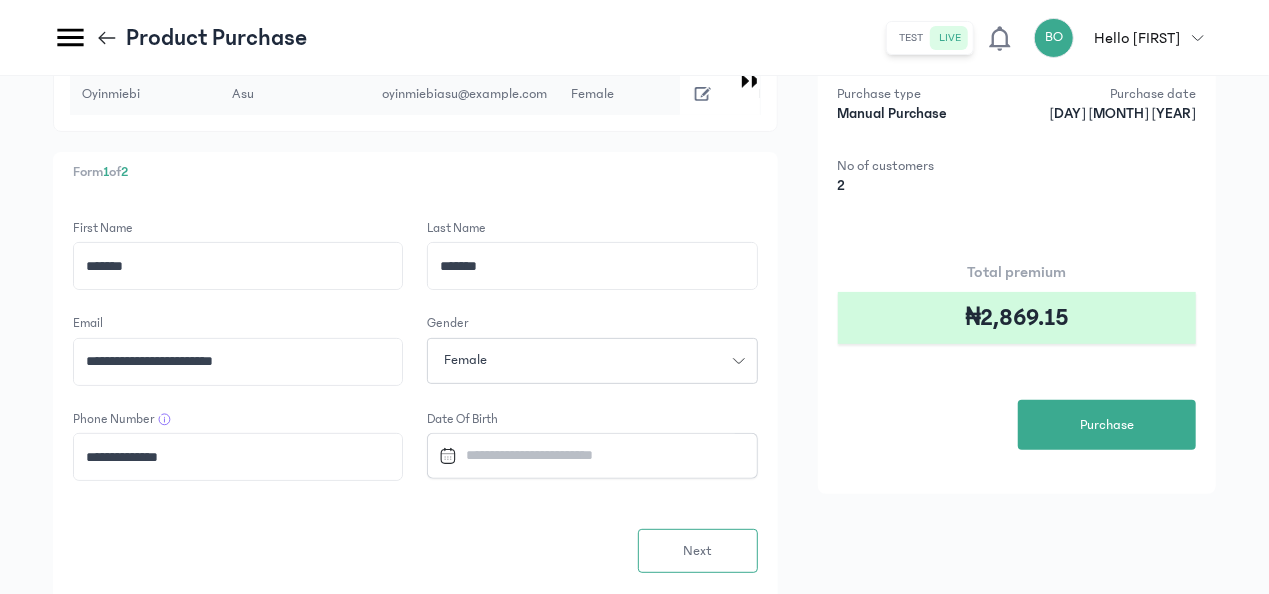 type on "**********" 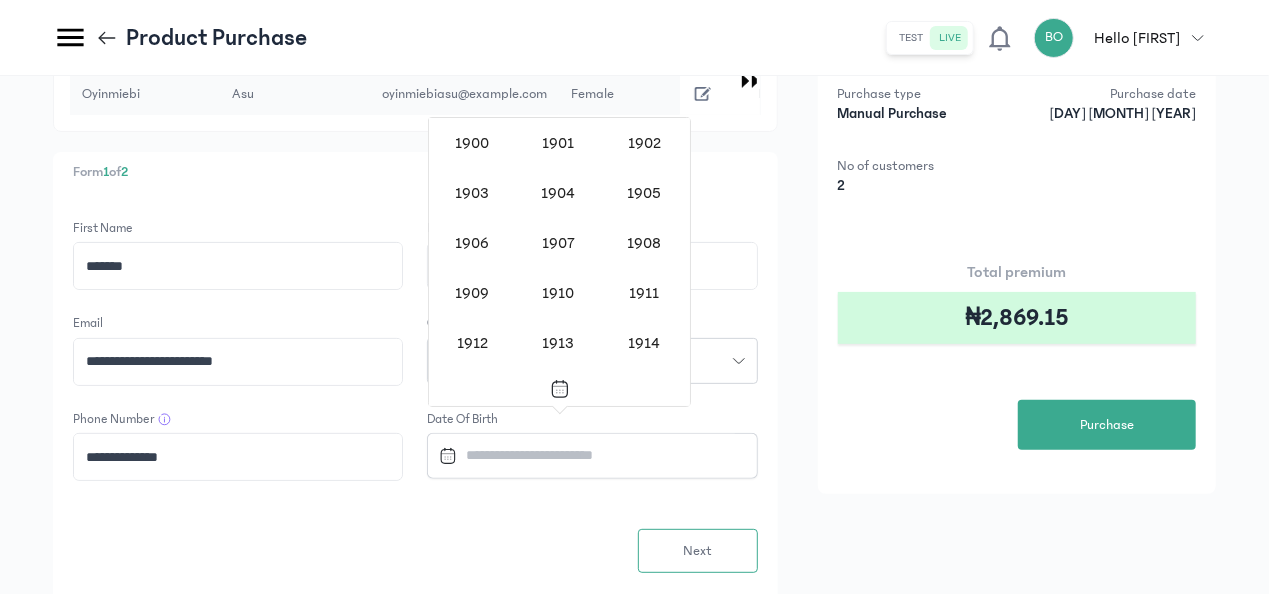 scroll, scrollTop: 1638, scrollLeft: 0, axis: vertical 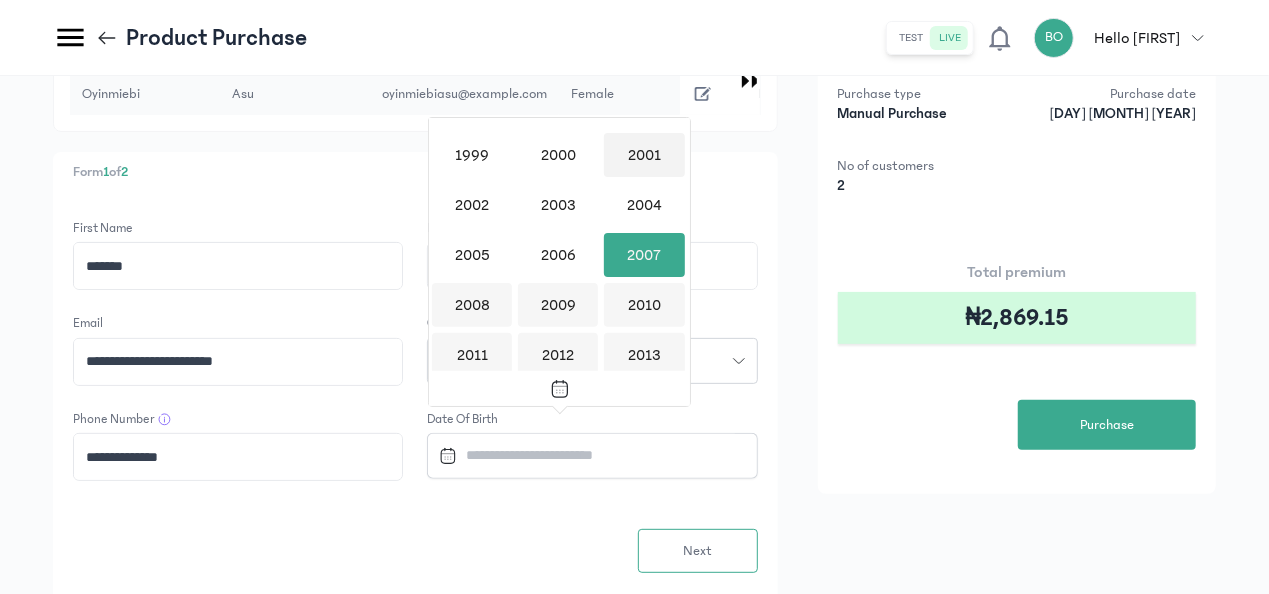 click on "2001" at bounding box center [644, 155] 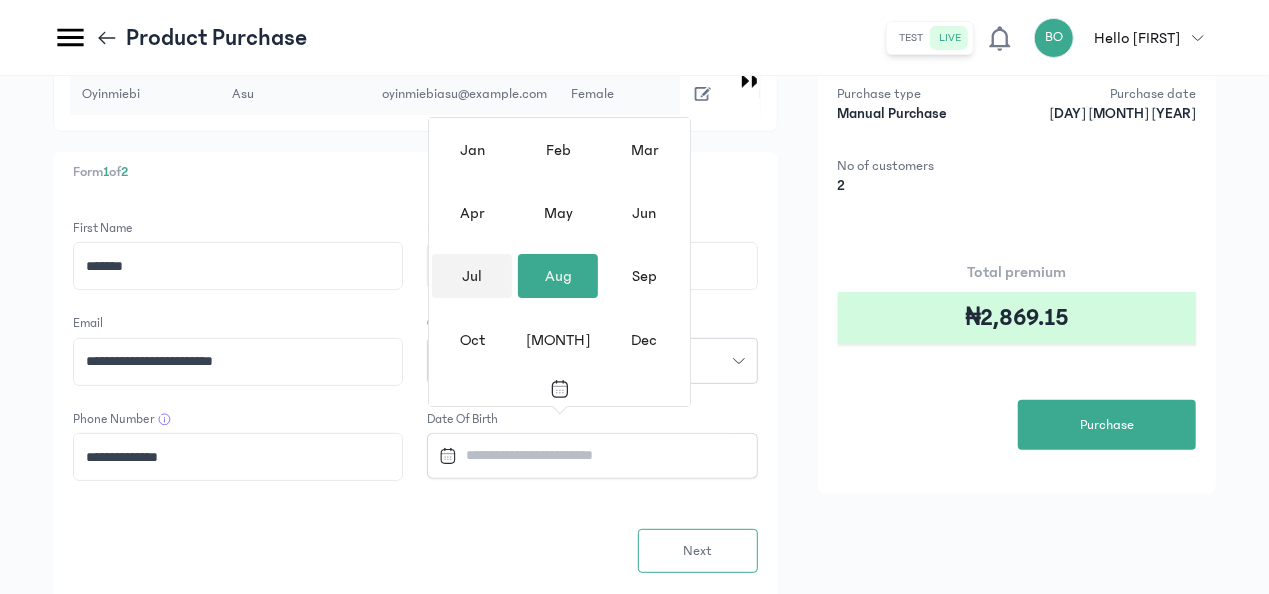 click on "Jul" at bounding box center (472, 276) 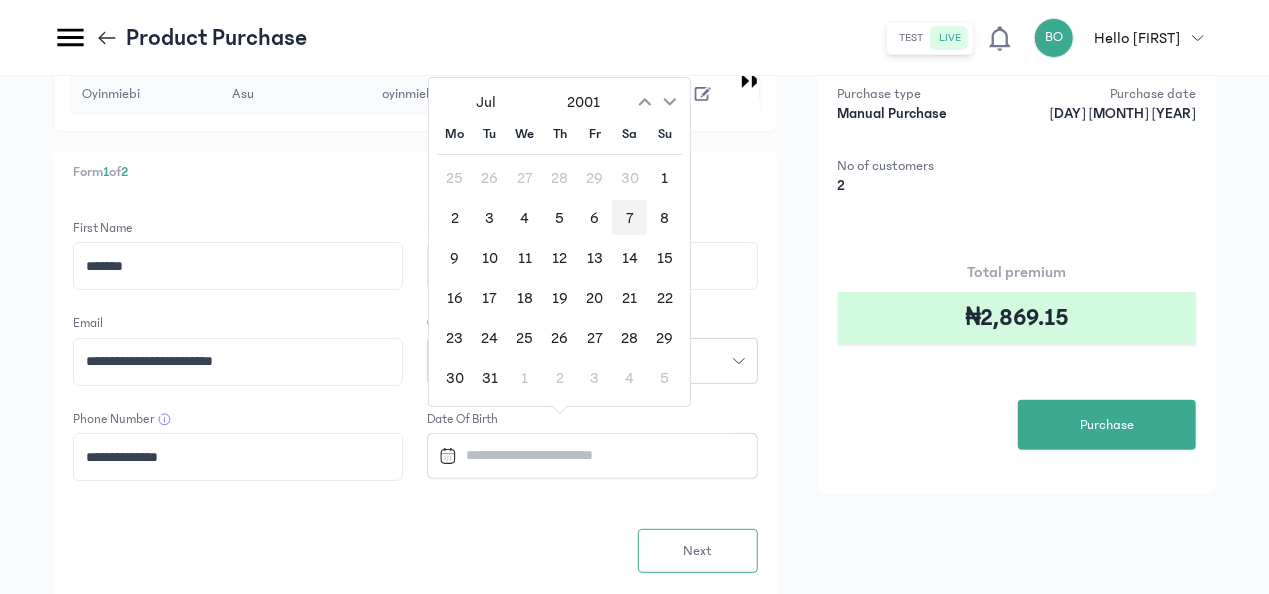 click on "7" at bounding box center (629, 217) 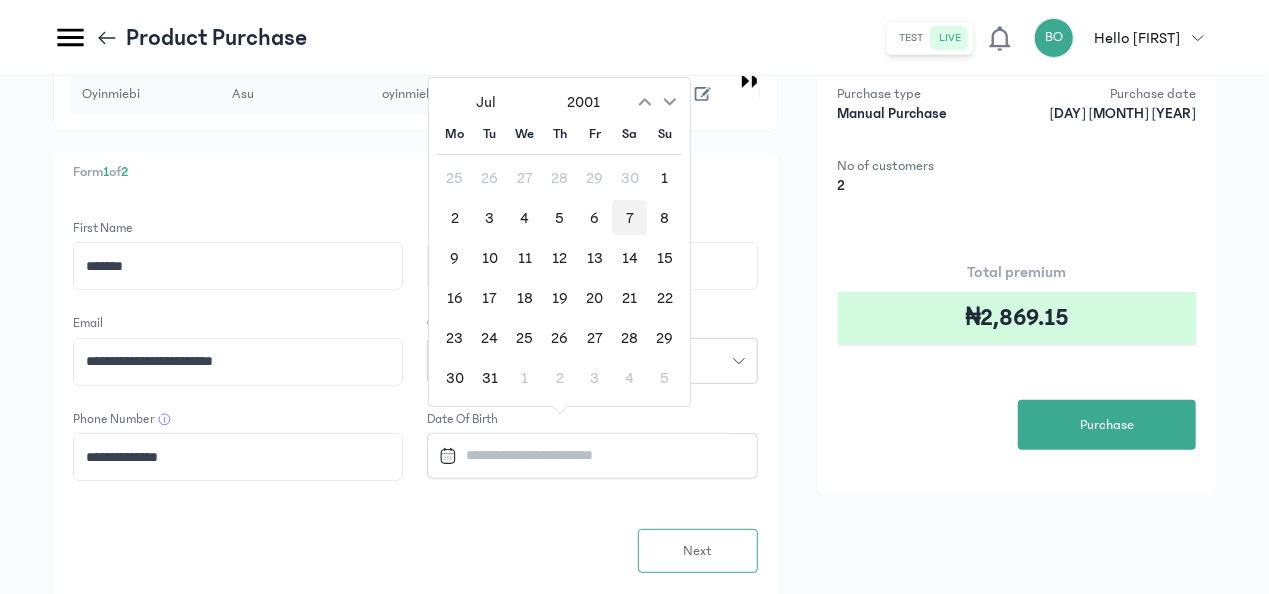 type on "**********" 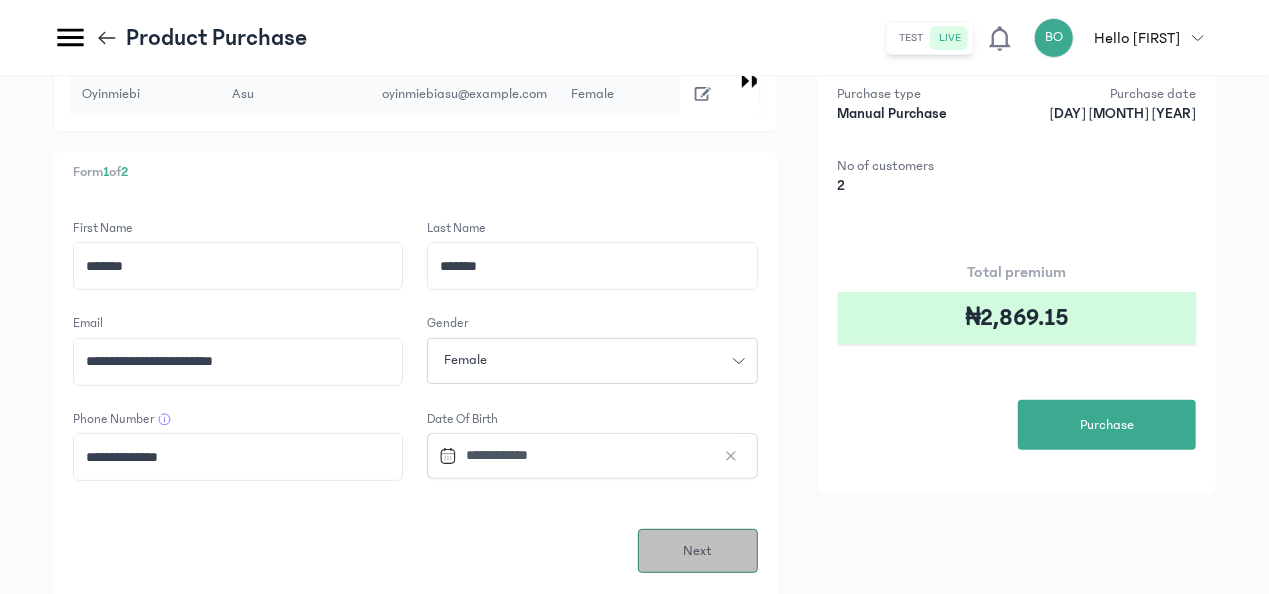 click on "Next" at bounding box center (698, 551) 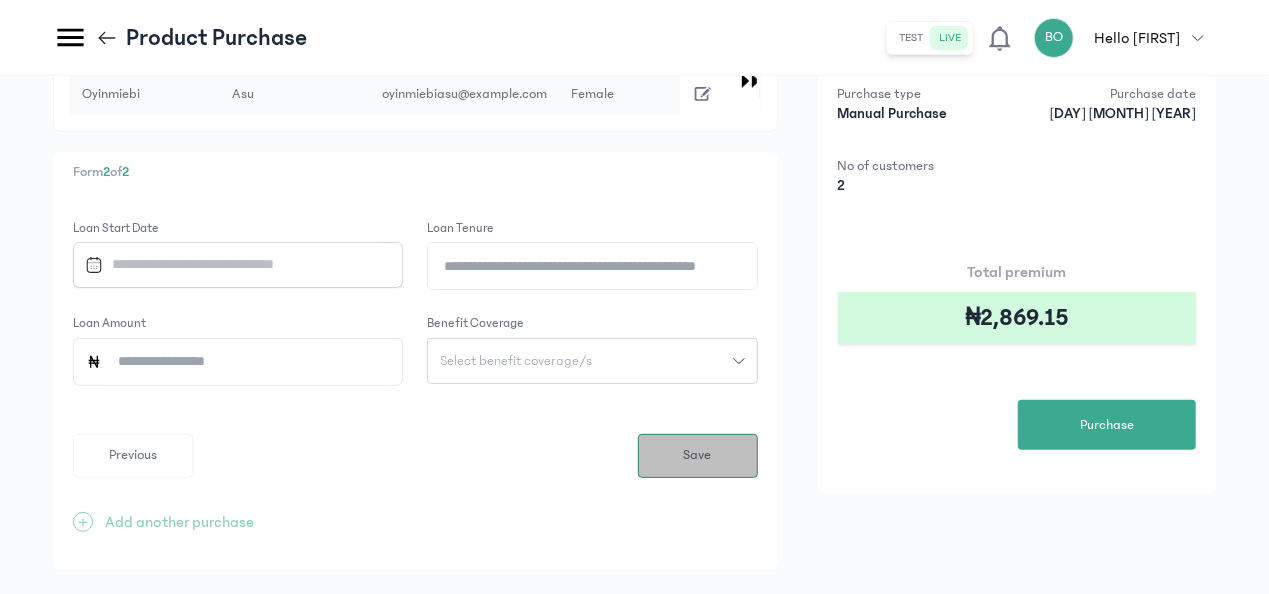 scroll, scrollTop: 0, scrollLeft: 0, axis: both 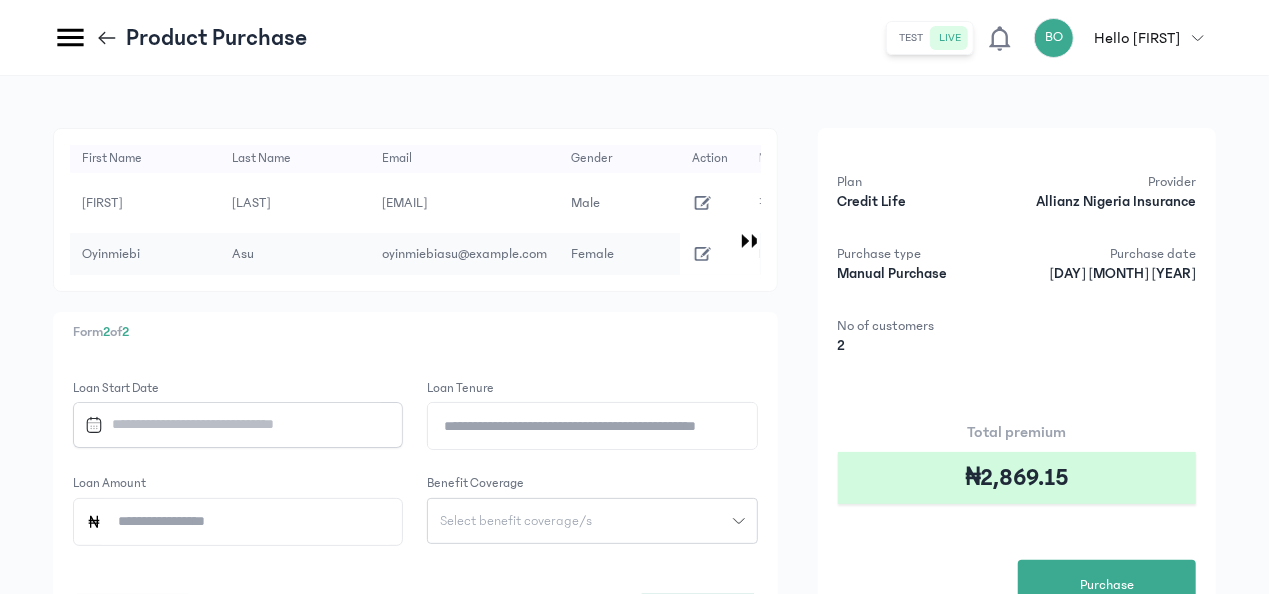 click at bounding box center [229, 424] 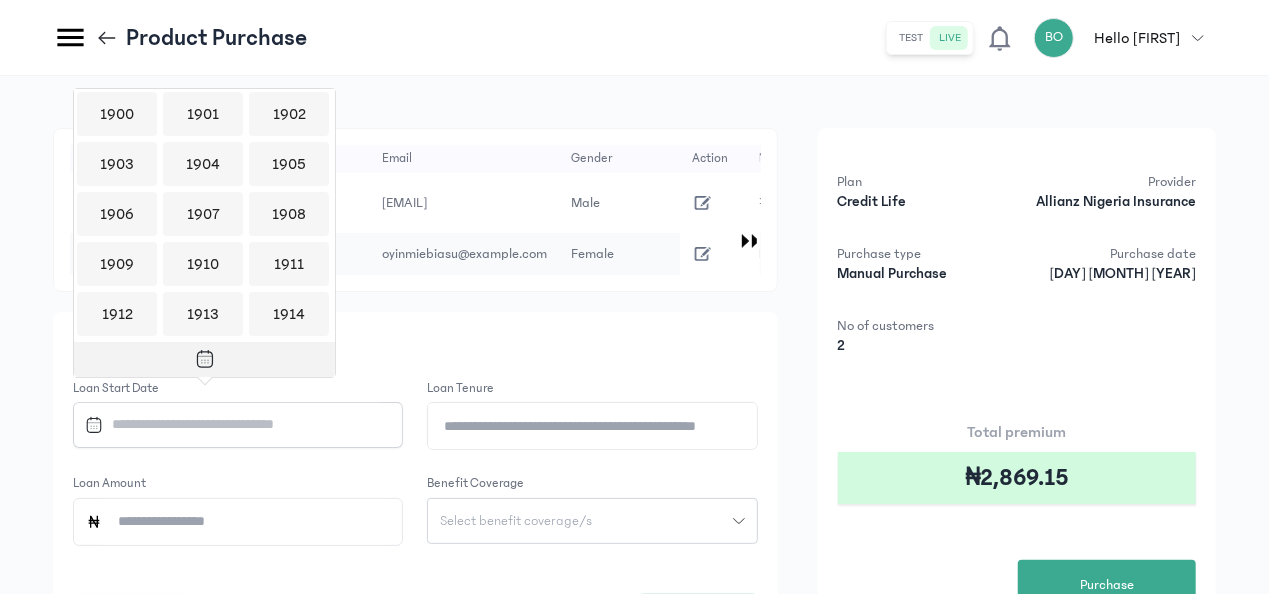 scroll, scrollTop: 1938, scrollLeft: 0, axis: vertical 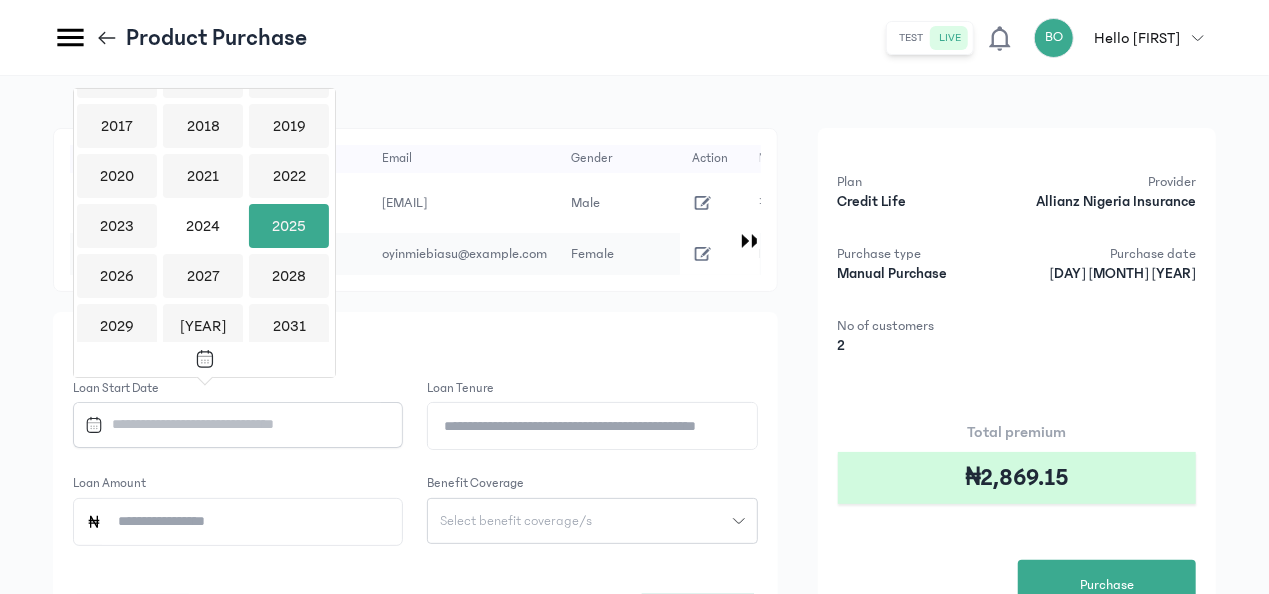 click on "2025" at bounding box center (289, 226) 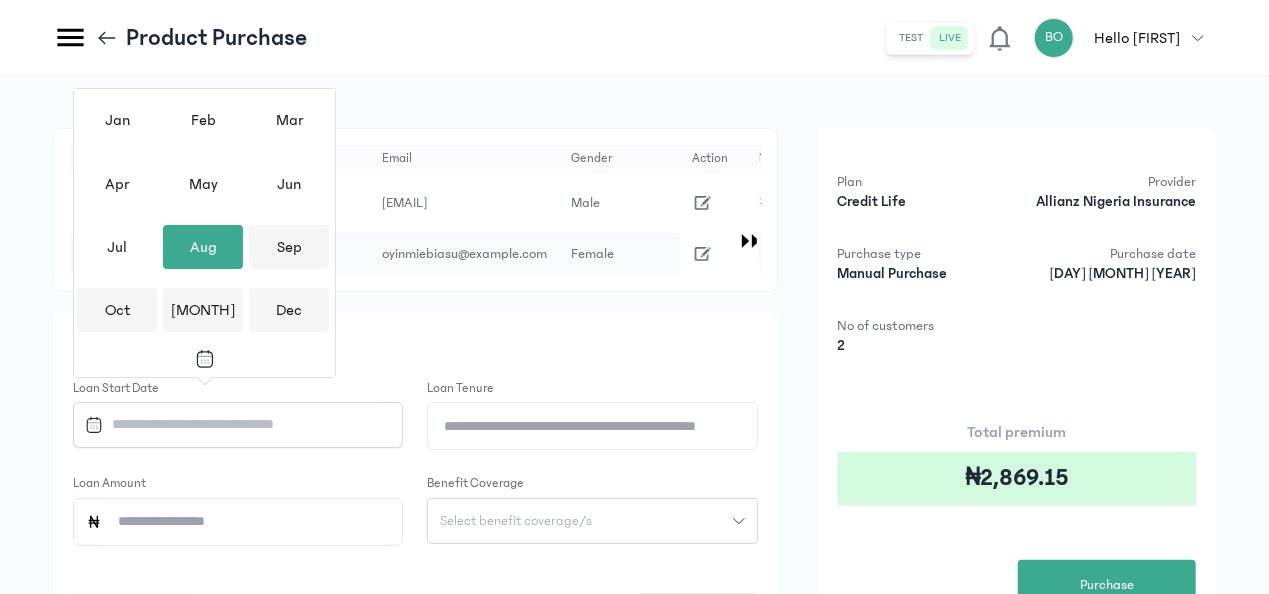 click on "Aug" at bounding box center (203, 247) 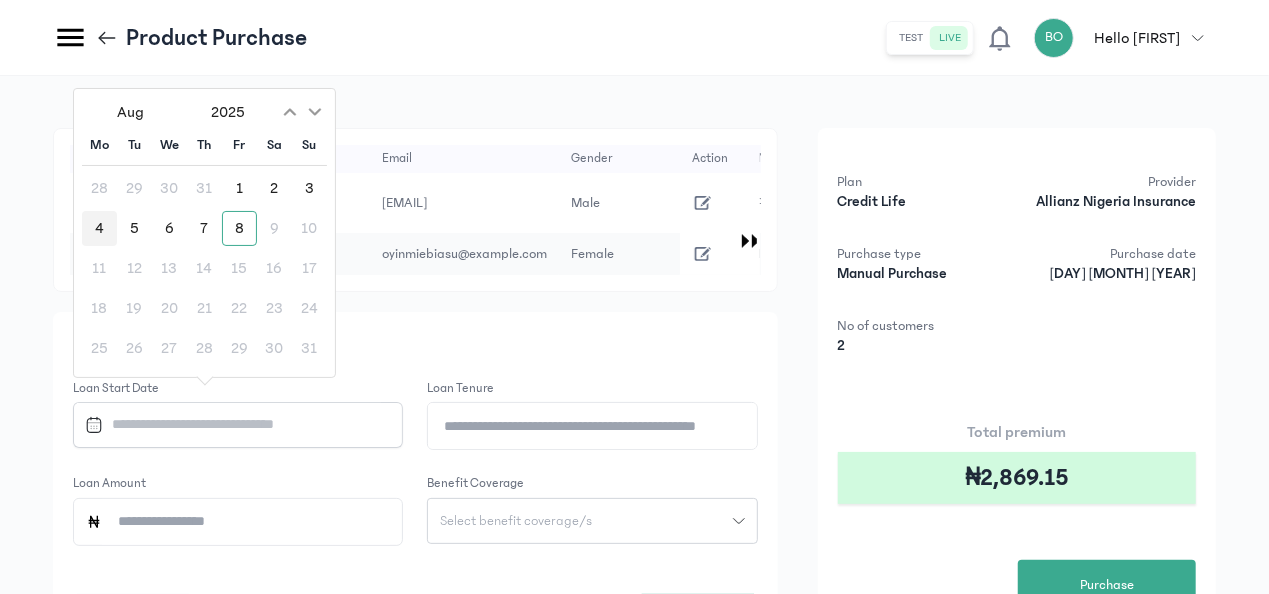 click on "4" at bounding box center [99, 228] 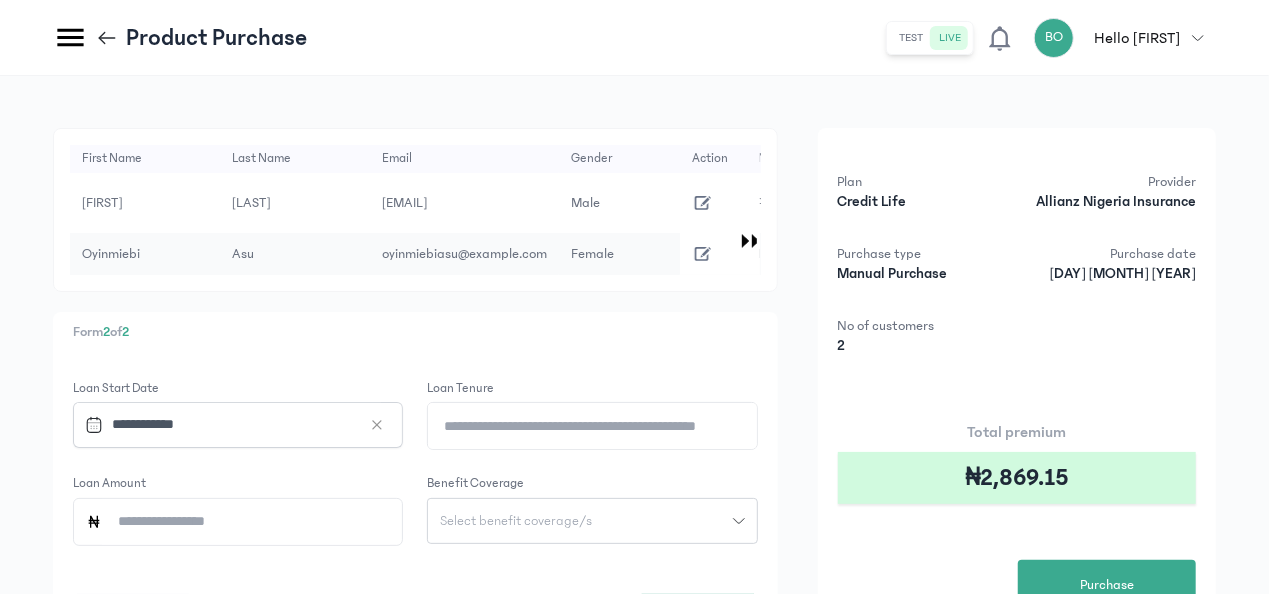 click on "*" 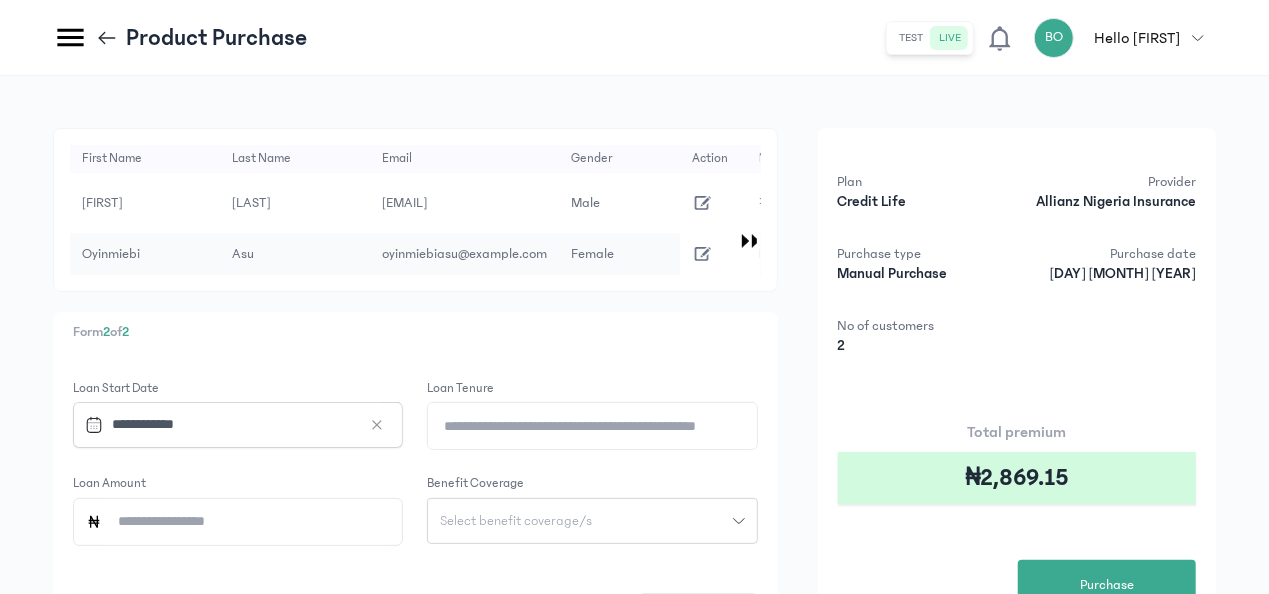 click on "Loan Amount" 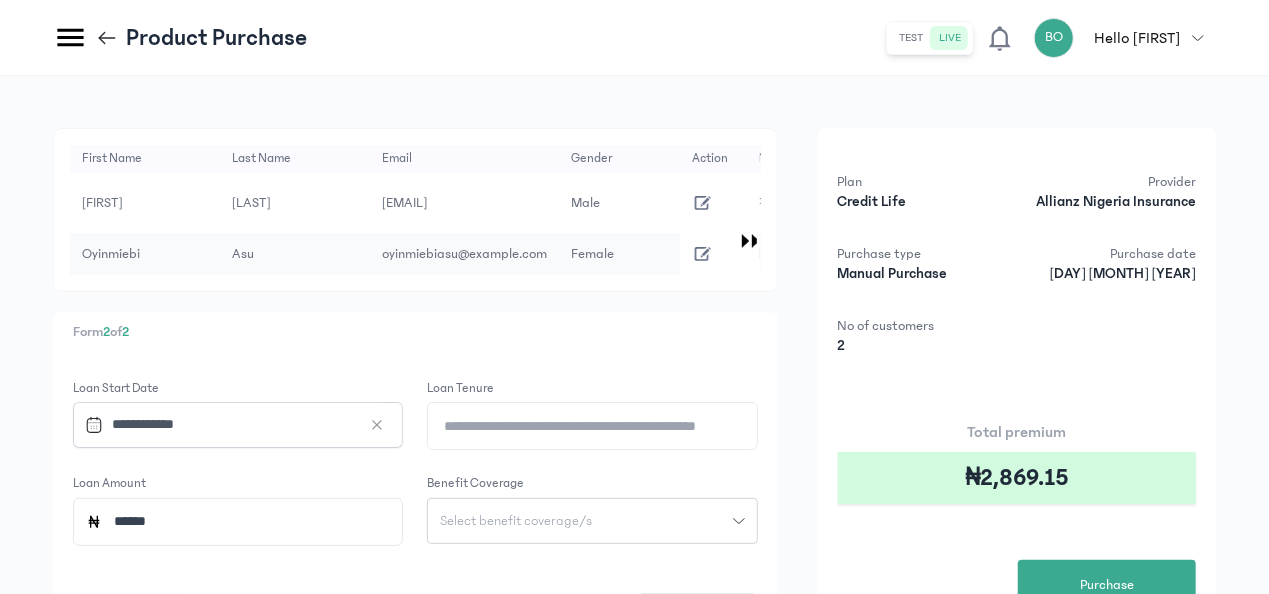 type on "******" 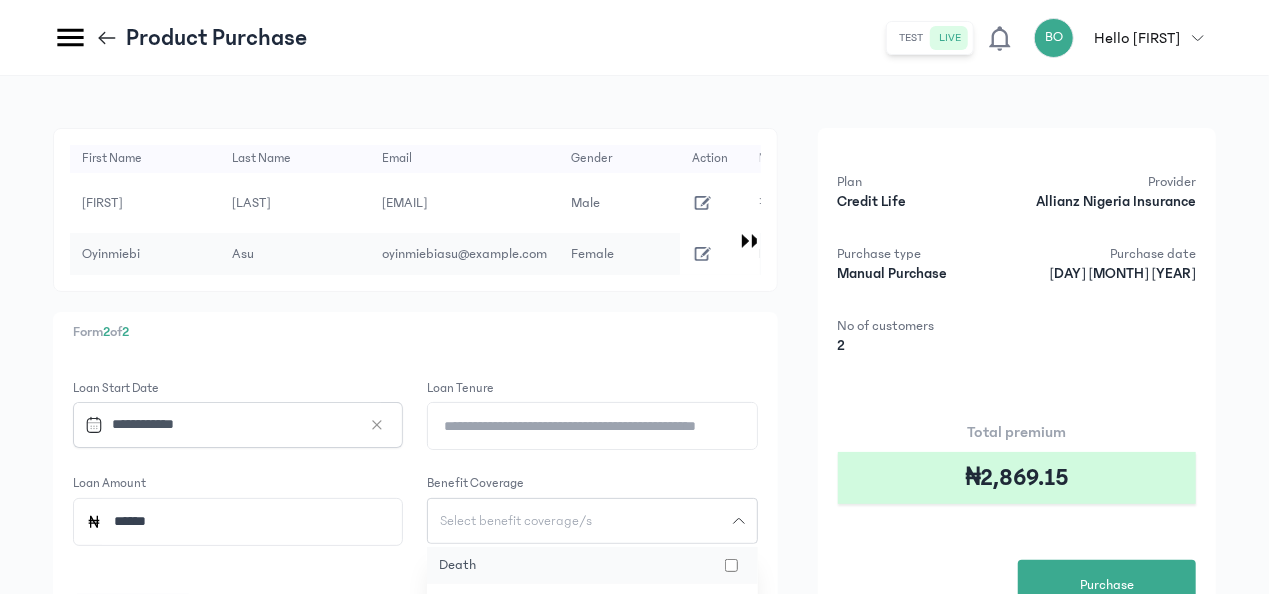 click on "death" 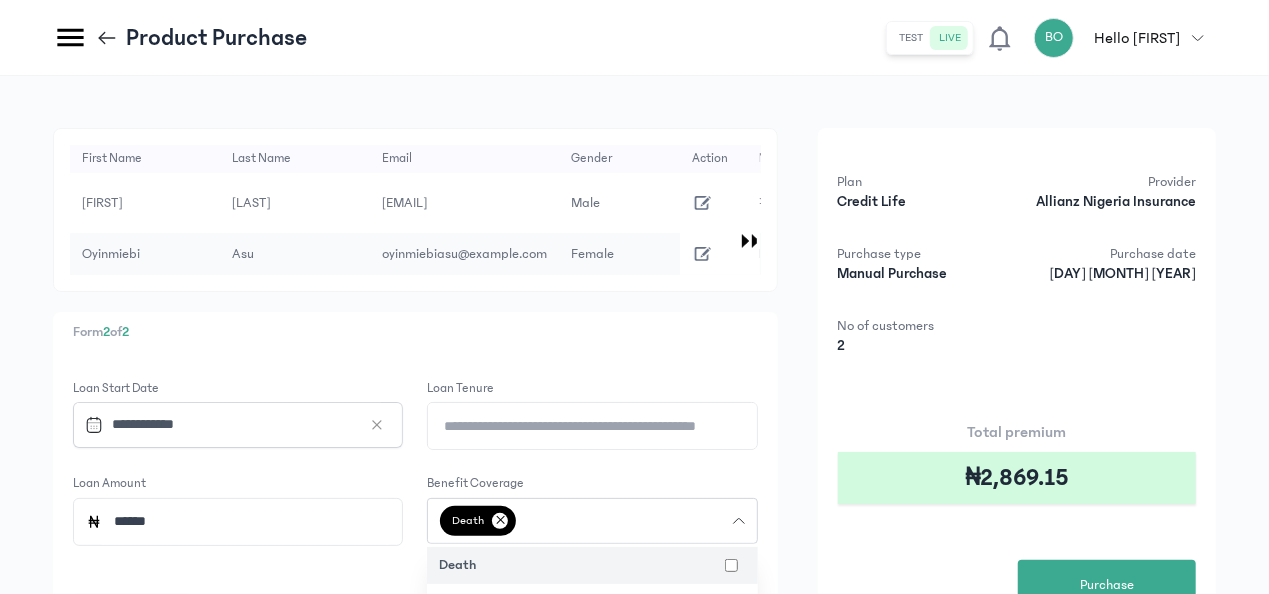 type 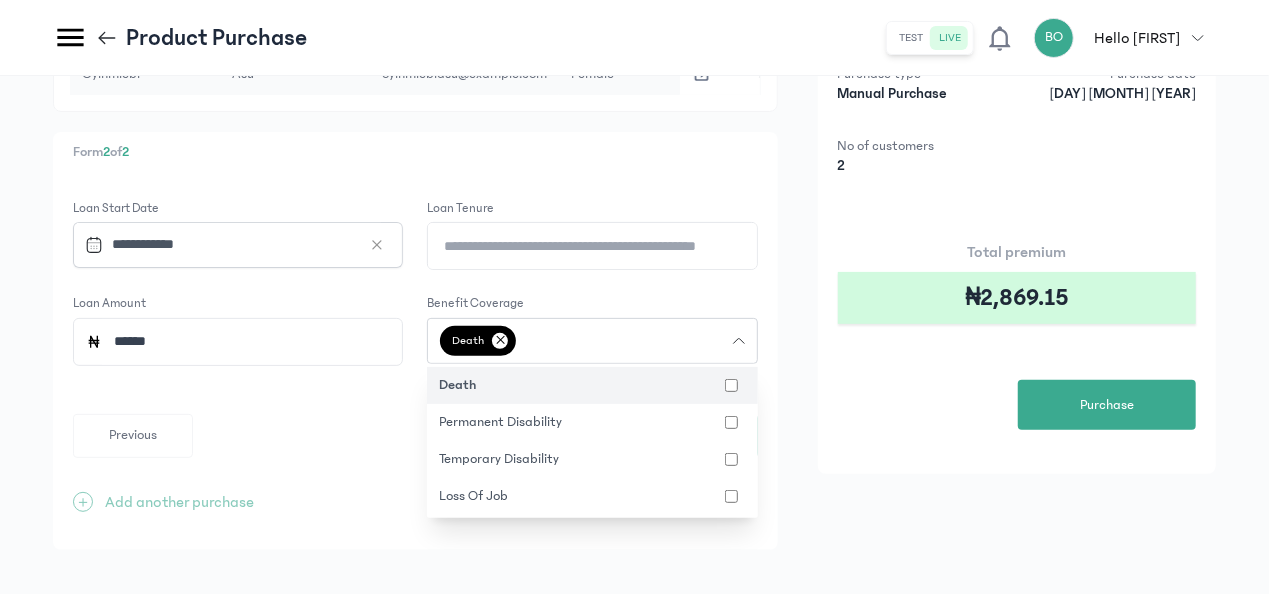 scroll, scrollTop: 182, scrollLeft: 0, axis: vertical 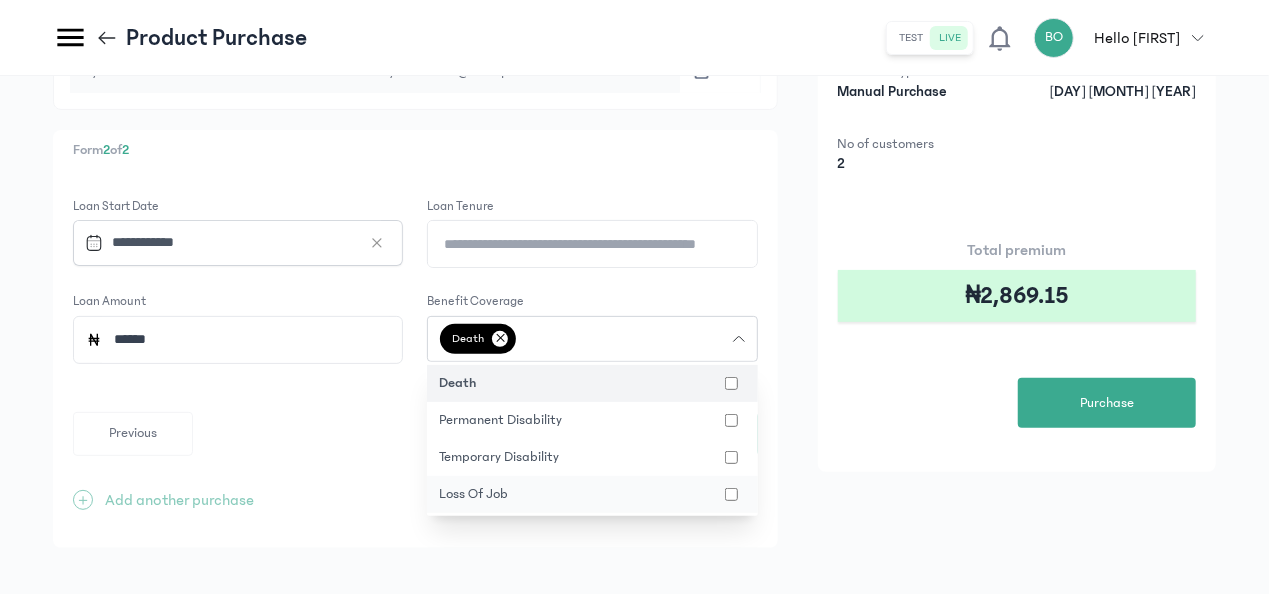 click on "loss of job" 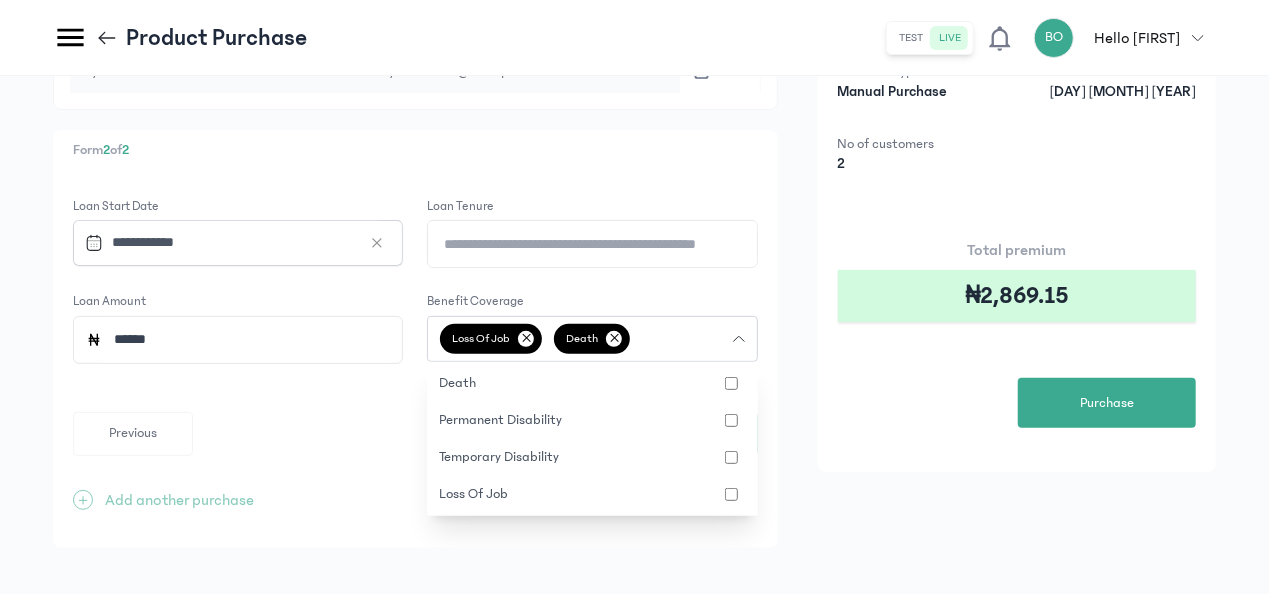 click on "**********" 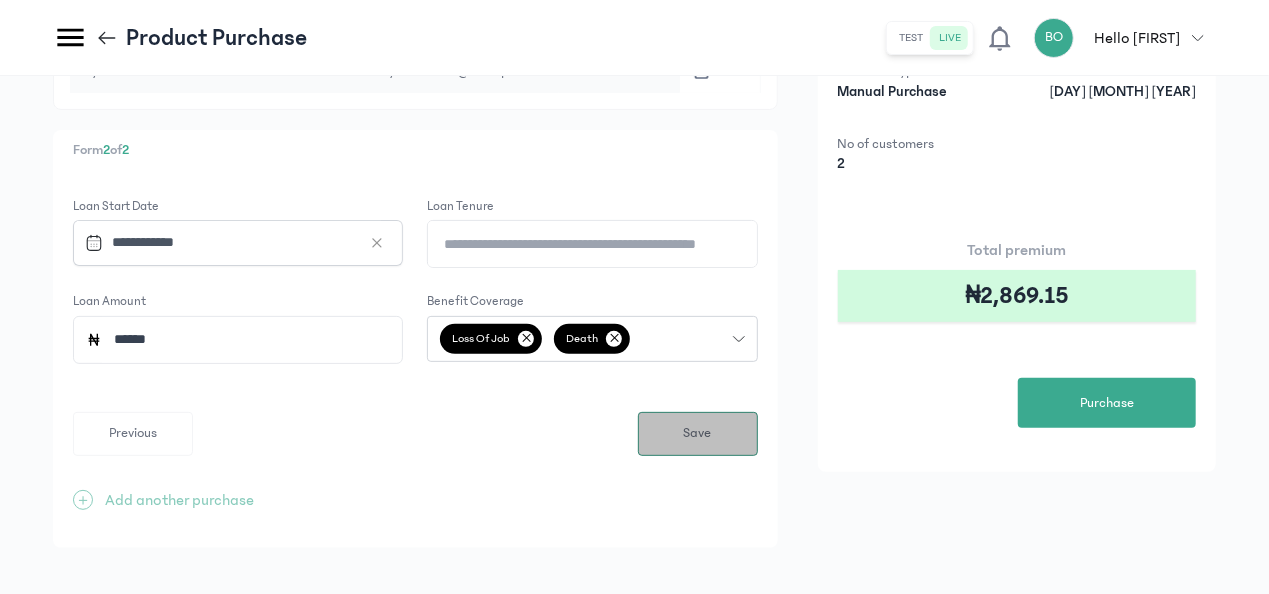 click on "Save" at bounding box center (698, 434) 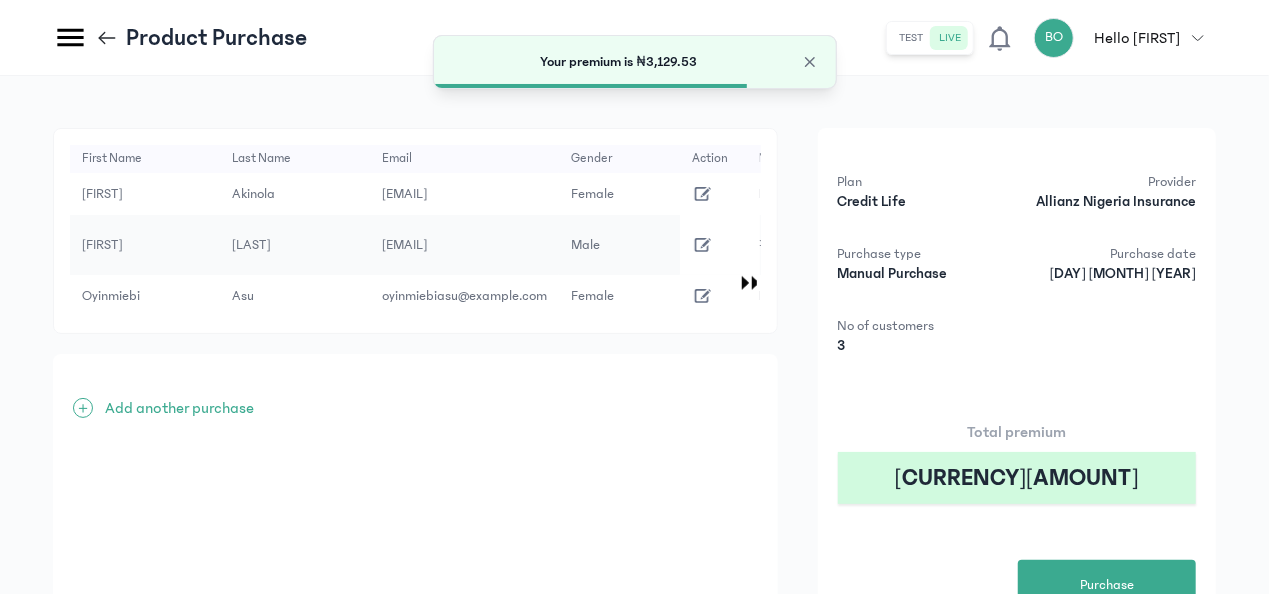 click on "Add another purchase" at bounding box center [179, 408] 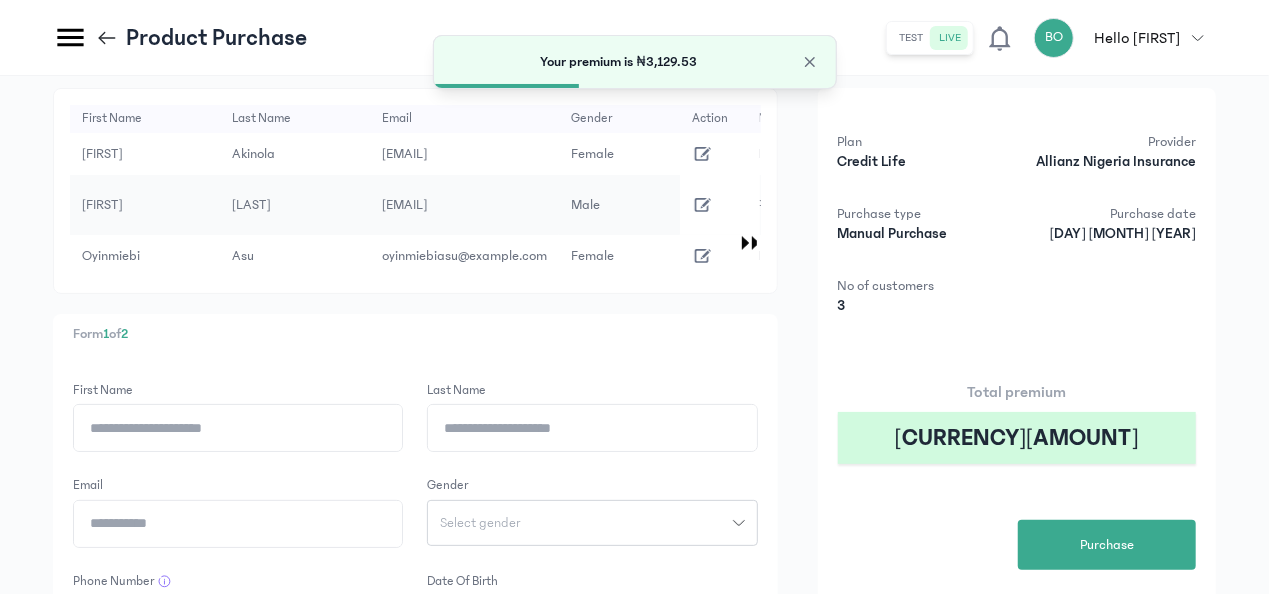 scroll, scrollTop: 160, scrollLeft: 0, axis: vertical 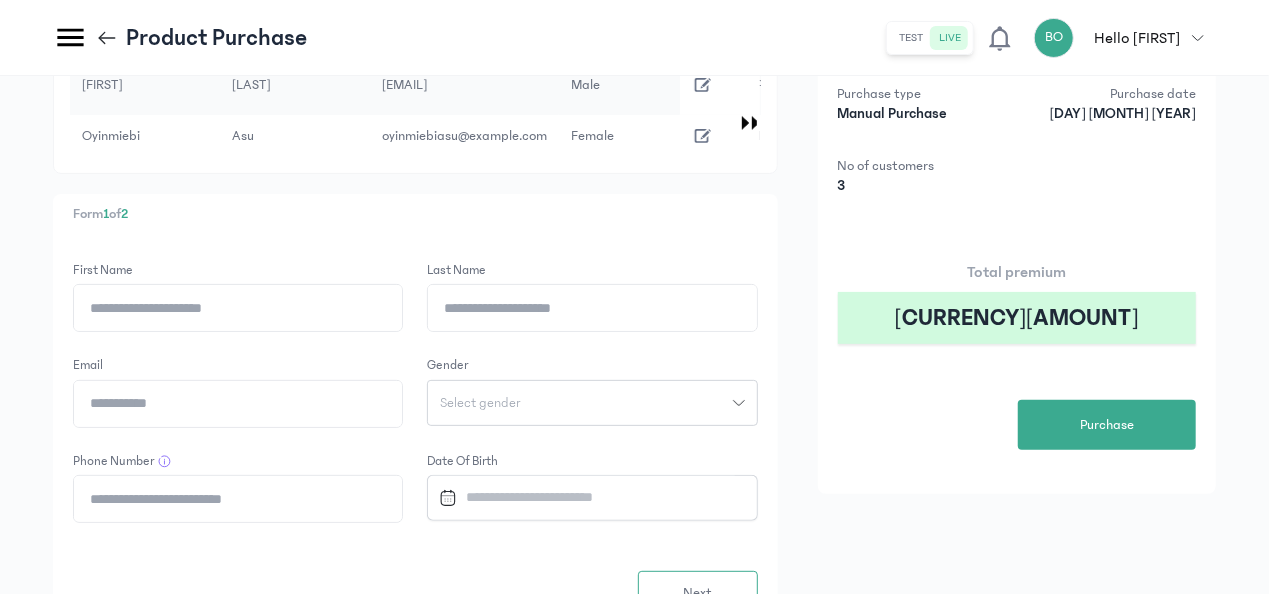 click on "First Name" 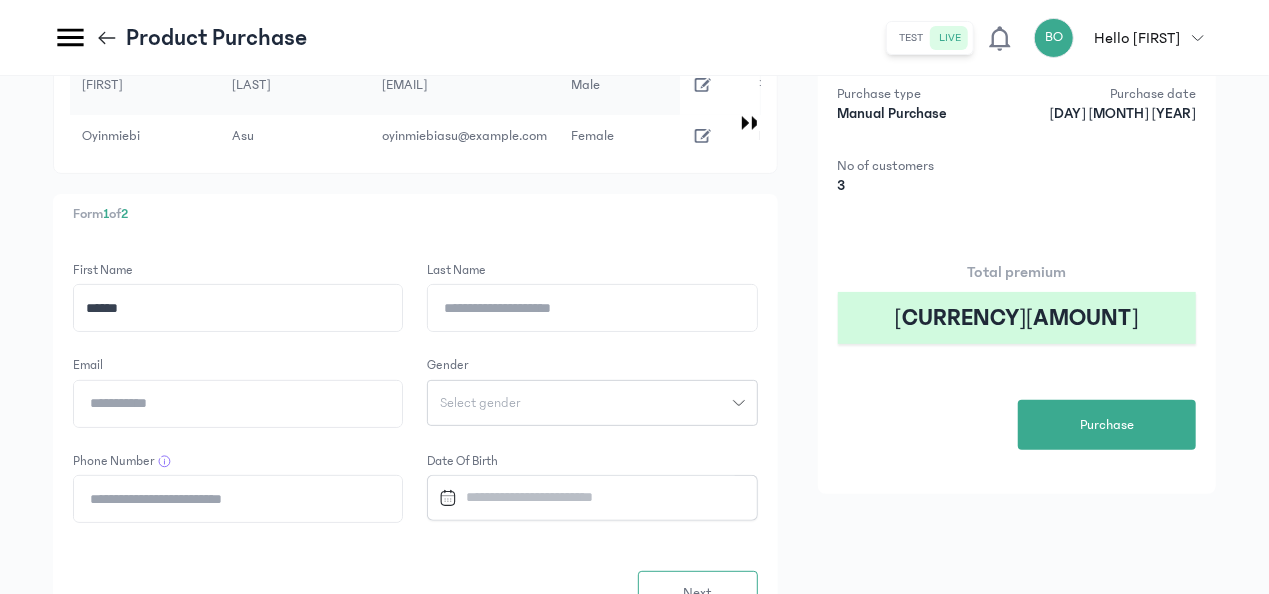 type on "******" 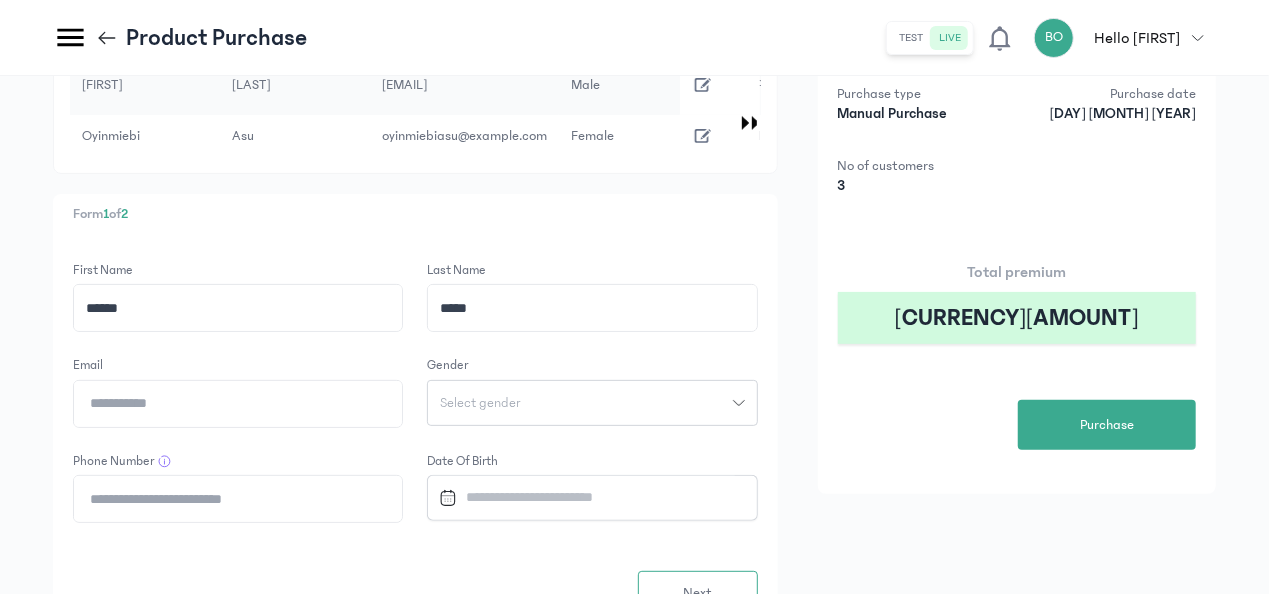 type on "*****" 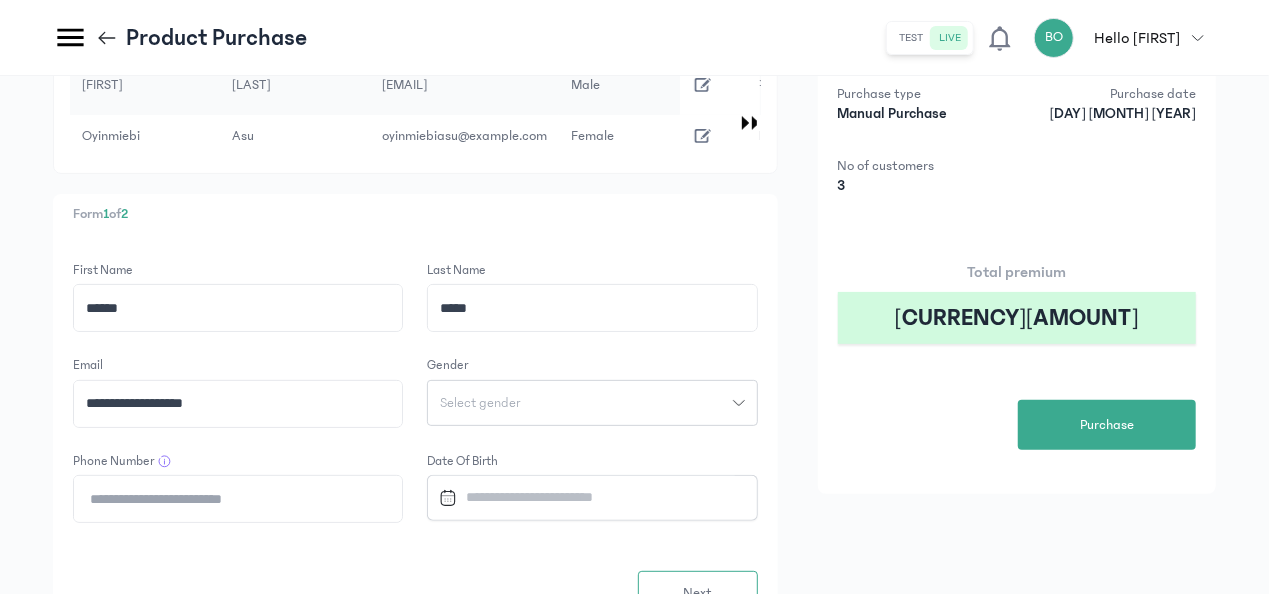 type on "**********" 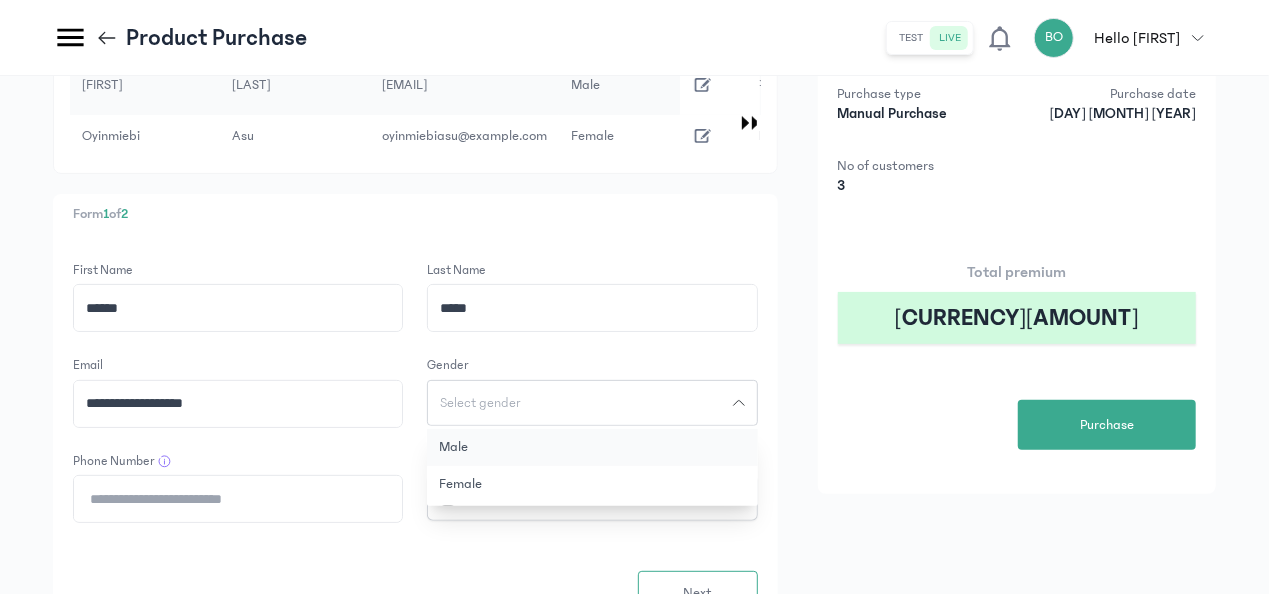 click on "Male" 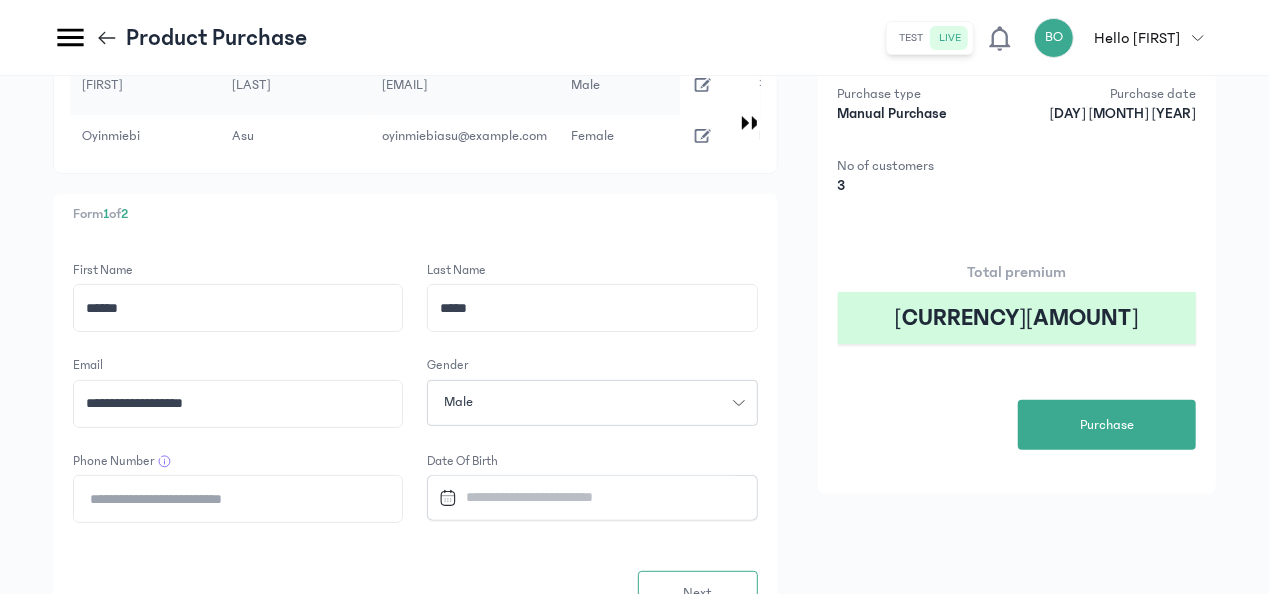 click on "Phone Number" 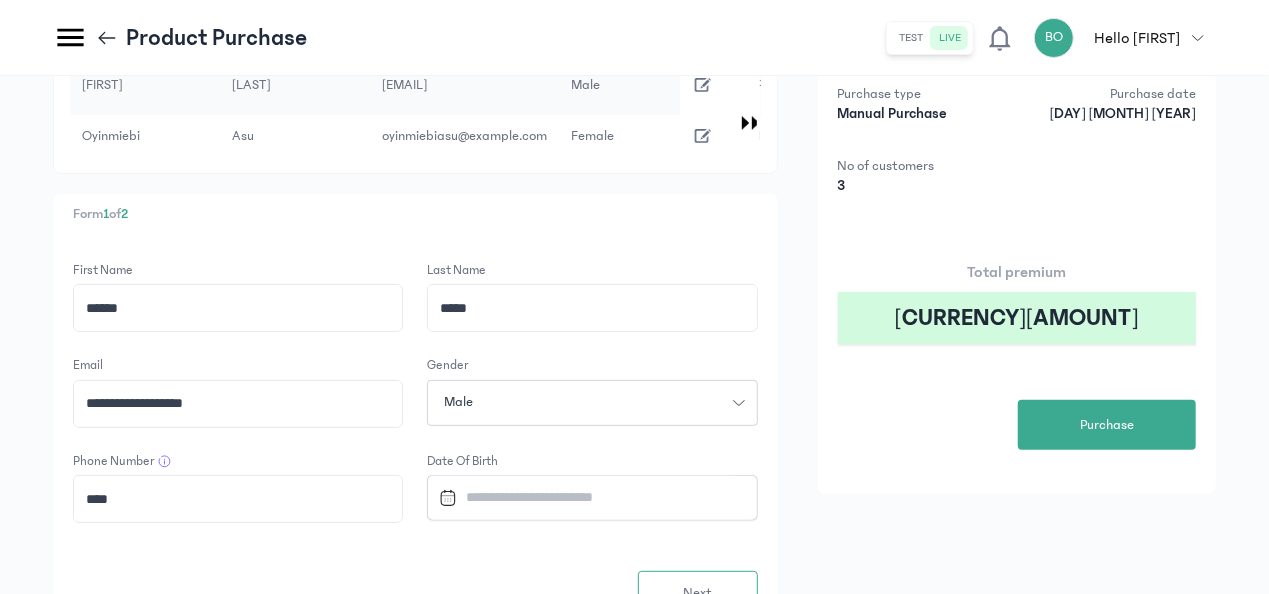 paste on "**********" 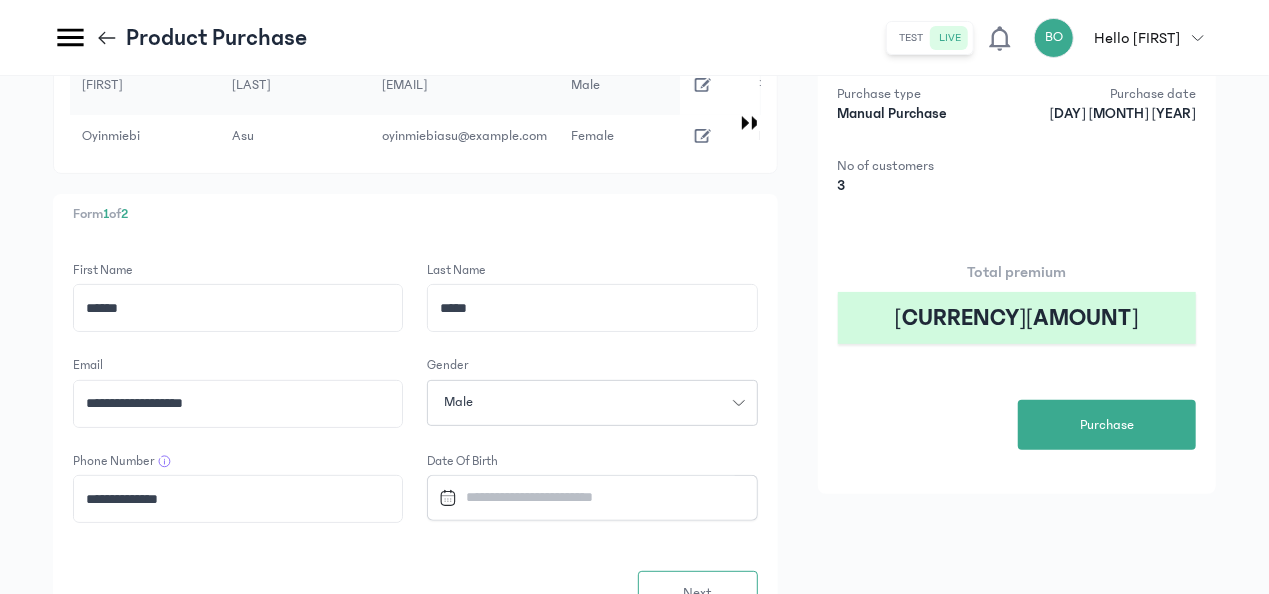 type on "**********" 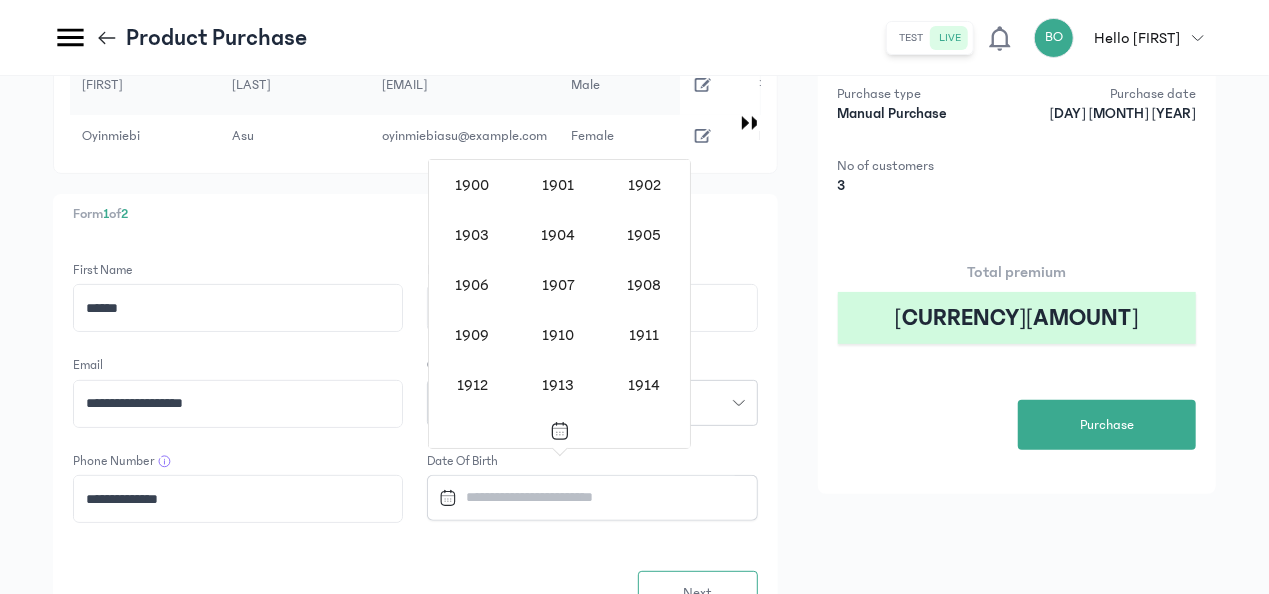 scroll, scrollTop: 1638, scrollLeft: 0, axis: vertical 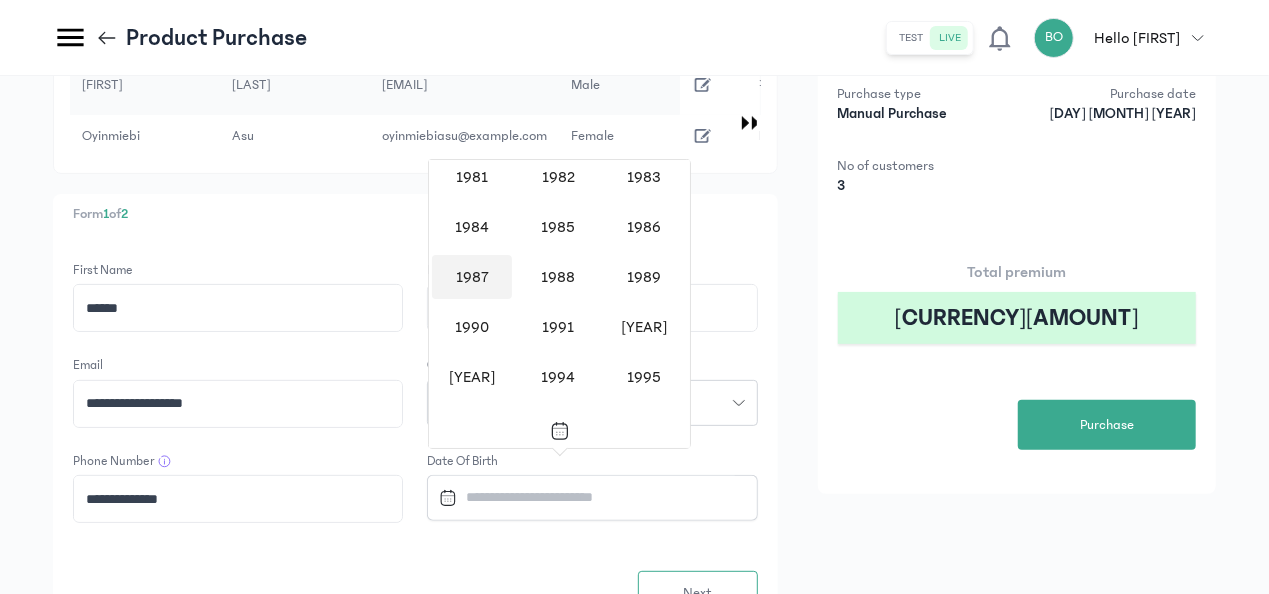 click on "1987" at bounding box center [472, 277] 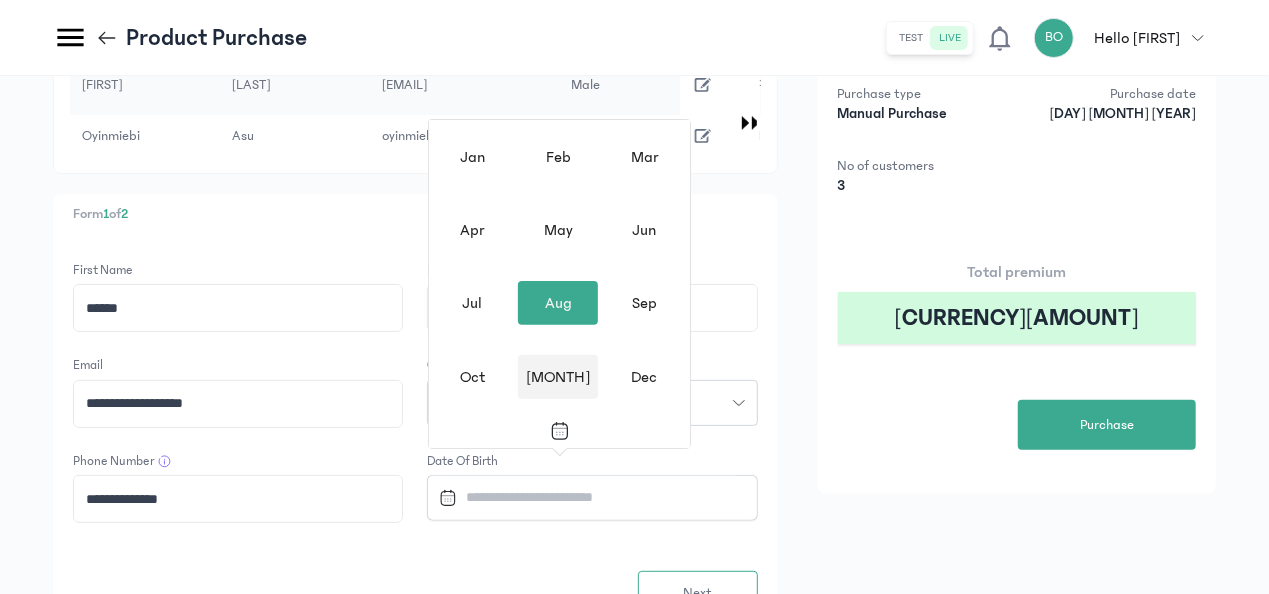 click on "[MONTH]" at bounding box center (558, 377) 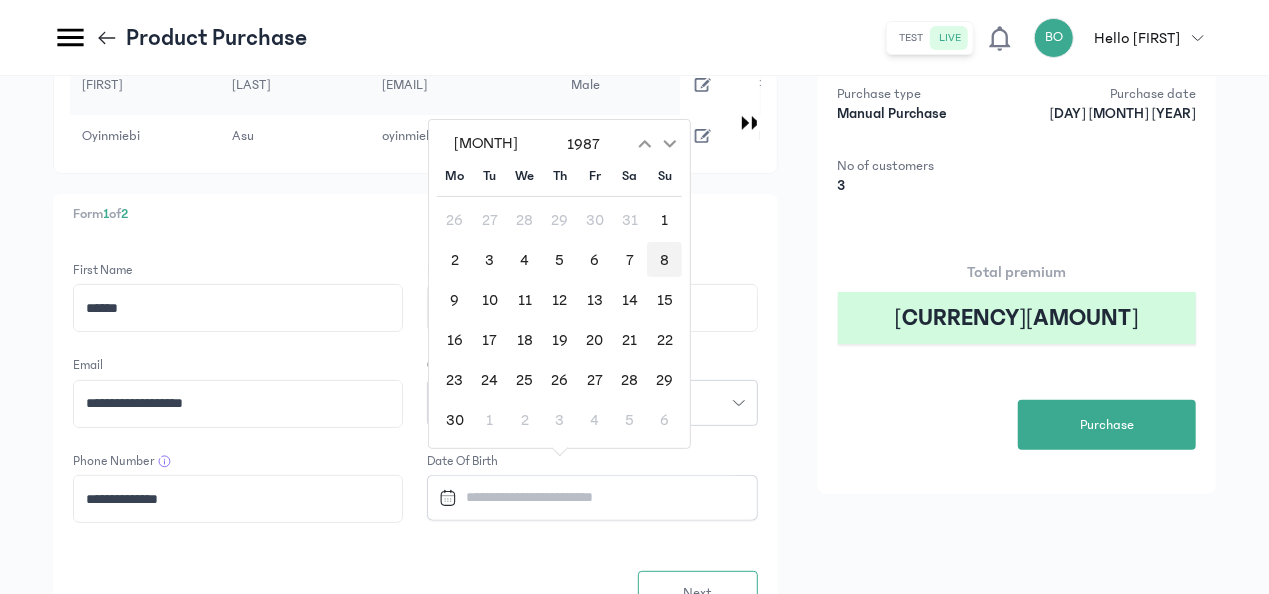 click on "8" at bounding box center (664, 259) 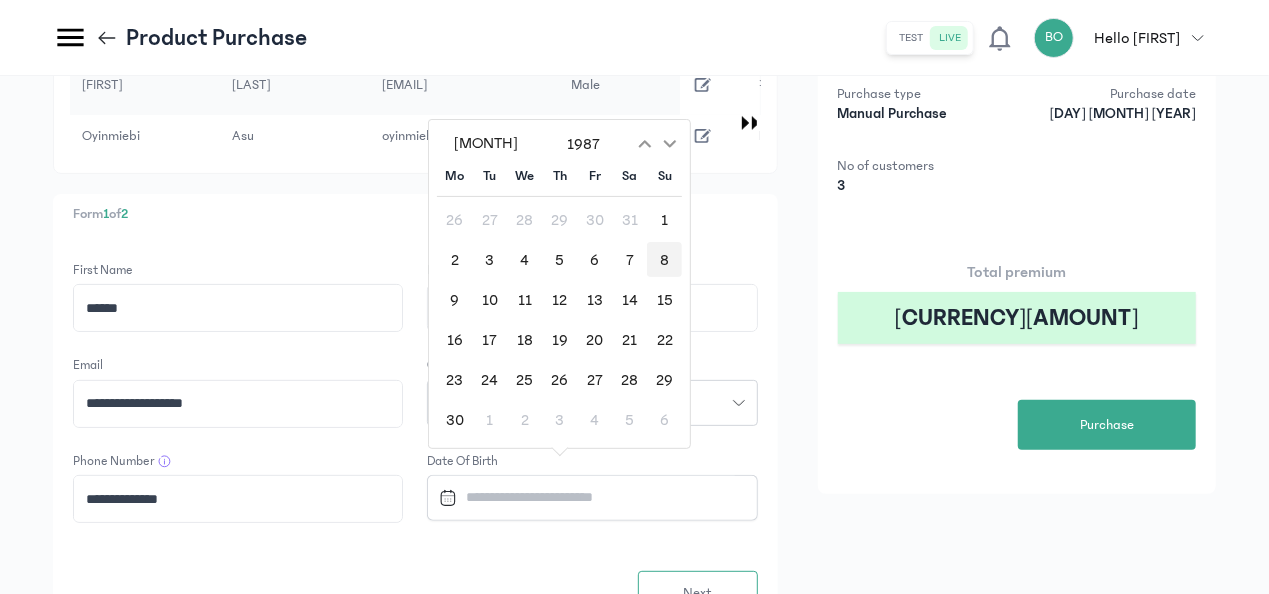 type on "**********" 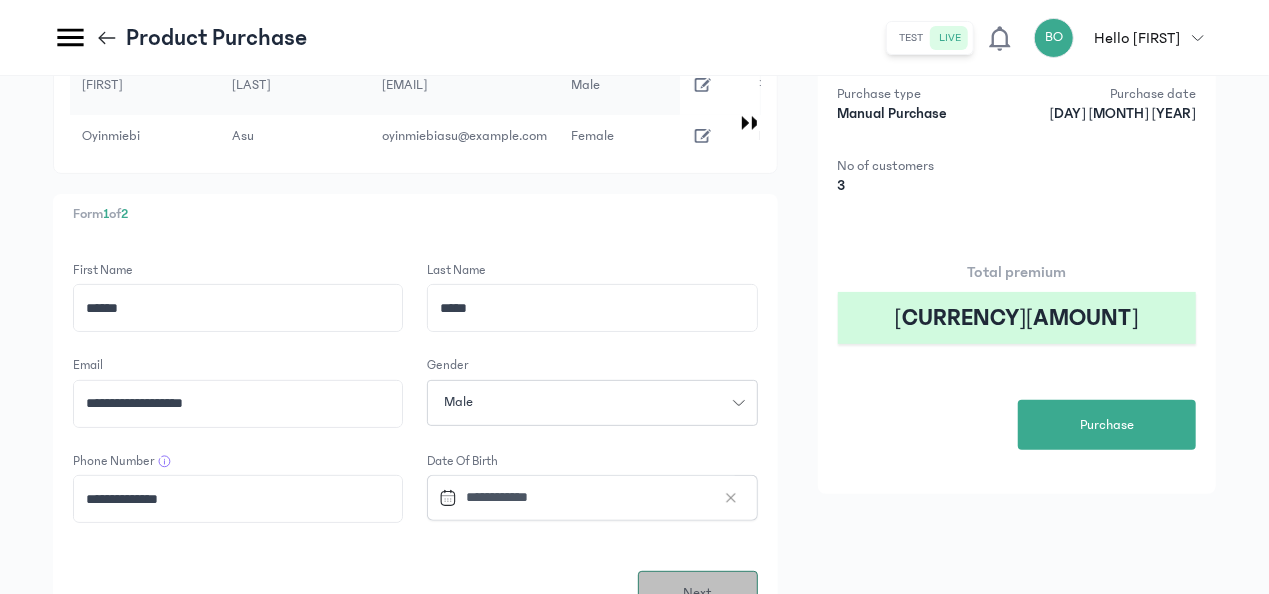 click on "Next" at bounding box center [697, 593] 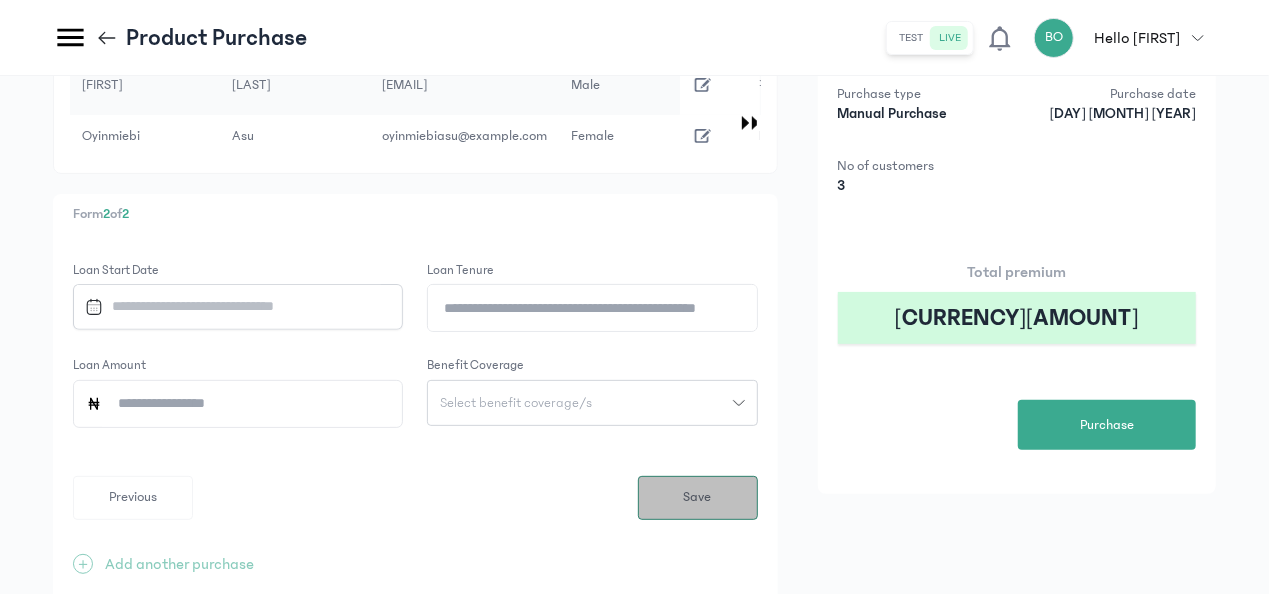 scroll, scrollTop: 0, scrollLeft: 0, axis: both 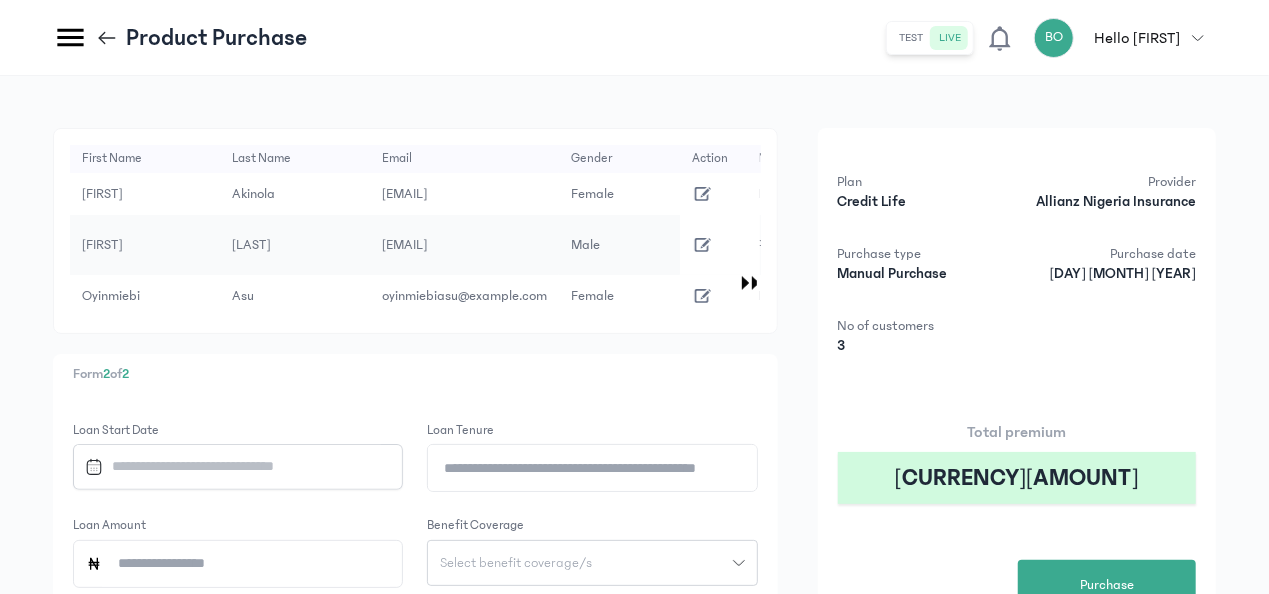 click at bounding box center [229, 466] 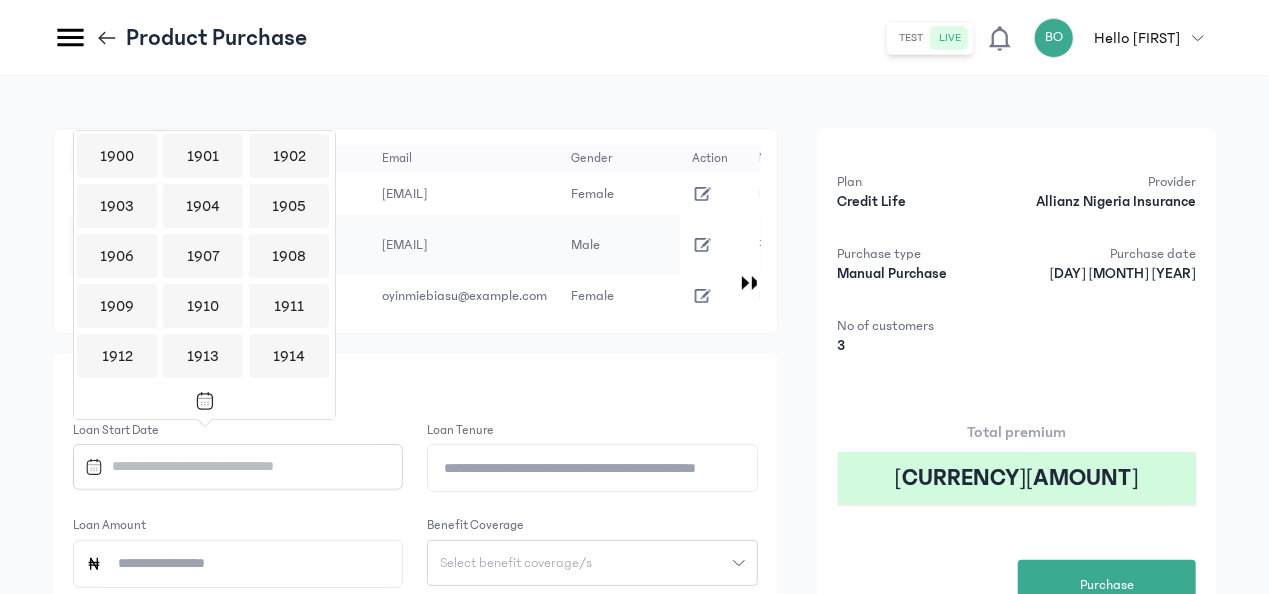 scroll, scrollTop: 1938, scrollLeft: 0, axis: vertical 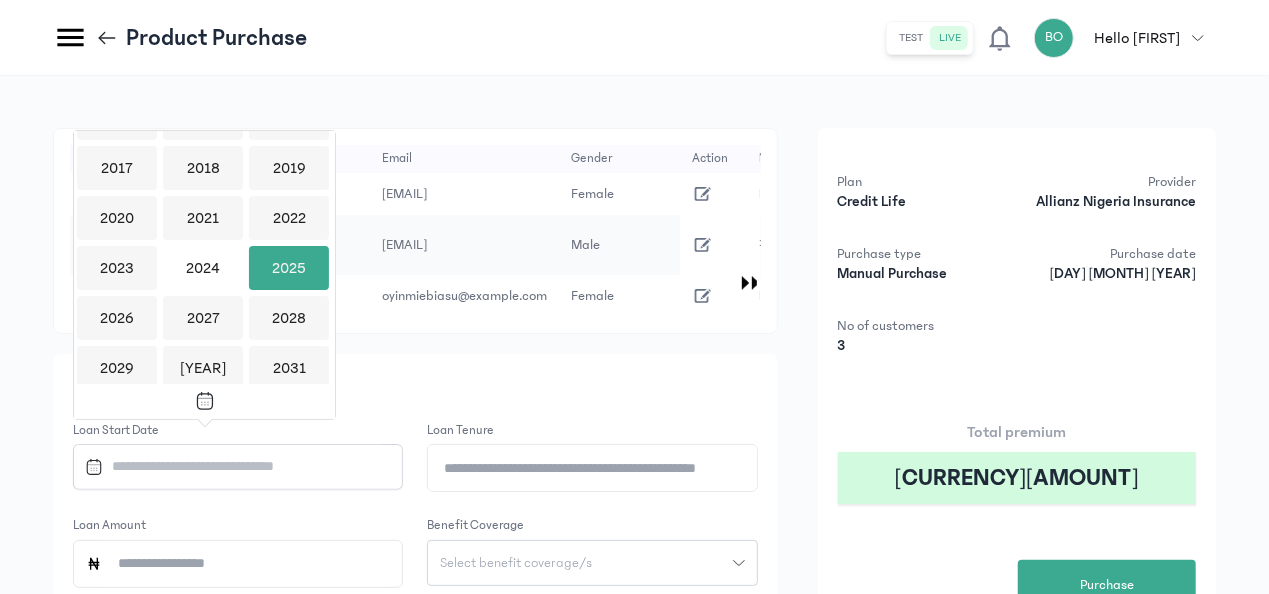 click on "2025" at bounding box center [289, 268] 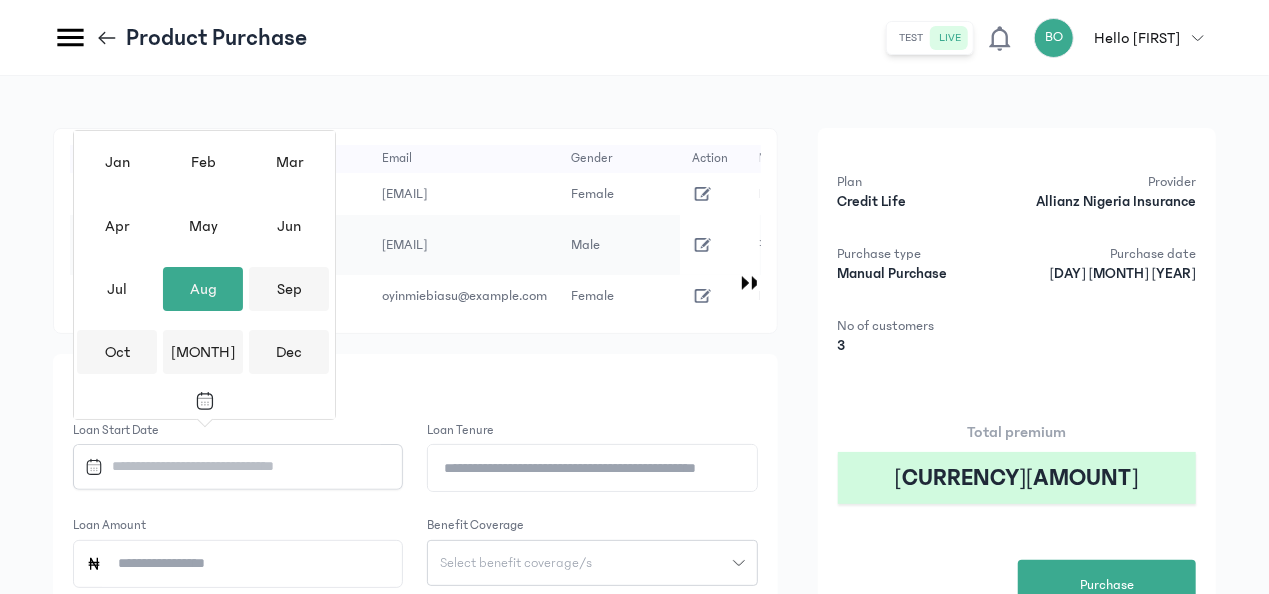 click on "Aug" at bounding box center [203, 289] 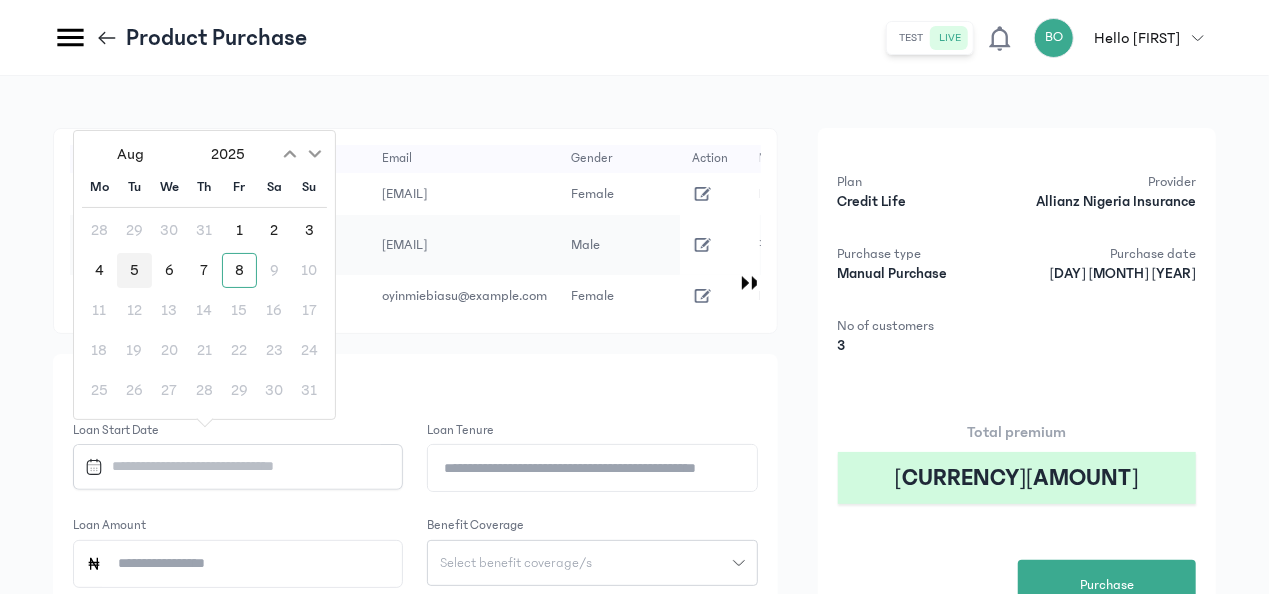 click on "5" at bounding box center (134, 270) 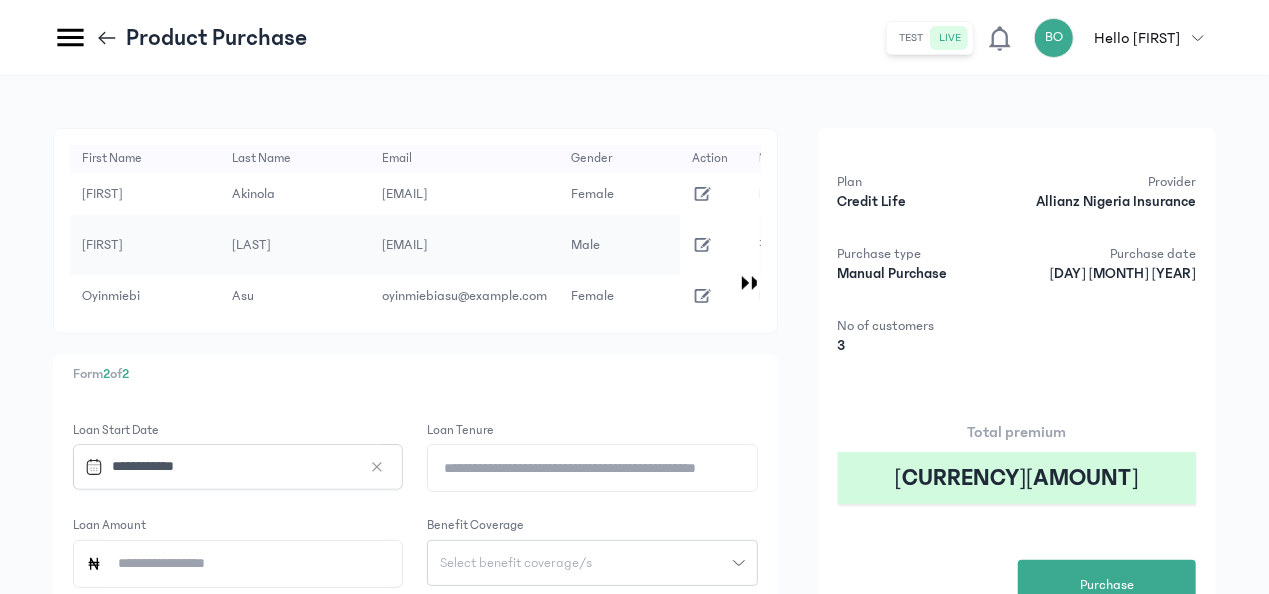 click on "*" 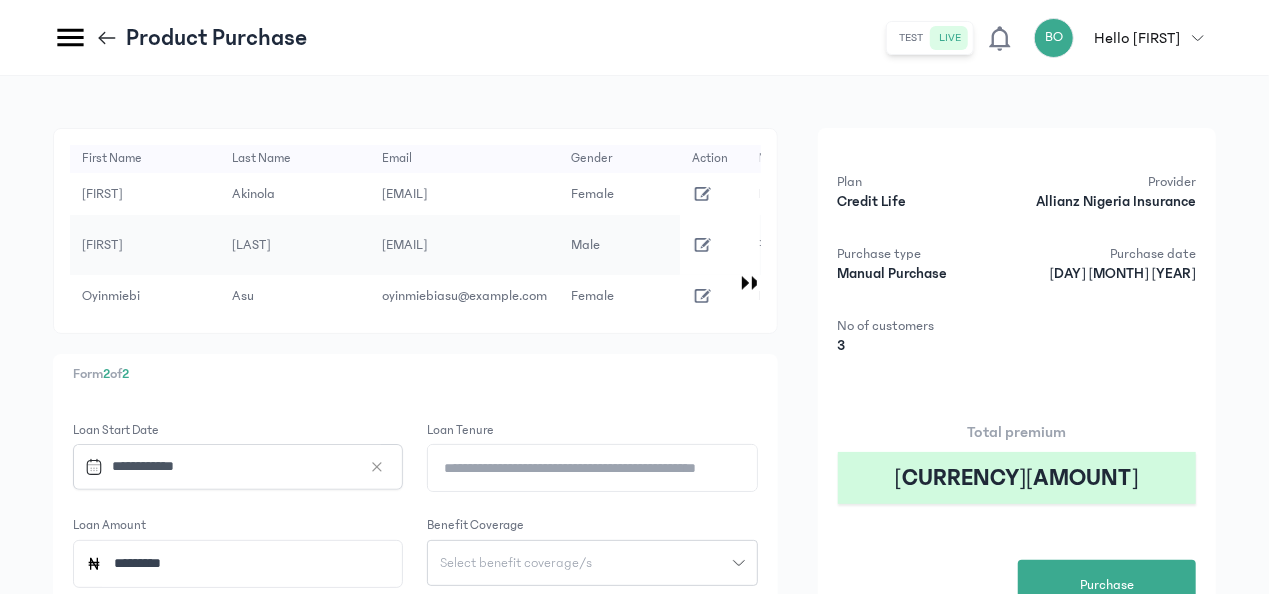 type on "*********" 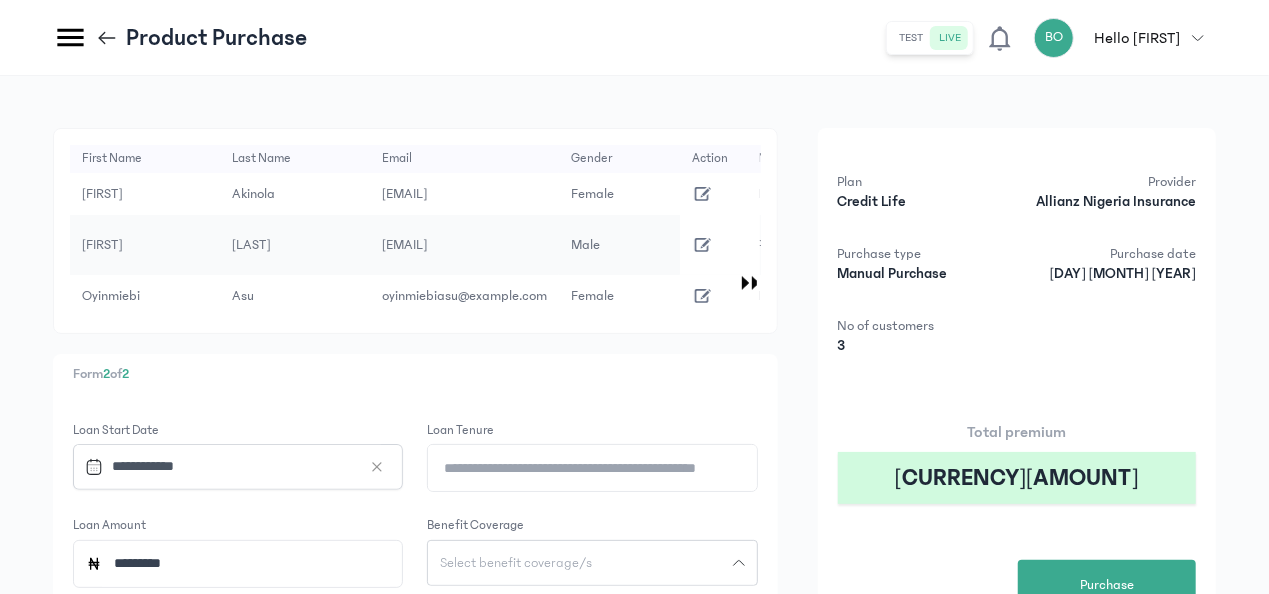 type 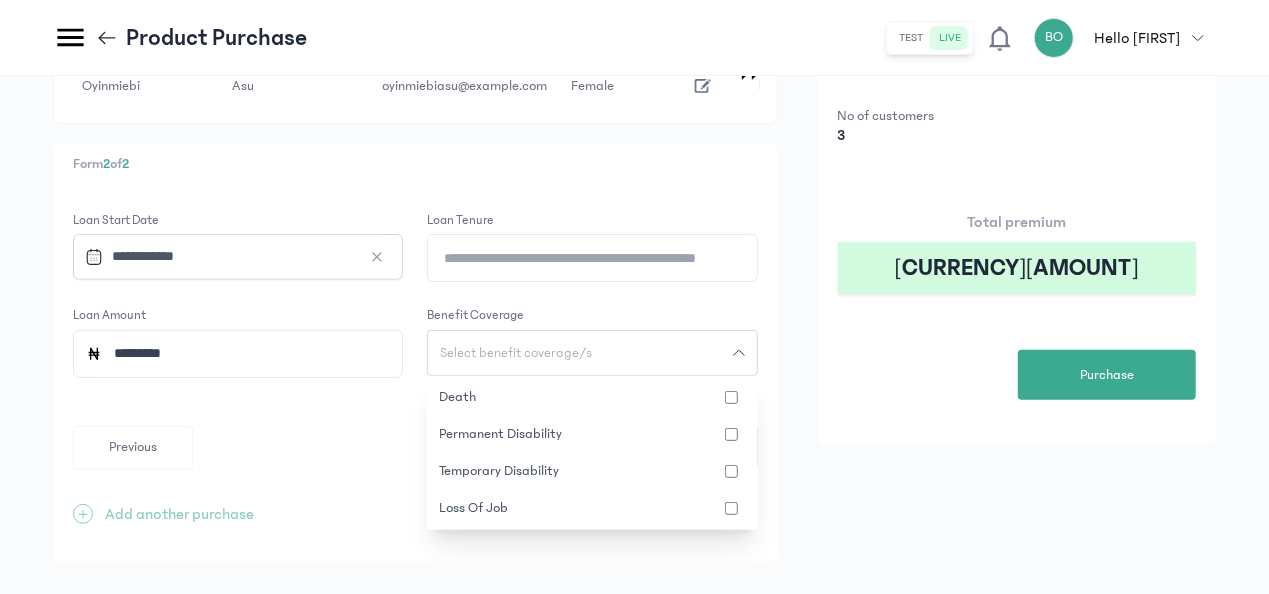 scroll, scrollTop: 224, scrollLeft: 0, axis: vertical 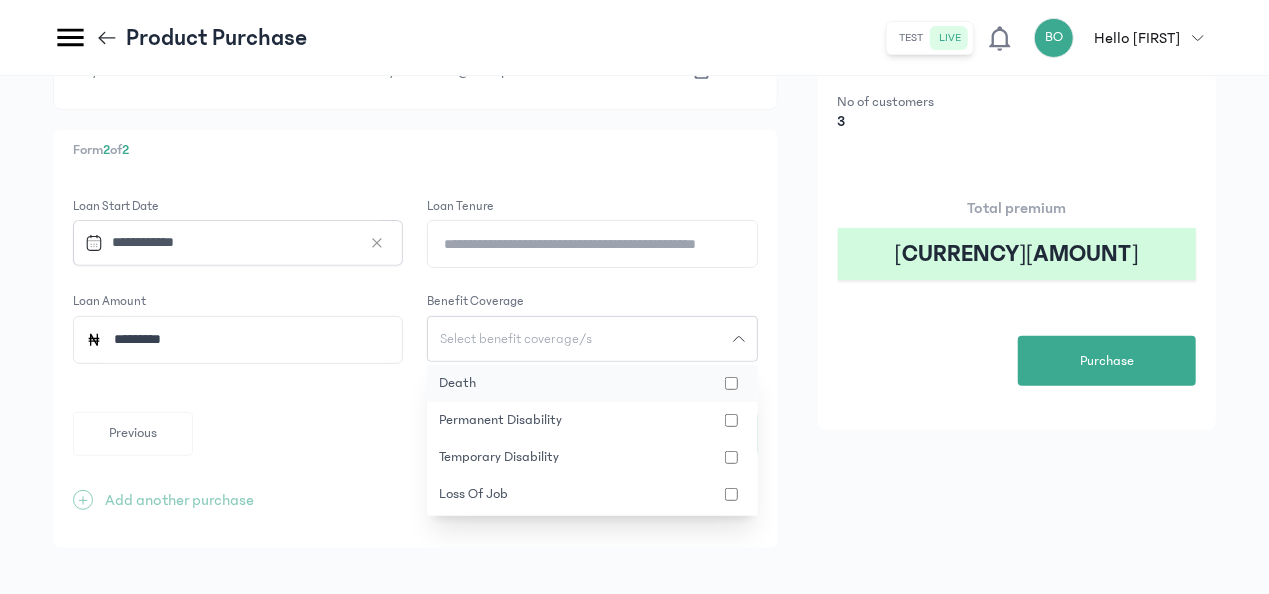 click on "death" 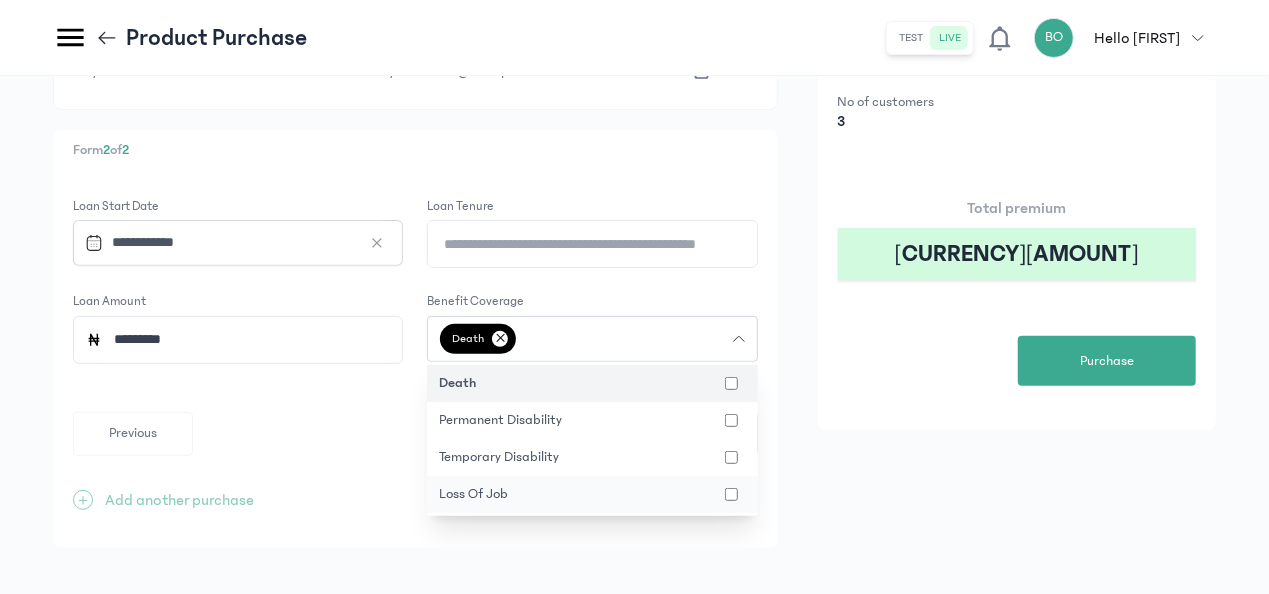click on "loss of job" 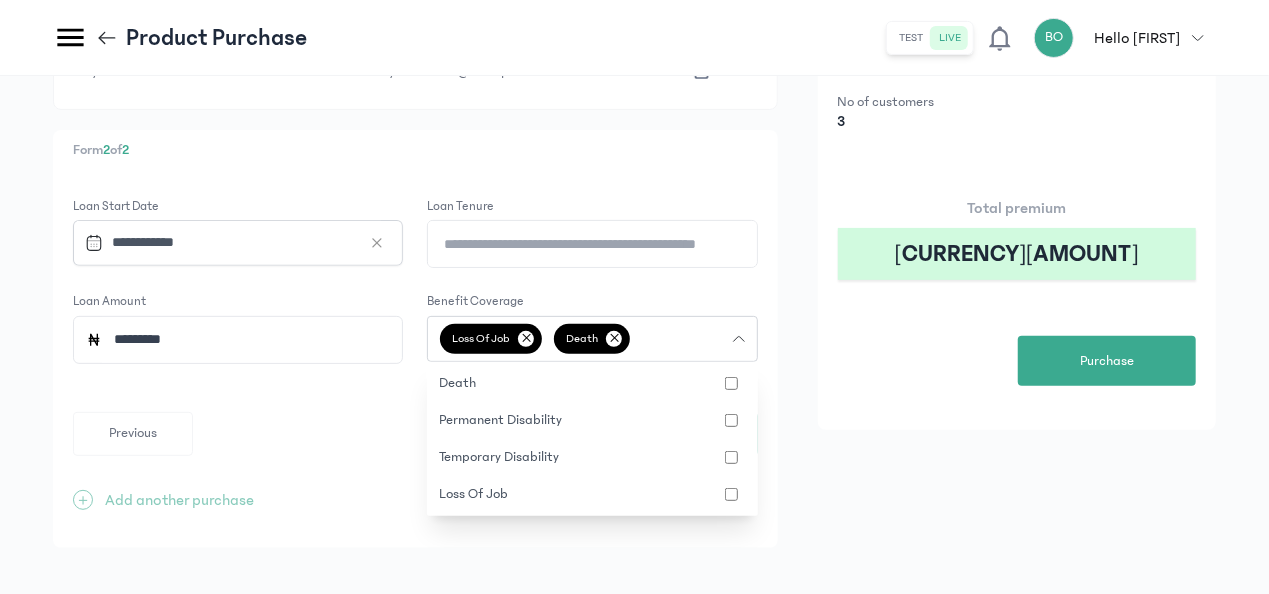 click on "**********" at bounding box center [634, 232] 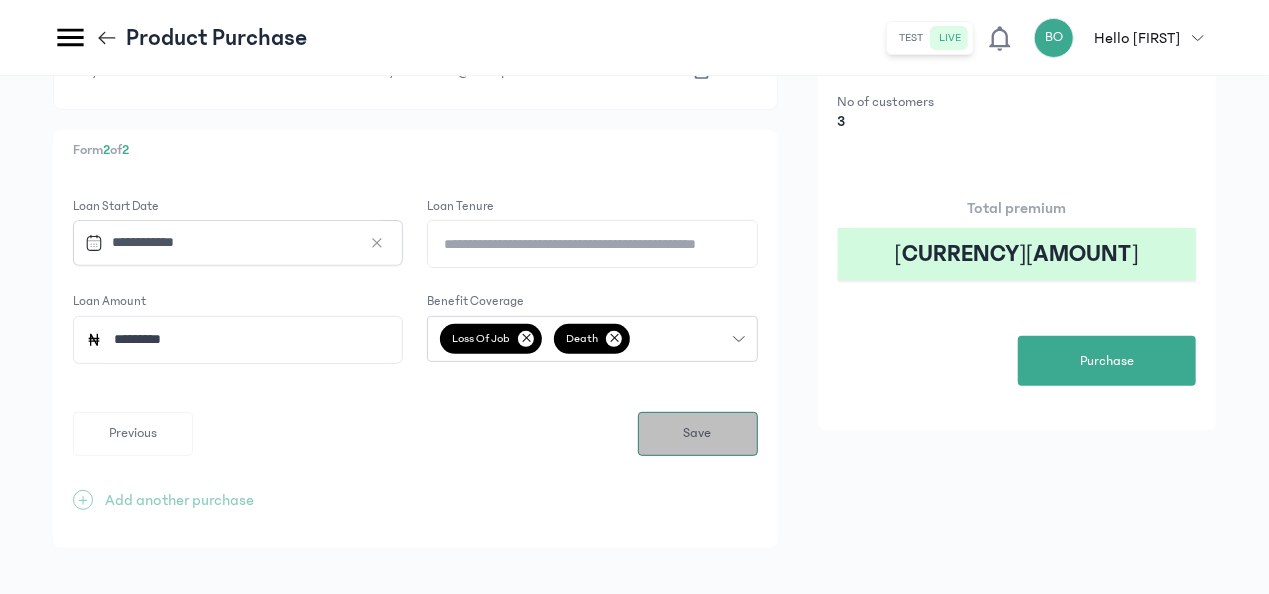 click on "Save" at bounding box center [698, 434] 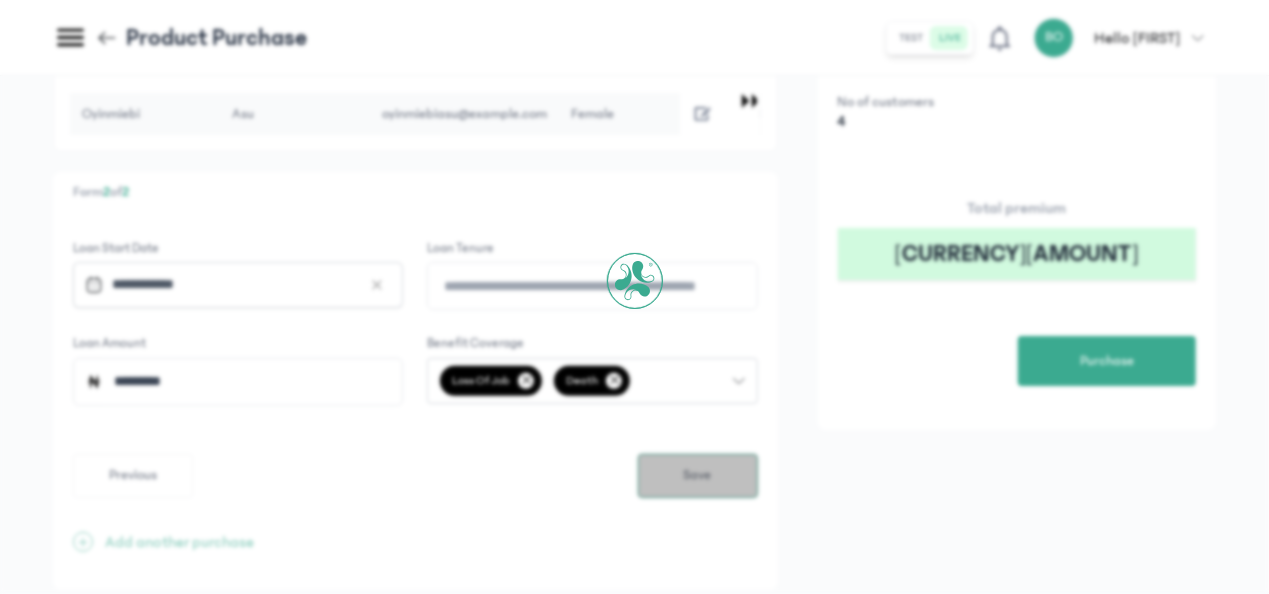 scroll, scrollTop: 0, scrollLeft: 0, axis: both 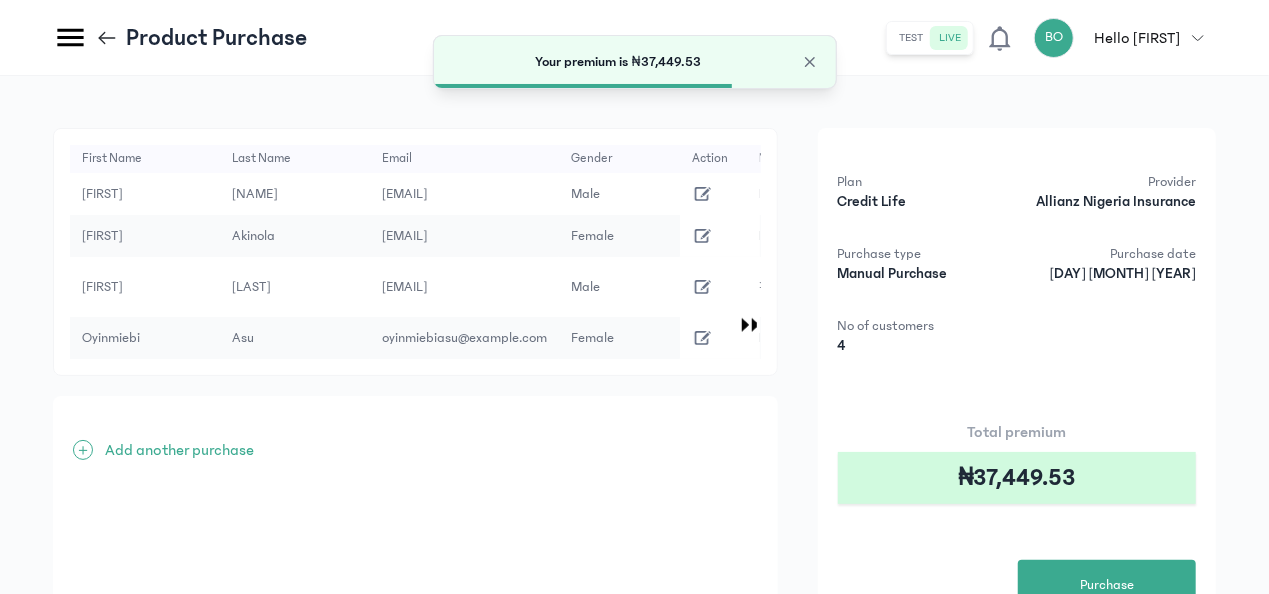 click on "Add another purchase" at bounding box center [179, 450] 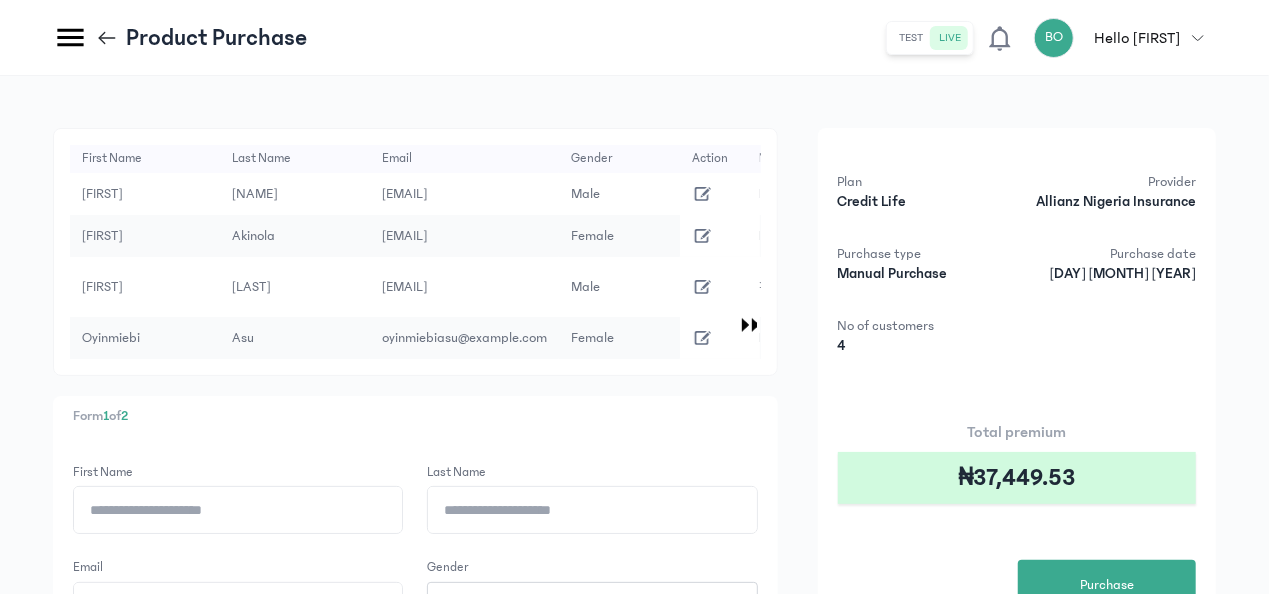 click on "First Name" 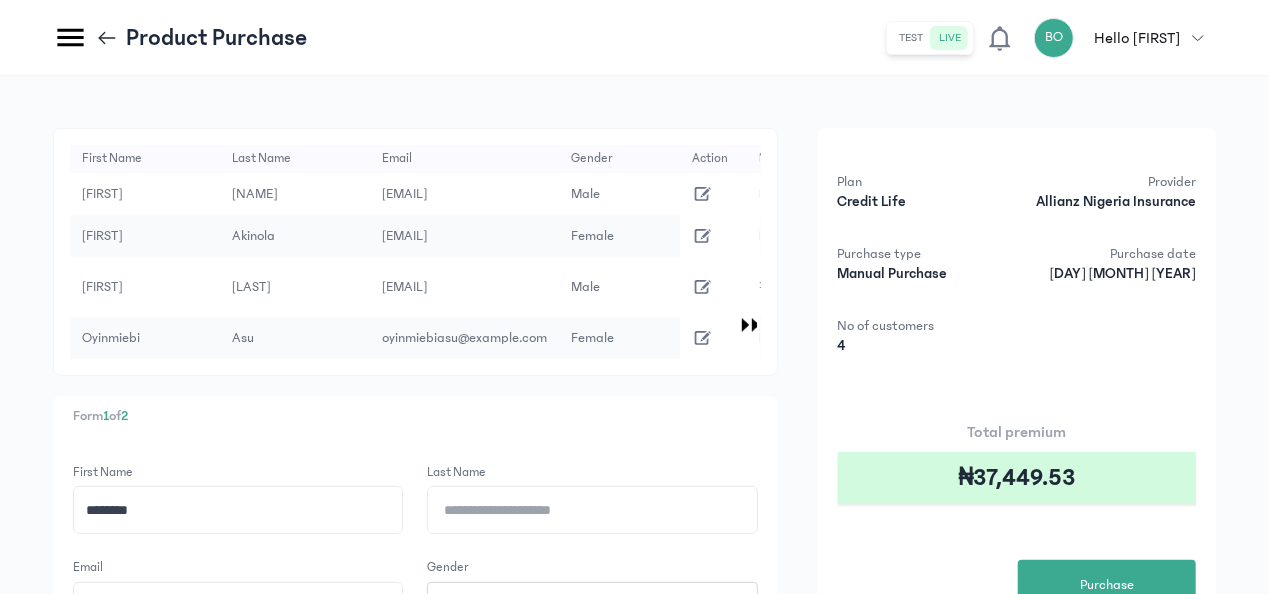 type on "********" 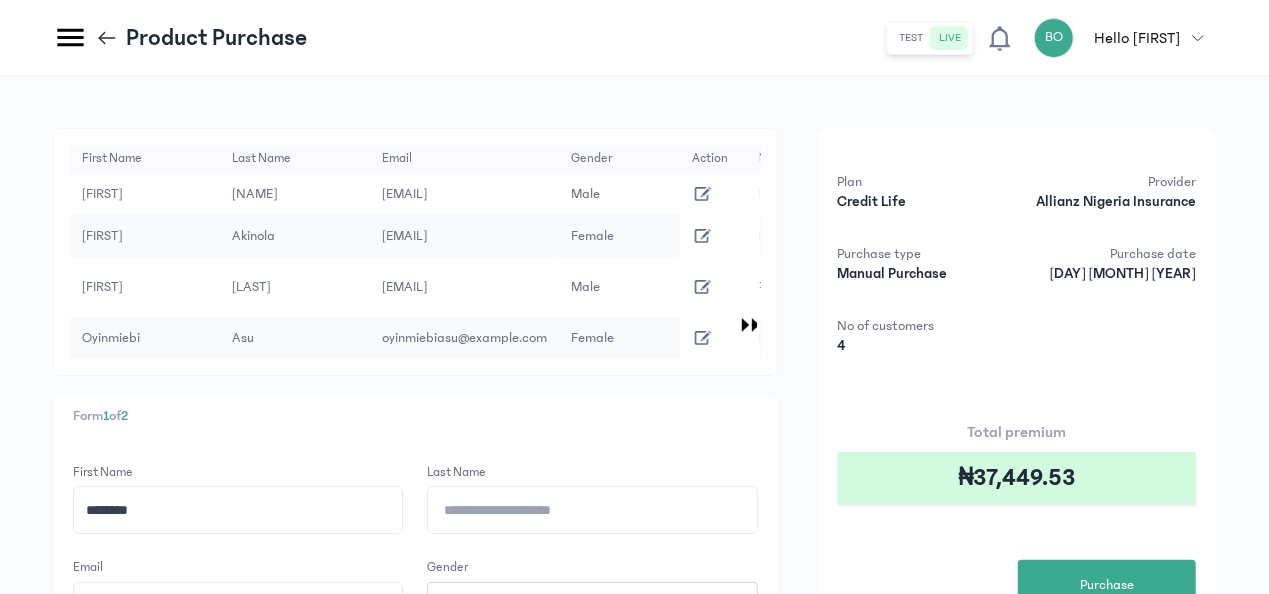 click on "Last Name" 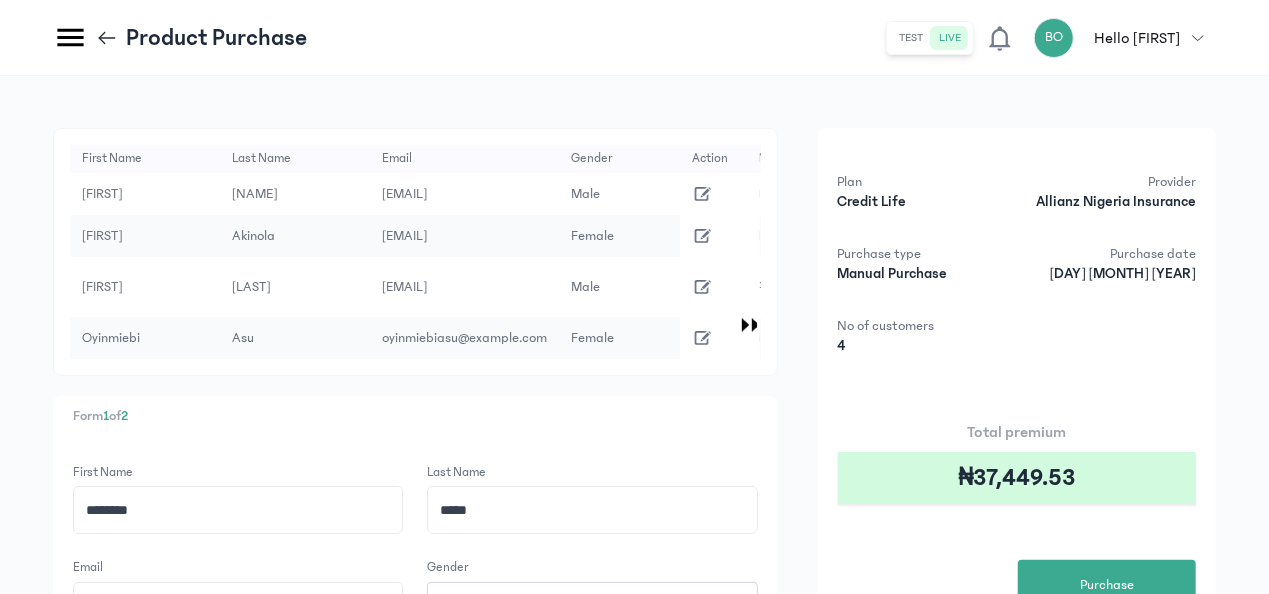 type on "*****" 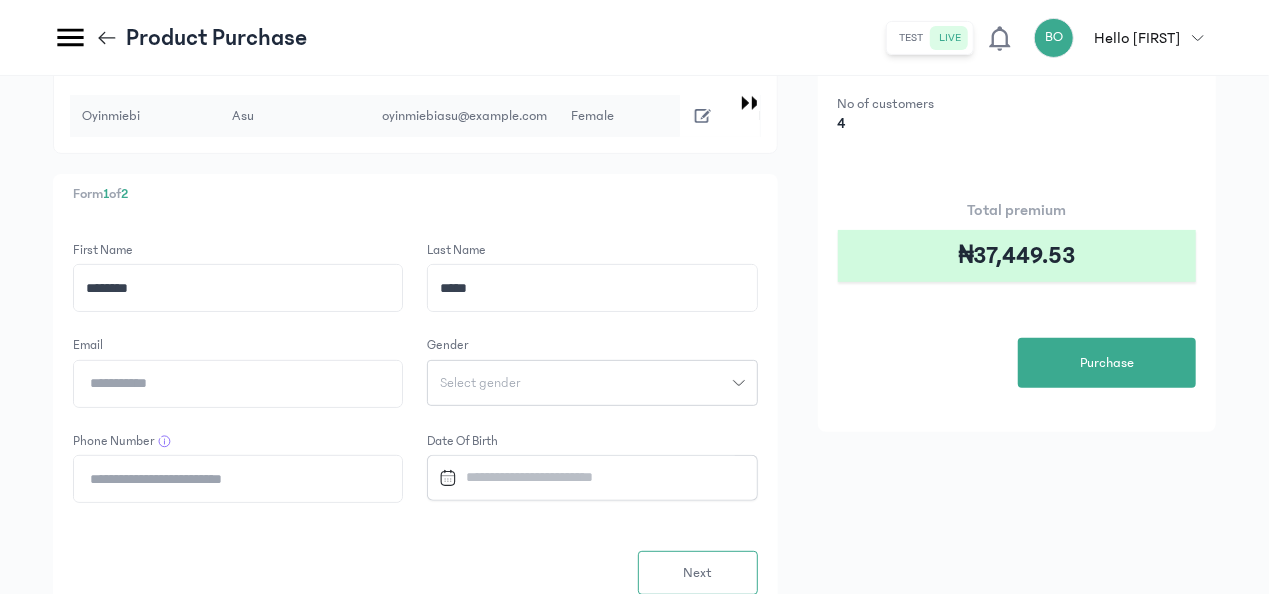 scroll, scrollTop: 240, scrollLeft: 0, axis: vertical 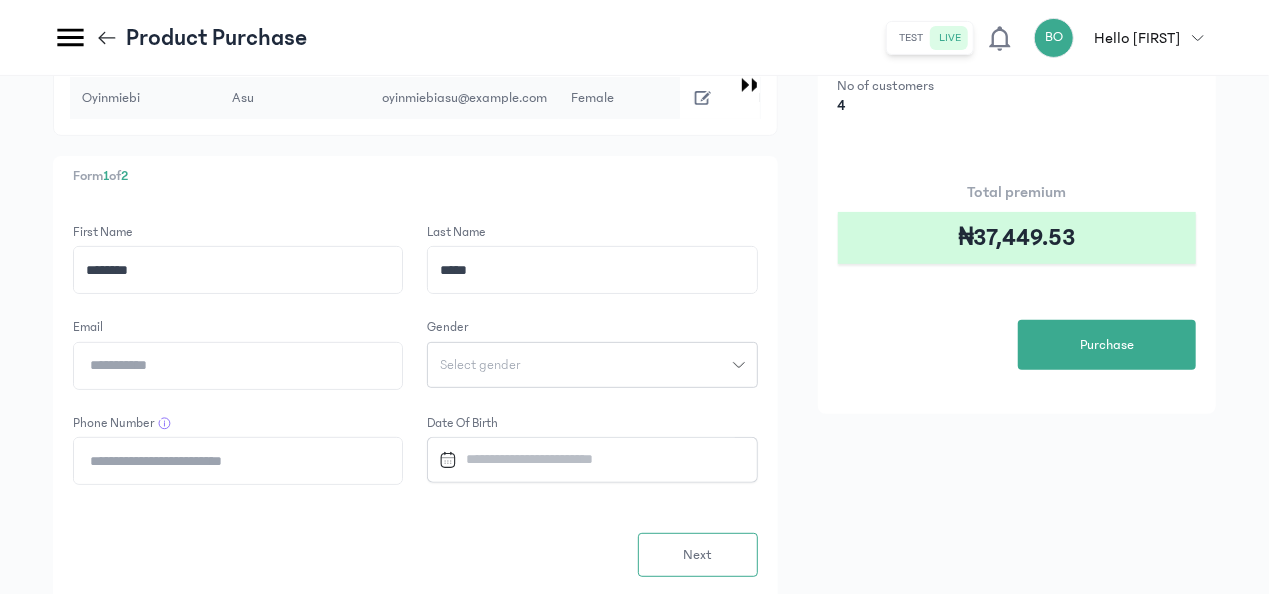 click 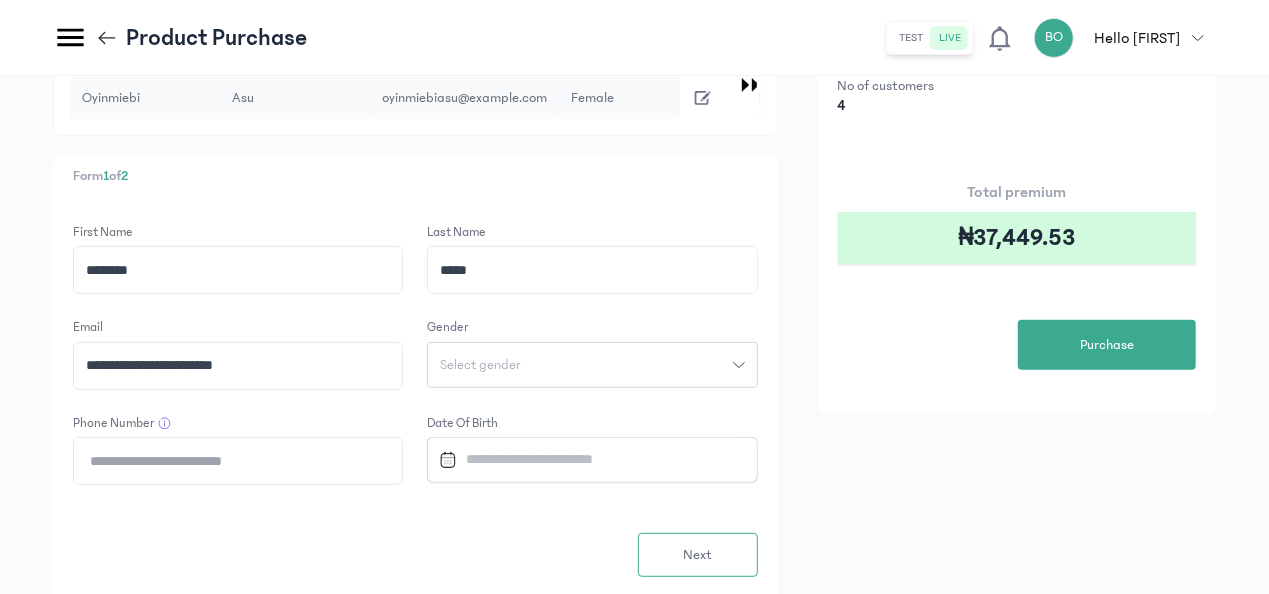 type on "**********" 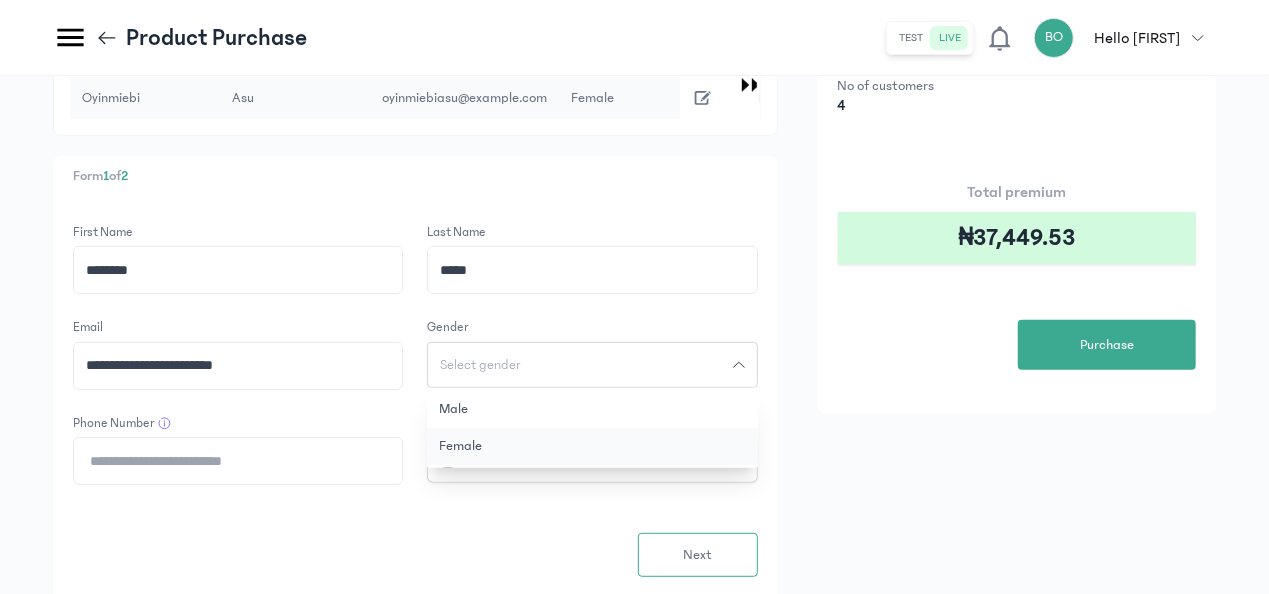 click on "Female" 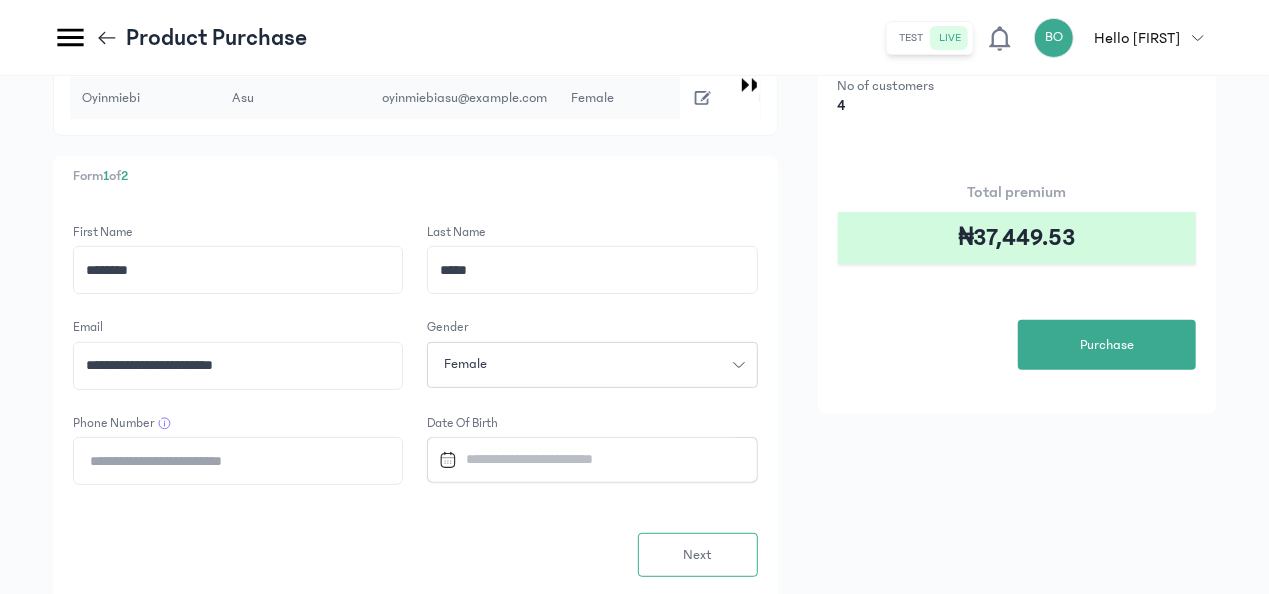 click on "Phone Number" 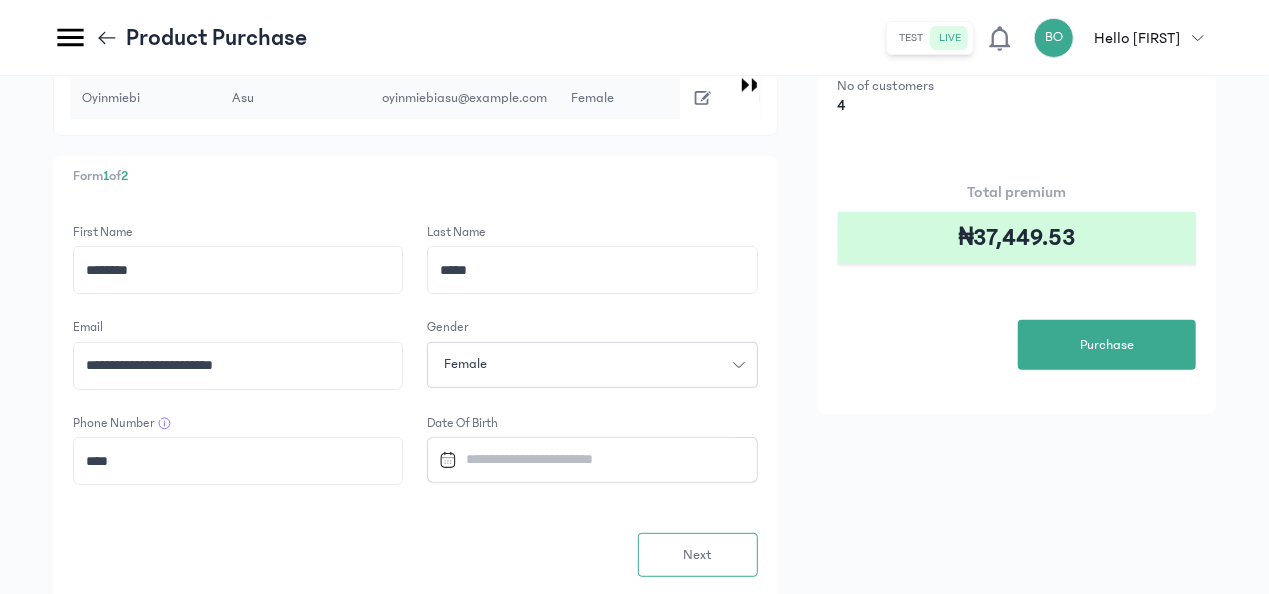 paste on "**********" 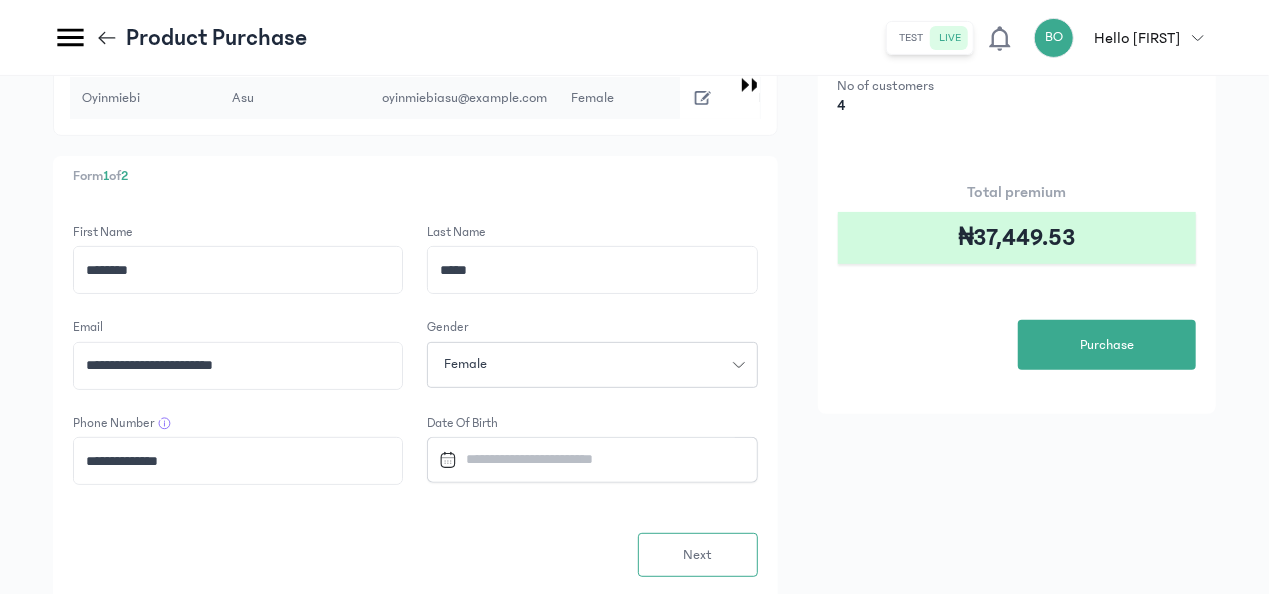 type on "**********" 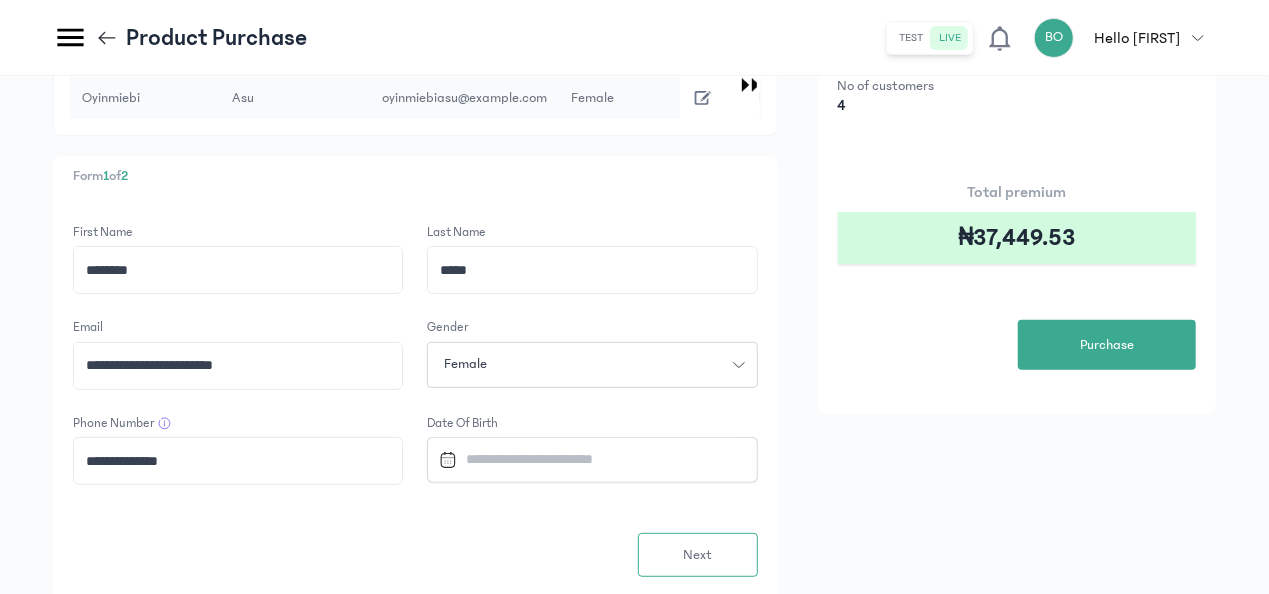 click at bounding box center (583, 459) 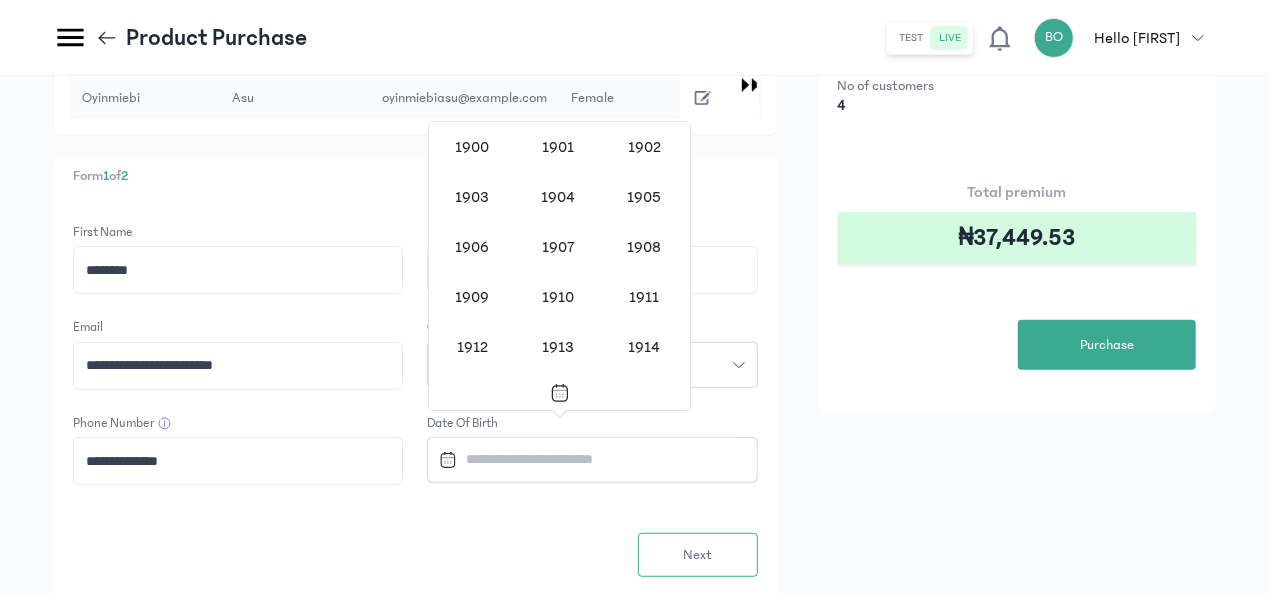 scroll, scrollTop: 1638, scrollLeft: 0, axis: vertical 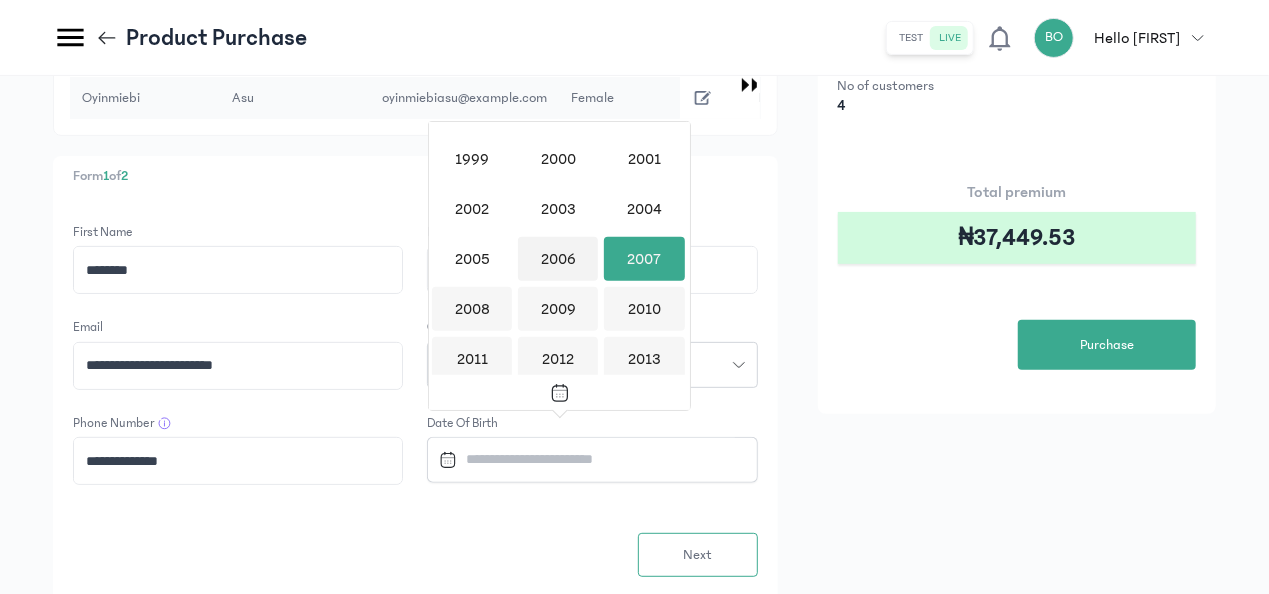 click on "2006" at bounding box center [558, 259] 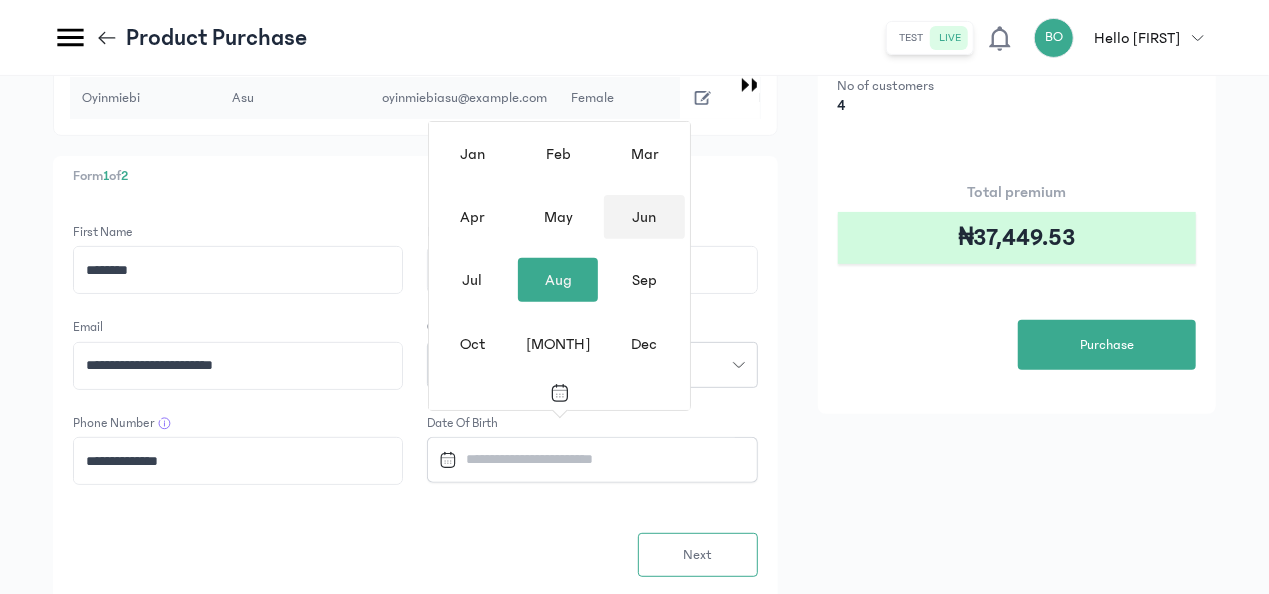 click on "Jun" at bounding box center [644, 217] 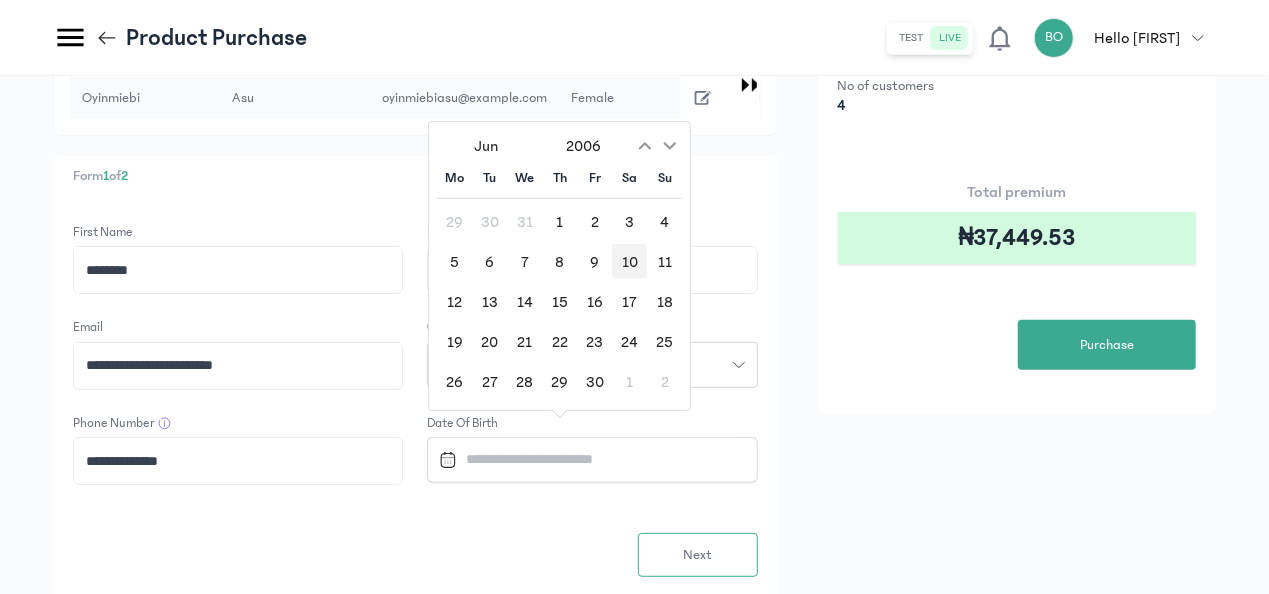 click on "10" at bounding box center (629, 261) 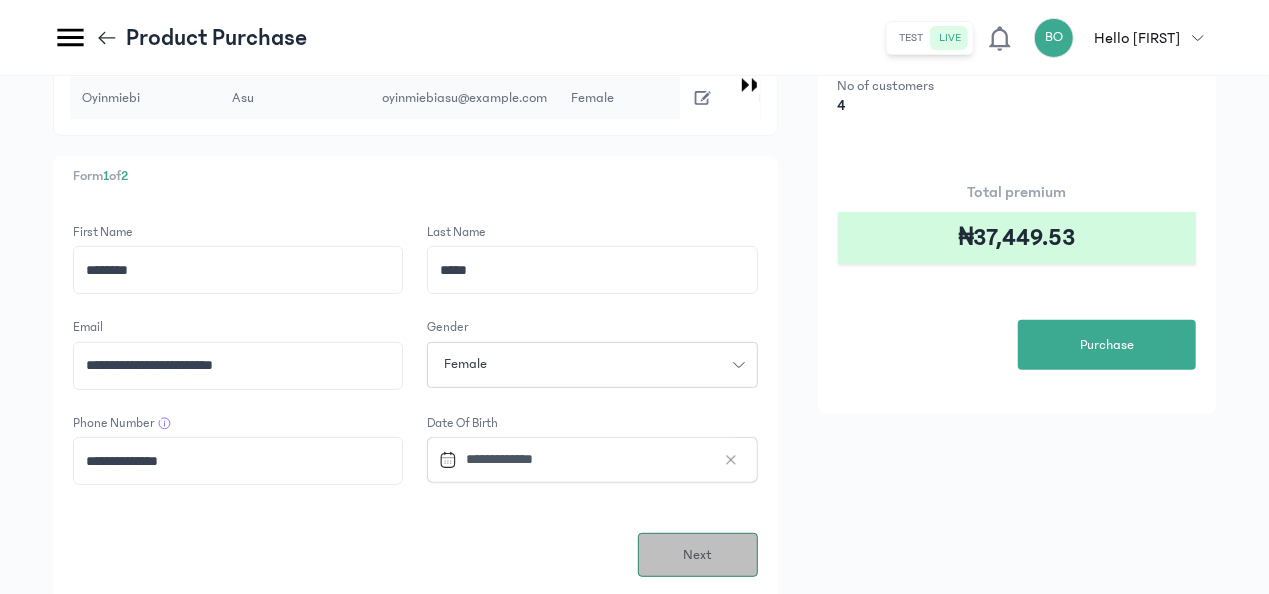 click on "Next" at bounding box center [698, 555] 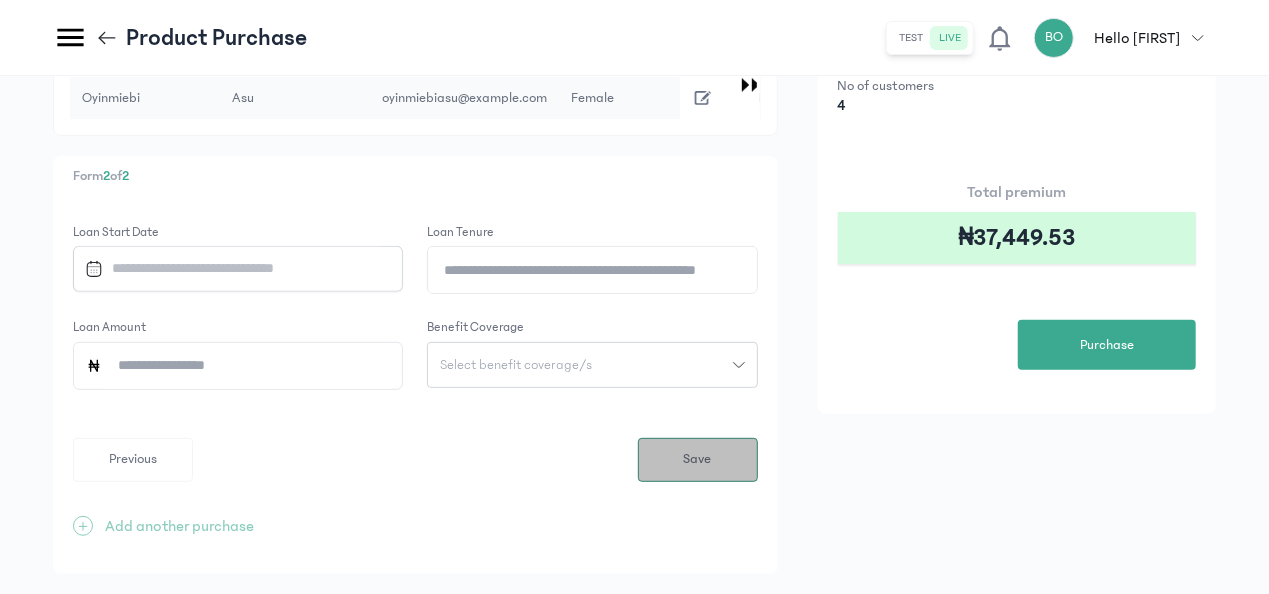 scroll, scrollTop: 0, scrollLeft: 0, axis: both 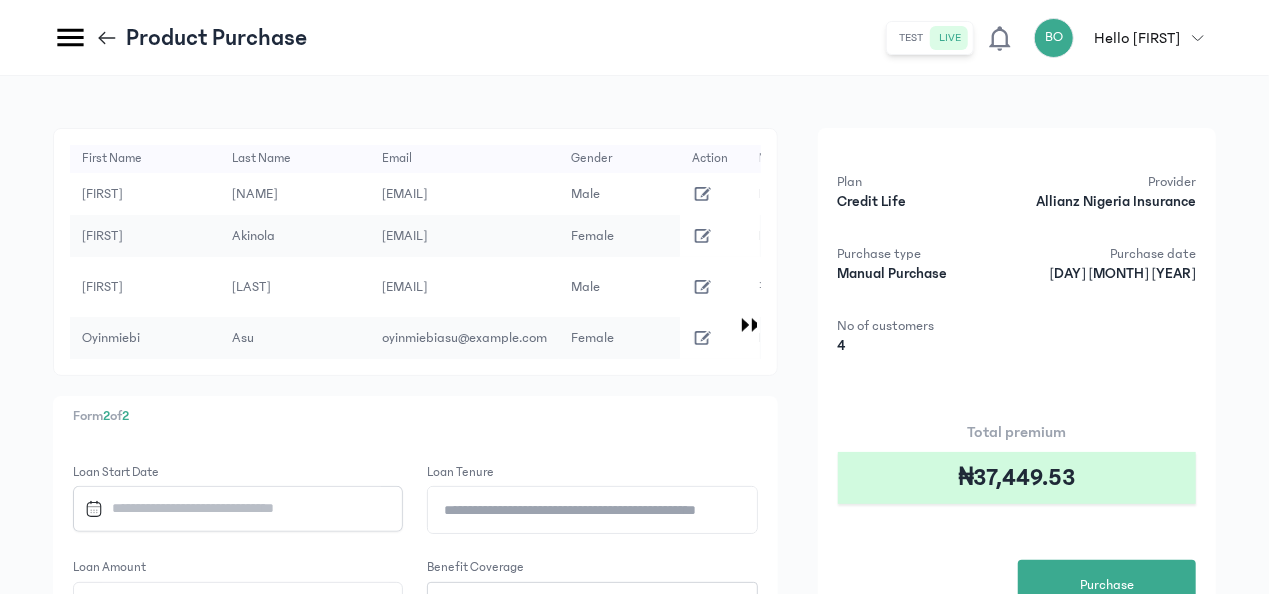 click at bounding box center (229, 508) 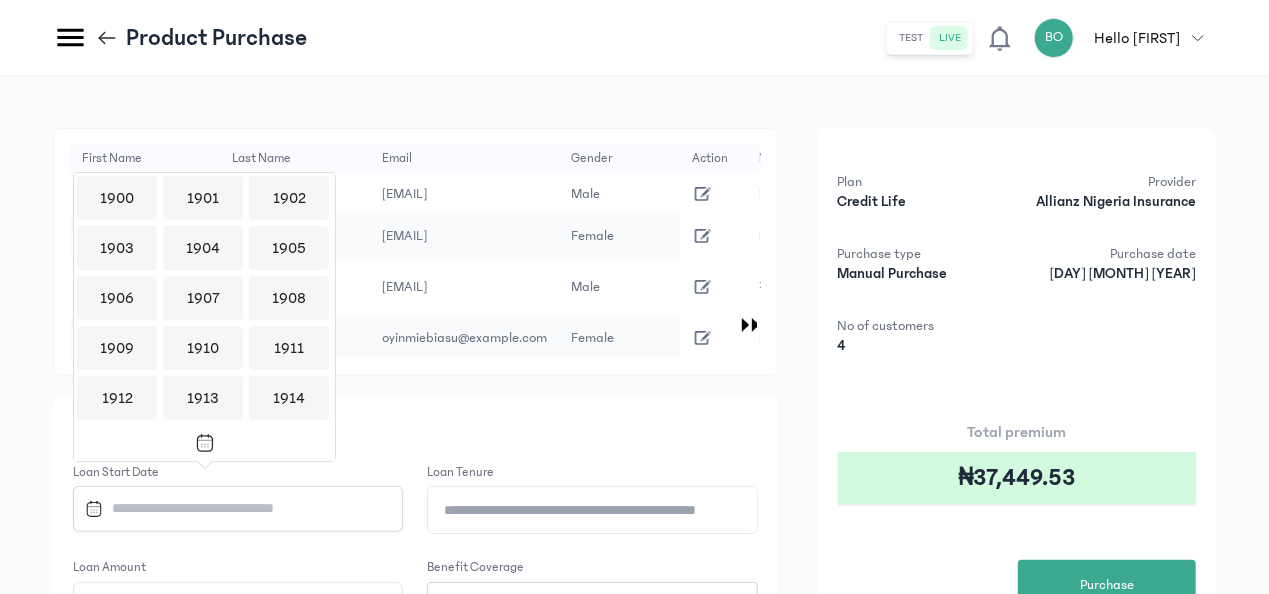 scroll, scrollTop: 1938, scrollLeft: 0, axis: vertical 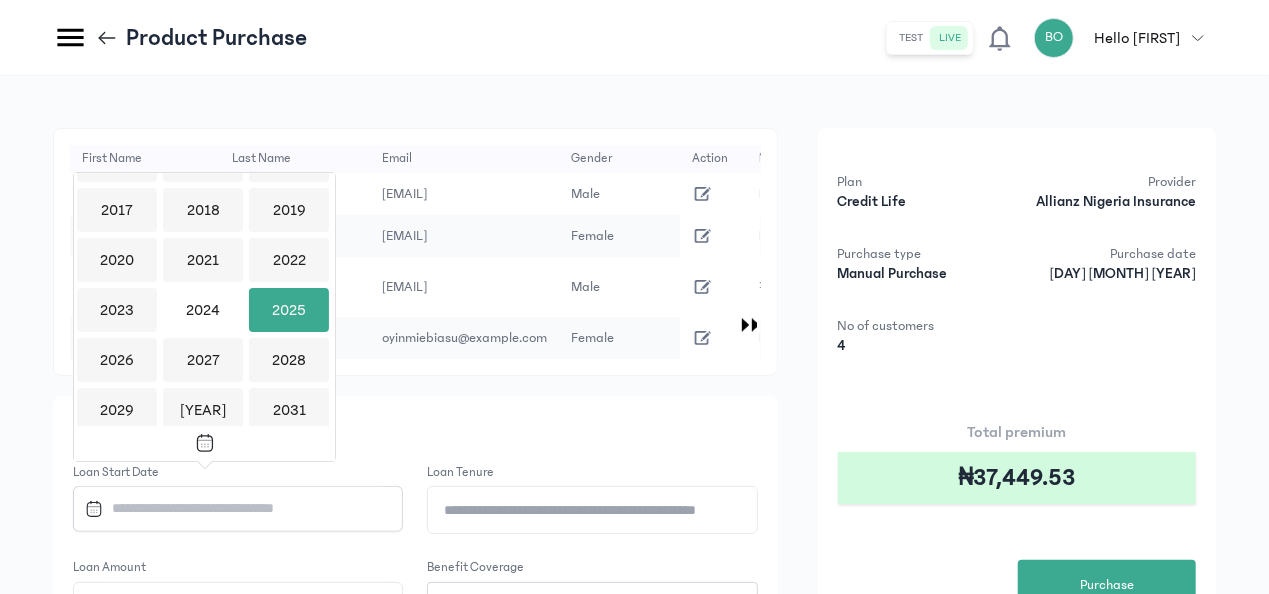 click on "2025" at bounding box center (289, 310) 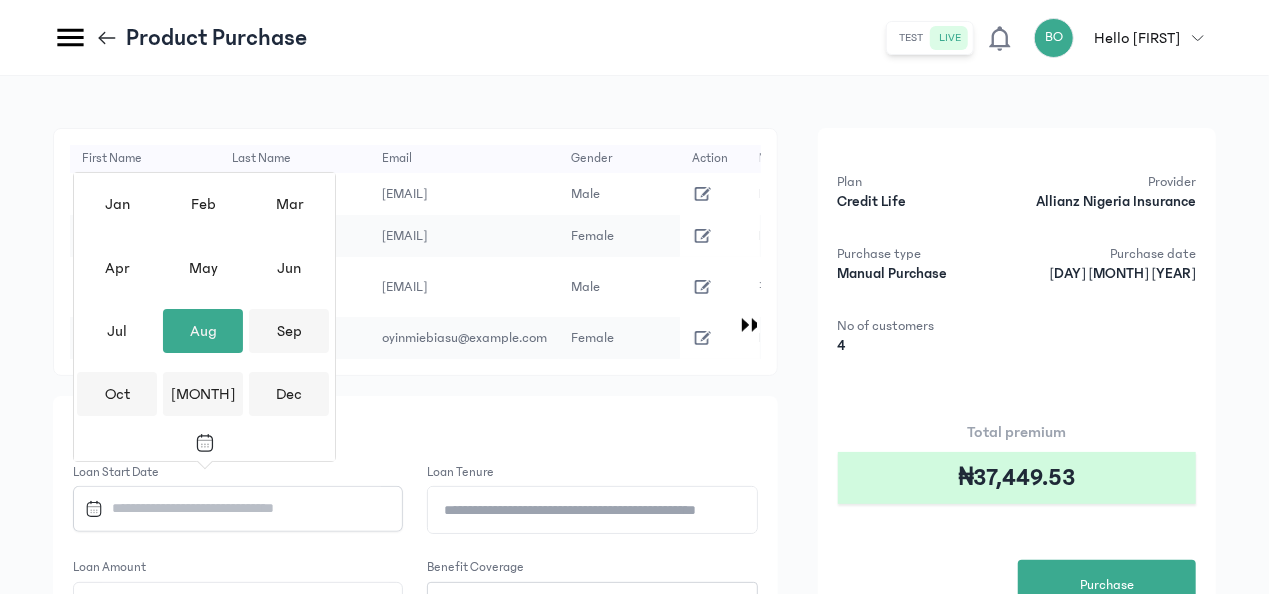 click on "Aug" at bounding box center (203, 331) 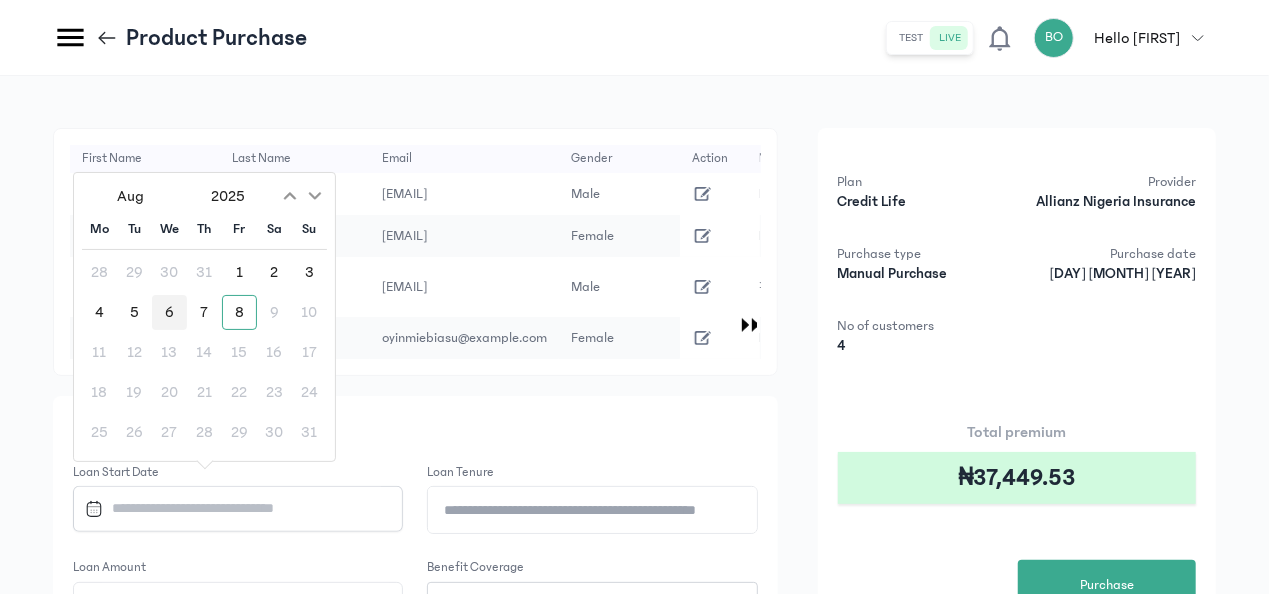 click on "6" at bounding box center (169, 312) 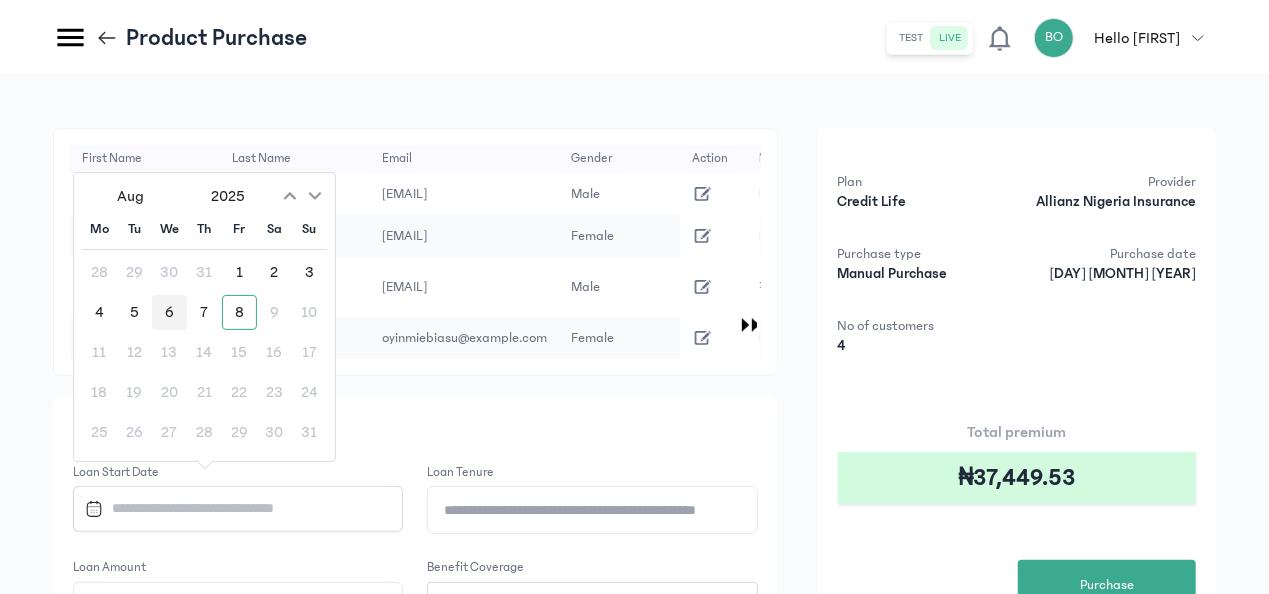 type on "**********" 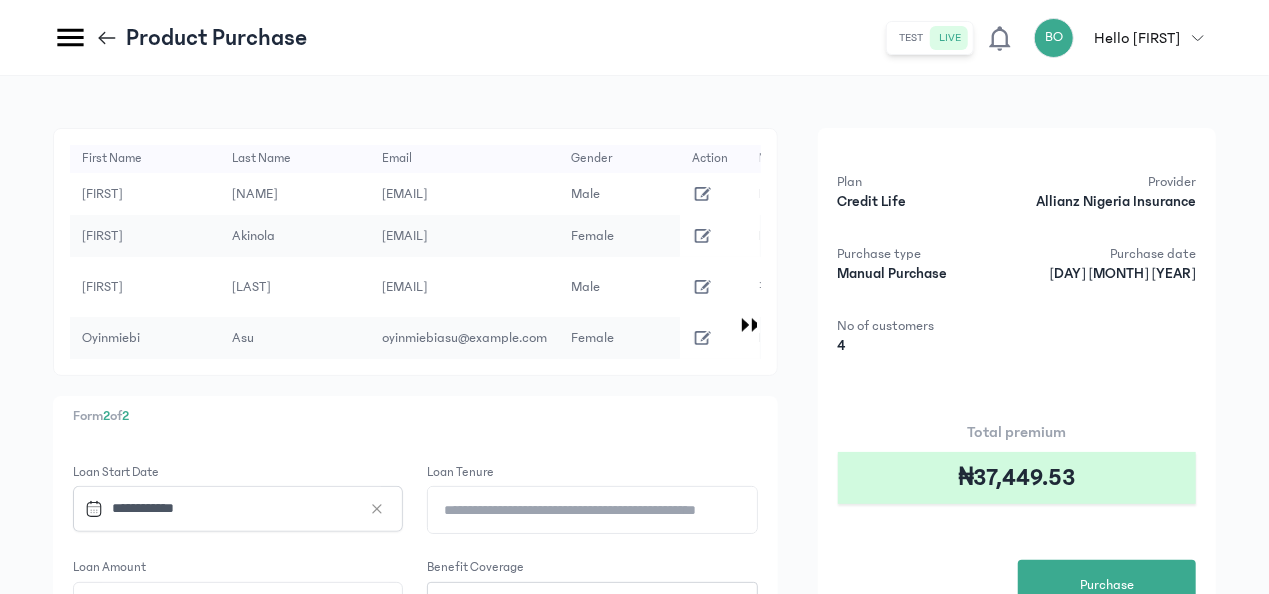 click on "*" 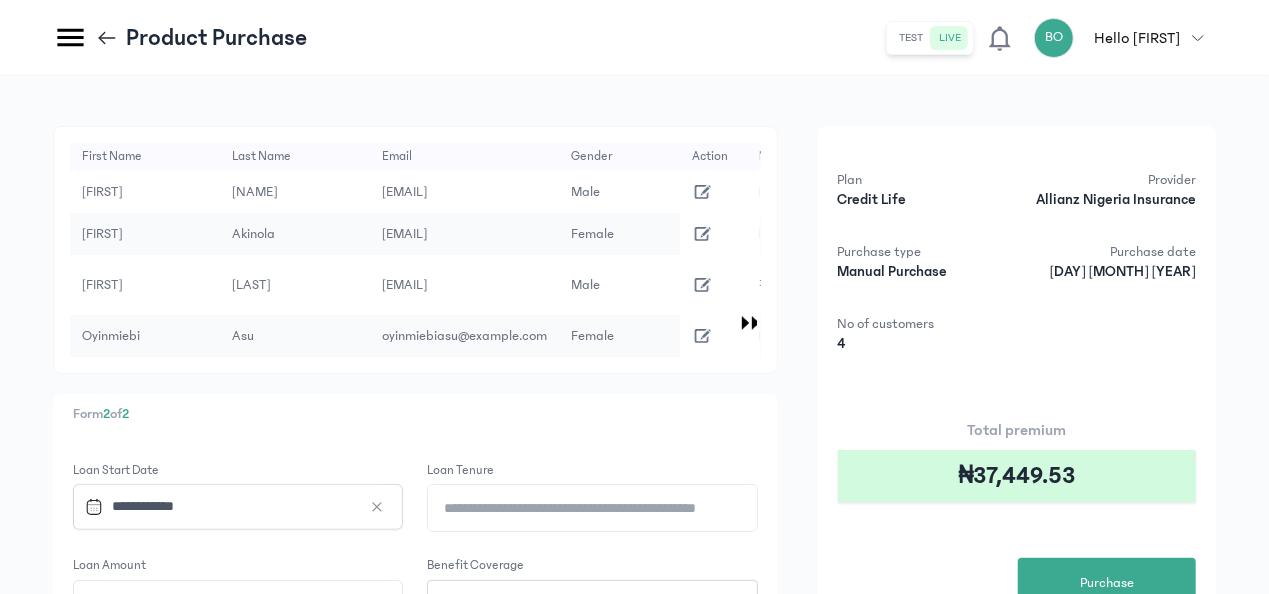 type on "******" 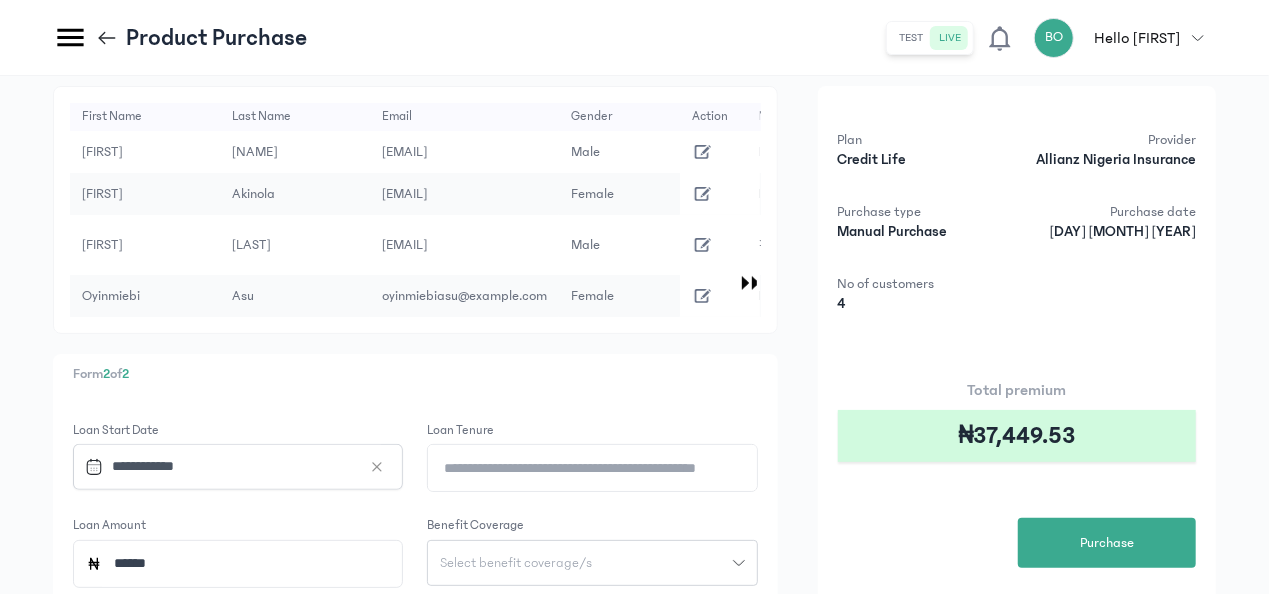 scroll, scrollTop: 162, scrollLeft: 0, axis: vertical 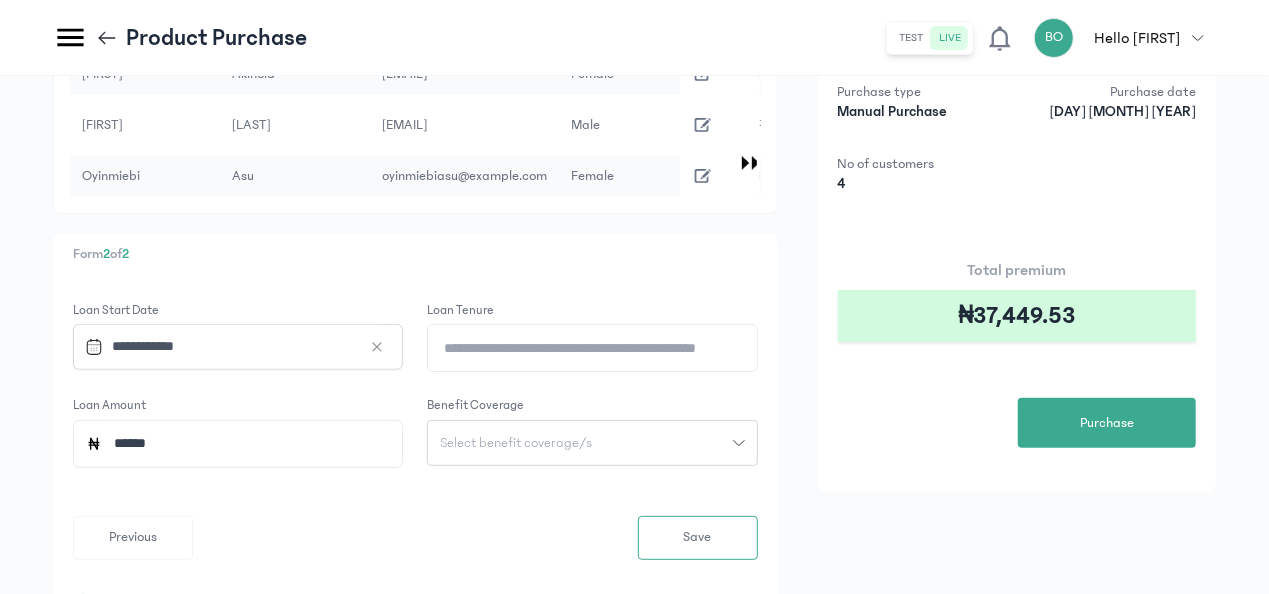 click on "Select benefit coverage/s" 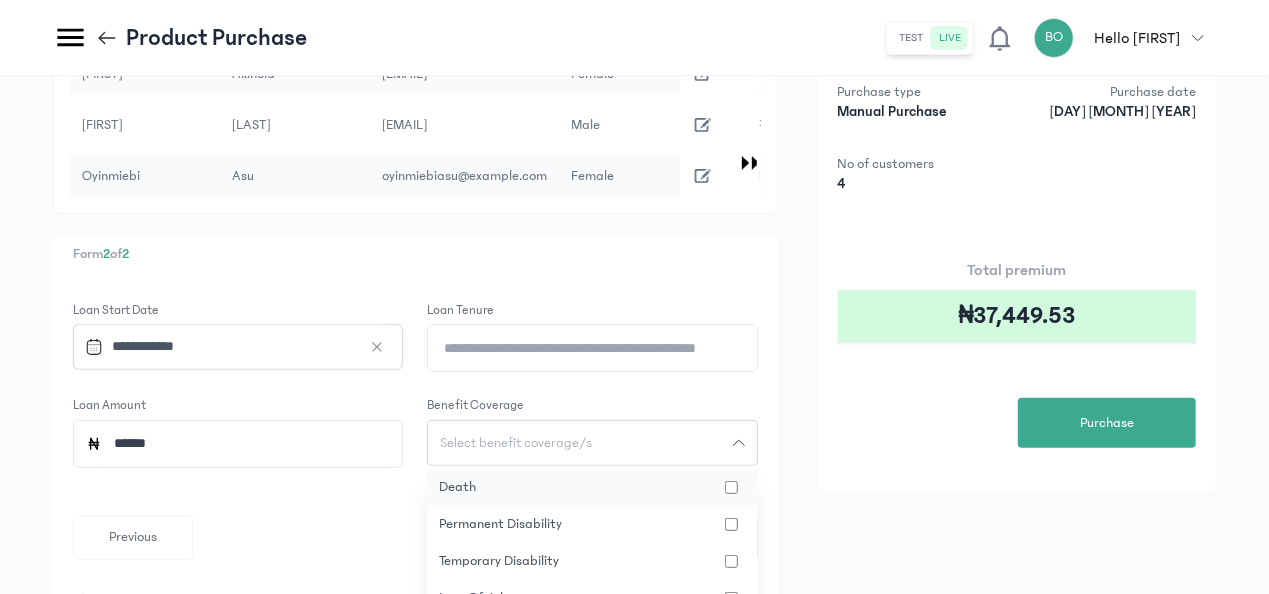 click on "death" 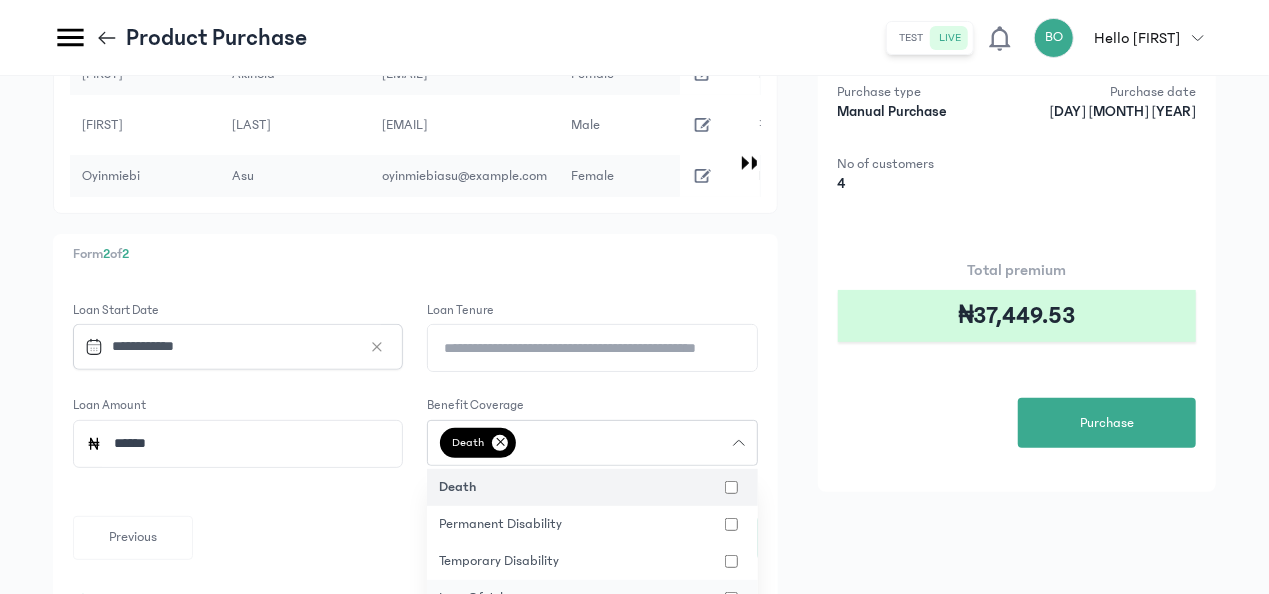 click on "loss of job" 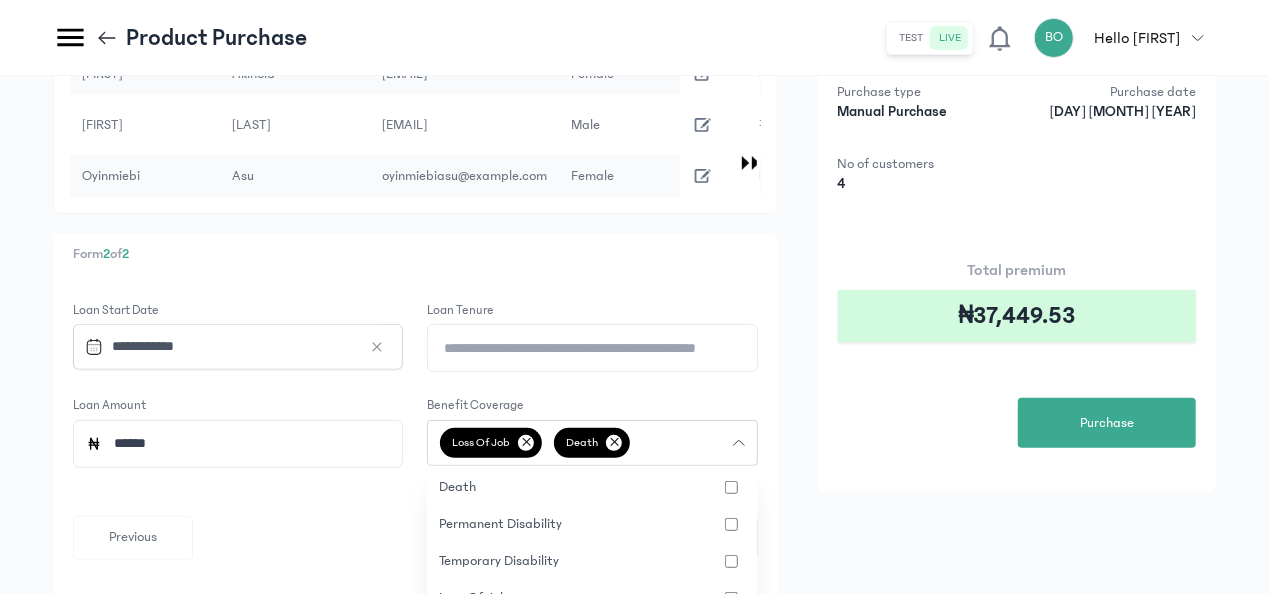 click on "**********" 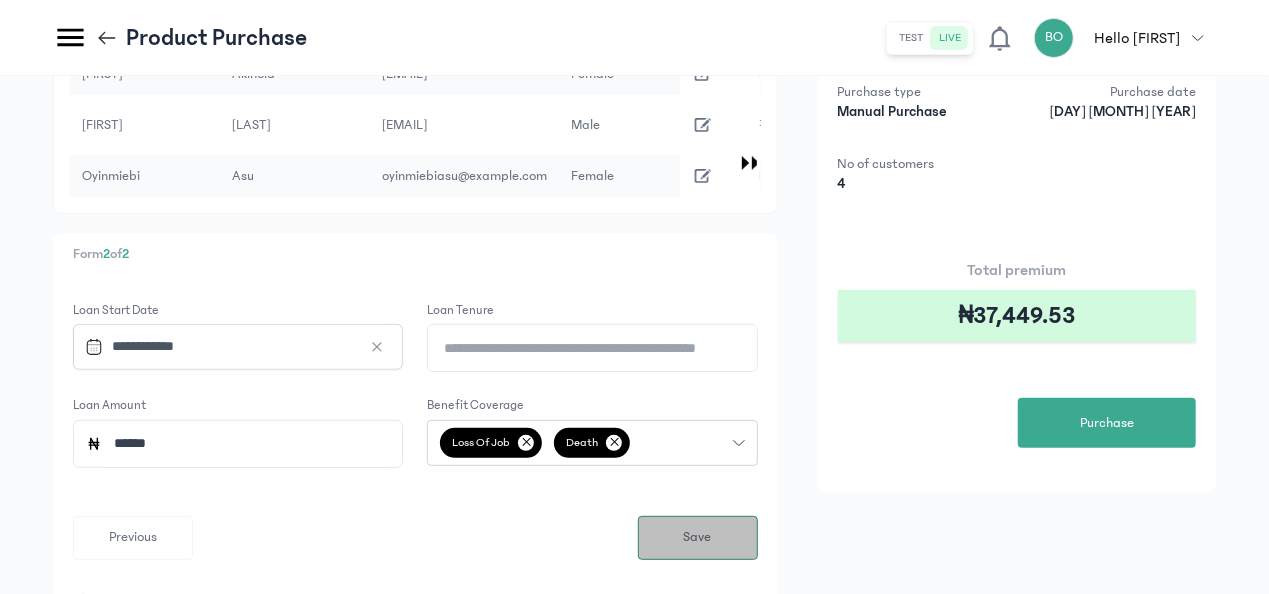 click on "Save" at bounding box center [698, 537] 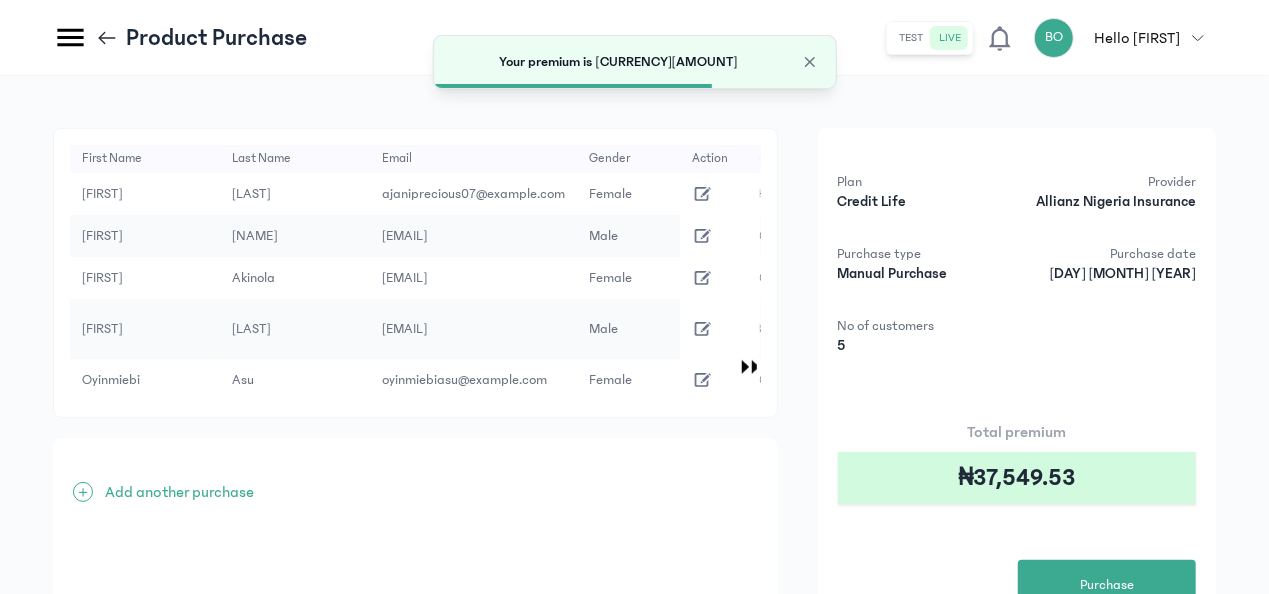 click on "+  Add another purchase" 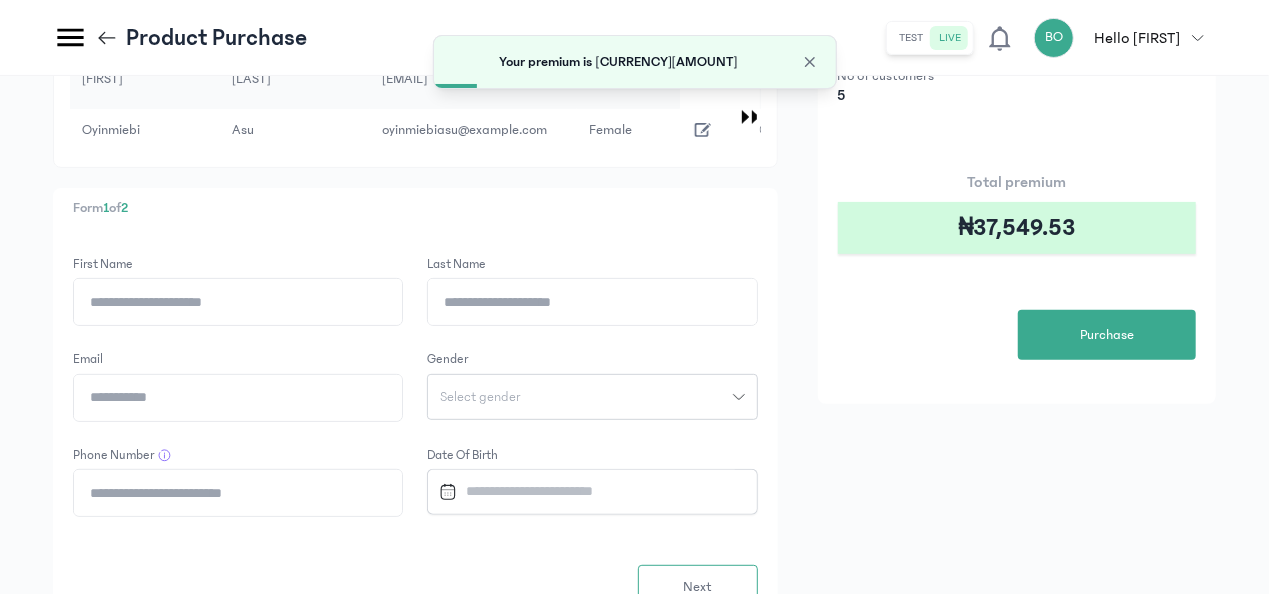 scroll, scrollTop: 280, scrollLeft: 0, axis: vertical 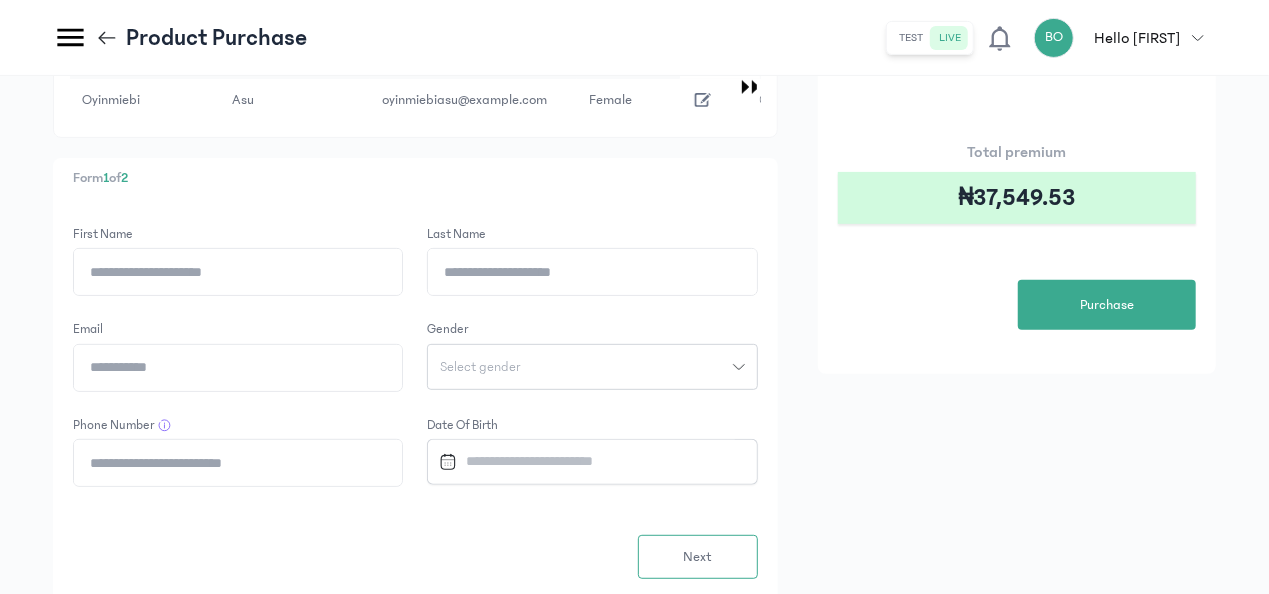 click on "First Name" 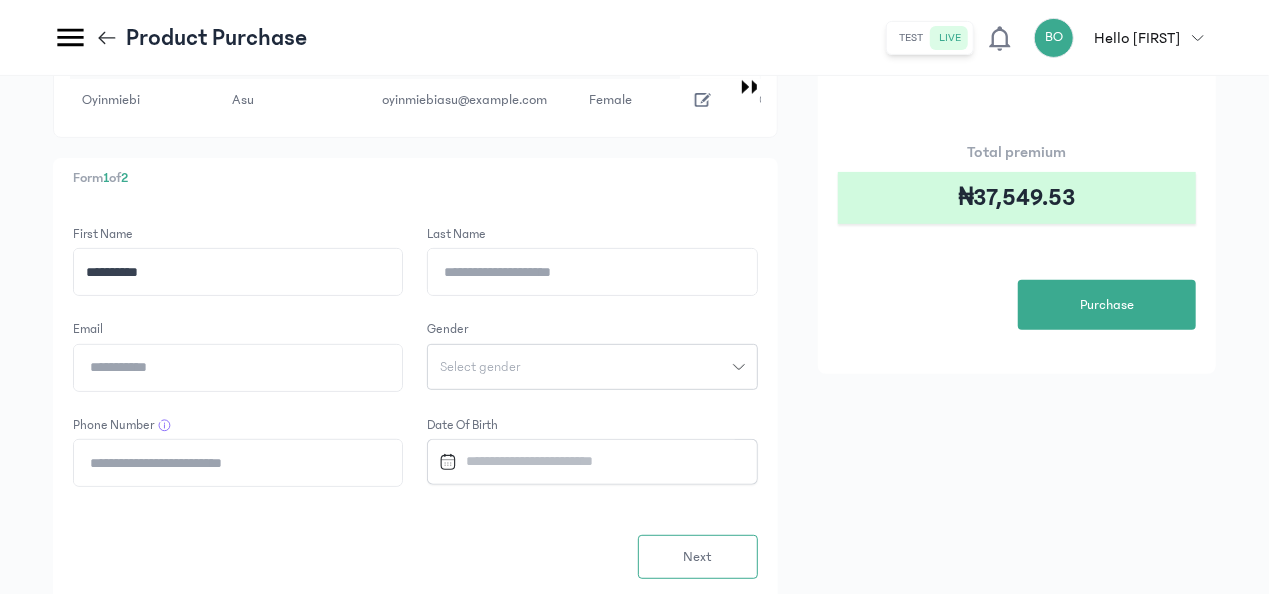 type on "**********" 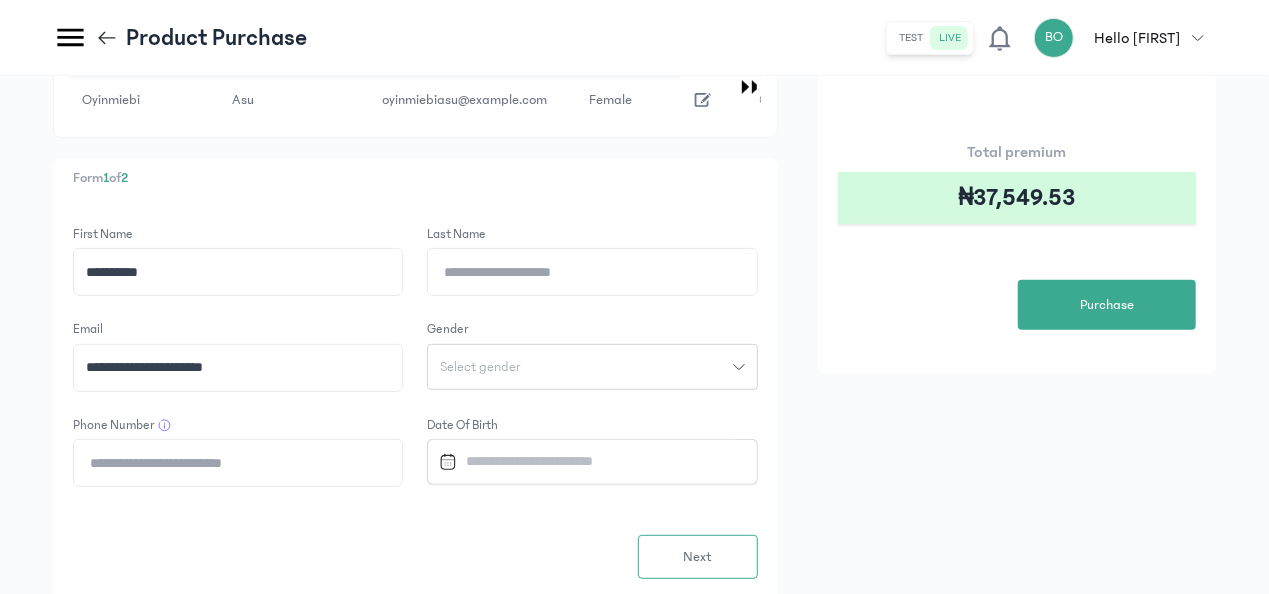 type on "**********" 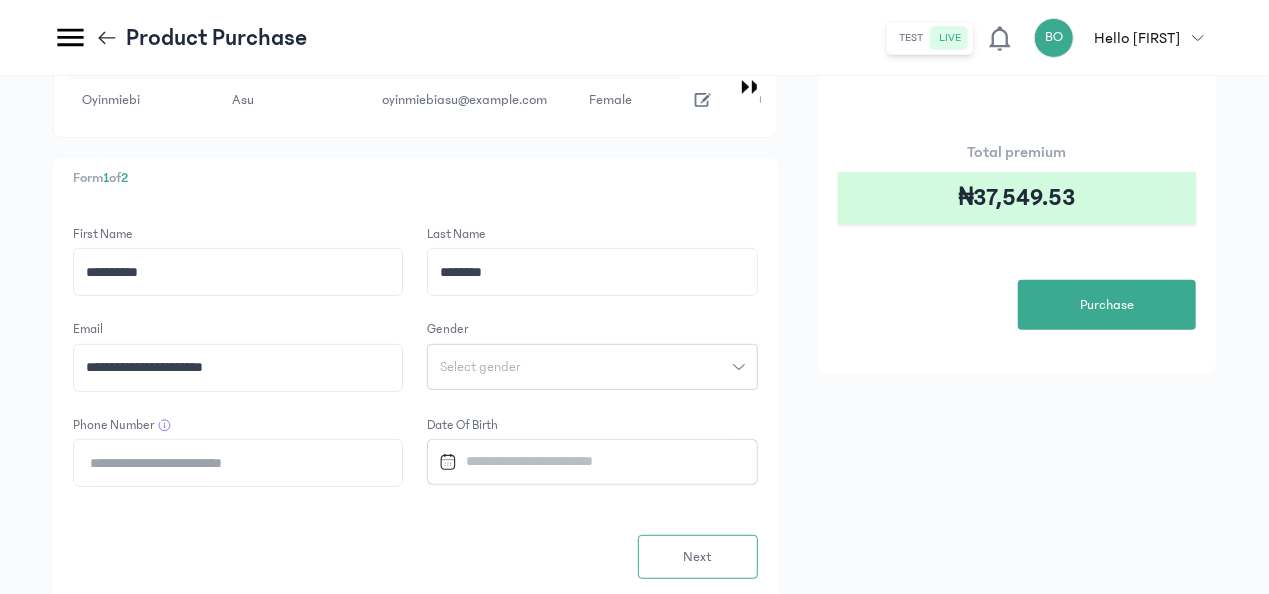 type on "********" 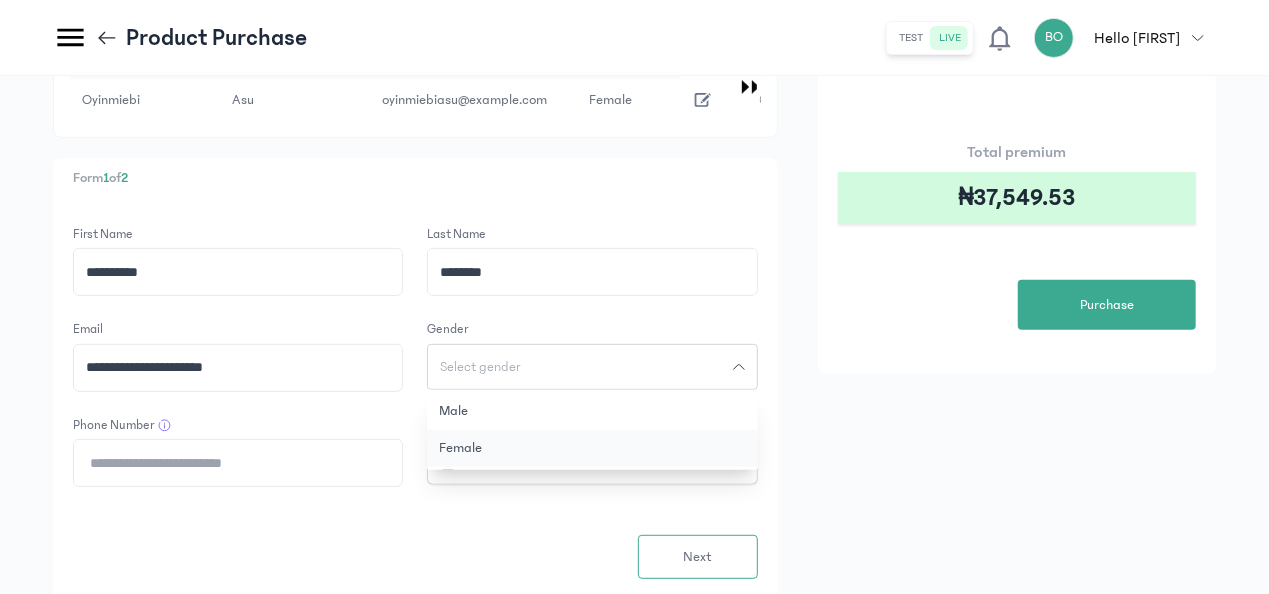 click on "Male" 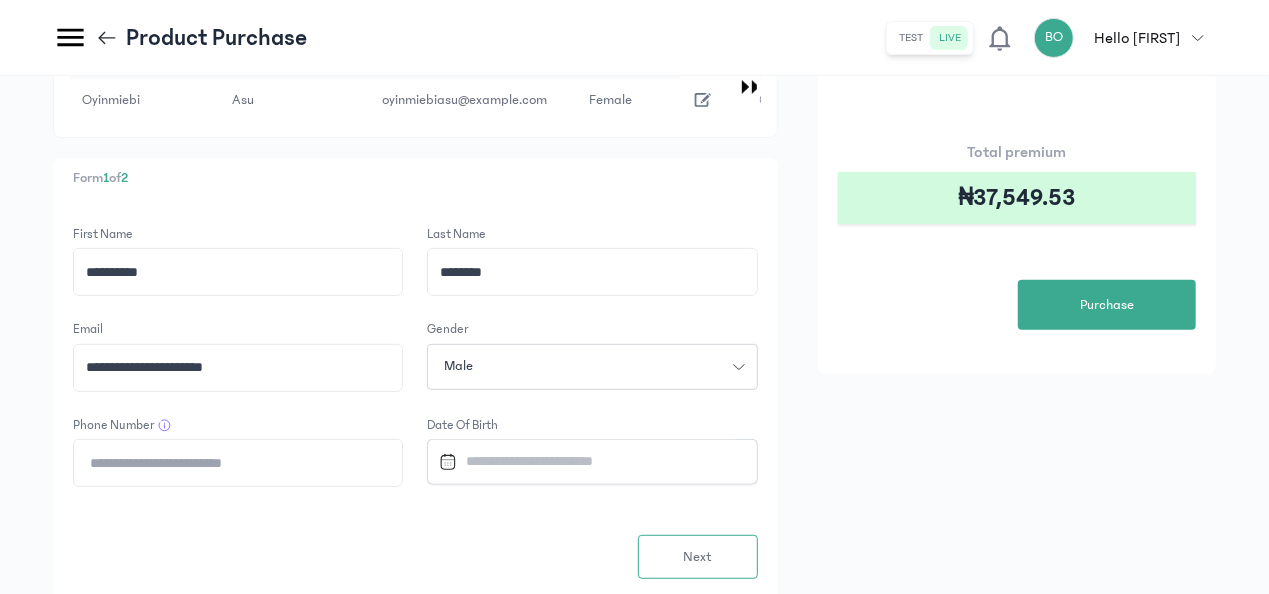 click on "Phone Number" 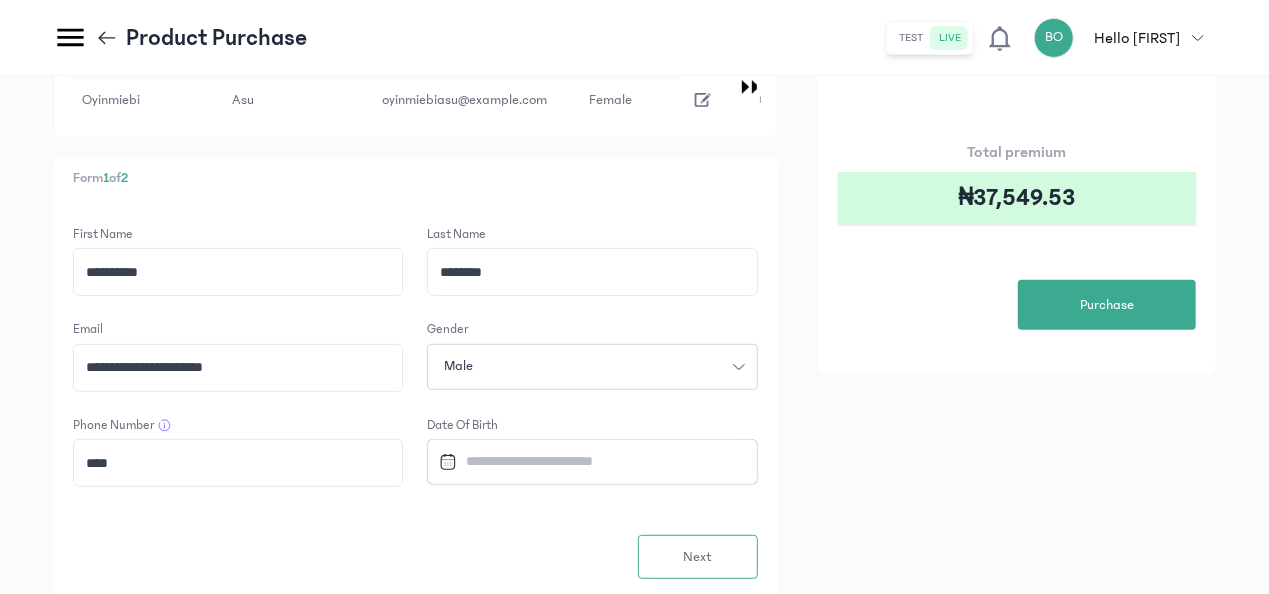 paste on "**********" 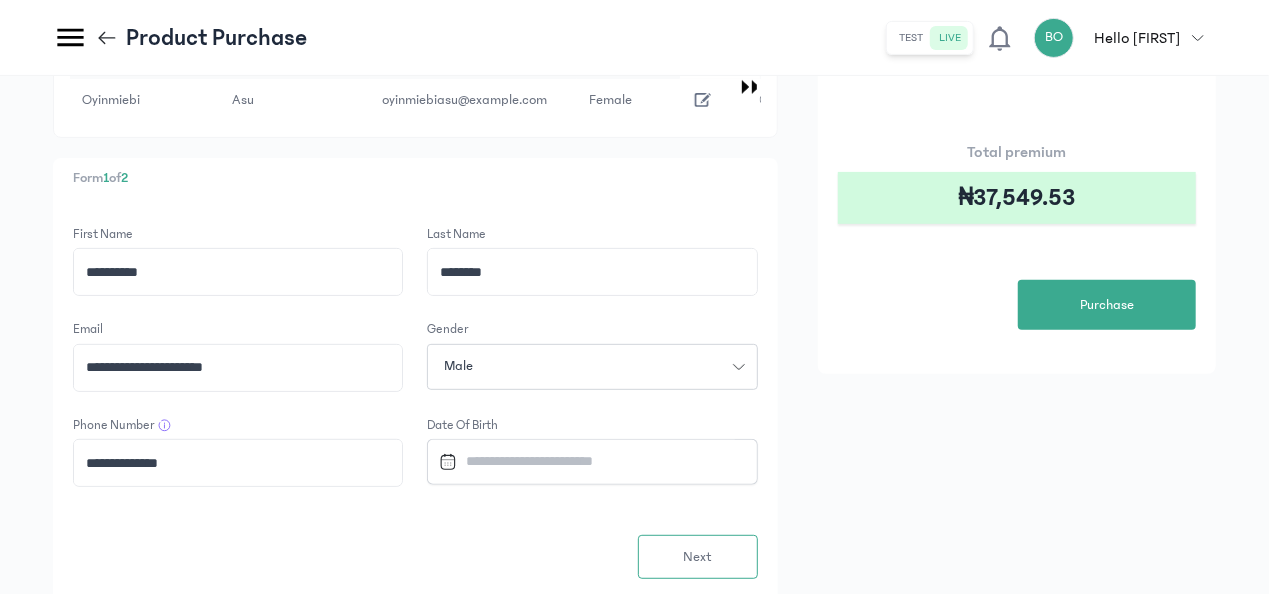 type on "**********" 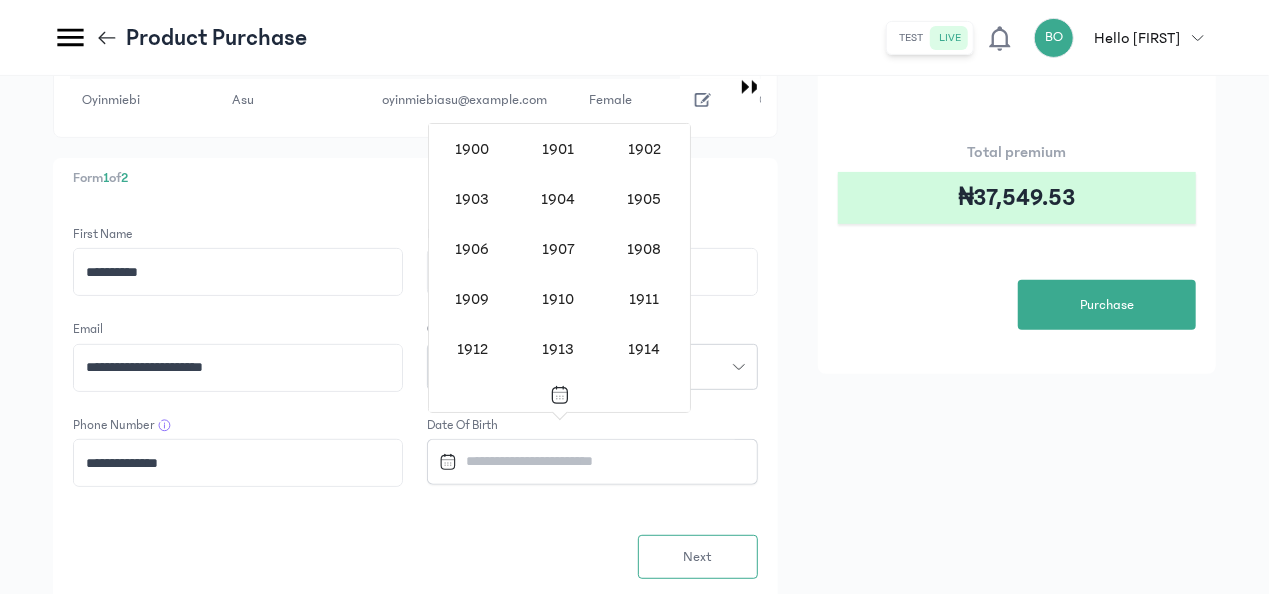 scroll, scrollTop: 1638, scrollLeft: 0, axis: vertical 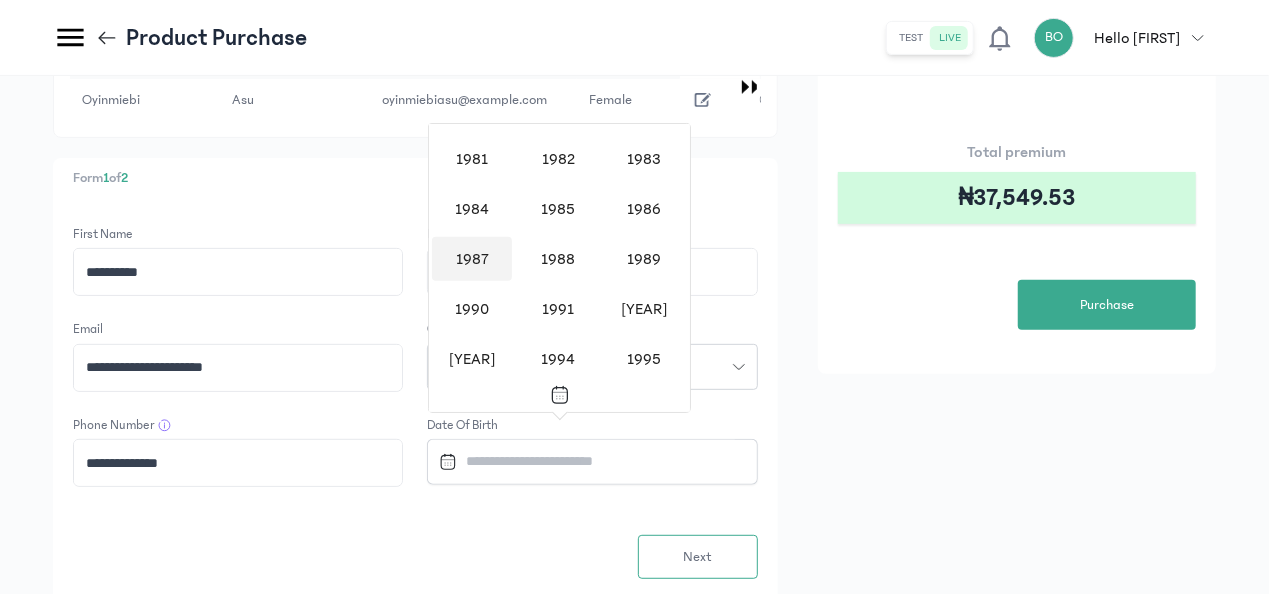 click on "1987" at bounding box center [472, 259] 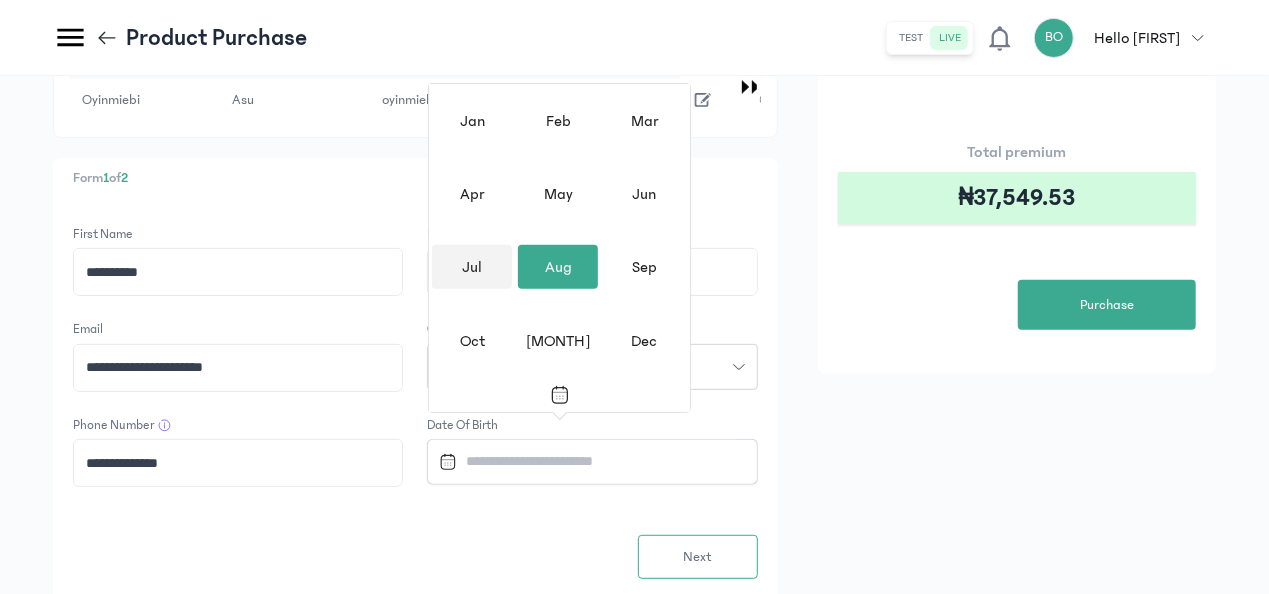 click on "Jul" at bounding box center (472, 267) 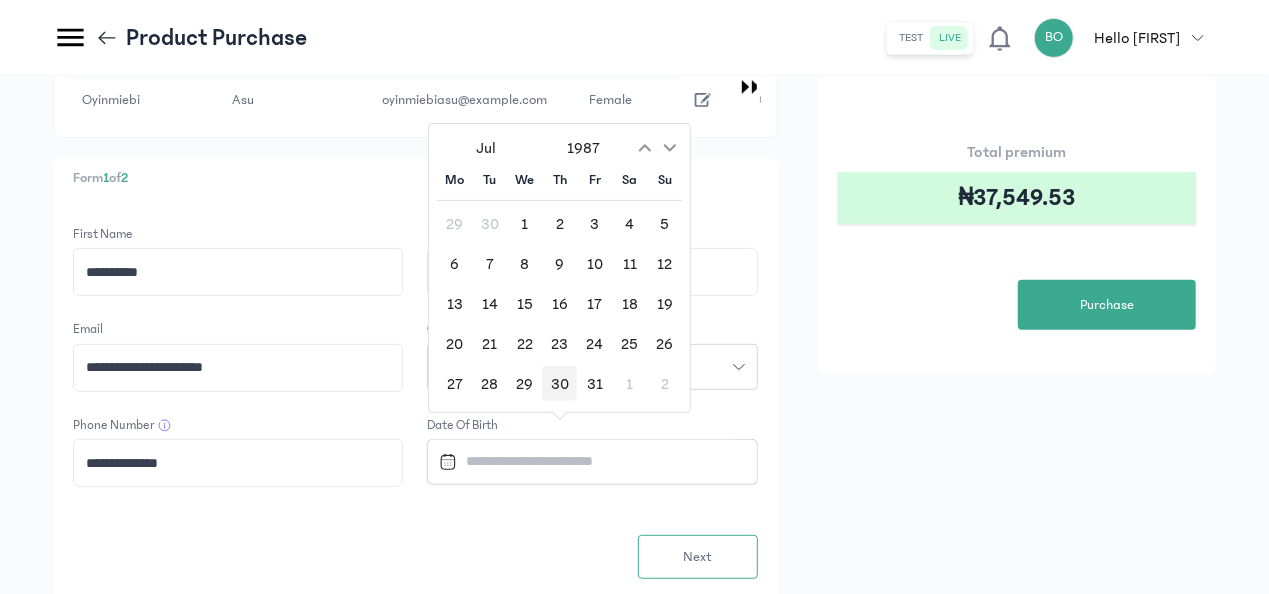 click on "30" at bounding box center [559, 383] 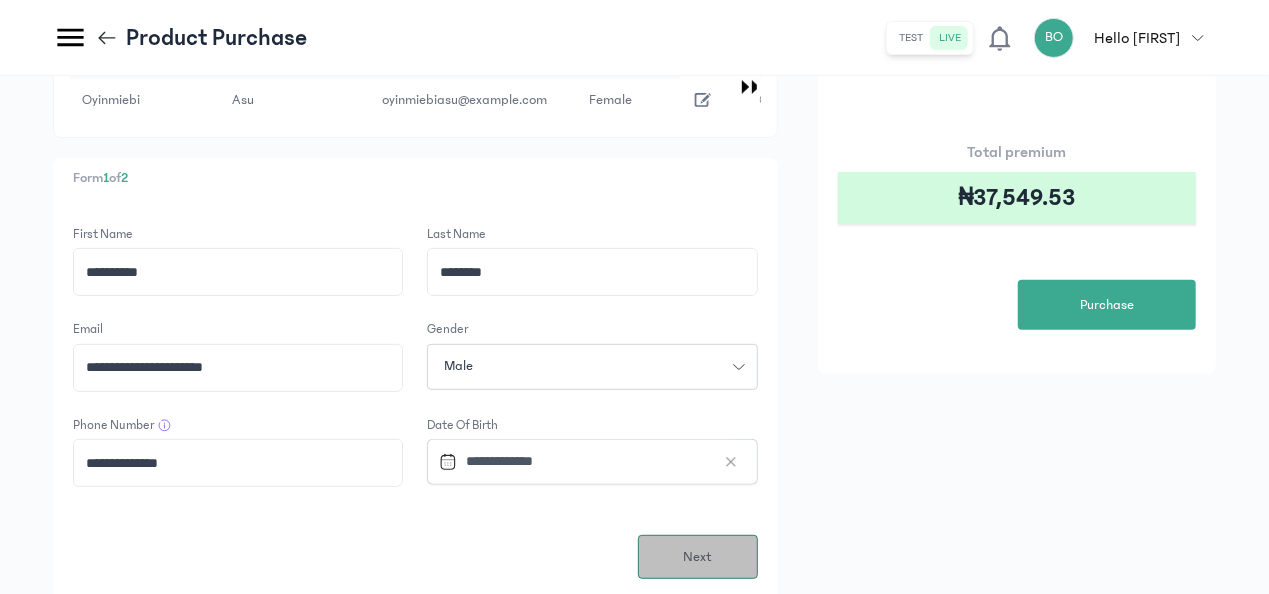 click on "Next" at bounding box center (698, 557) 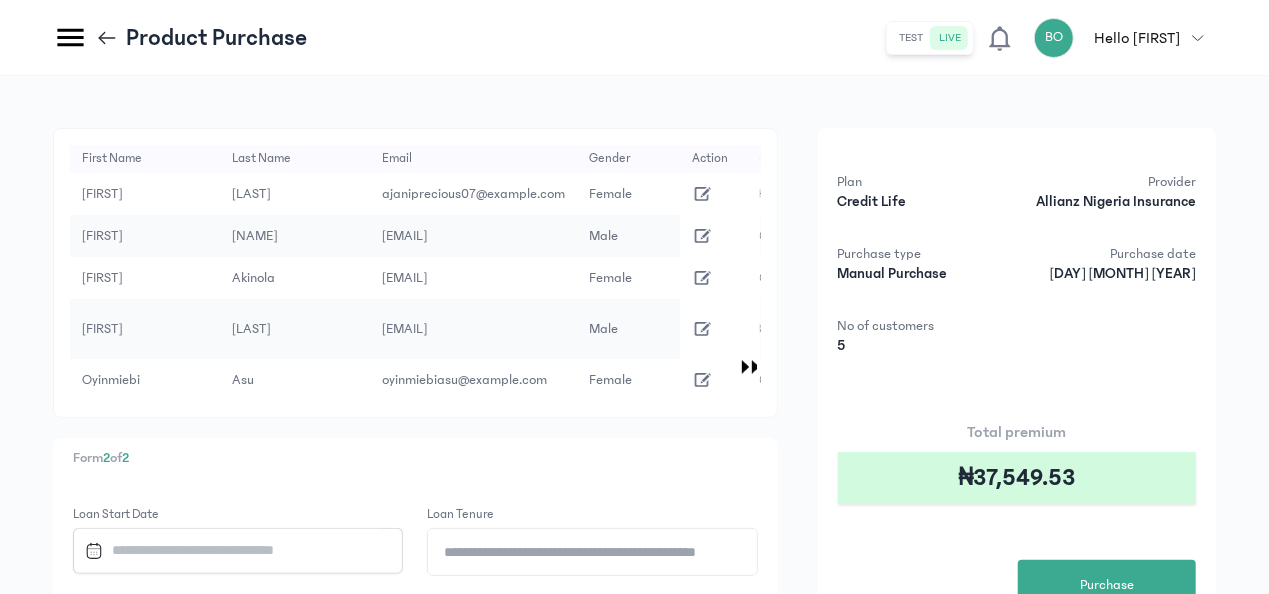type 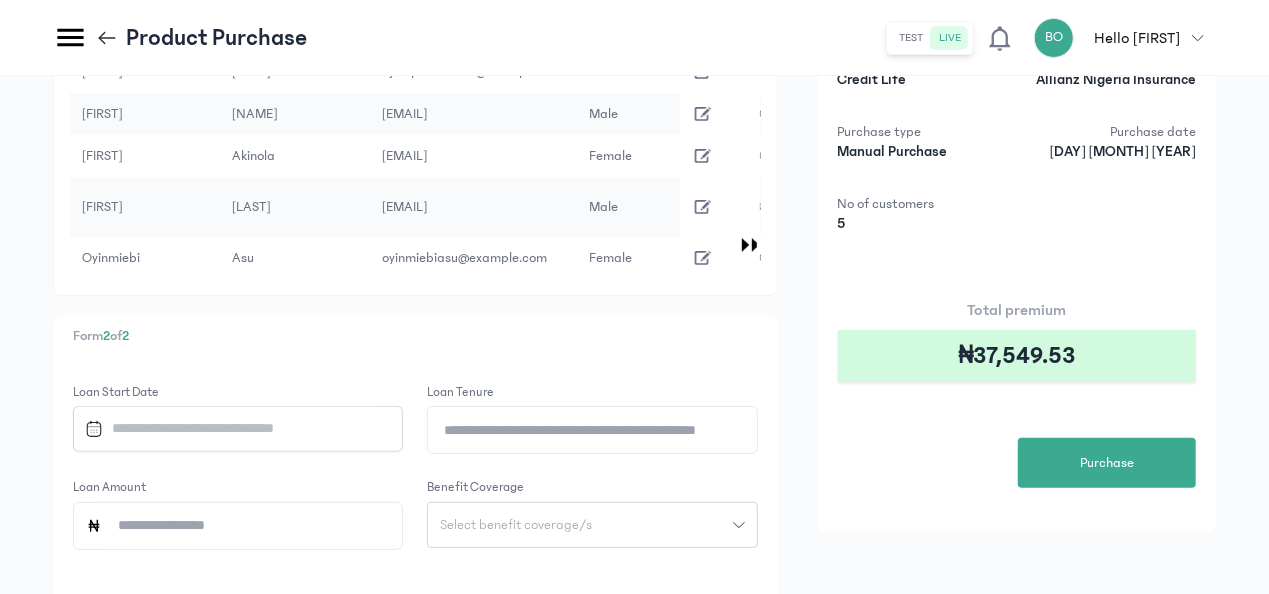 scroll, scrollTop: 308, scrollLeft: 0, axis: vertical 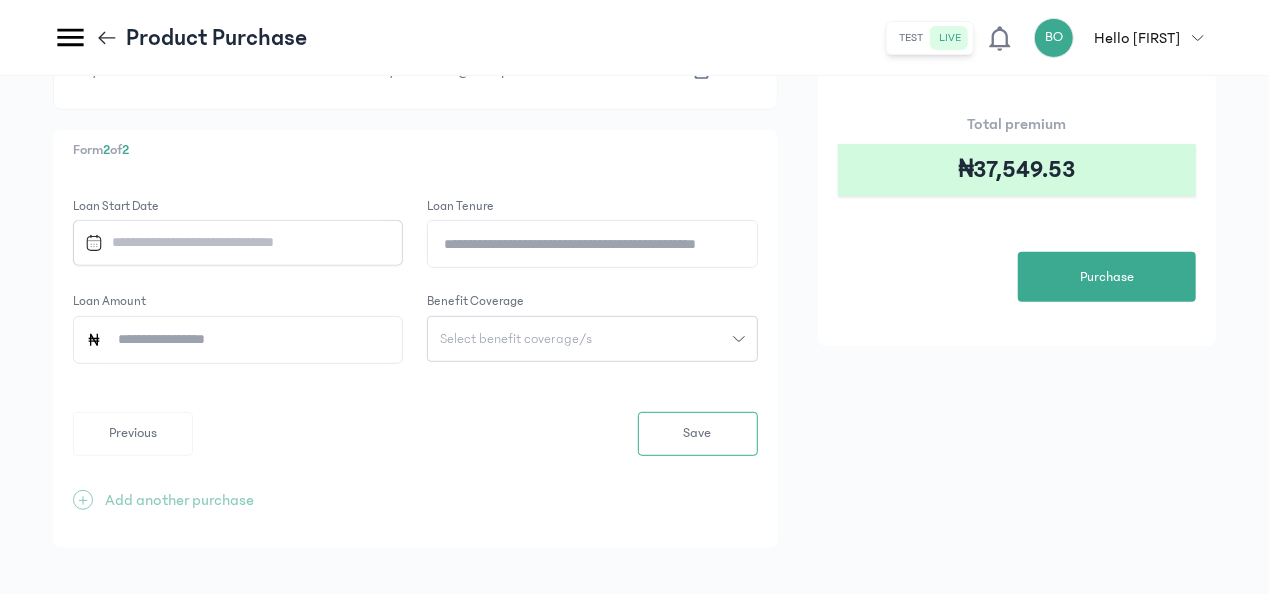 click at bounding box center [229, 242] 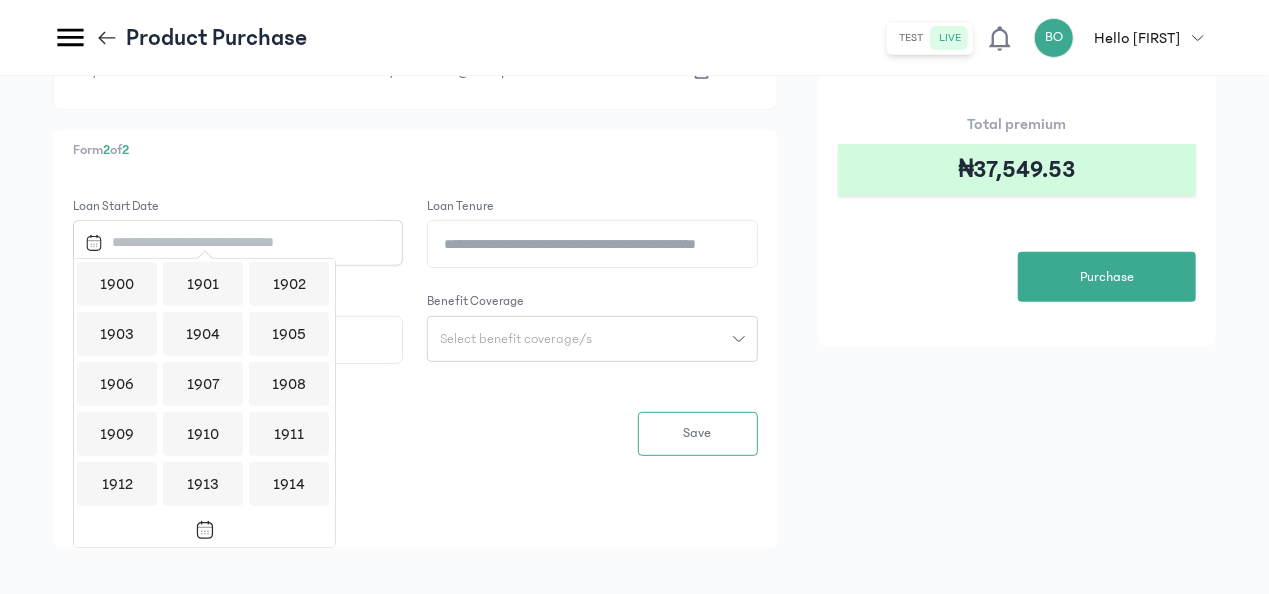 scroll, scrollTop: 1938, scrollLeft: 0, axis: vertical 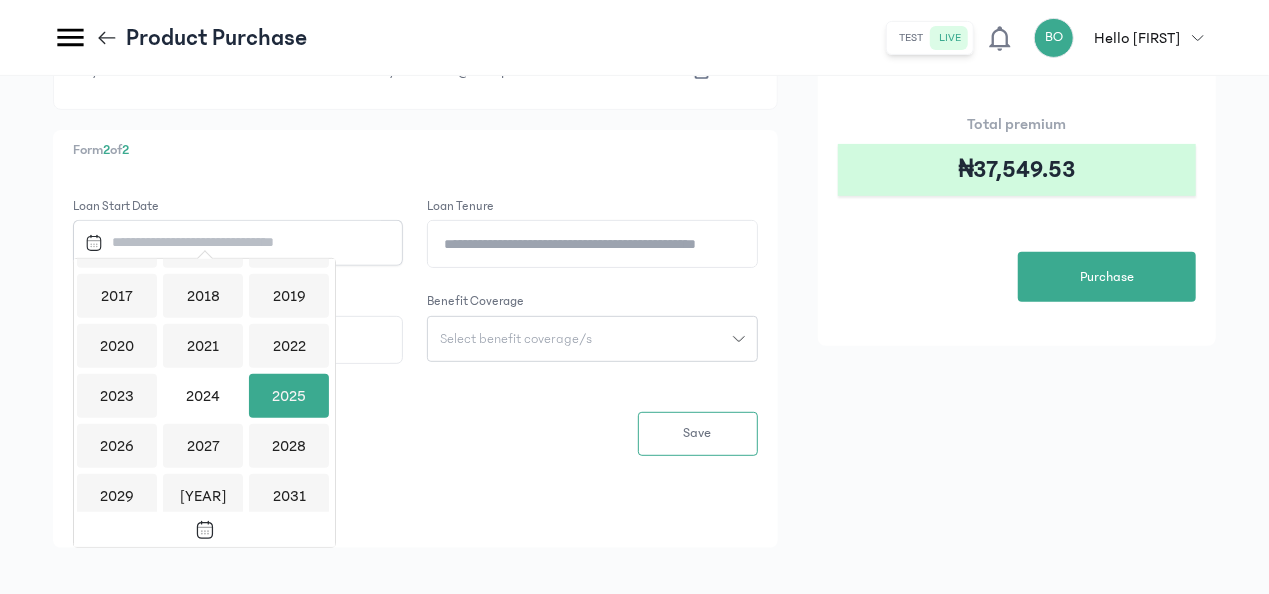 click on "2025" at bounding box center [289, 396] 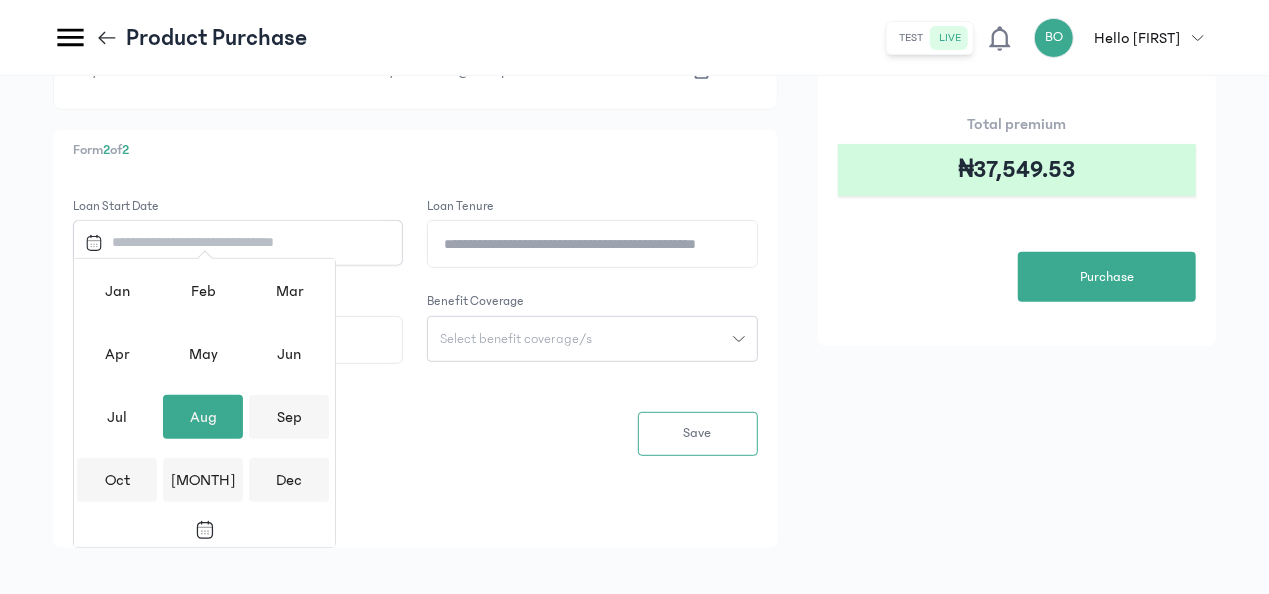 click on "Aug" at bounding box center [203, 417] 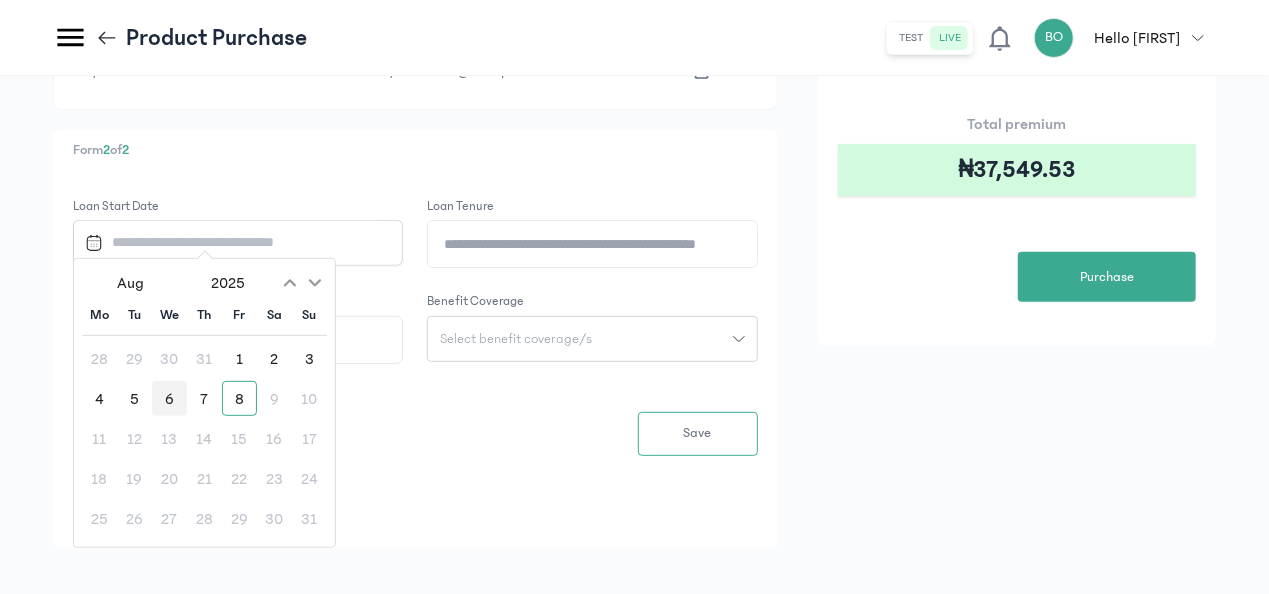 click on "6" at bounding box center (169, 398) 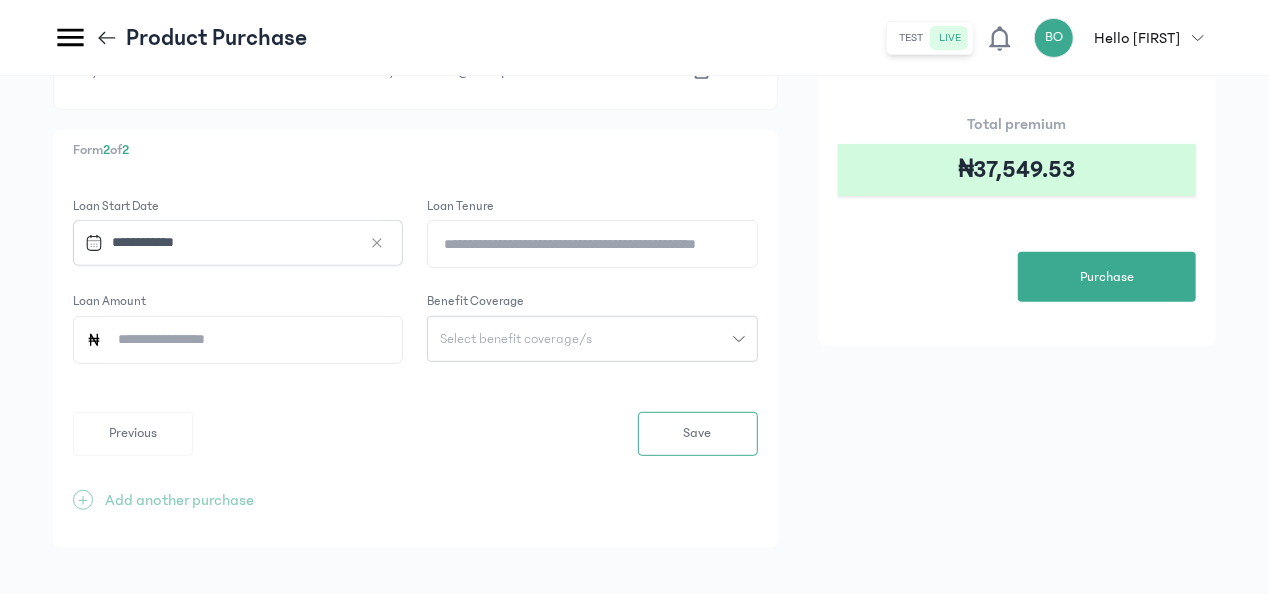 click on "Loan Tenure" 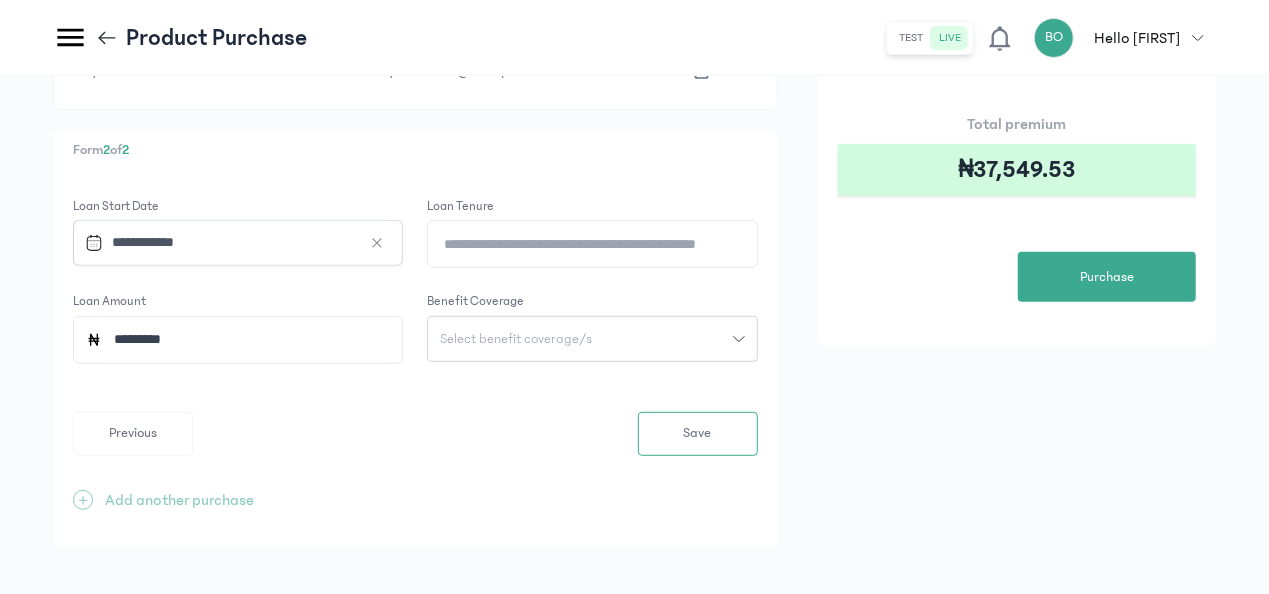 type on "*********" 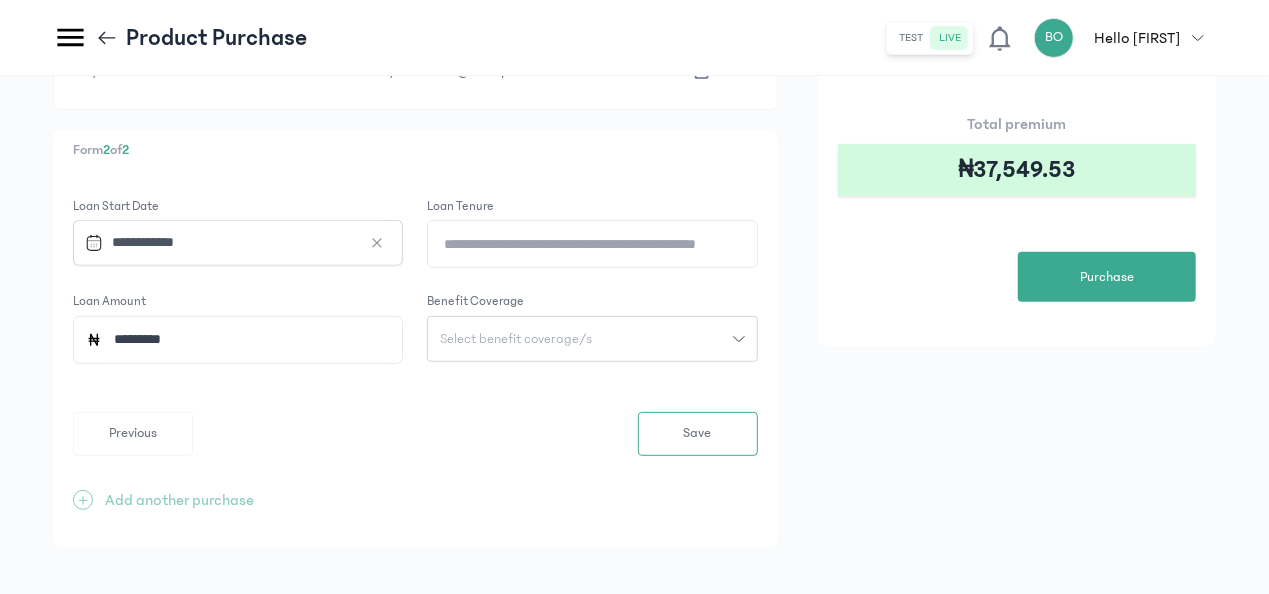 click on "Select benefit coverage/s" 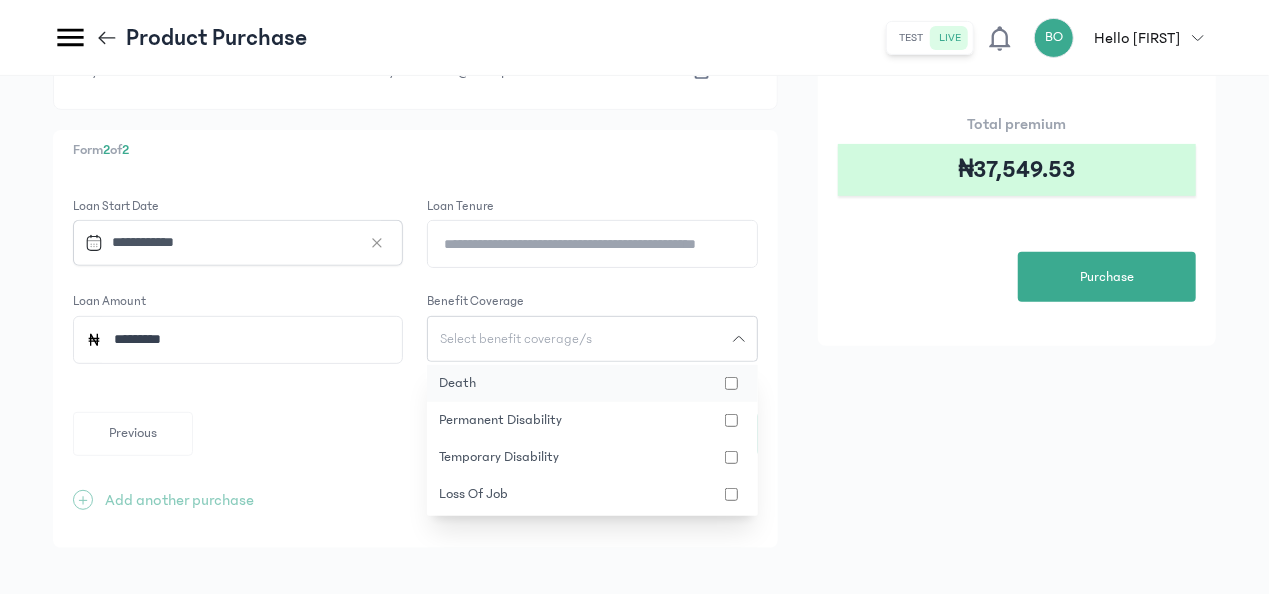 click on "death" 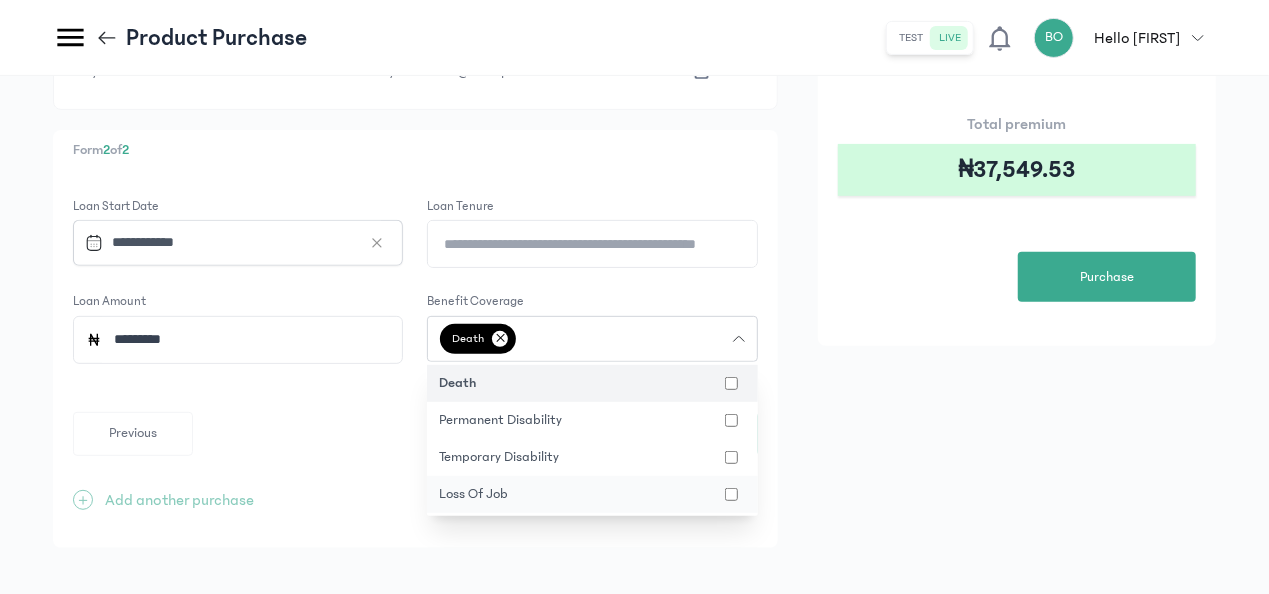 click on "loss of job" 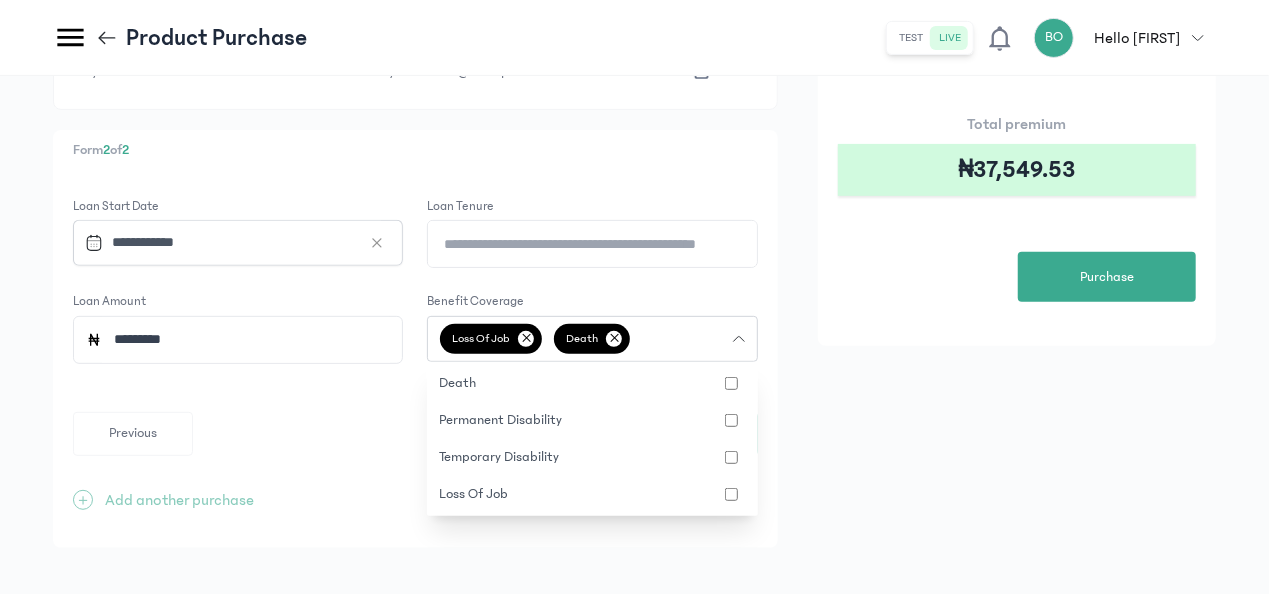 click on "**********" 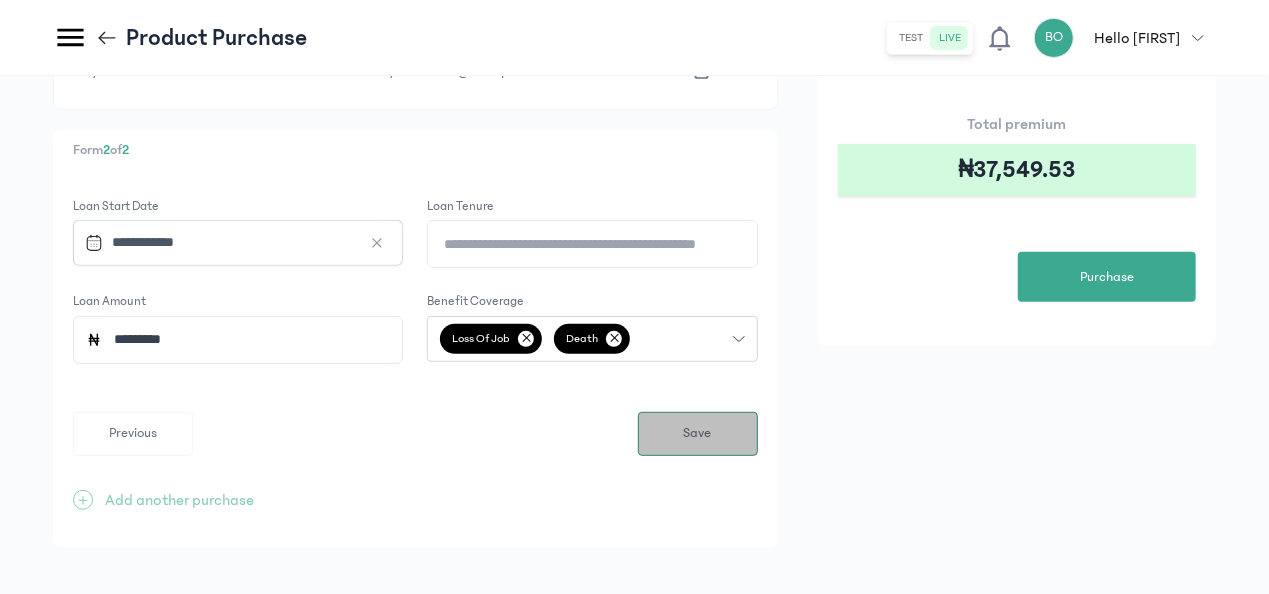 click on "Save" at bounding box center [698, 433] 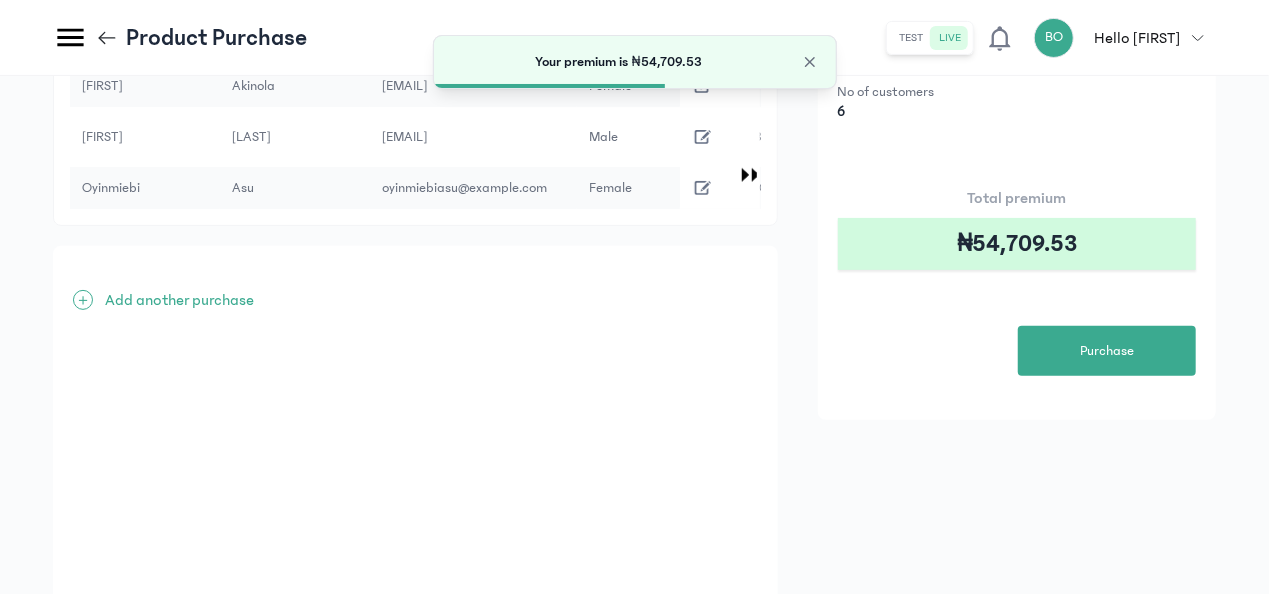 scroll, scrollTop: 280, scrollLeft: 0, axis: vertical 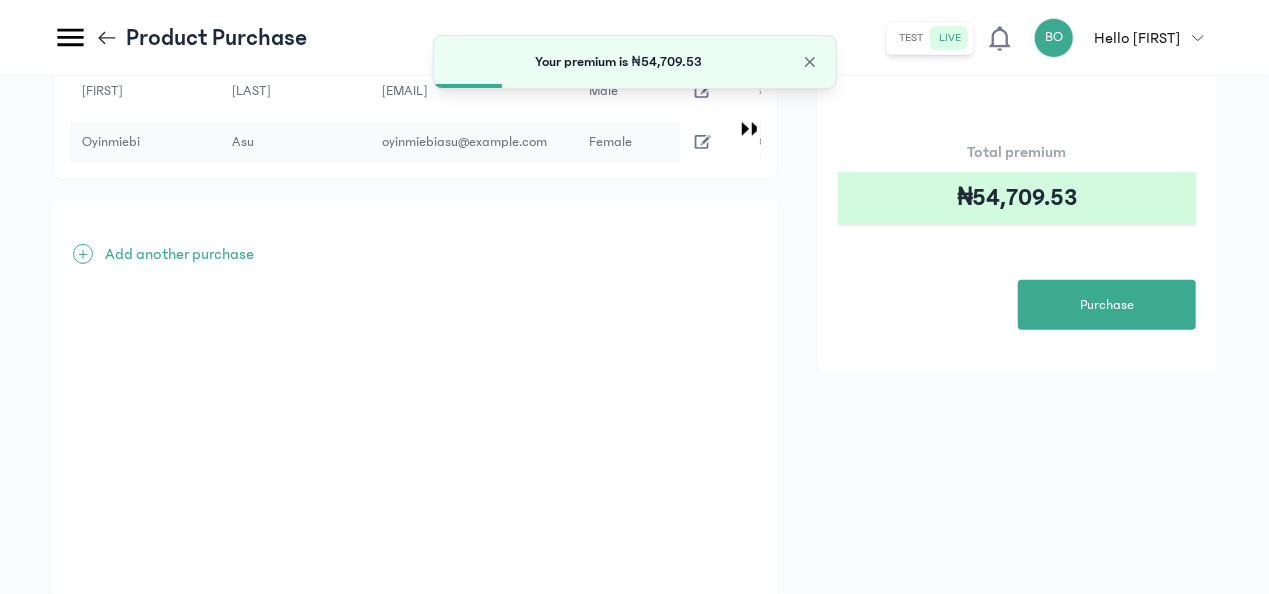 click on "Add another purchase" at bounding box center [179, 254] 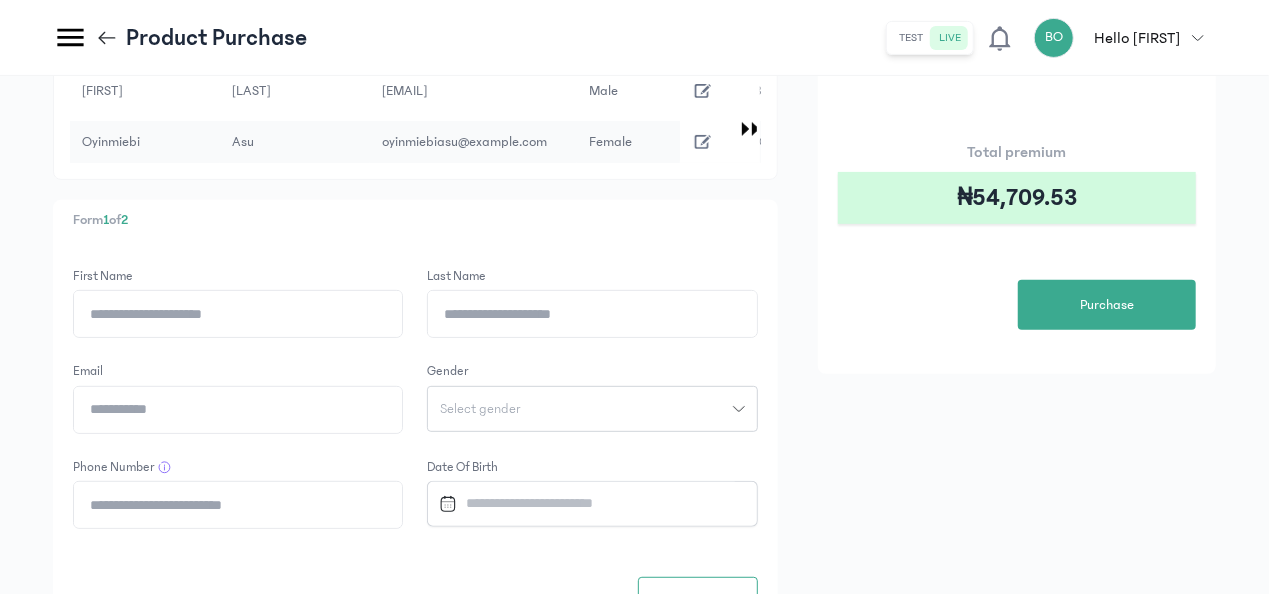 click on "First Name" 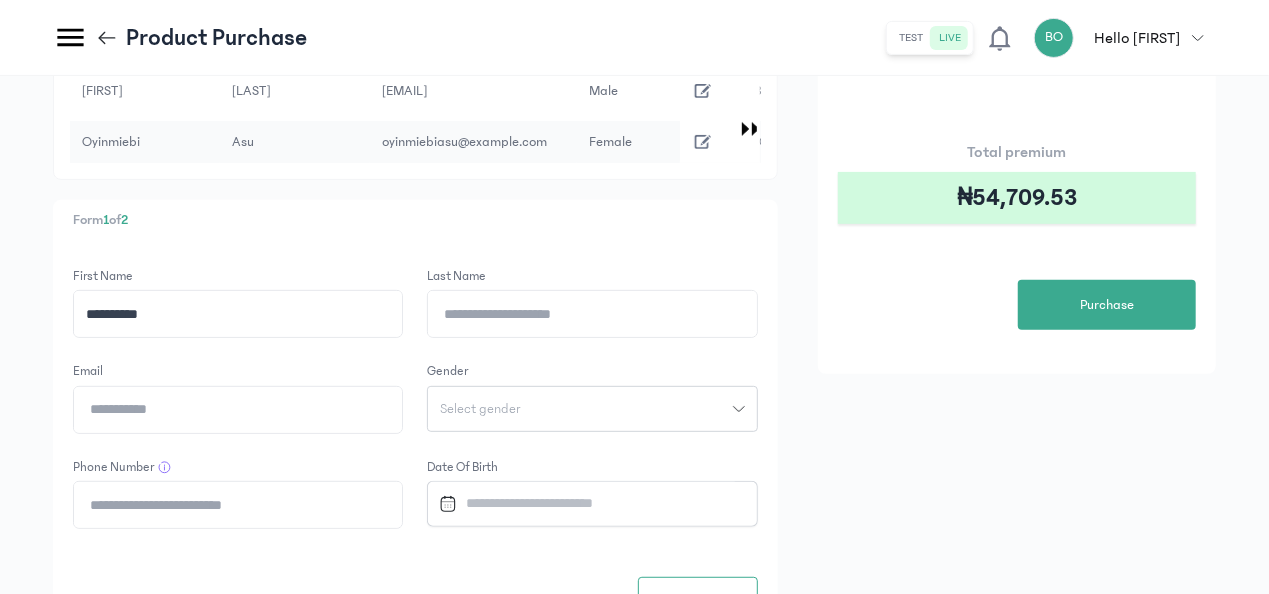 type on "**********" 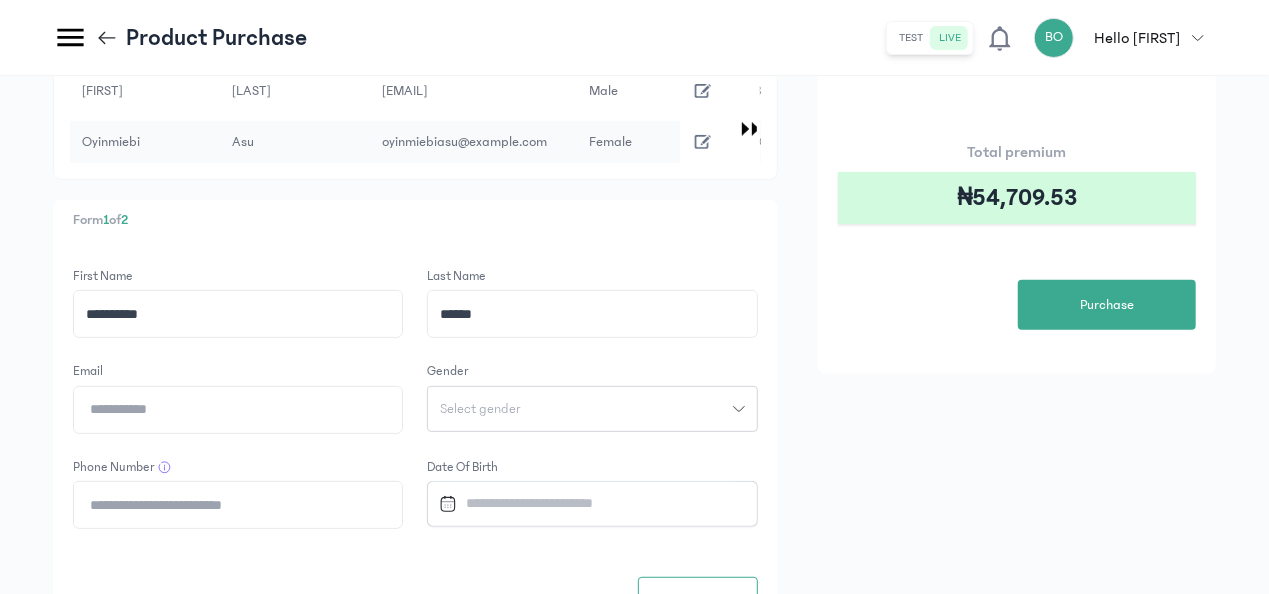 type on "******" 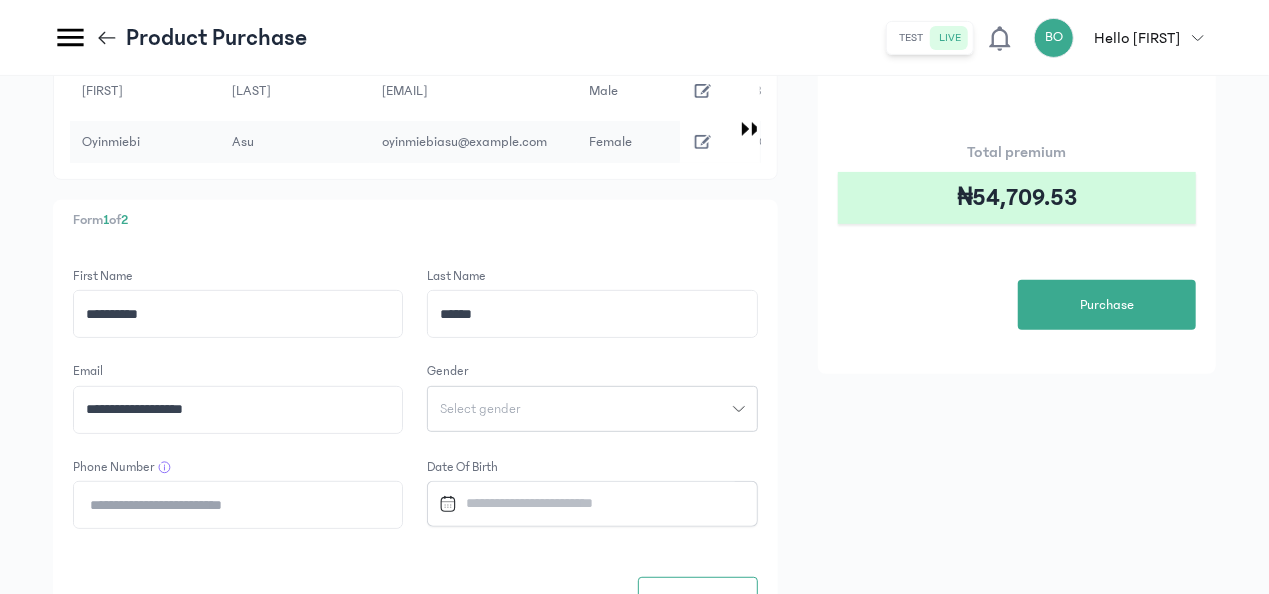 type on "**********" 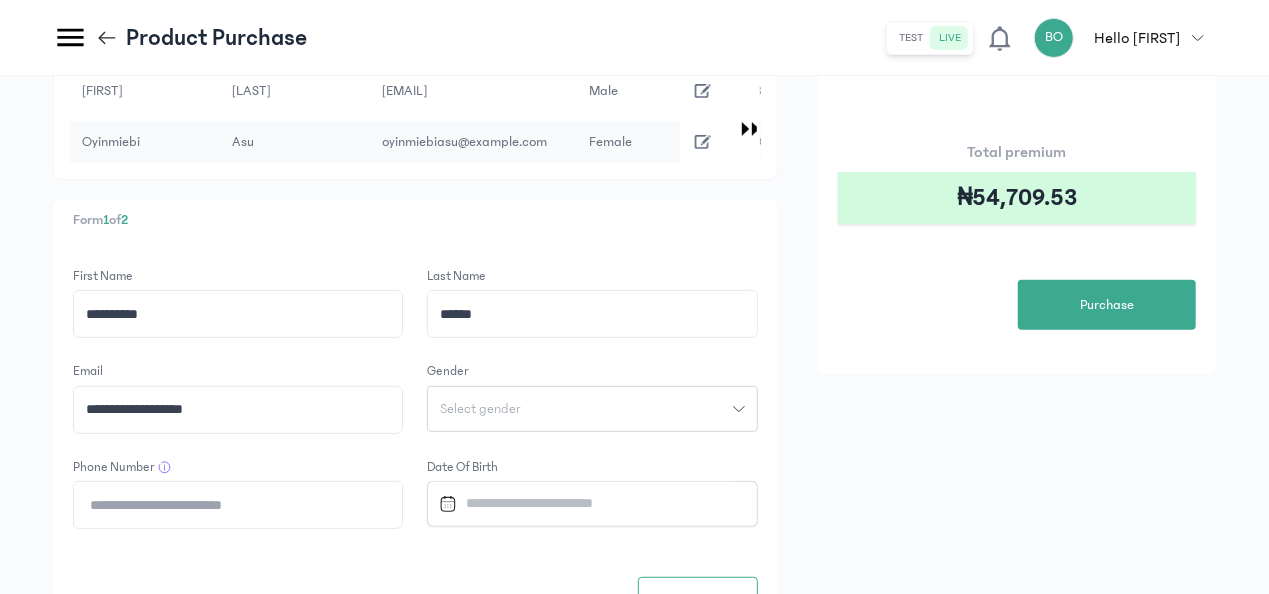 click on "Select gender" 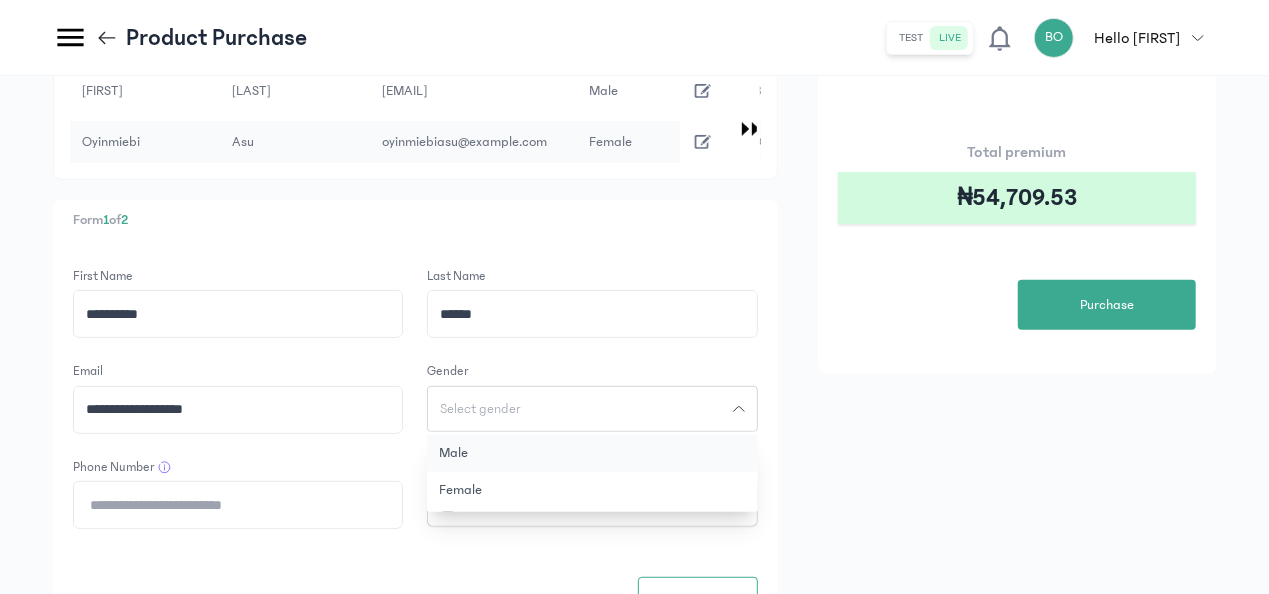 click on "Male" 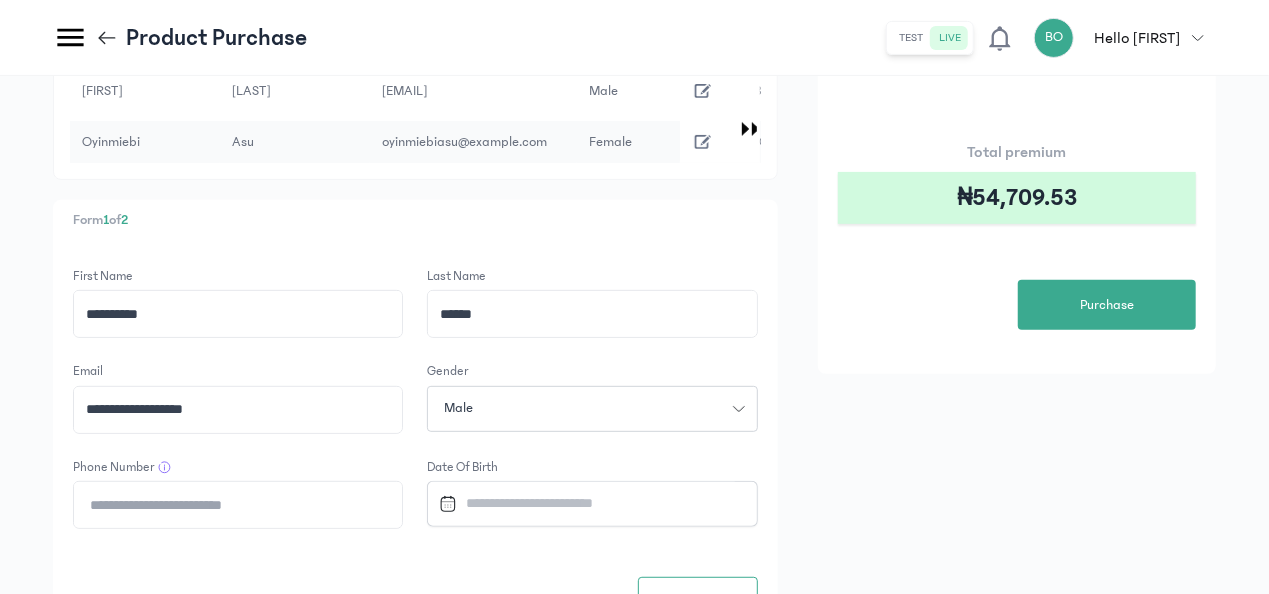 click on "Phone Number" 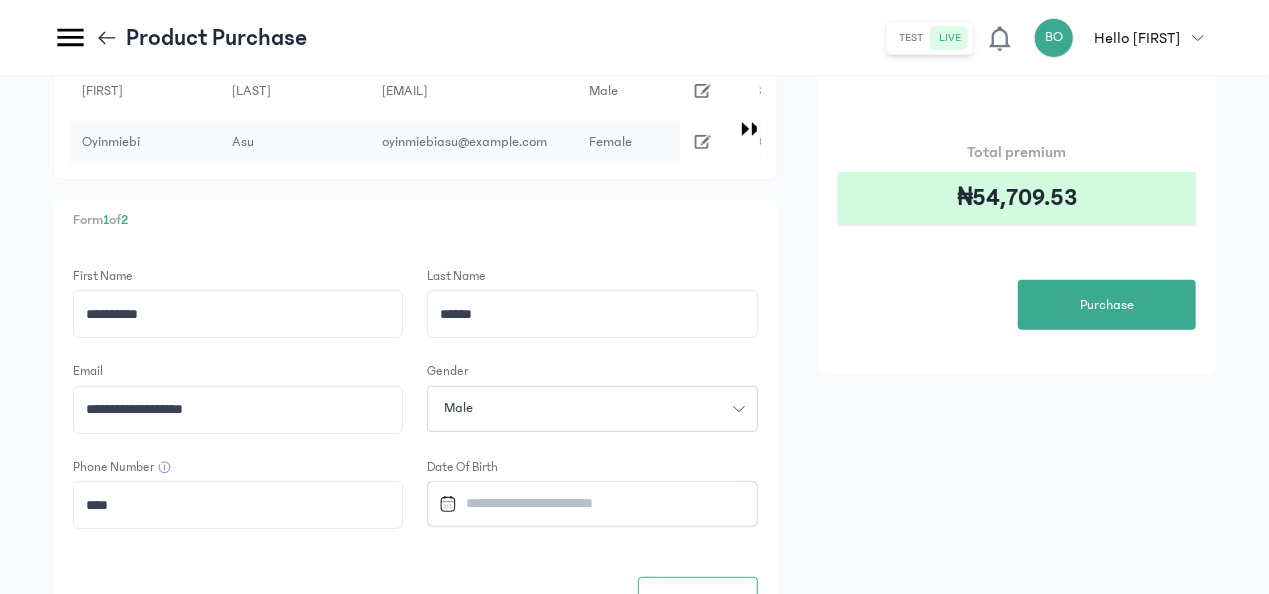 paste on "**********" 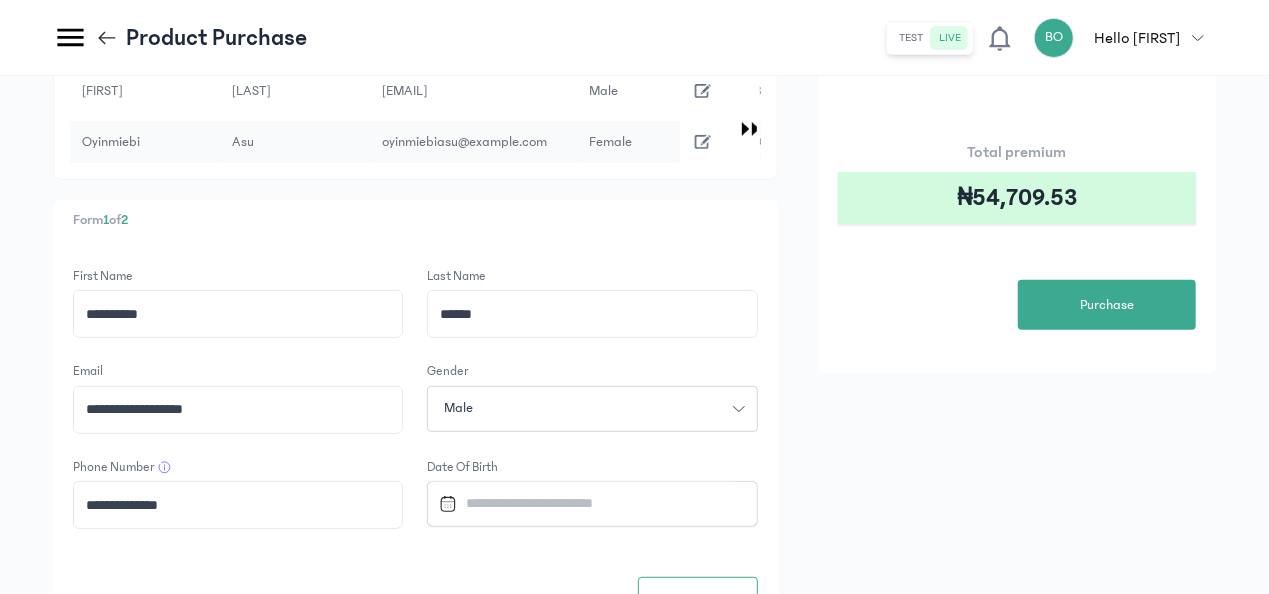 type on "**********" 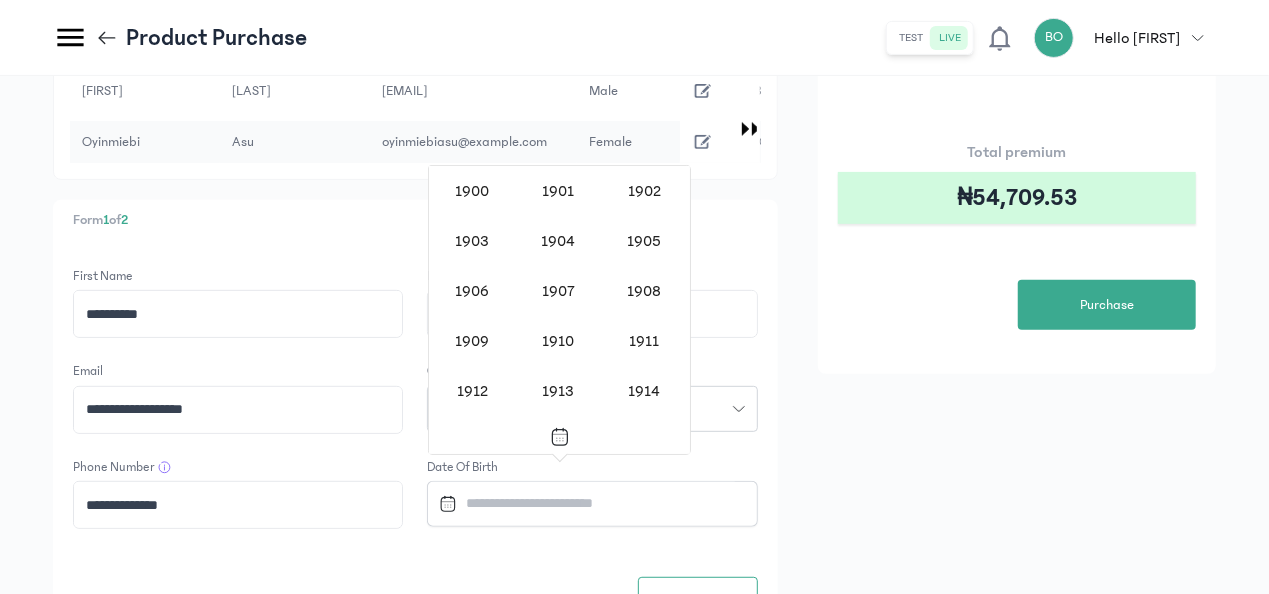 scroll, scrollTop: 1638, scrollLeft: 0, axis: vertical 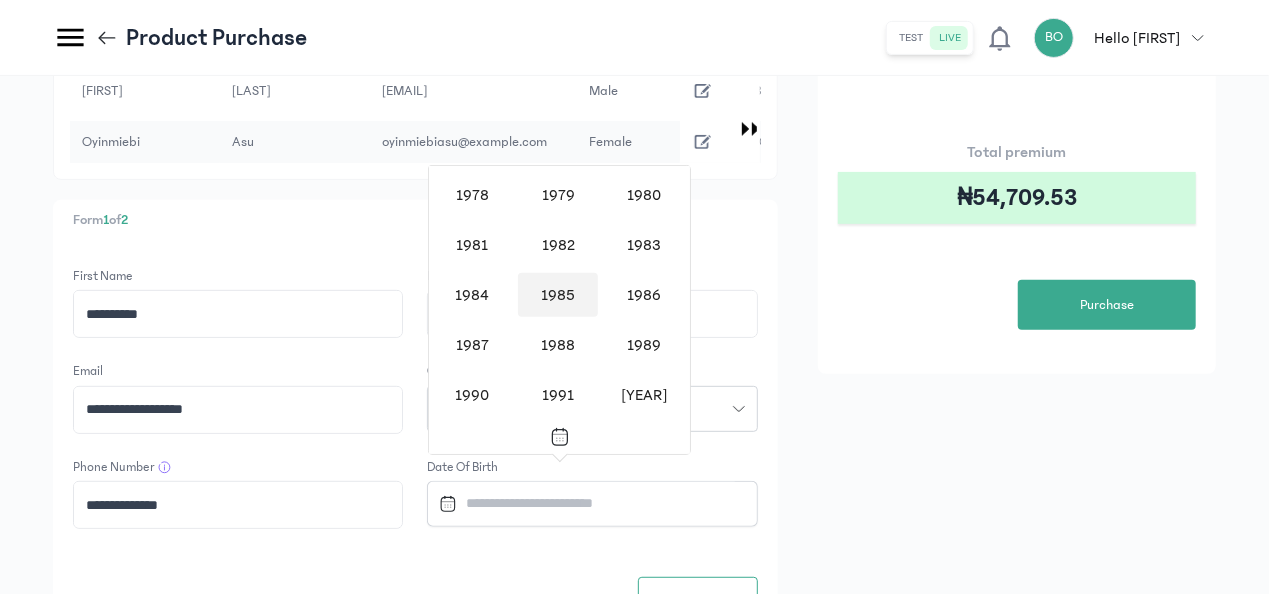 click on "1985" at bounding box center [558, 295] 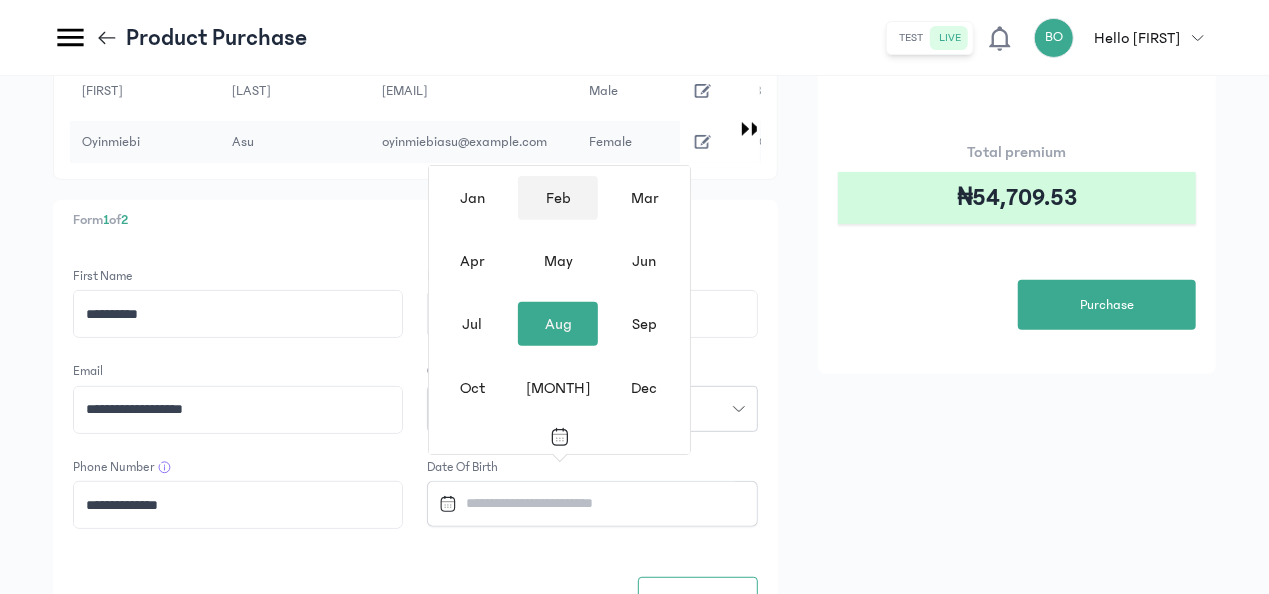 click on "Feb" at bounding box center (558, 198) 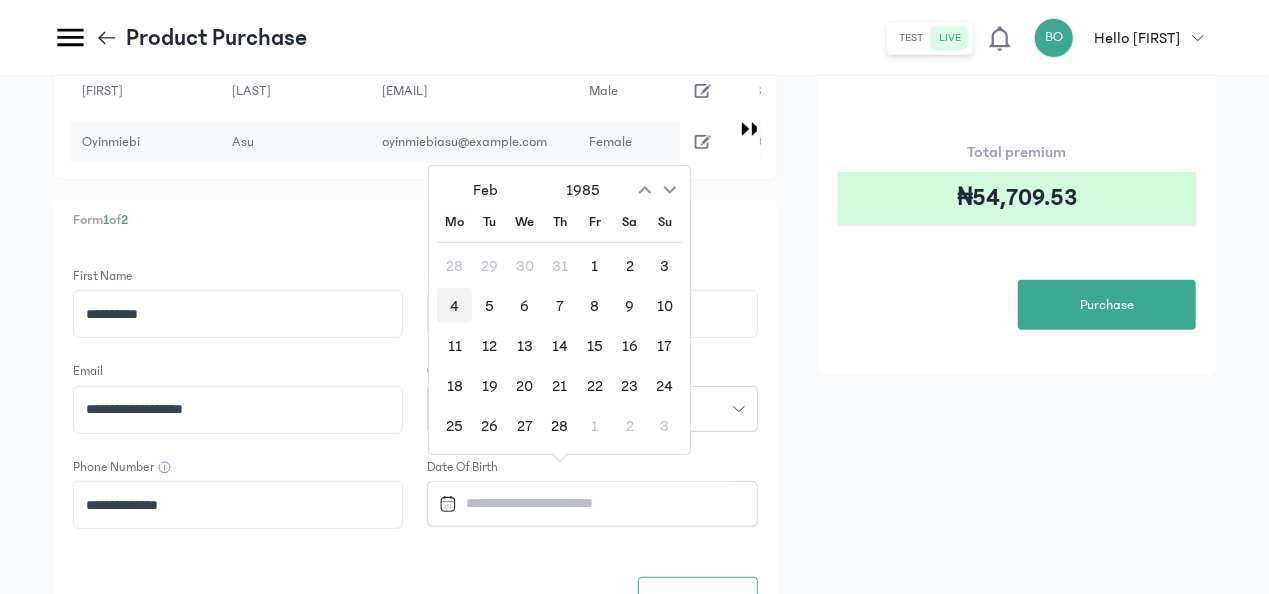 click on "4" at bounding box center [454, 305] 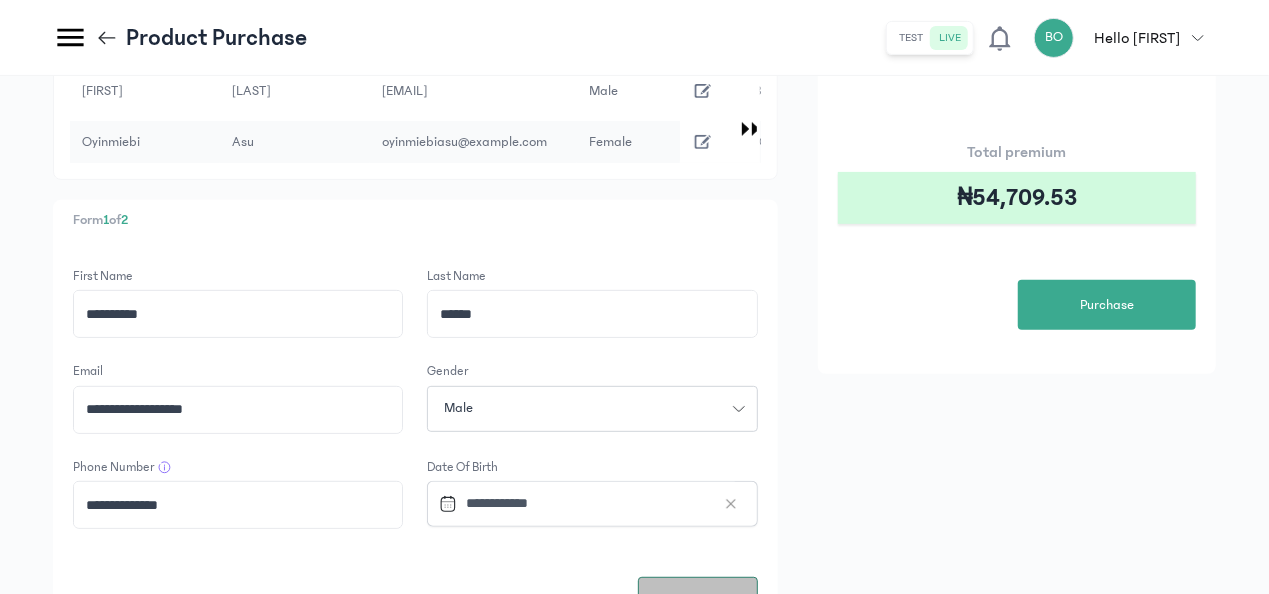 click on "Next" at bounding box center [698, 599] 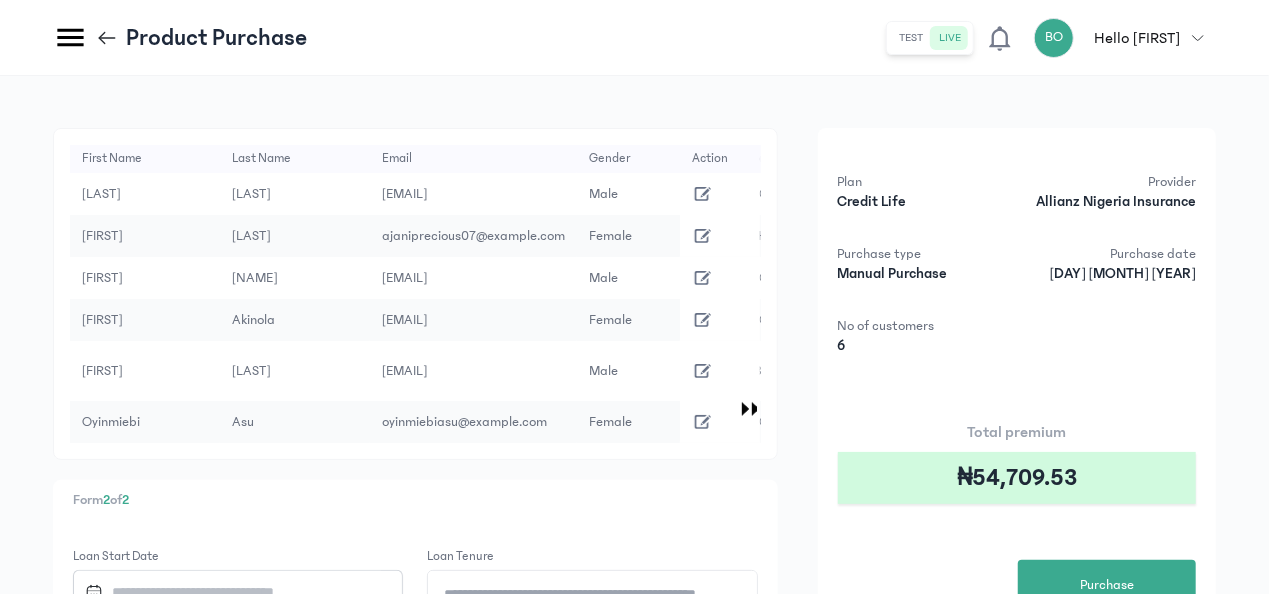 click at bounding box center [229, 592] 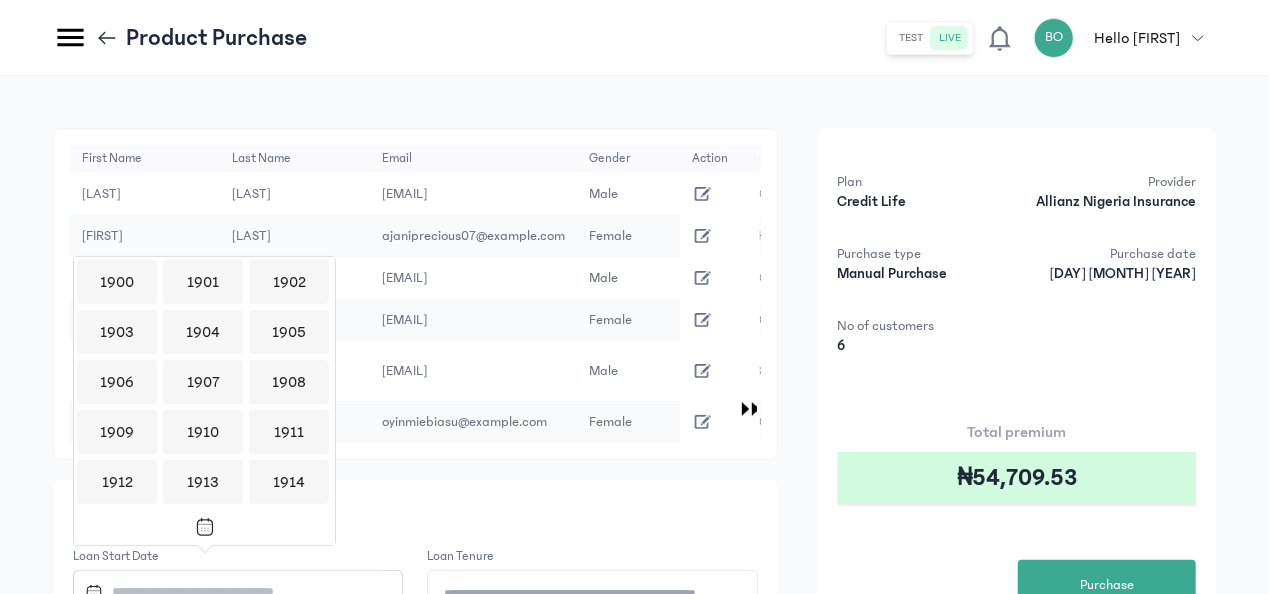 scroll, scrollTop: 1938, scrollLeft: 0, axis: vertical 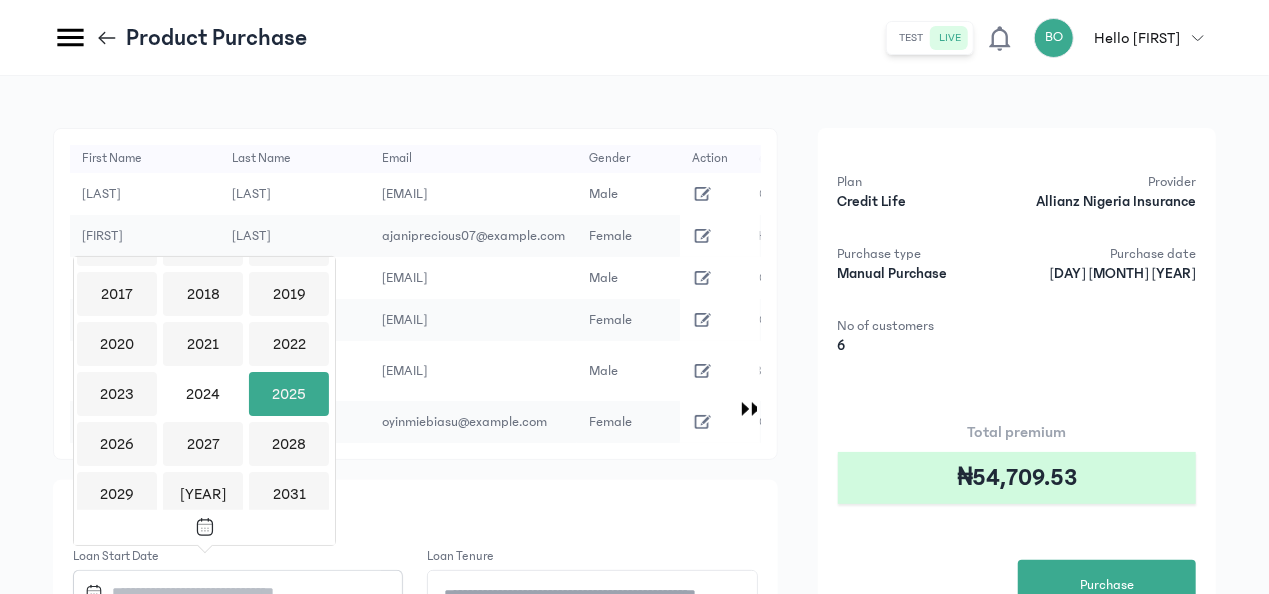 click on "2025" at bounding box center (289, 394) 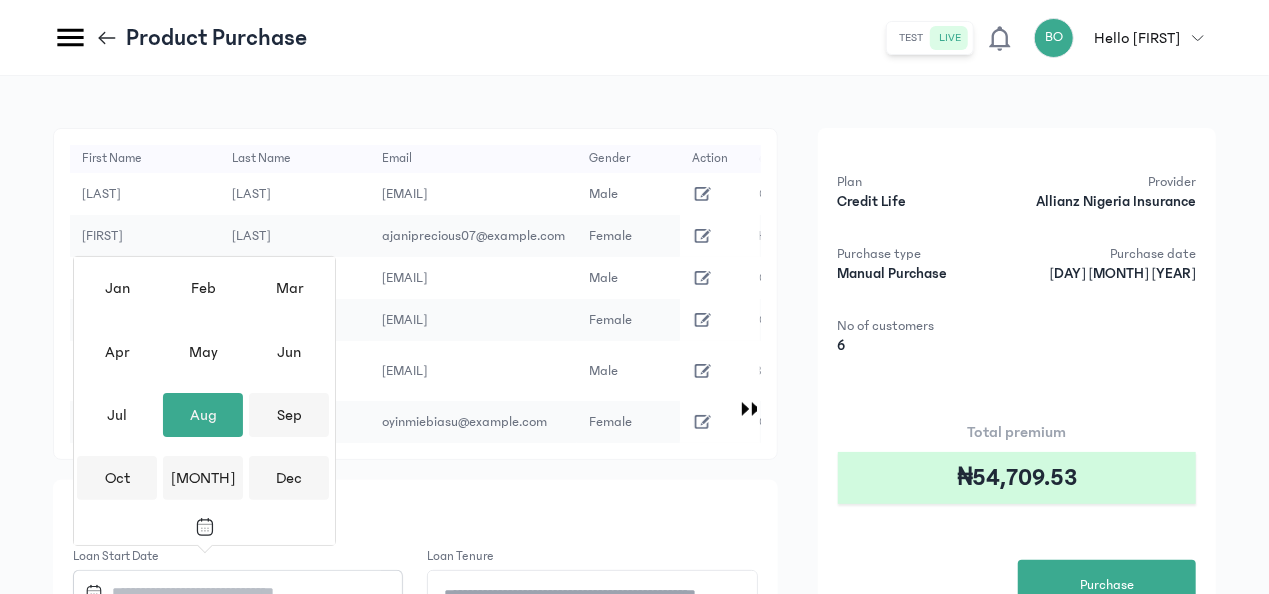 click on "Aug" at bounding box center [203, 415] 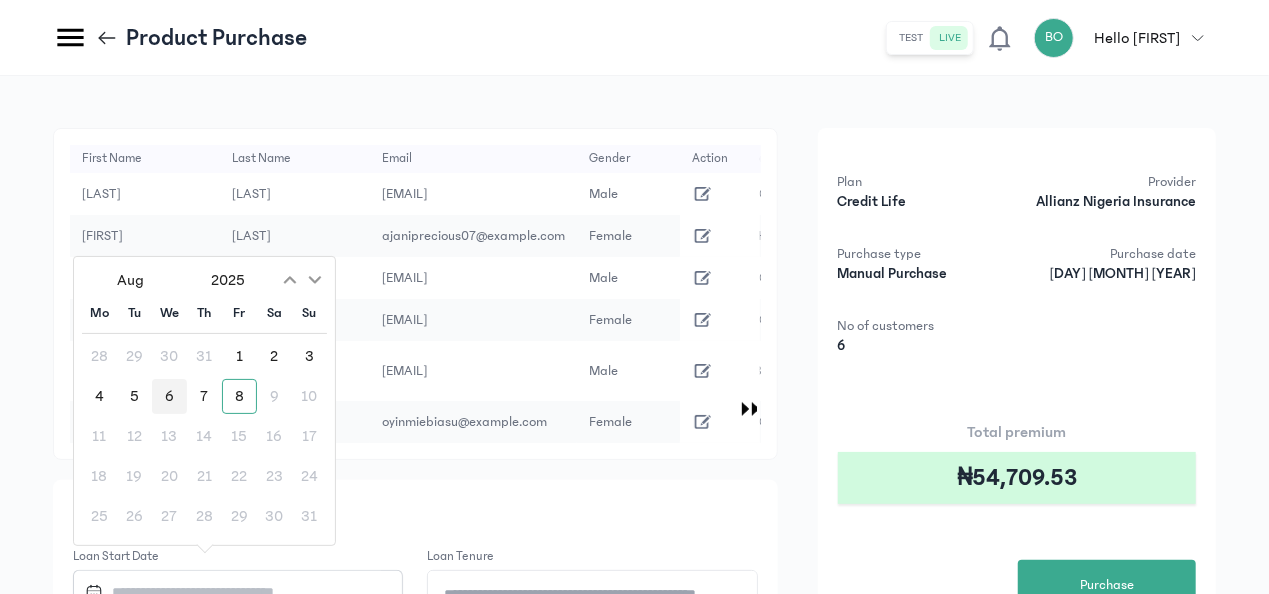 click on "6" at bounding box center [169, 396] 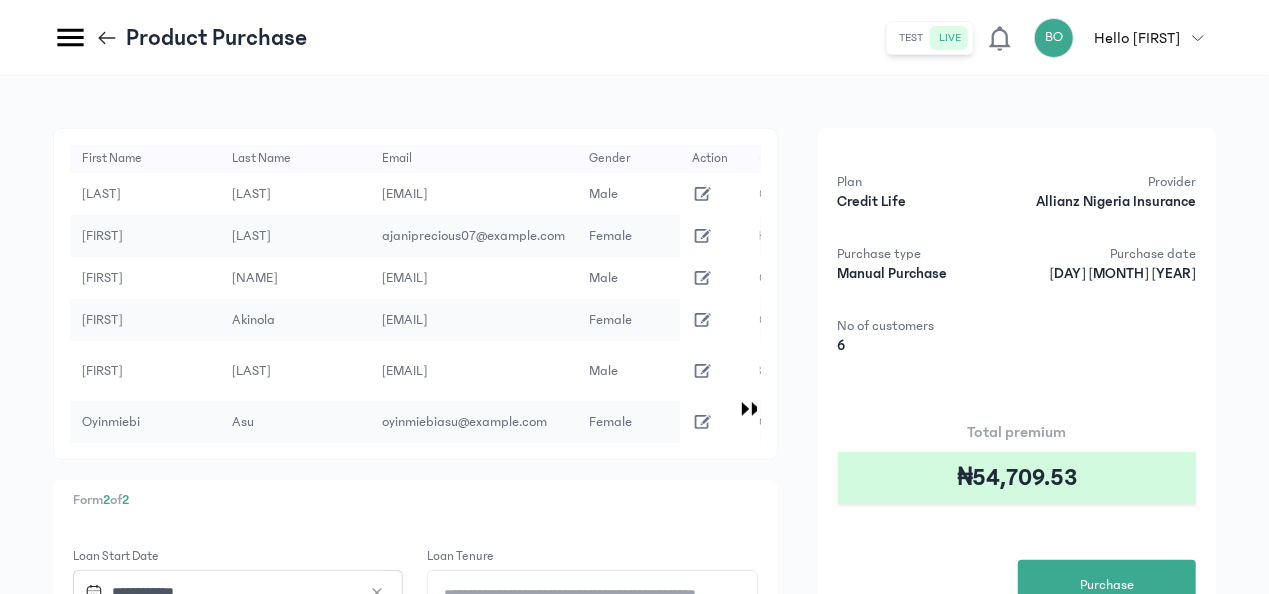 click on "Form  2  of  2" at bounding box center [415, 500] 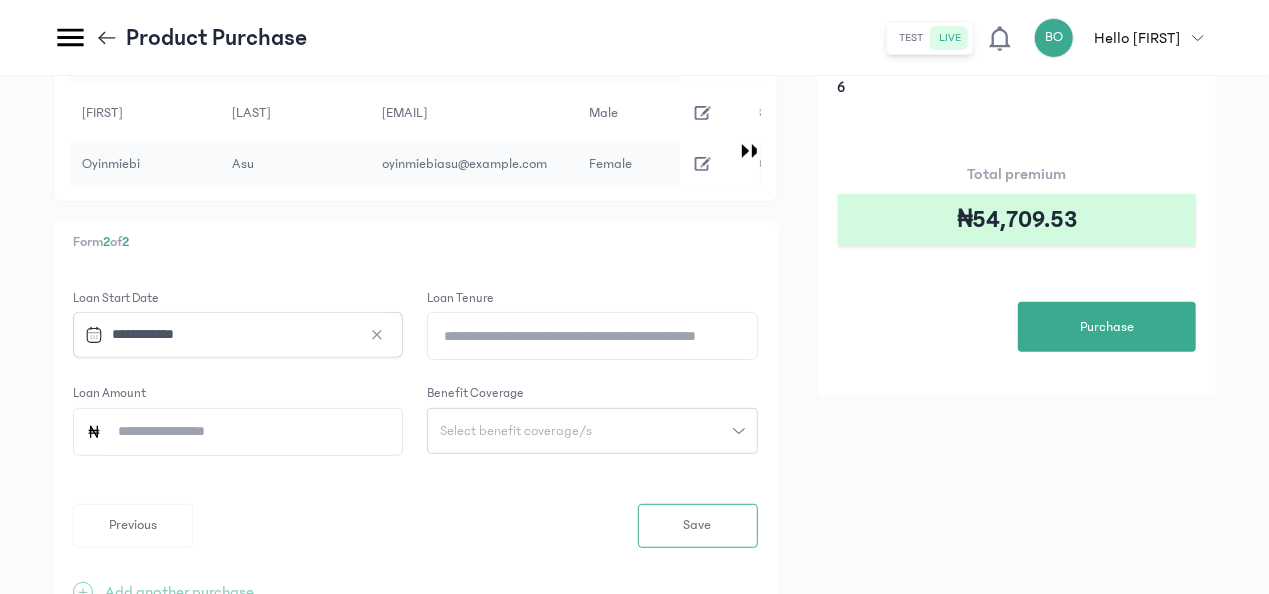 scroll, scrollTop: 350, scrollLeft: 0, axis: vertical 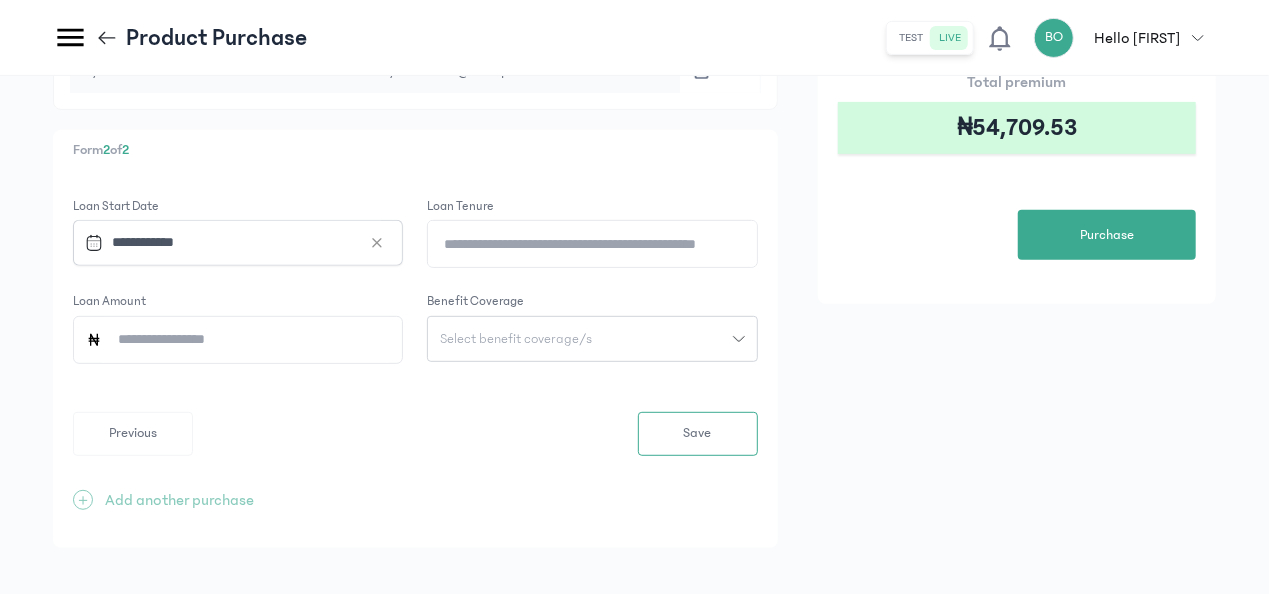click on "Loan Tenure" 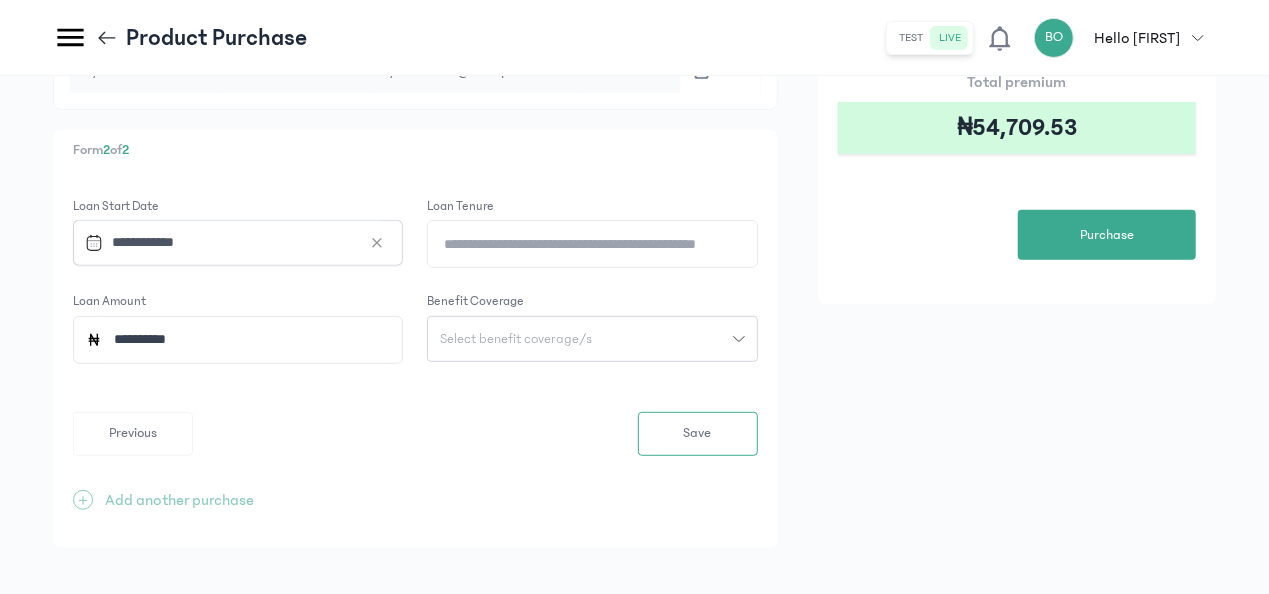 type on "**********" 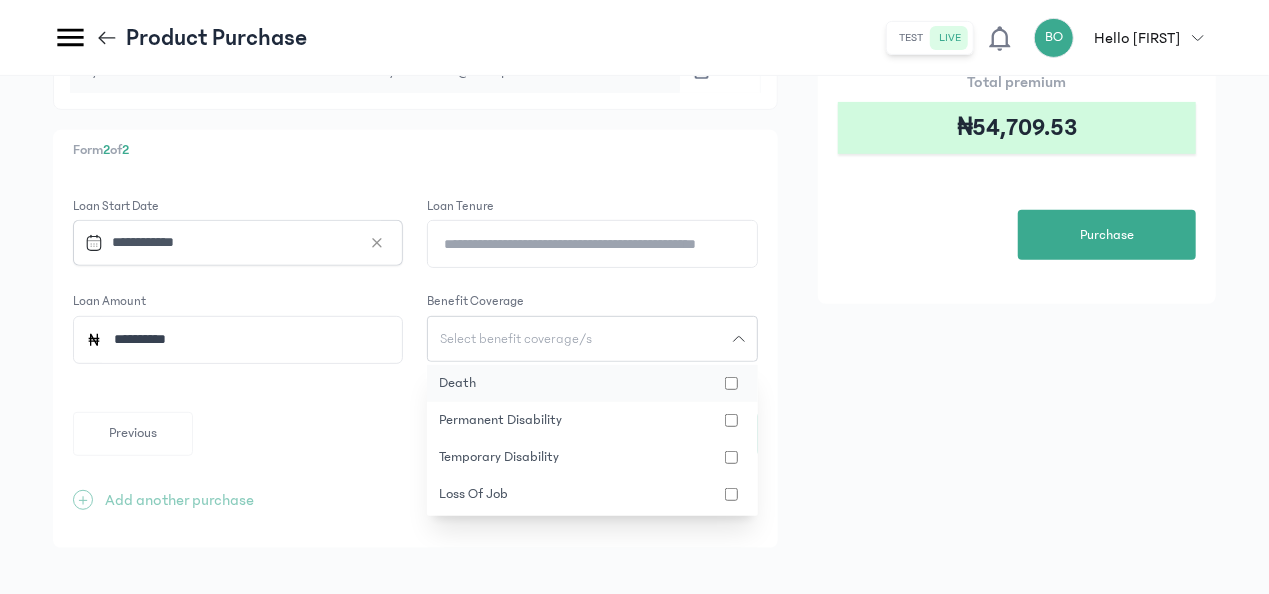 click on "death" 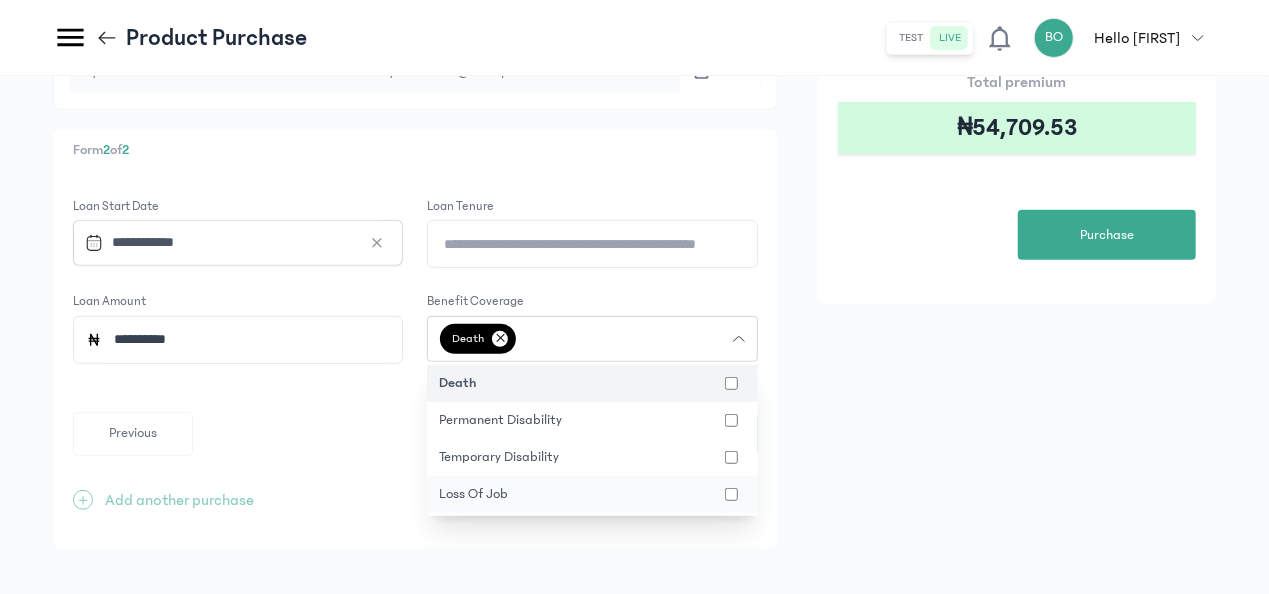 click on "loss of job" 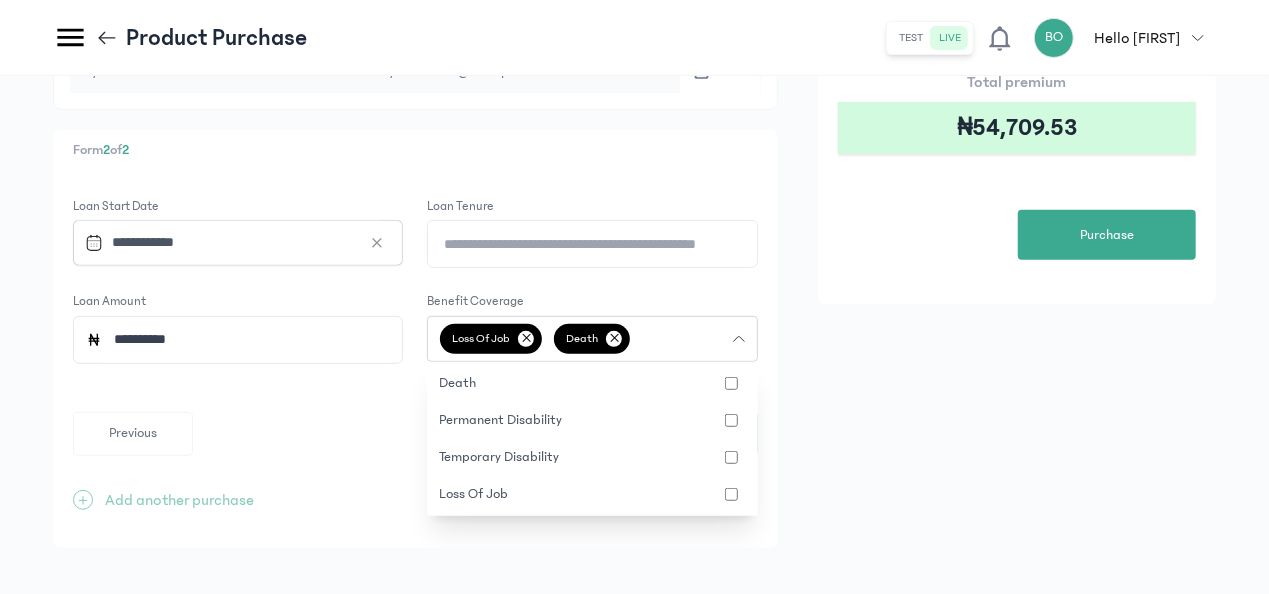 click on "**********" at bounding box center (634, 169) 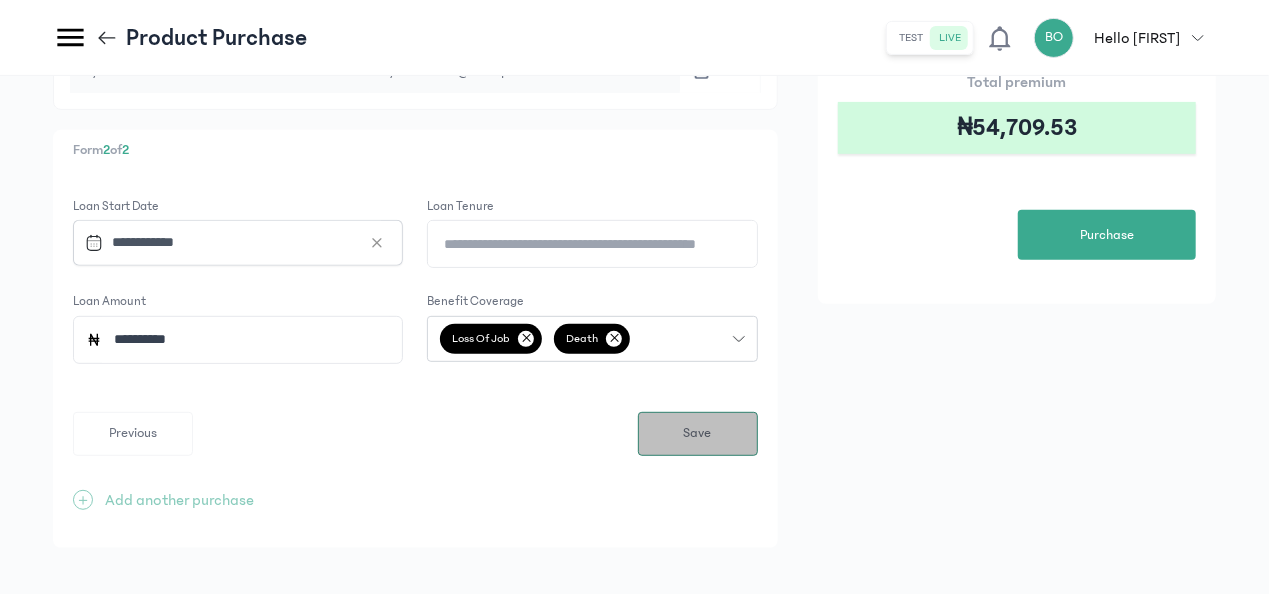 click on "Save" at bounding box center (698, 434) 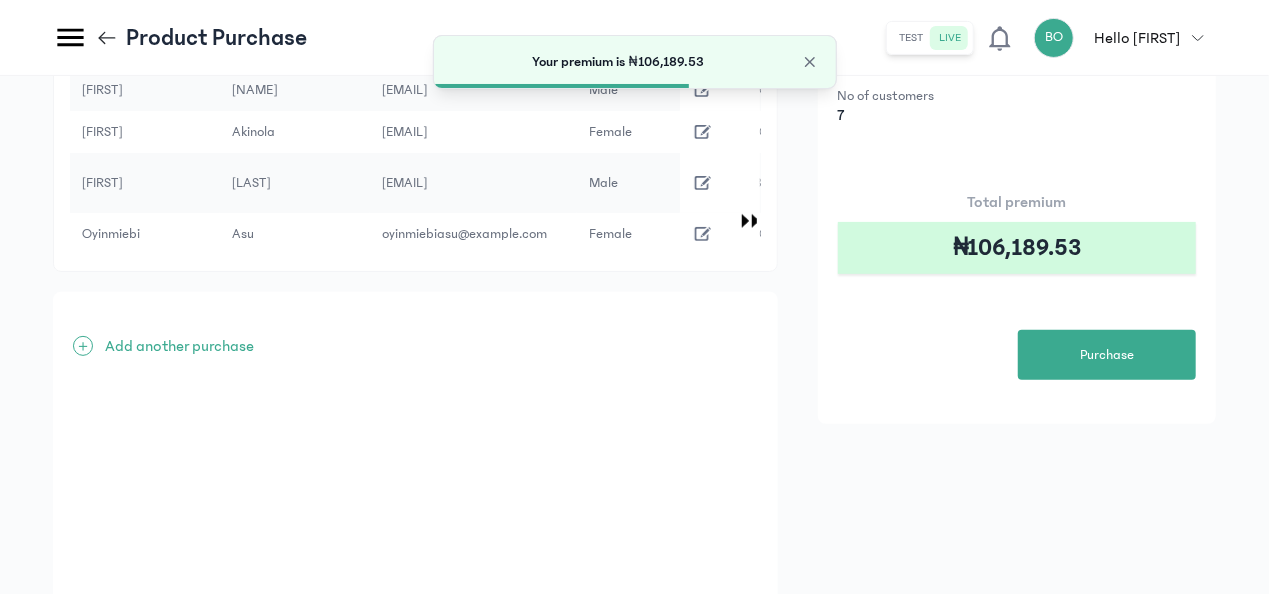 scroll, scrollTop: 320, scrollLeft: 0, axis: vertical 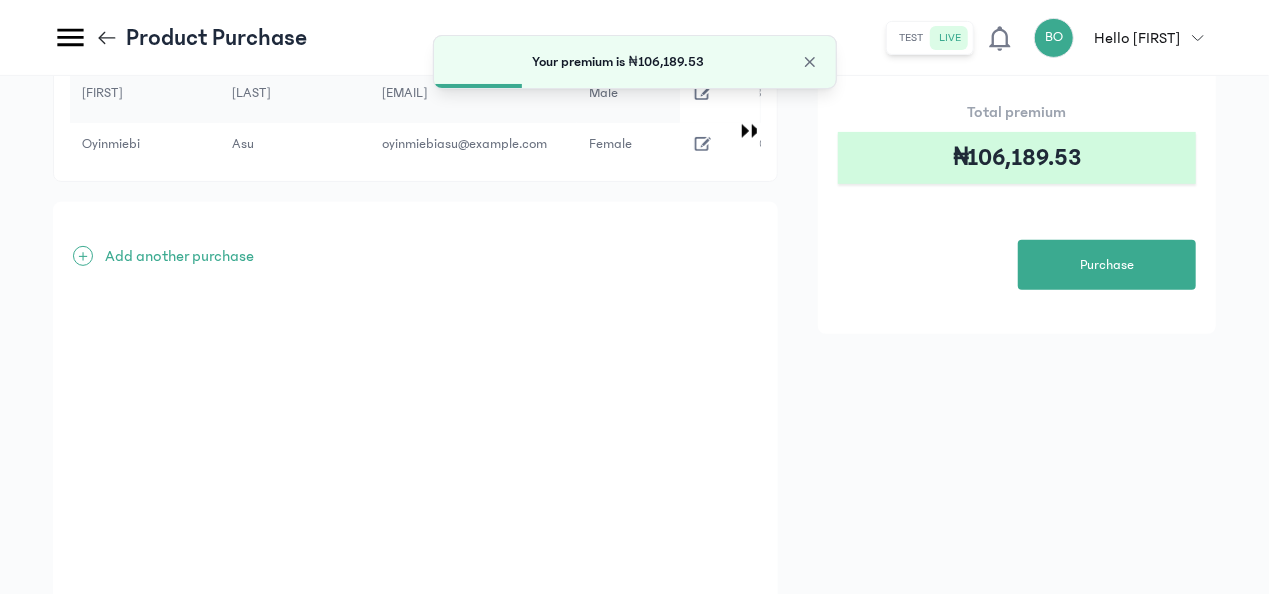 click on "Add another purchase" at bounding box center [179, 256] 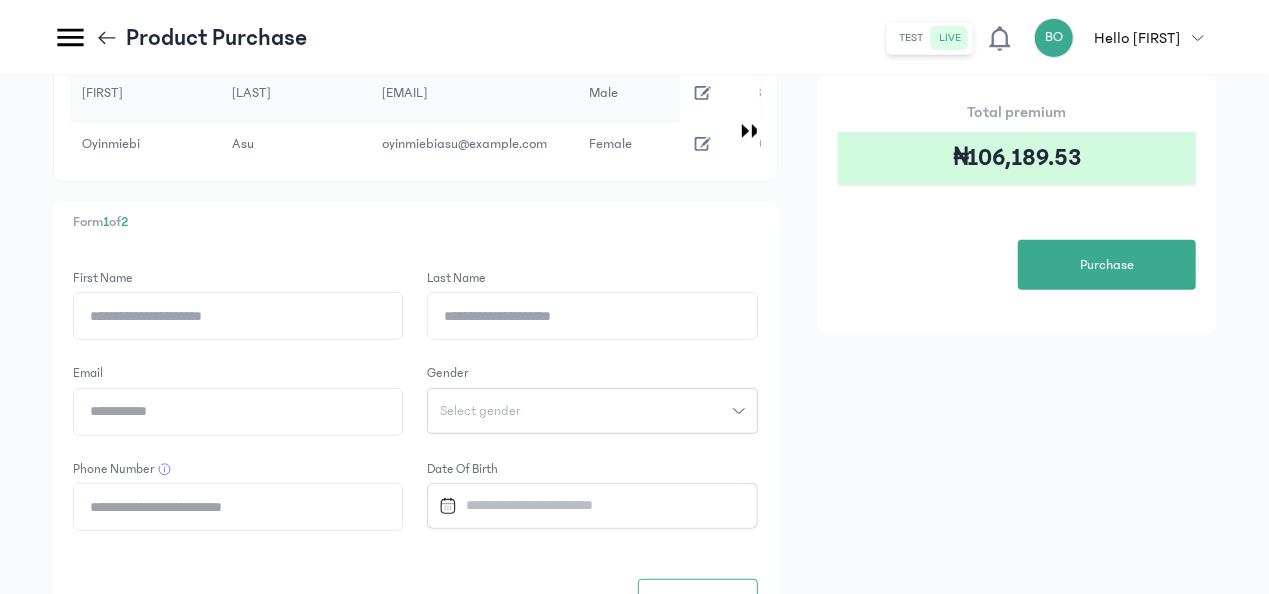 click on "First Name" 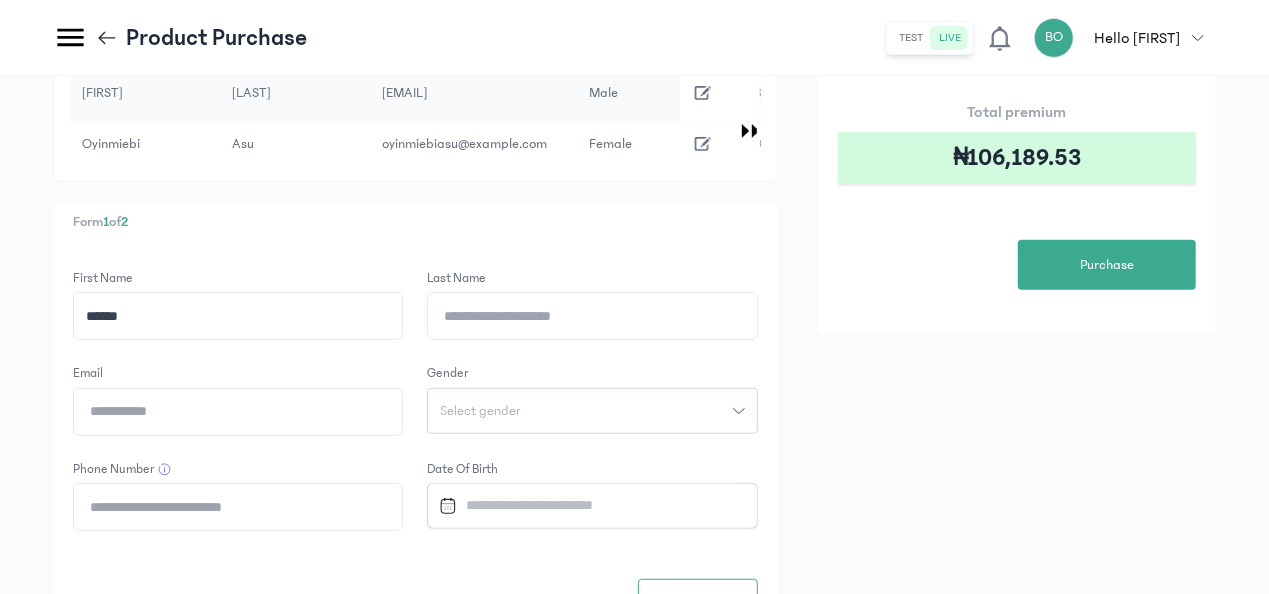 type on "******" 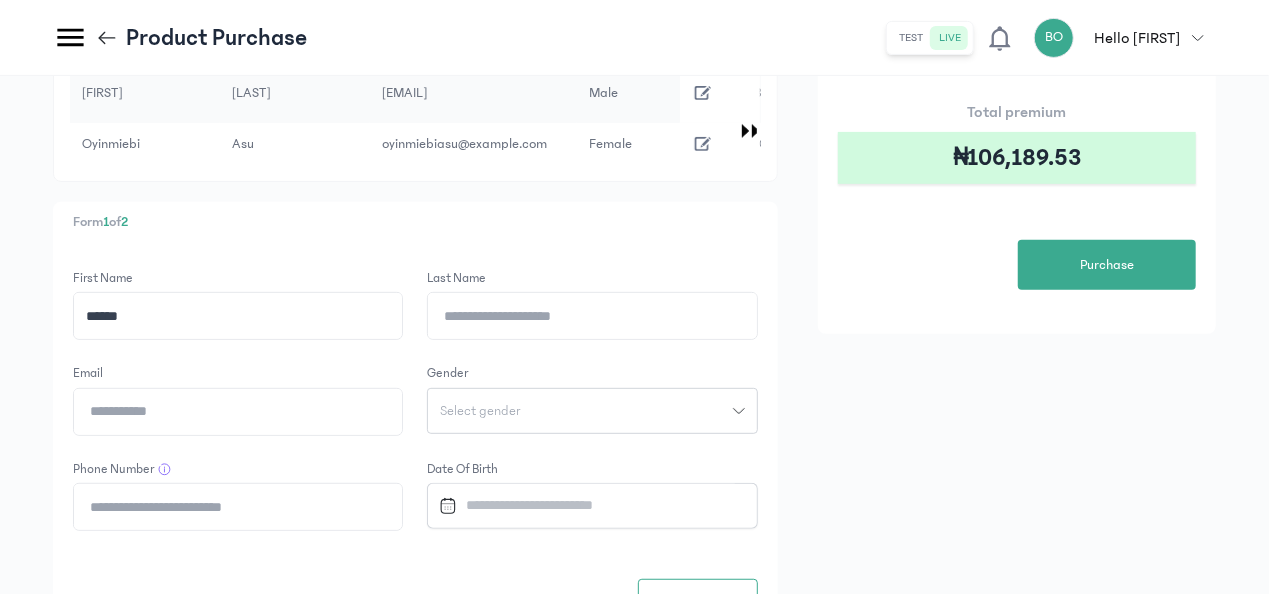 click on "Email" 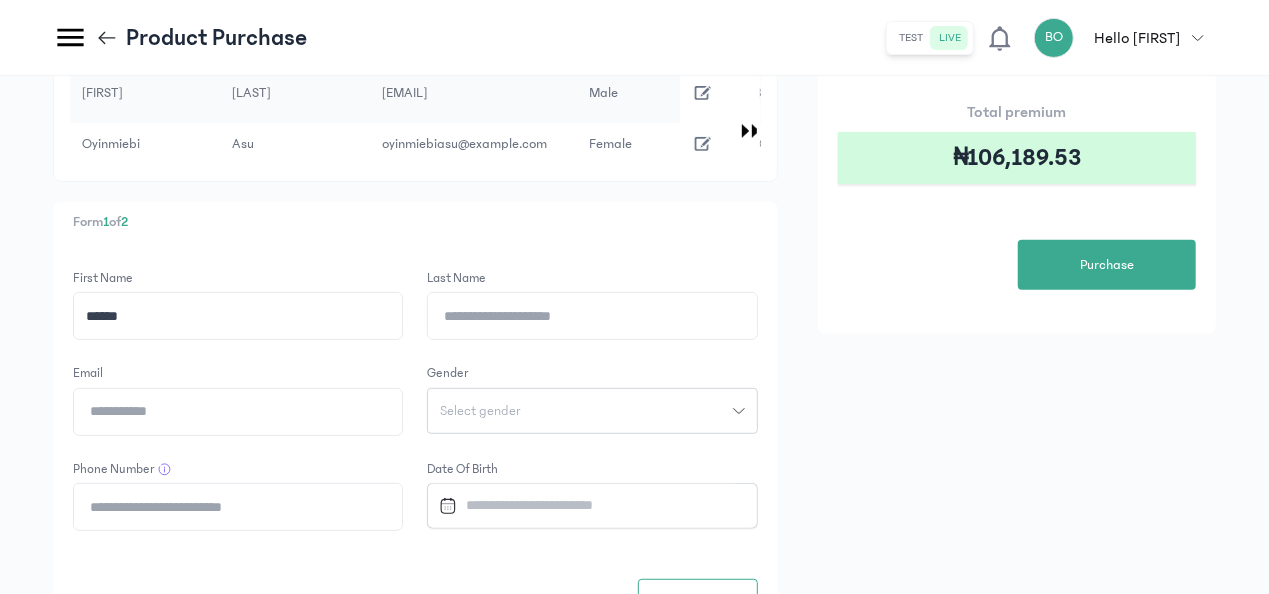 paste on "**********" 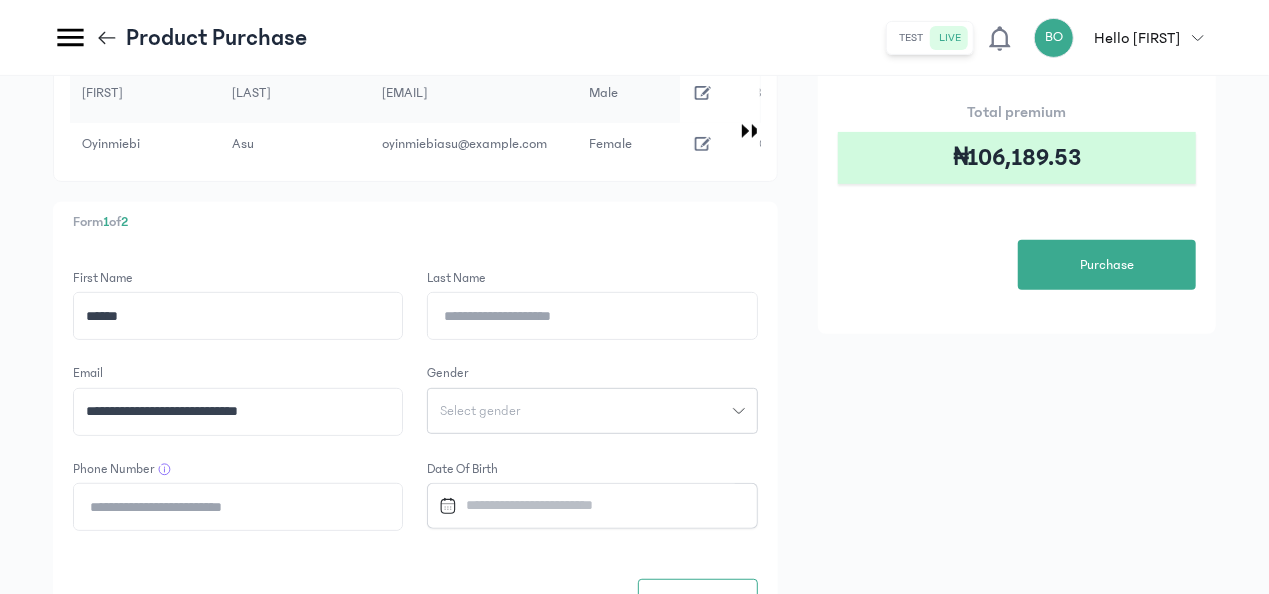 type on "**********" 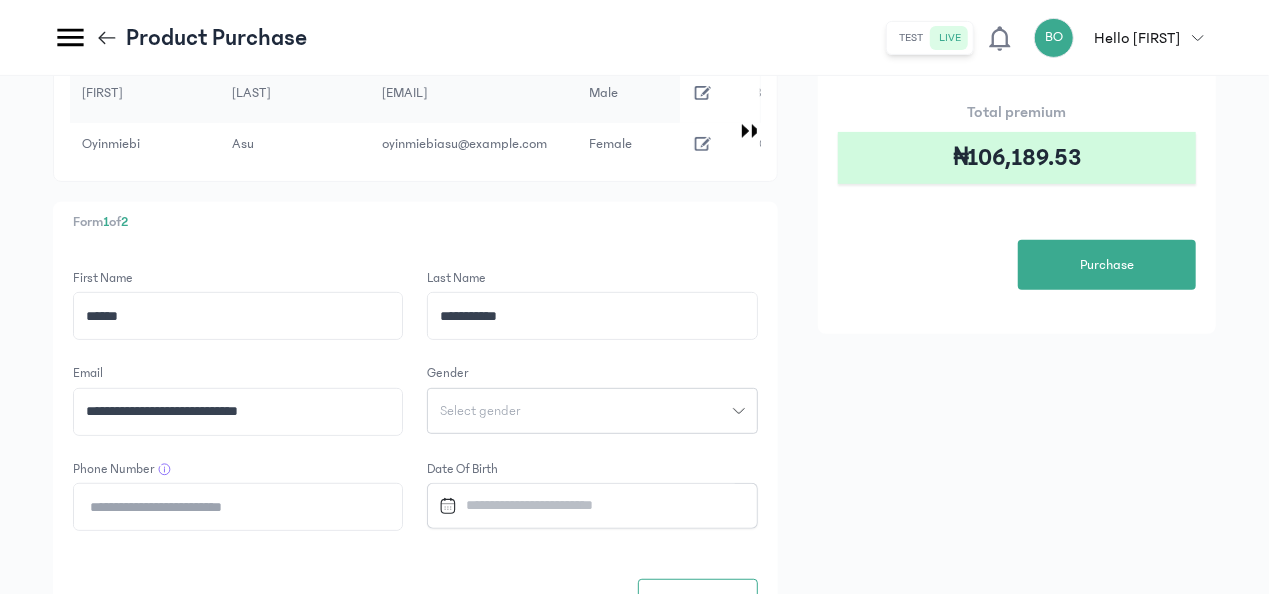 type on "**********" 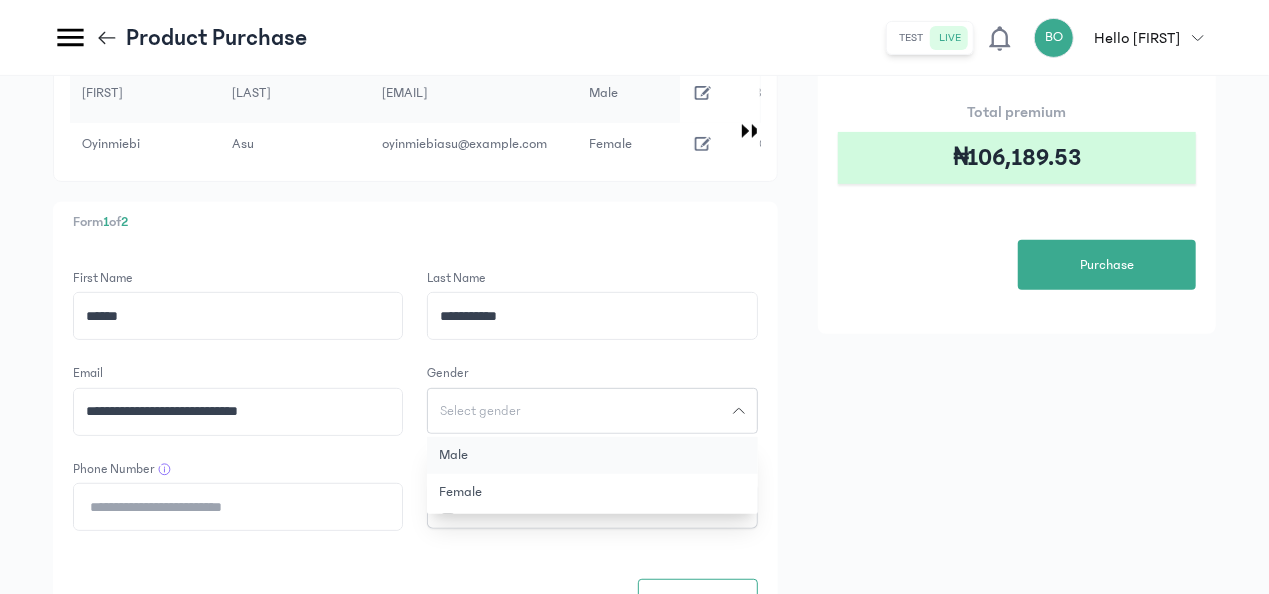 click on "Male" 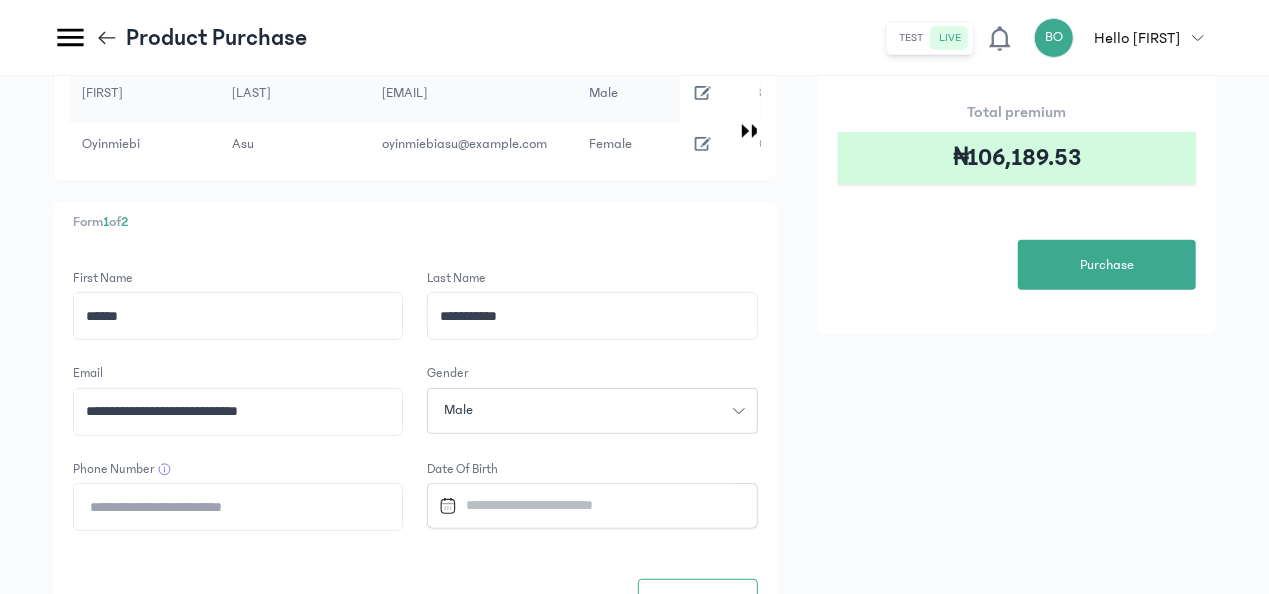 click on "Male" 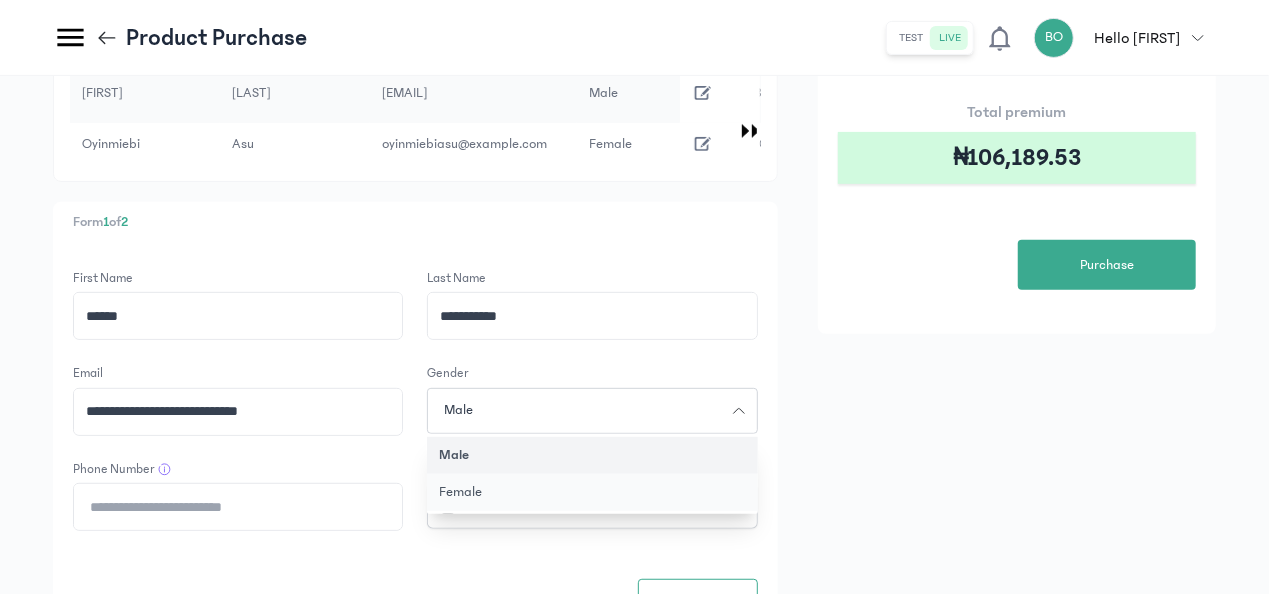 click on "Female" 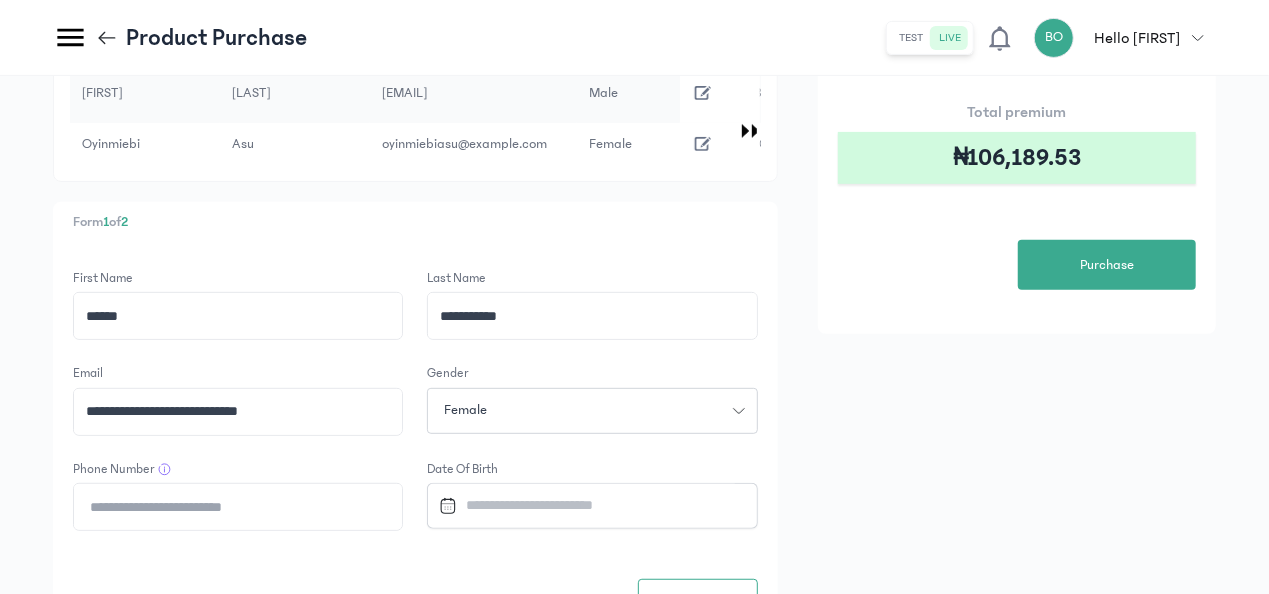 click on "Phone Number" 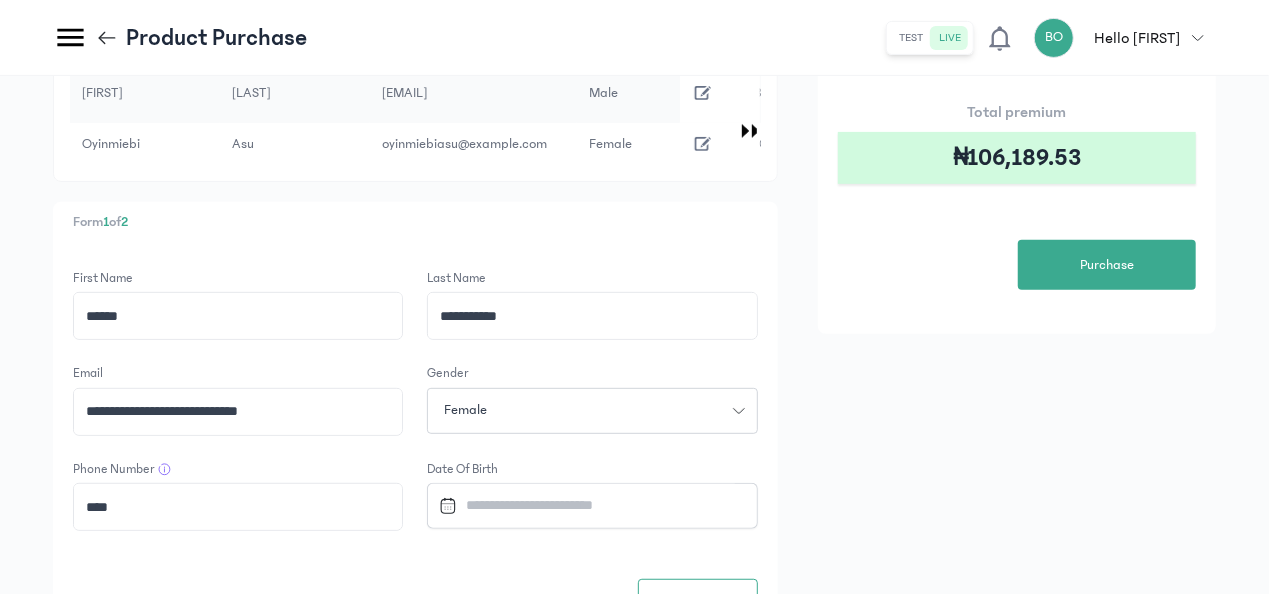 paste on "**********" 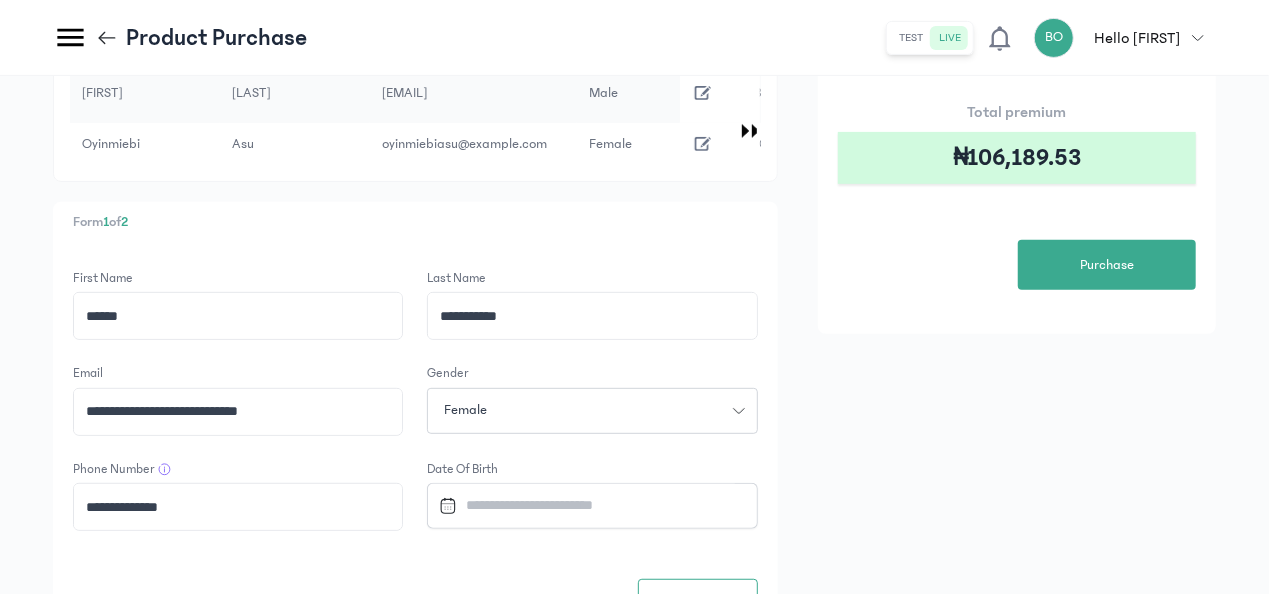 type on "**********" 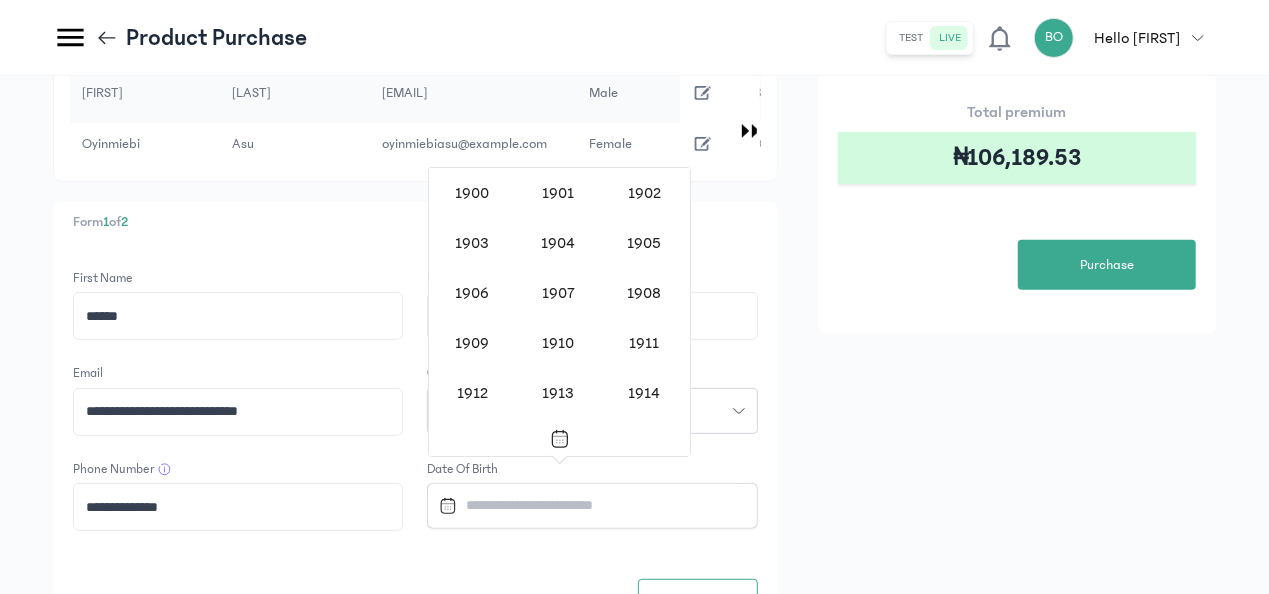 scroll, scrollTop: 1638, scrollLeft: 0, axis: vertical 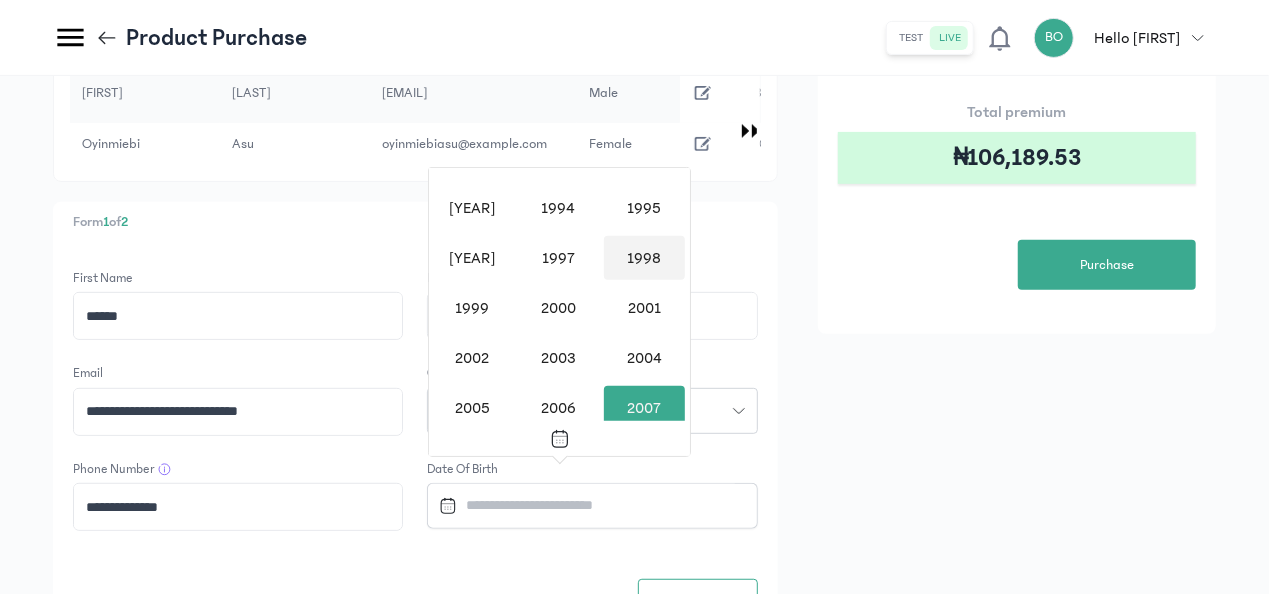 click on "1998" at bounding box center (644, 258) 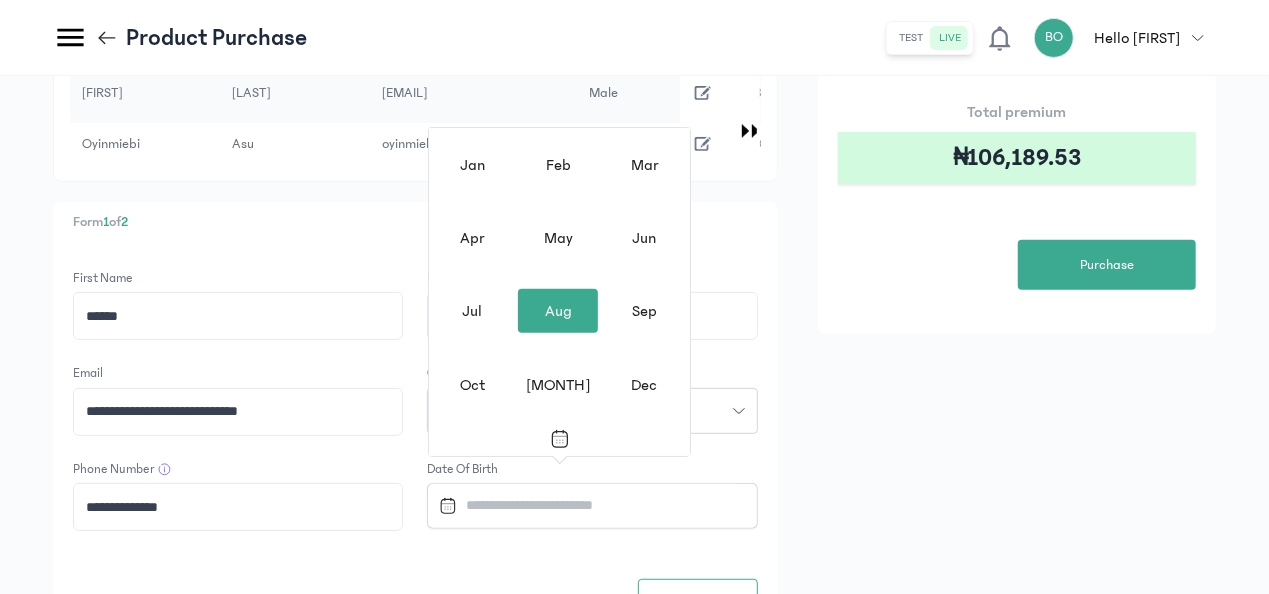 click on "Aug" at bounding box center (558, 311) 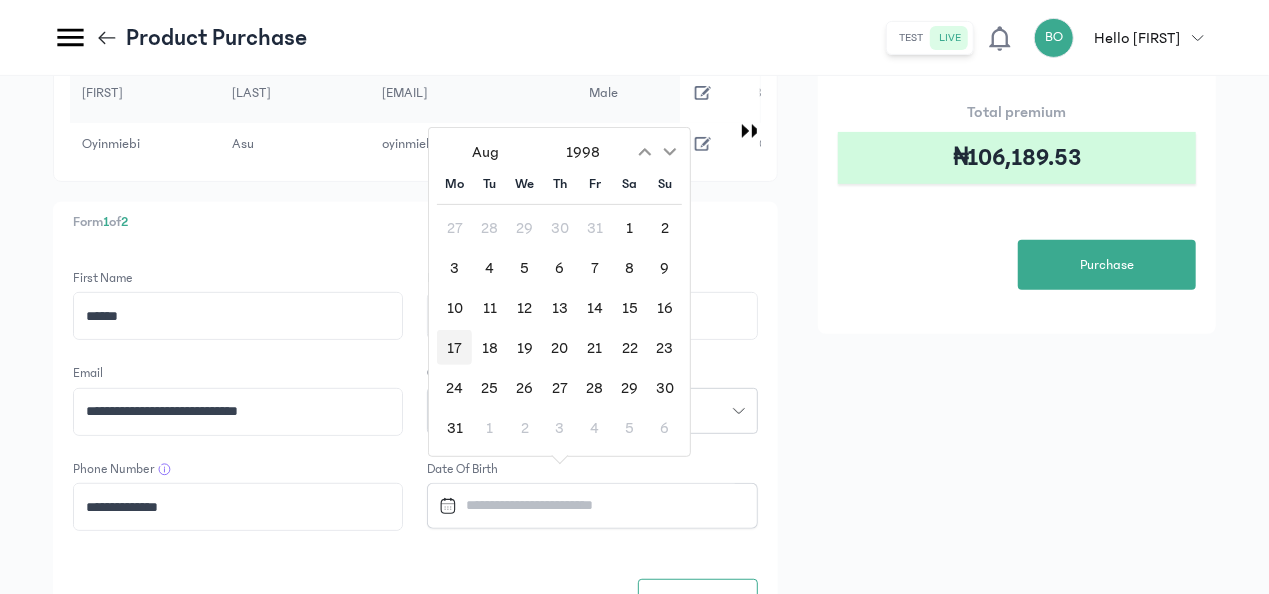 click on "17" at bounding box center [454, 347] 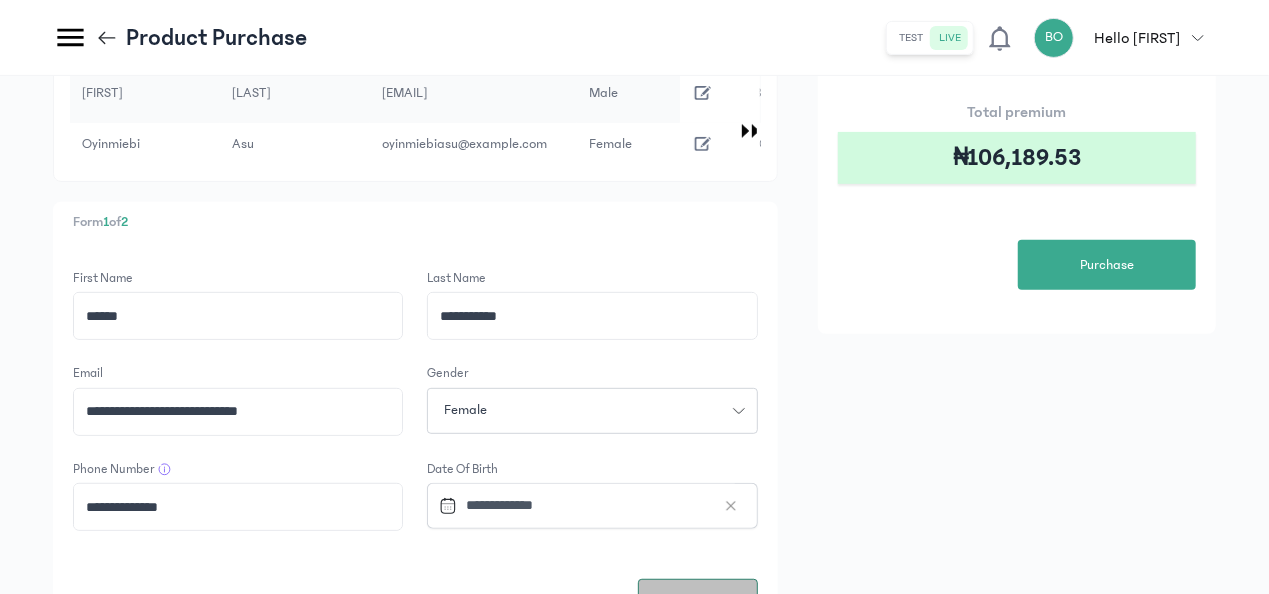 click on "Next" at bounding box center (698, 601) 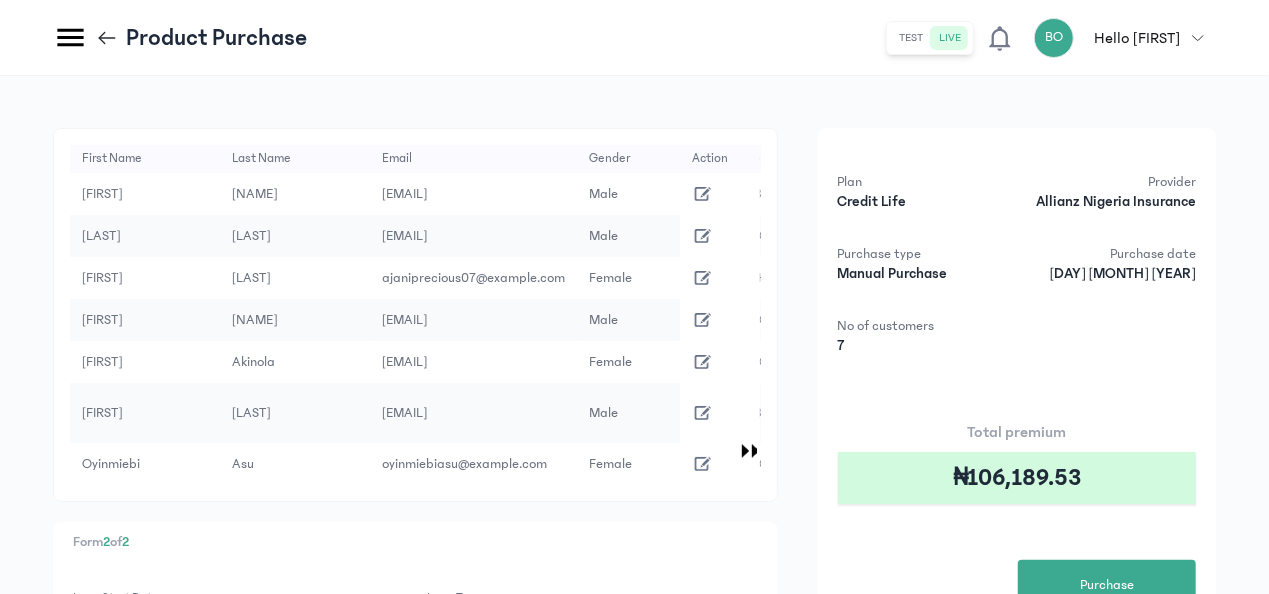 type 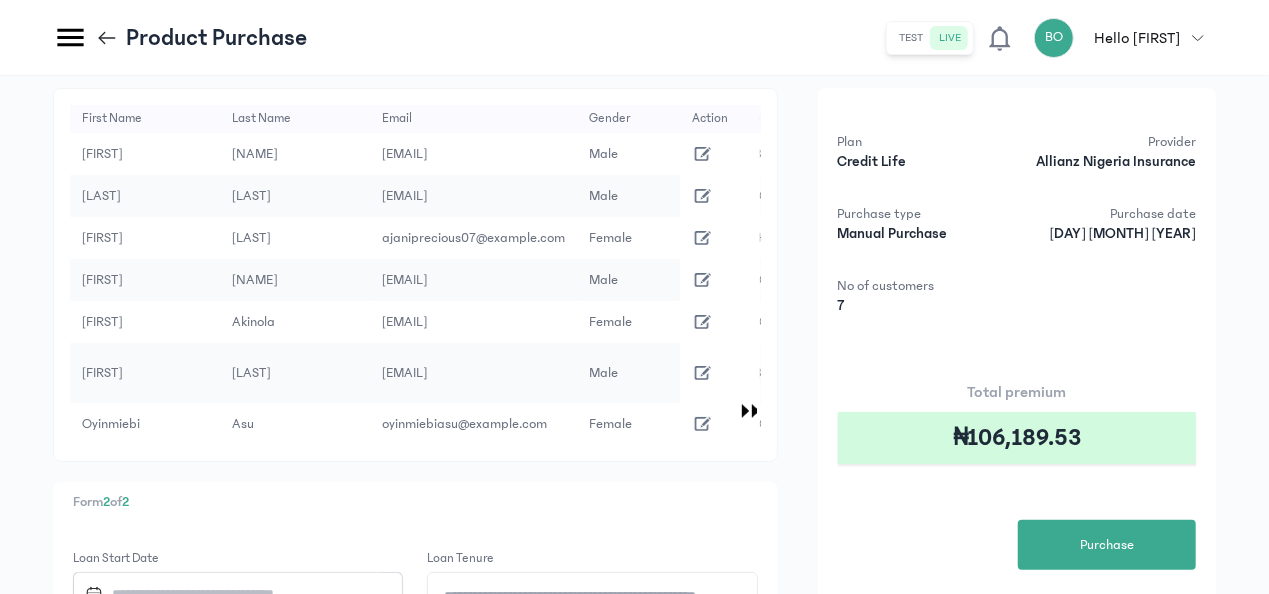 scroll, scrollTop: 80, scrollLeft: 0, axis: vertical 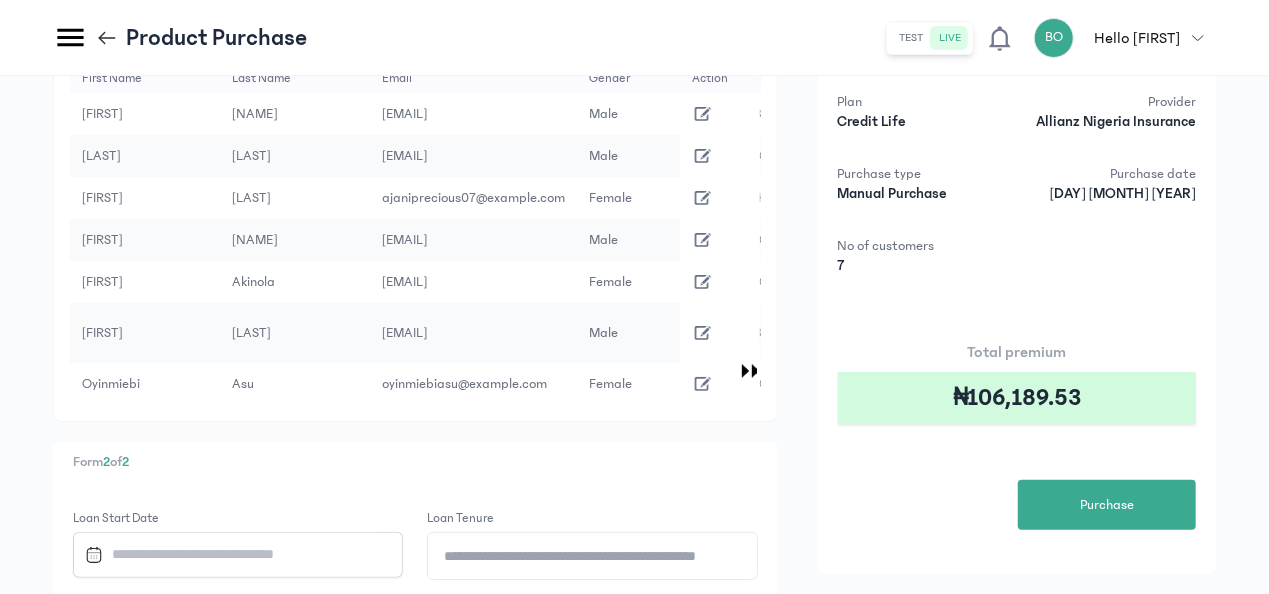 click at bounding box center (229, 554) 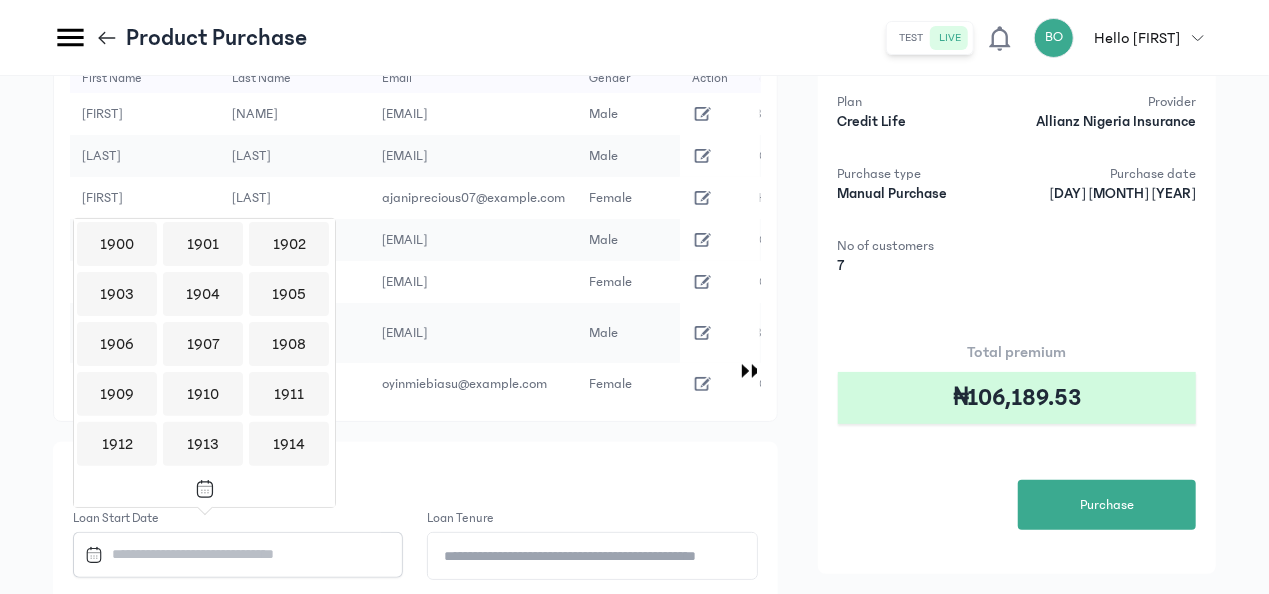 scroll, scrollTop: 1938, scrollLeft: 0, axis: vertical 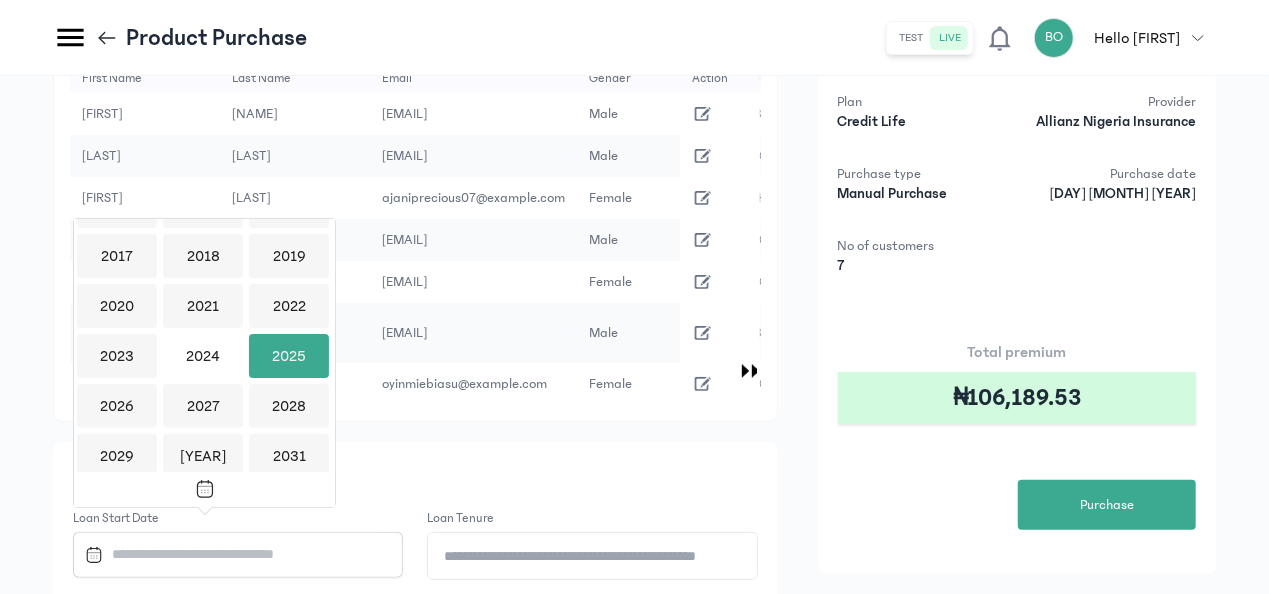 click on "2025" at bounding box center (289, 356) 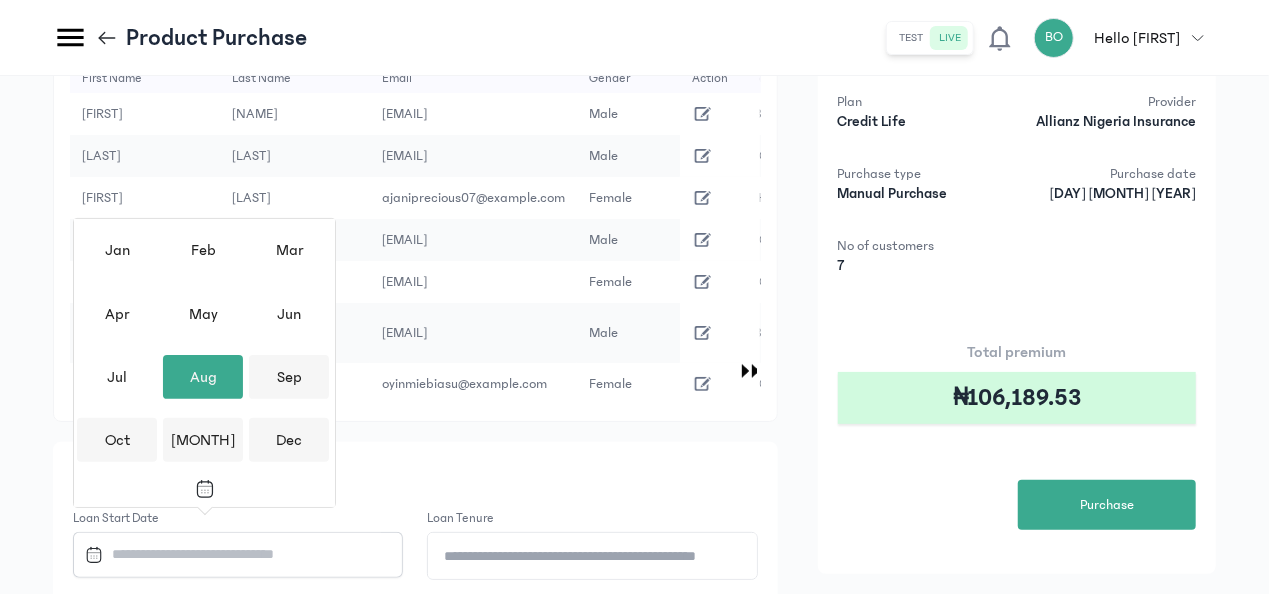 click on "Aug" at bounding box center [203, 377] 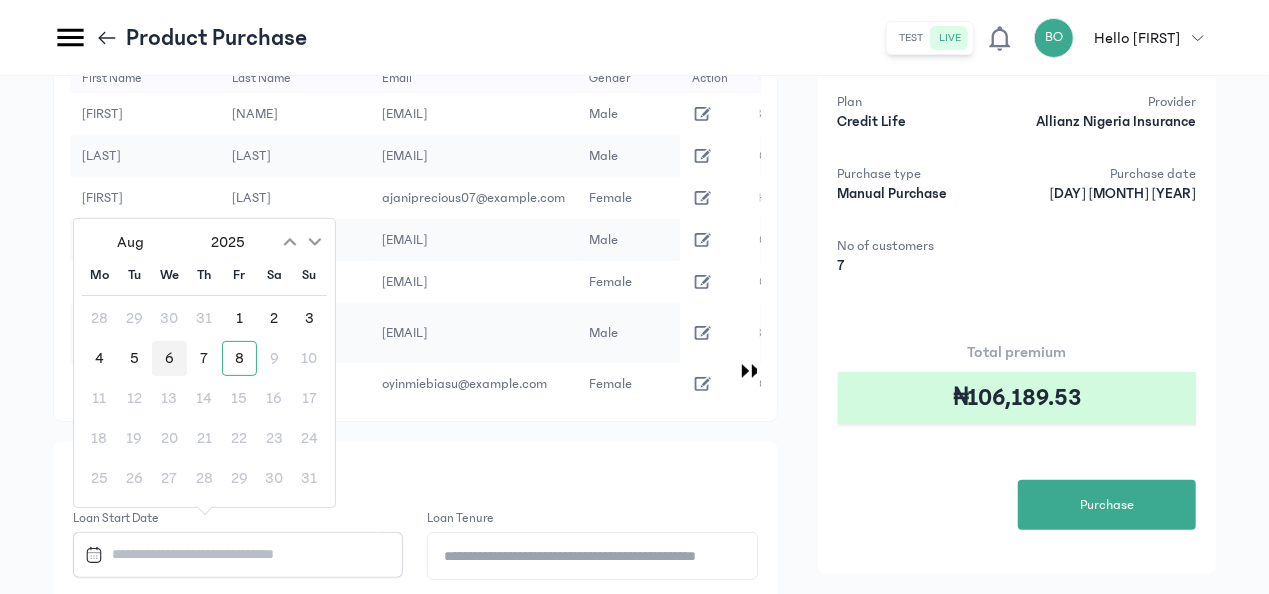 click on "6" at bounding box center [169, 358] 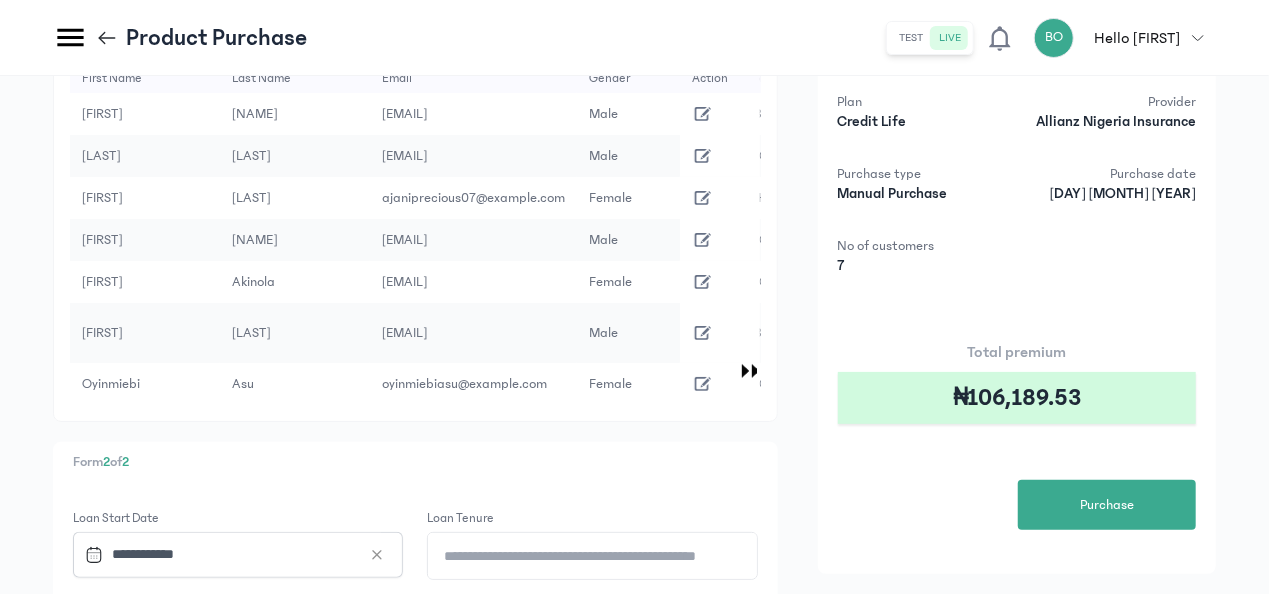 click on "Loan Tenure" 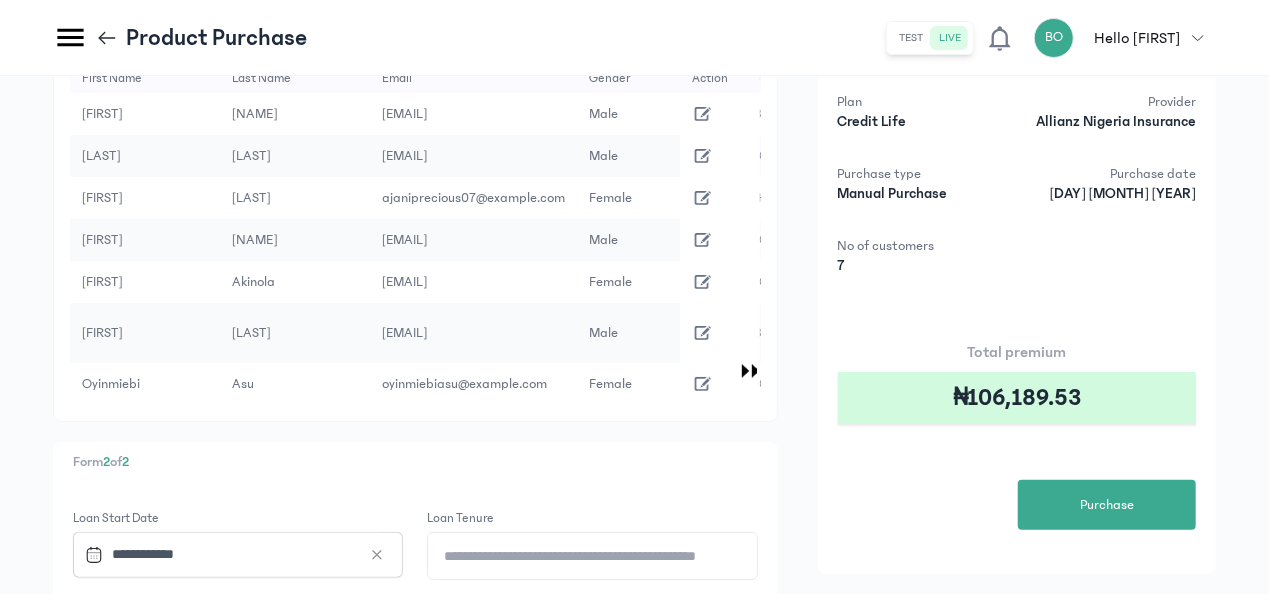 click on "Form  2  of  2" at bounding box center (415, 462) 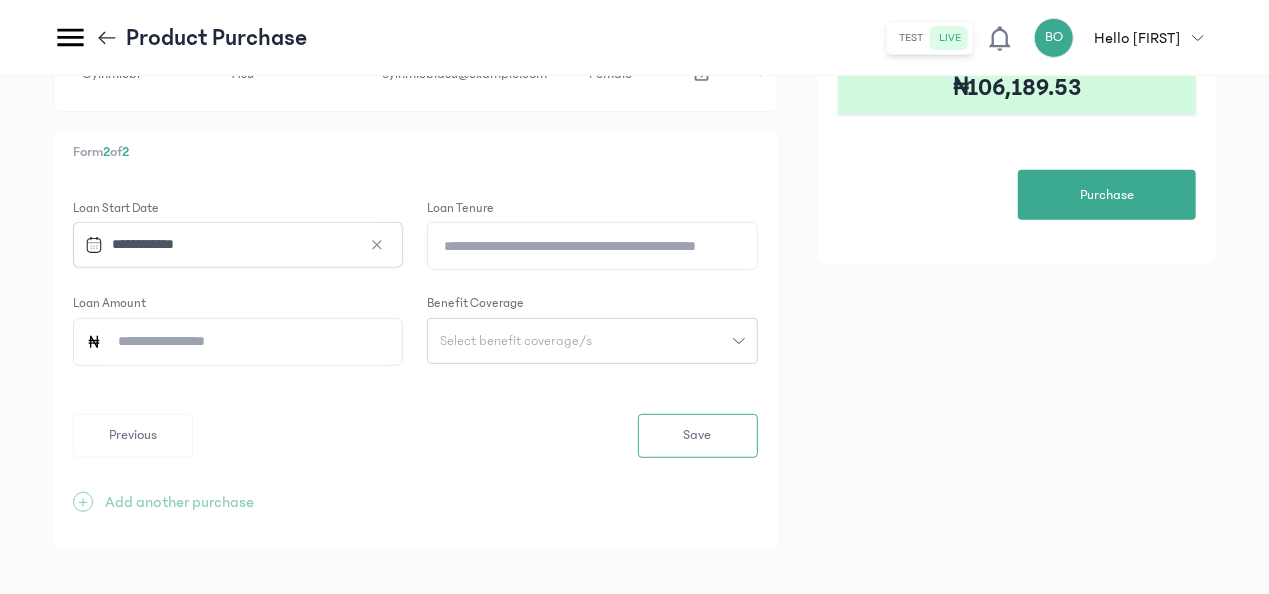 scroll, scrollTop: 392, scrollLeft: 0, axis: vertical 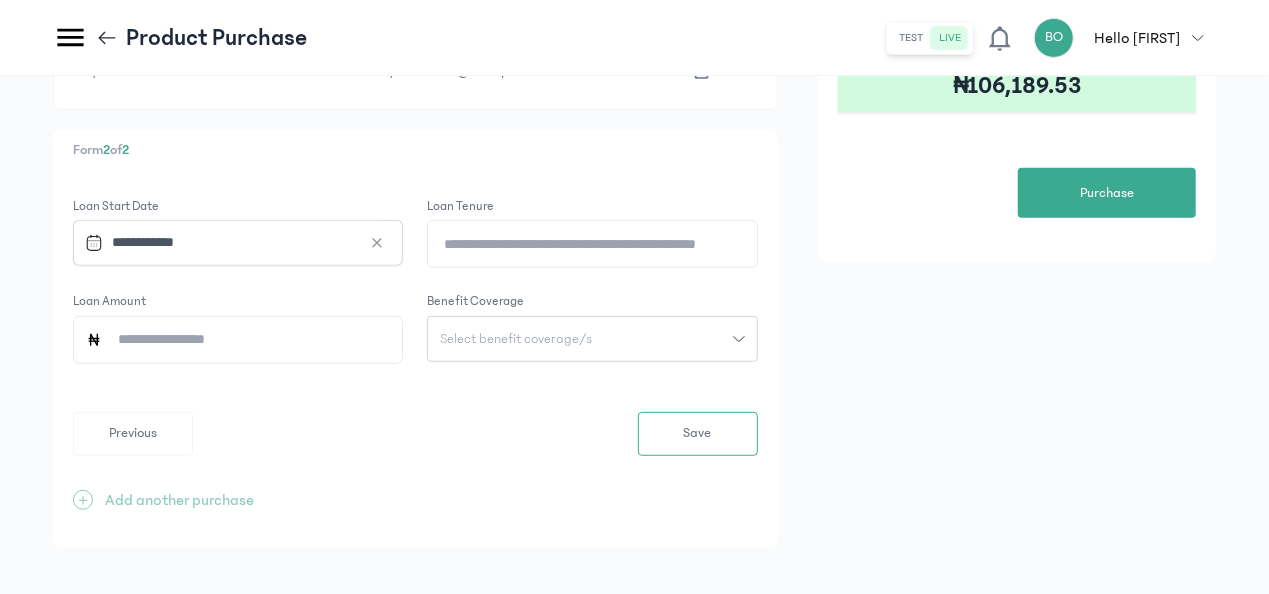 click on "Loan Amount" 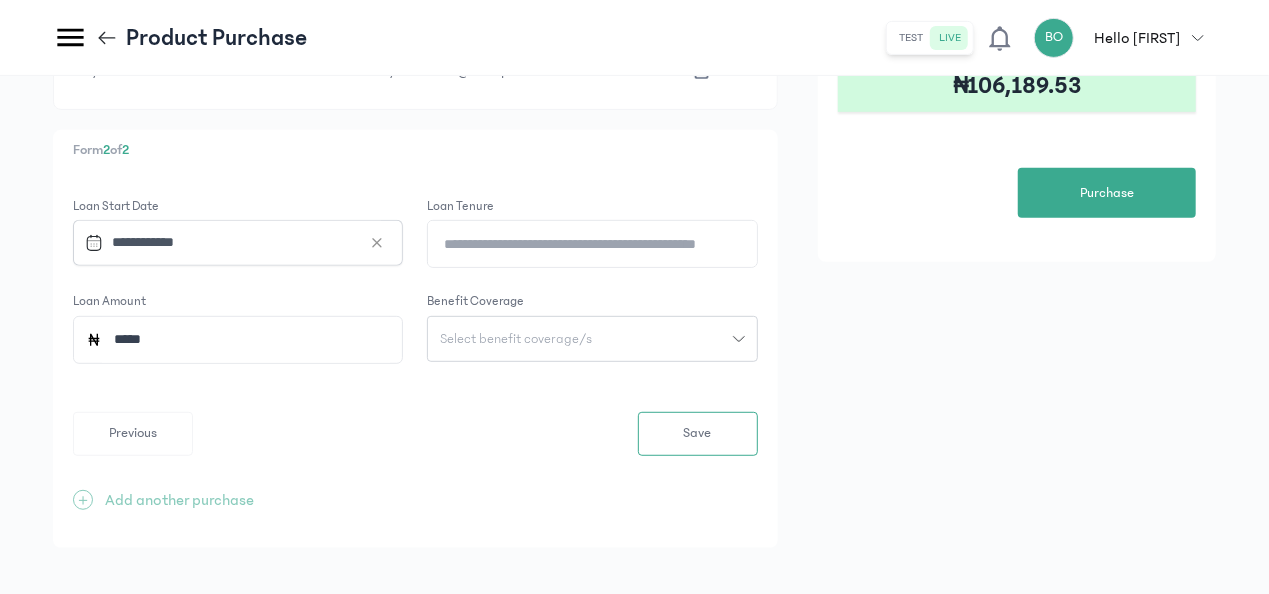 type on "*****" 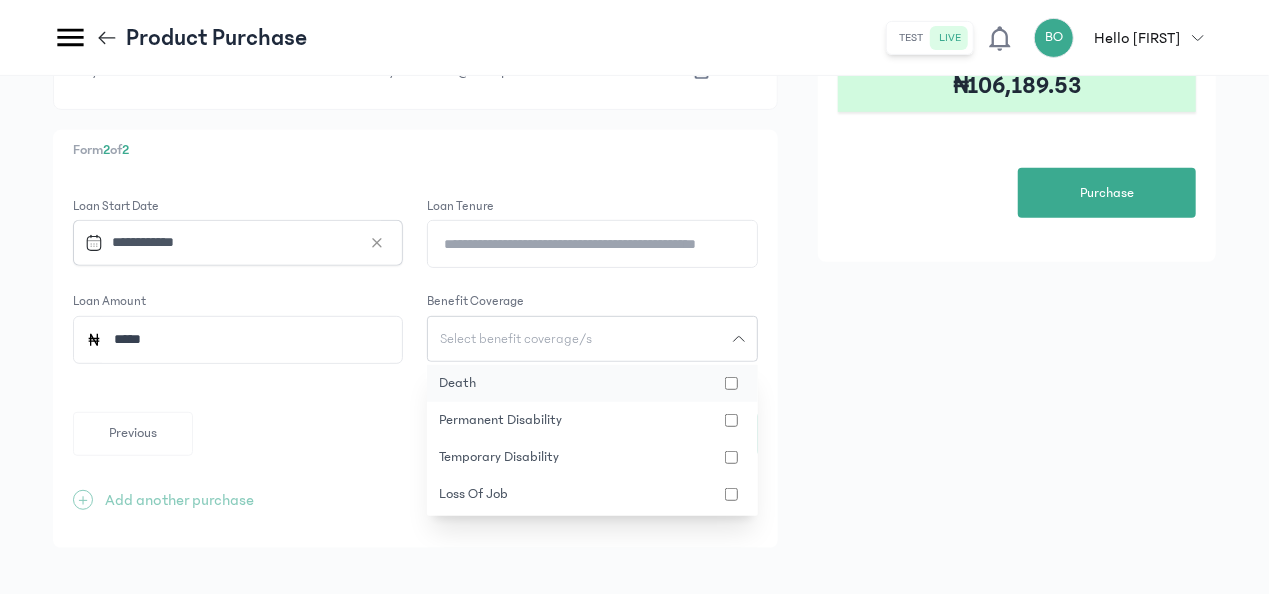 click on "death" 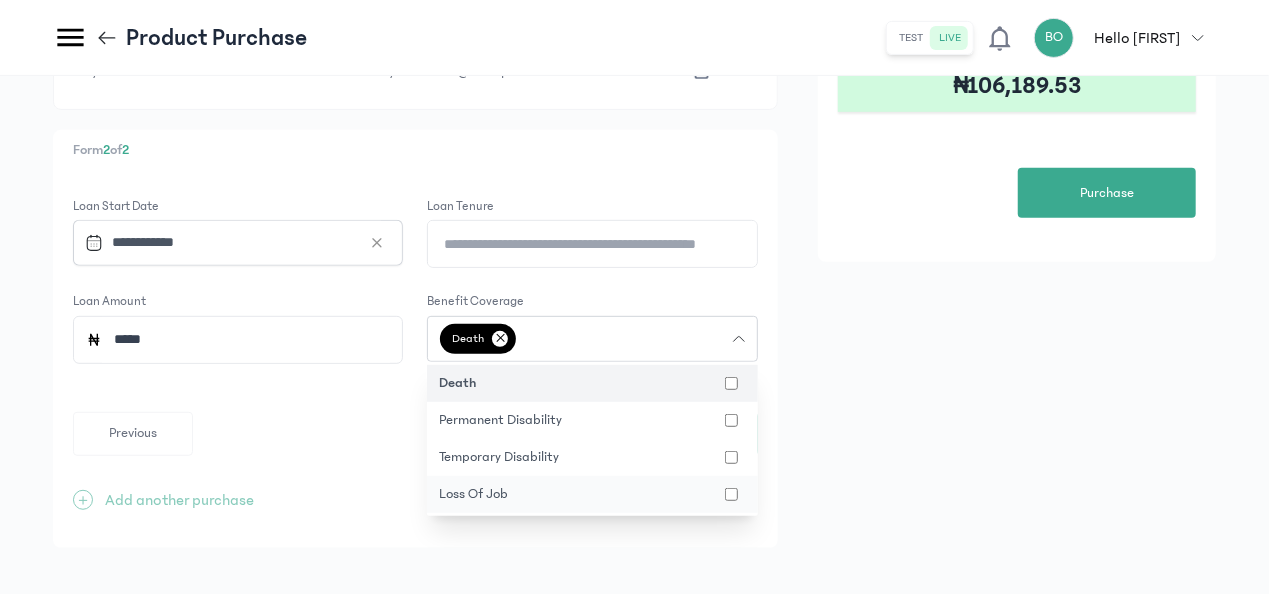 click on "loss of job" 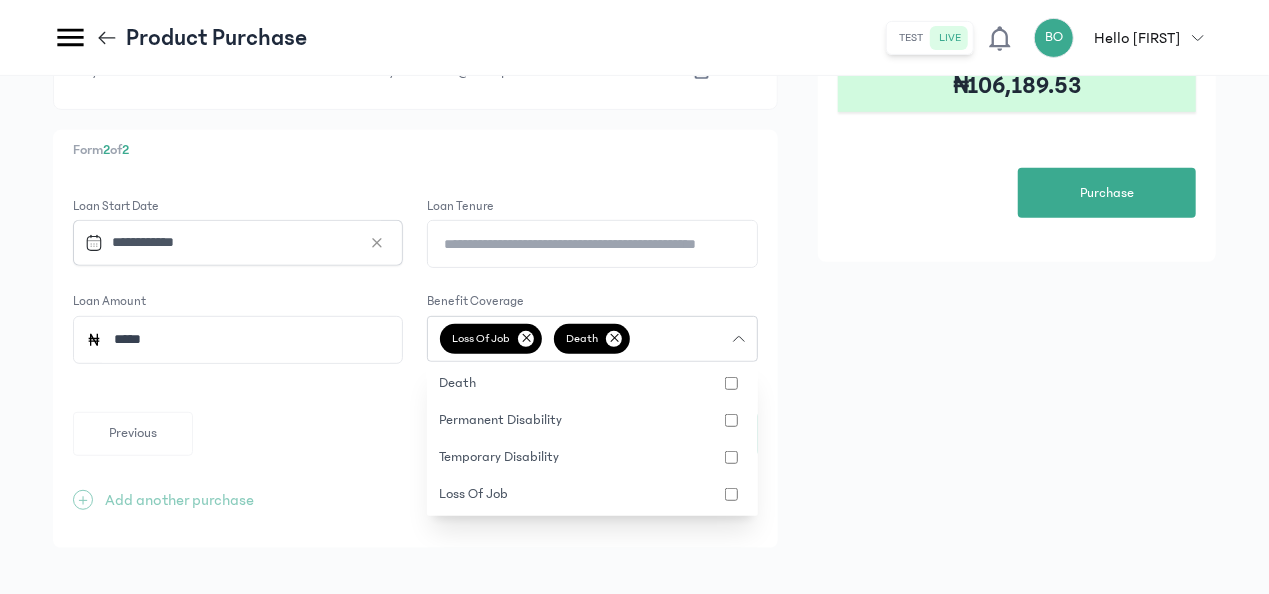 click on "**********" at bounding box center [634, 148] 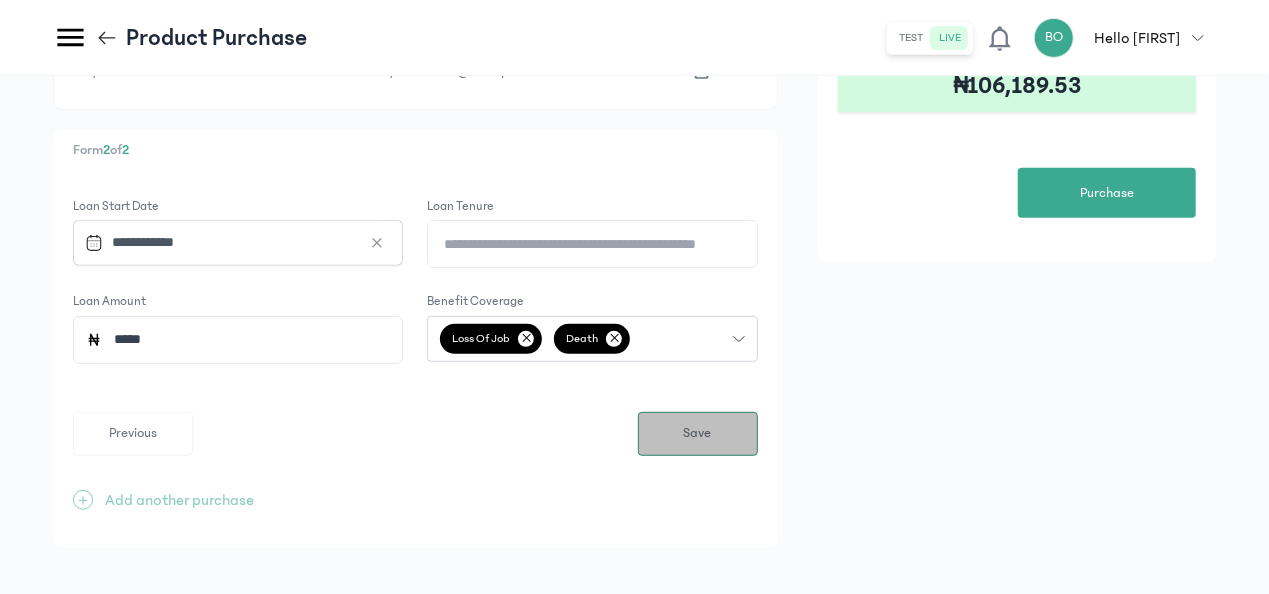 click on "Save" at bounding box center (698, 433) 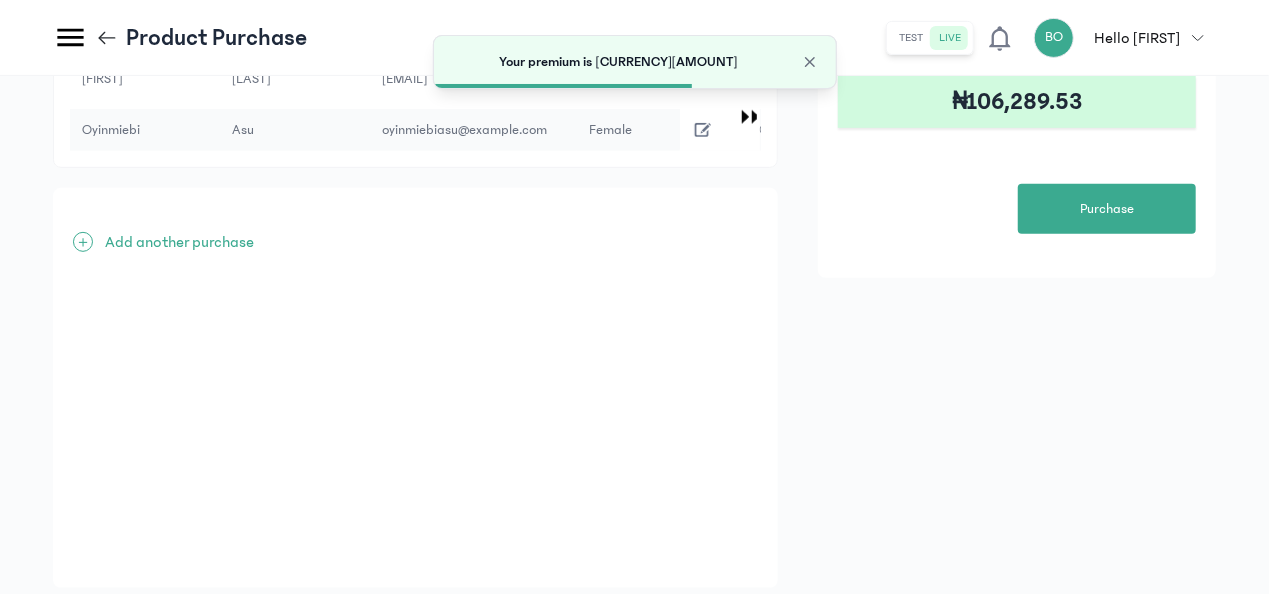 scroll, scrollTop: 417, scrollLeft: 0, axis: vertical 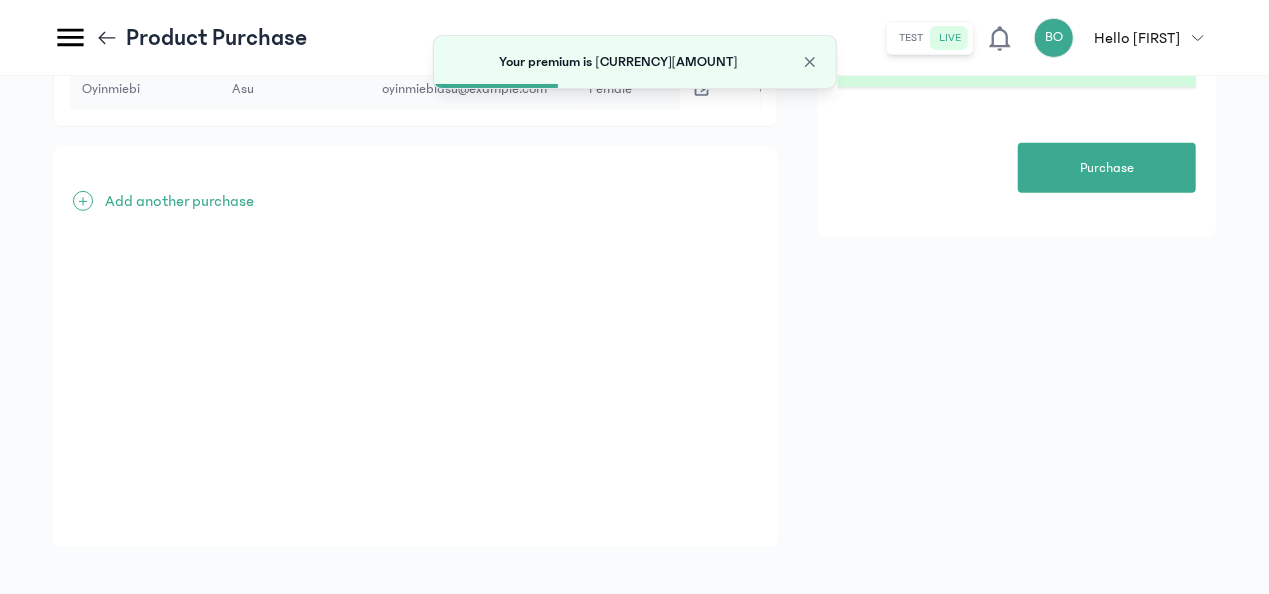 click on "Add another purchase" at bounding box center [179, 201] 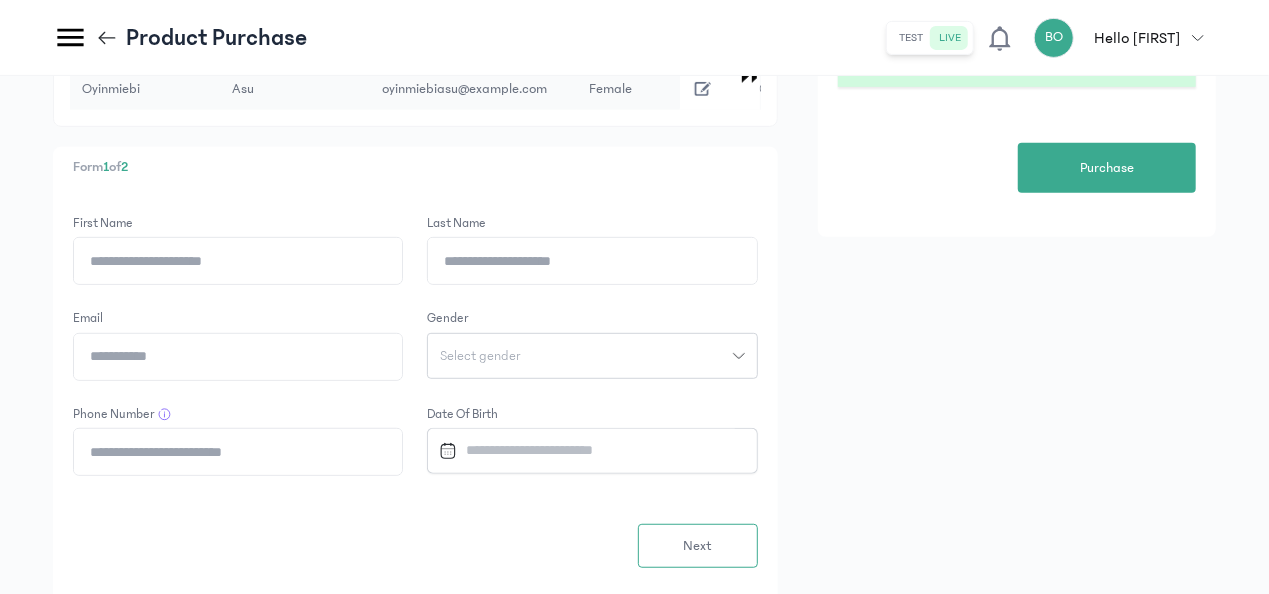 click on "First Name" 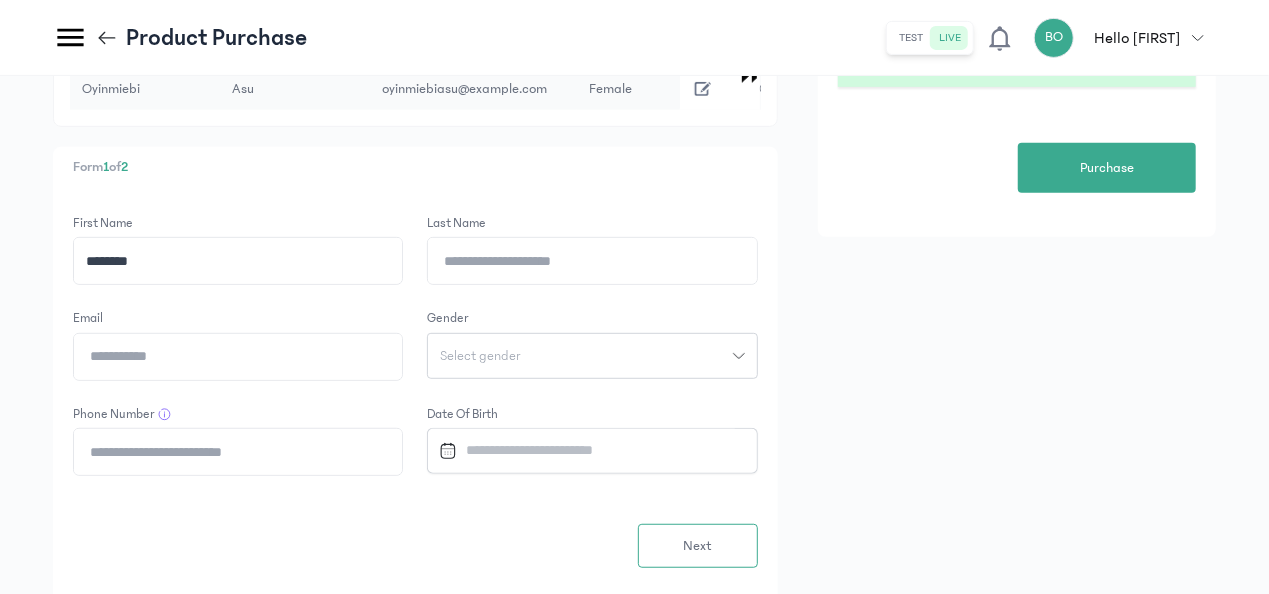 type on "********" 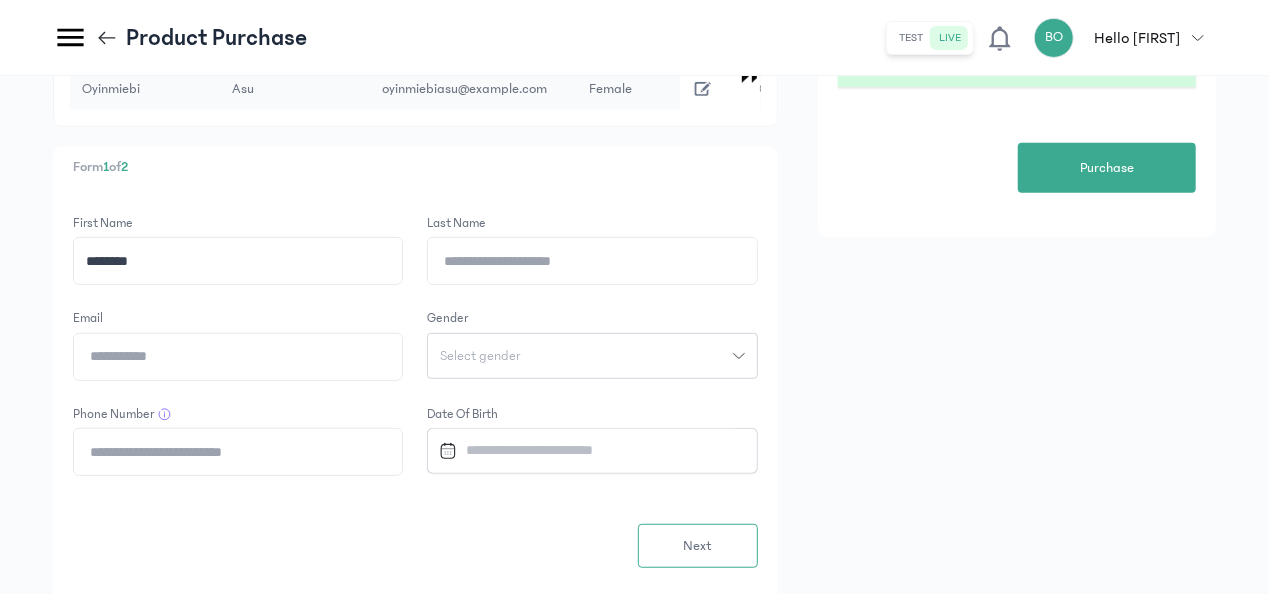 click on "Email" 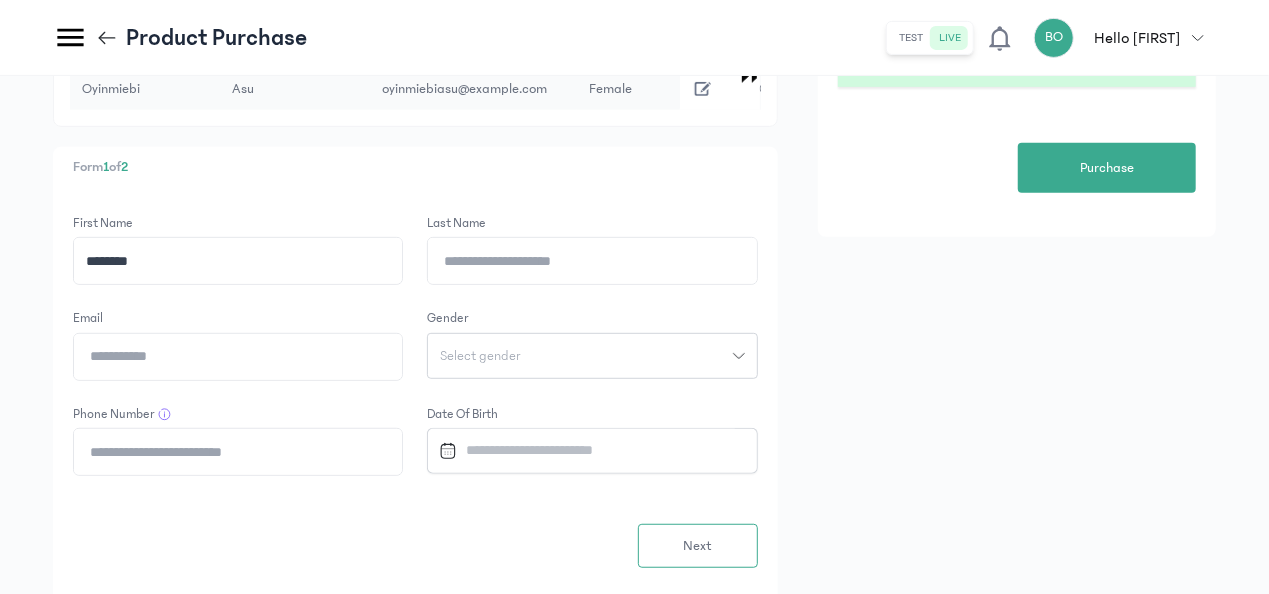 paste on "**********" 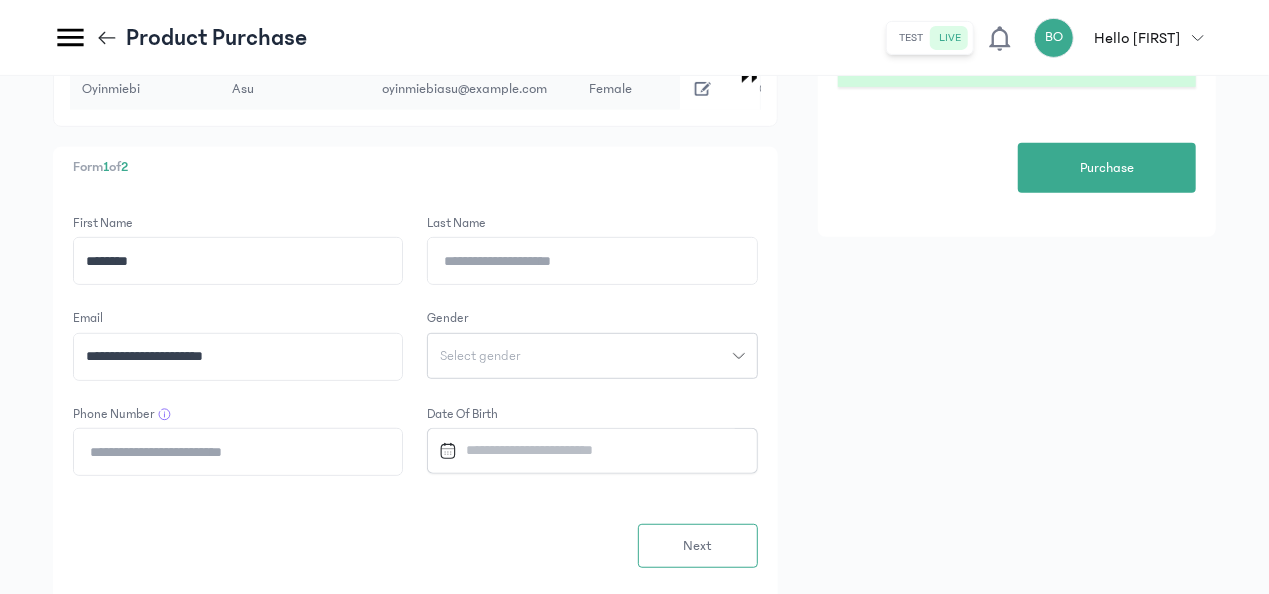 type on "**********" 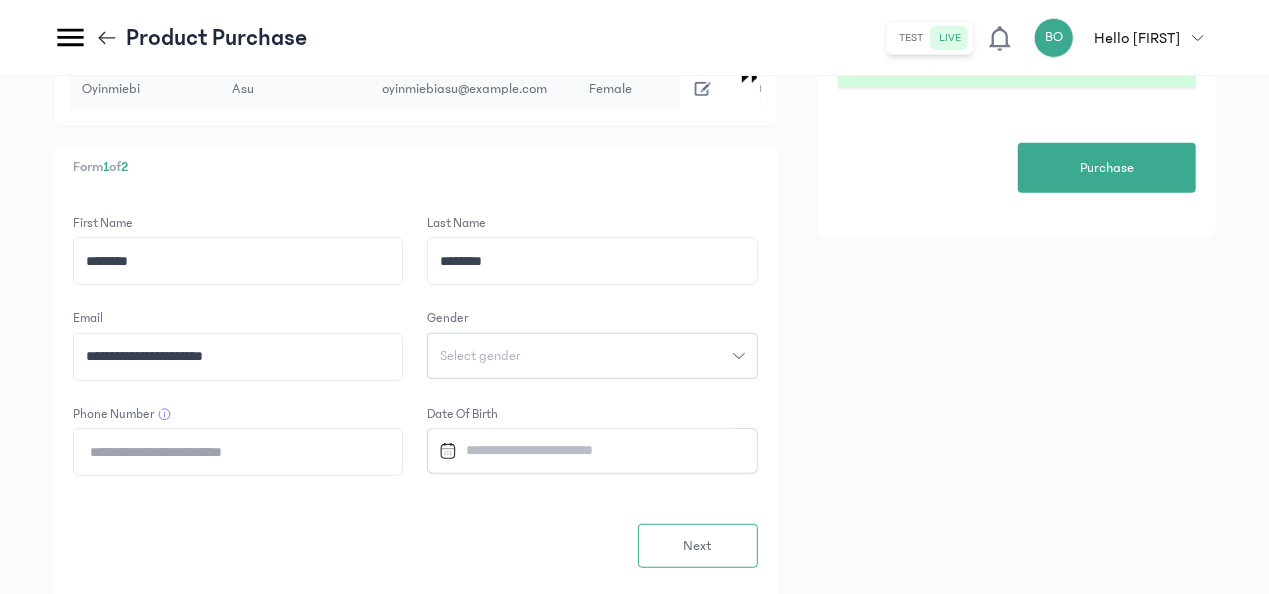 type on "********" 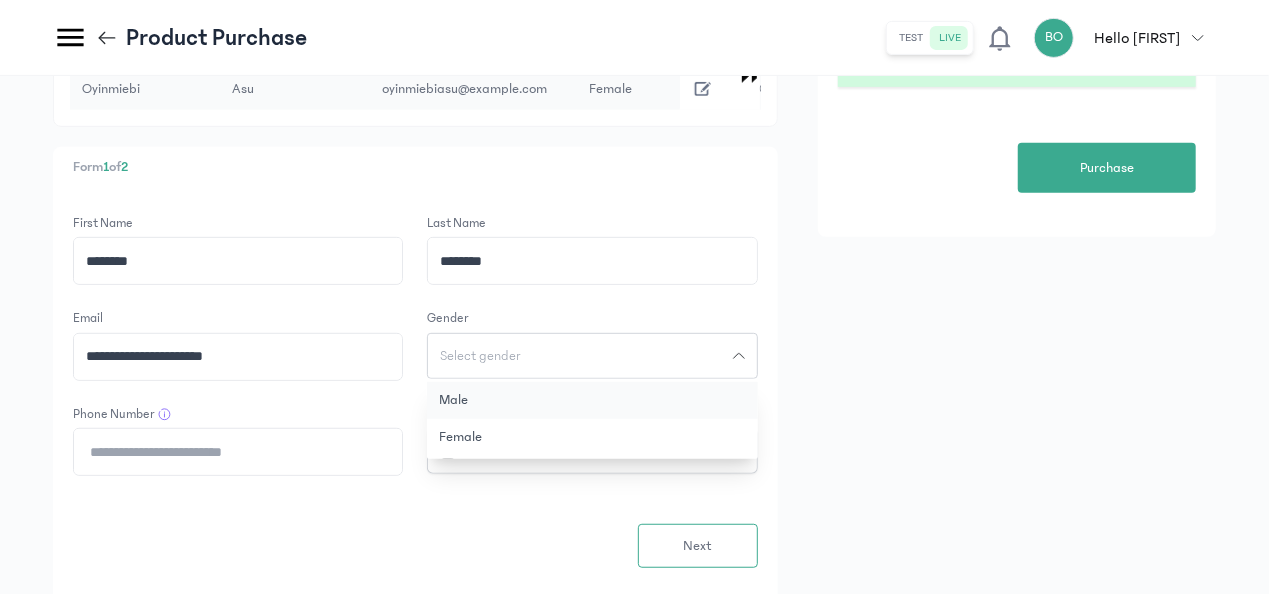 click on "Male" 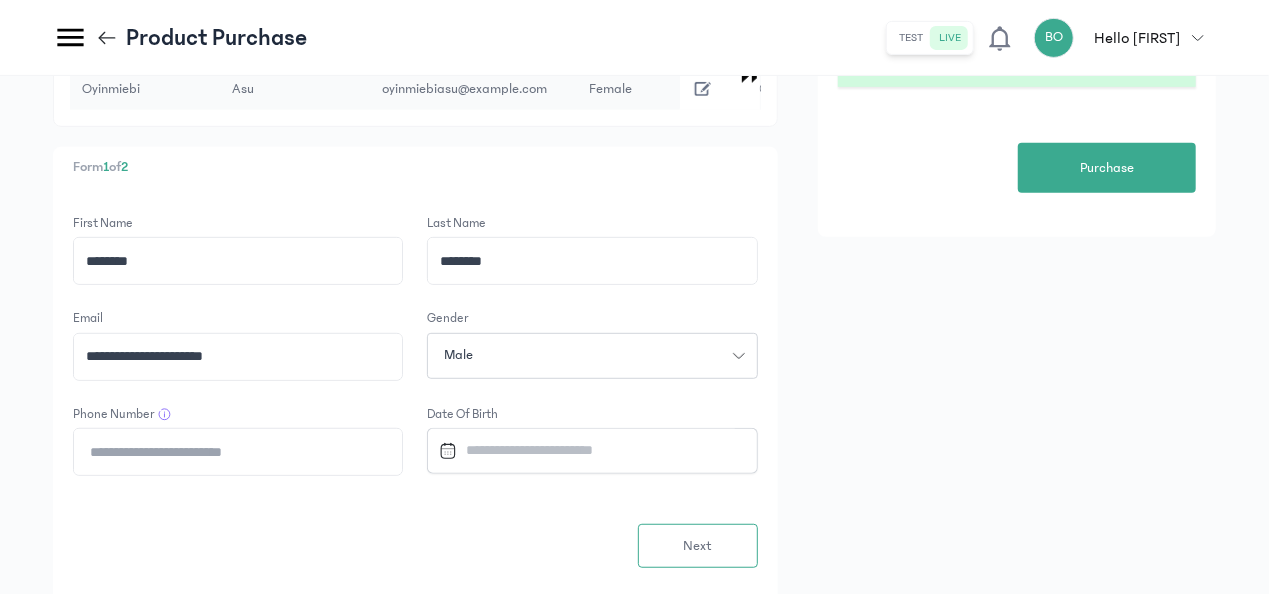 click on "Phone Number" 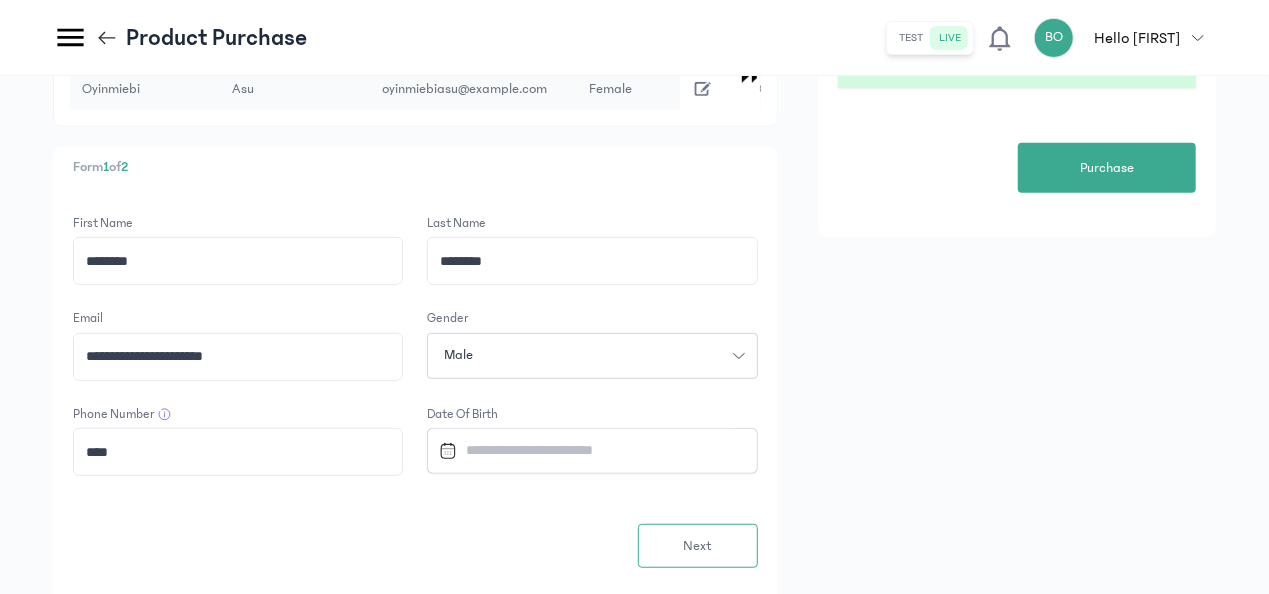 paste on "**********" 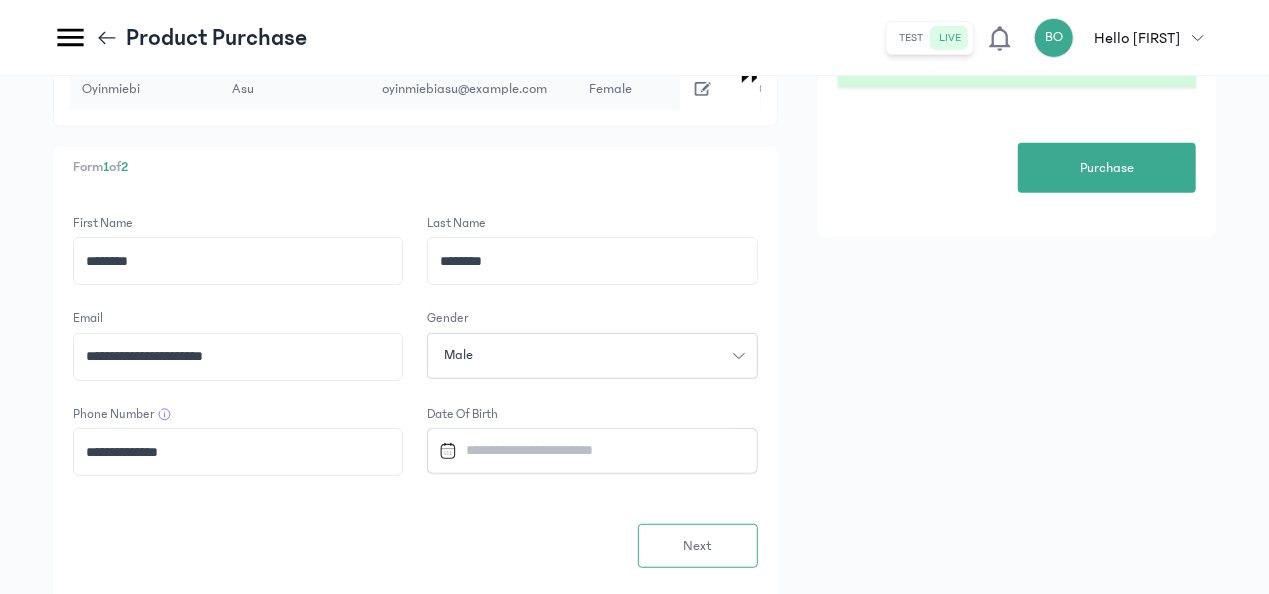 type on "**********" 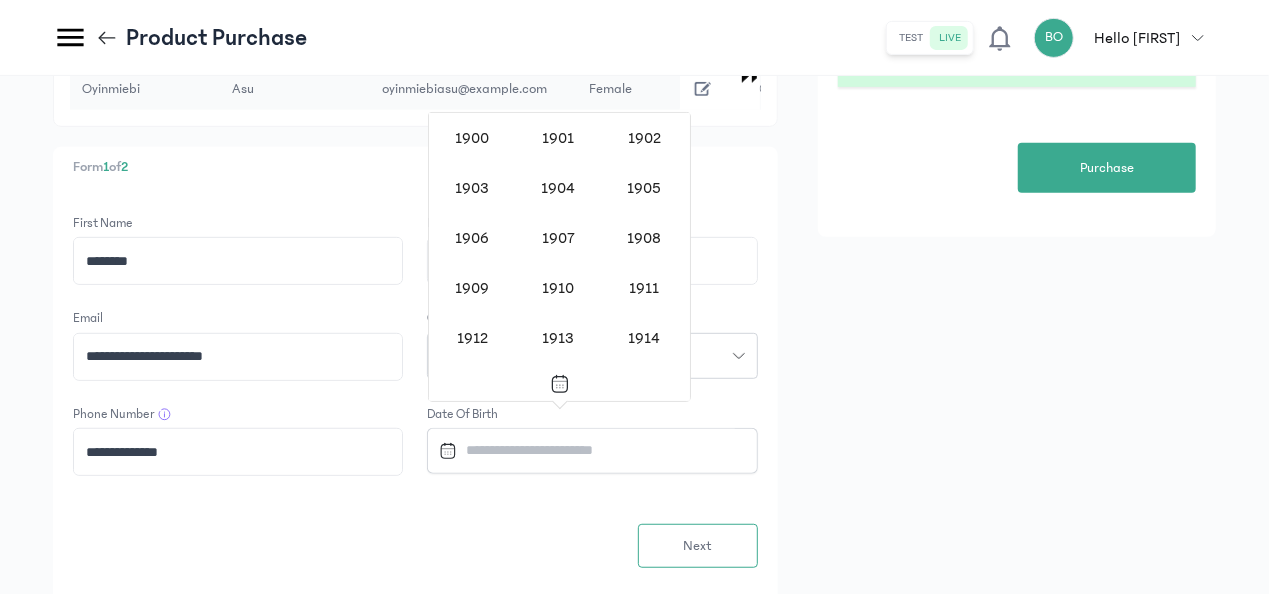 scroll, scrollTop: 1638, scrollLeft: 0, axis: vertical 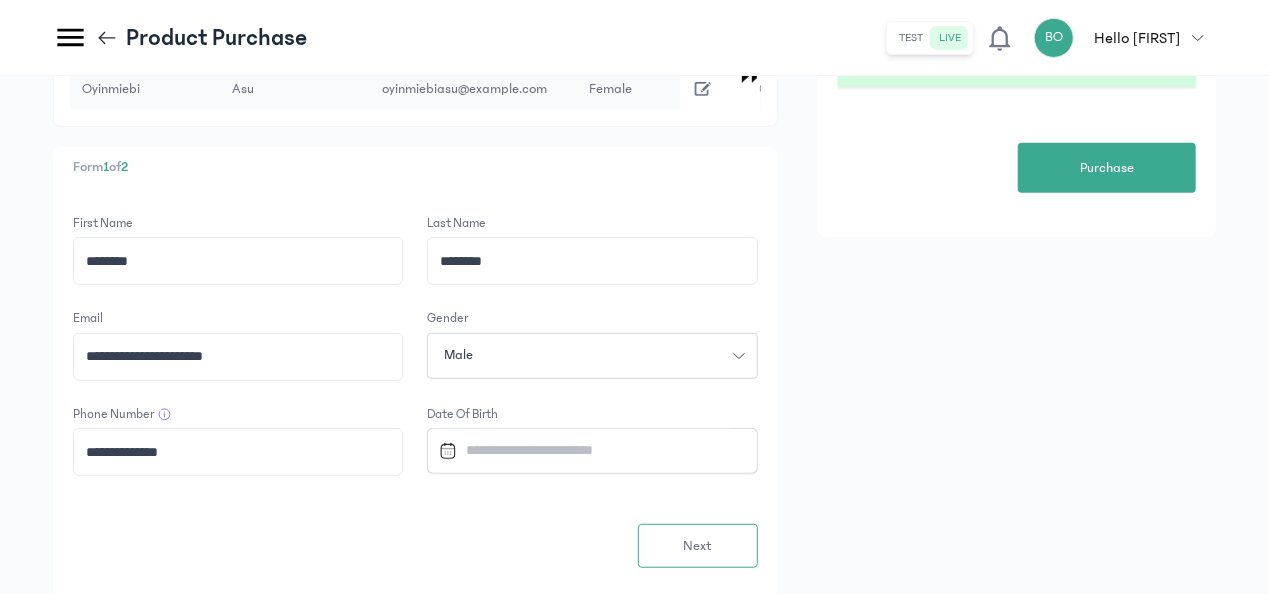 drag, startPoint x: 692, startPoint y: 246, endPoint x: 692, endPoint y: 235, distance: 11 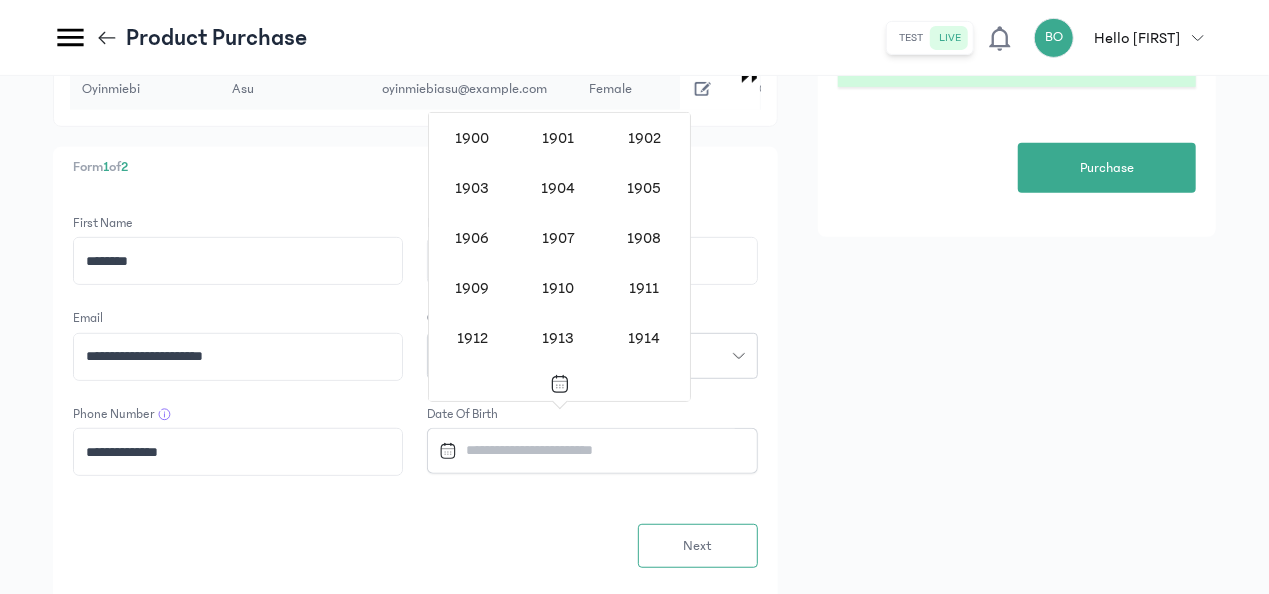 scroll, scrollTop: 1638, scrollLeft: 0, axis: vertical 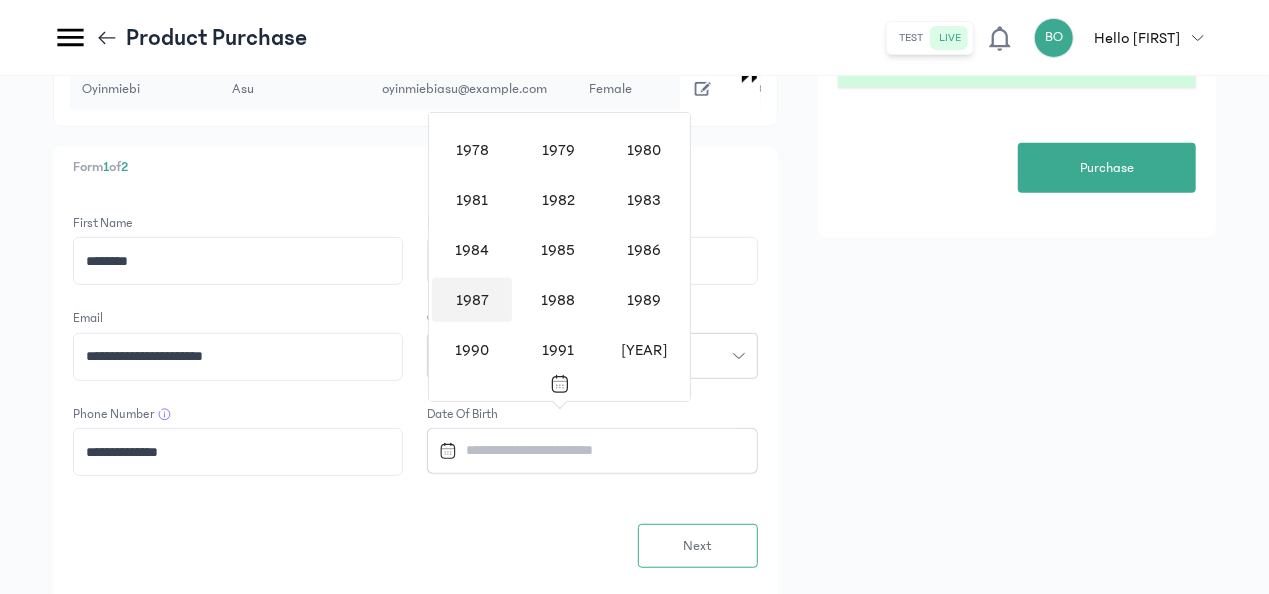 click on "1987" at bounding box center [472, 300] 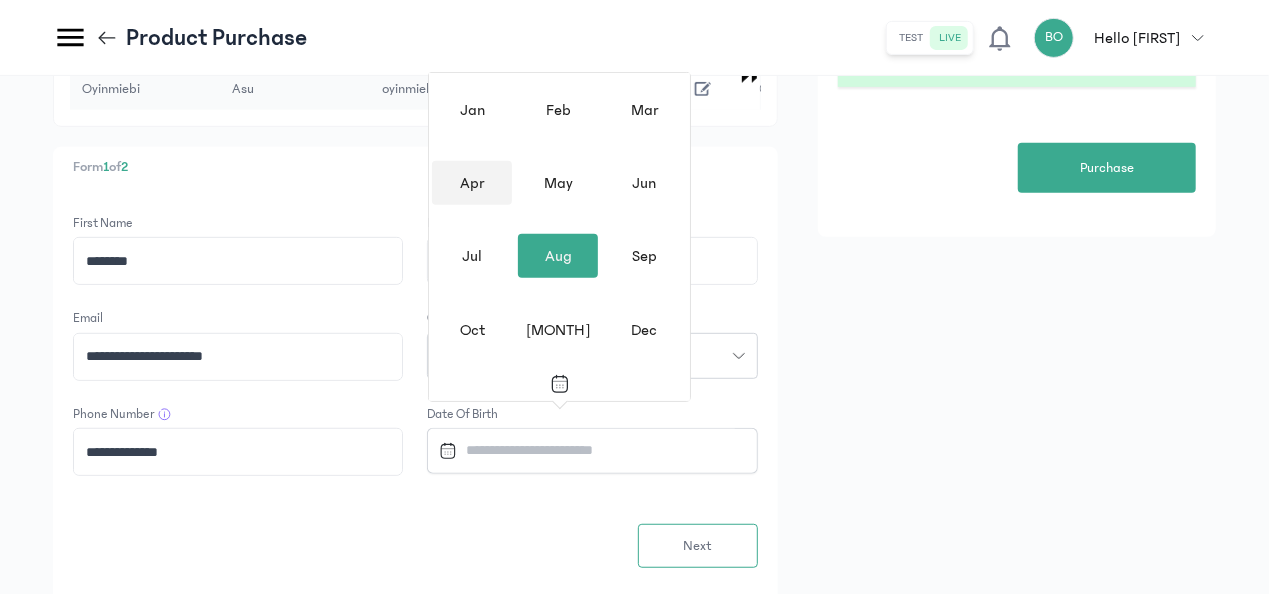 click on "Apr" at bounding box center [472, 183] 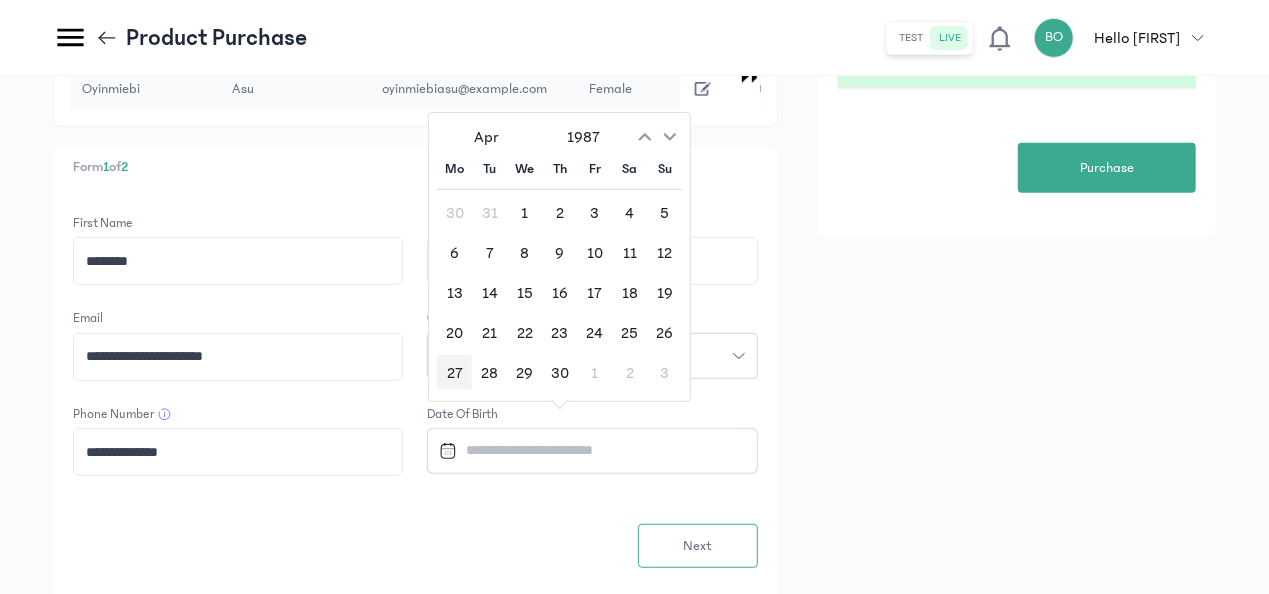 click on "27" at bounding box center (454, 372) 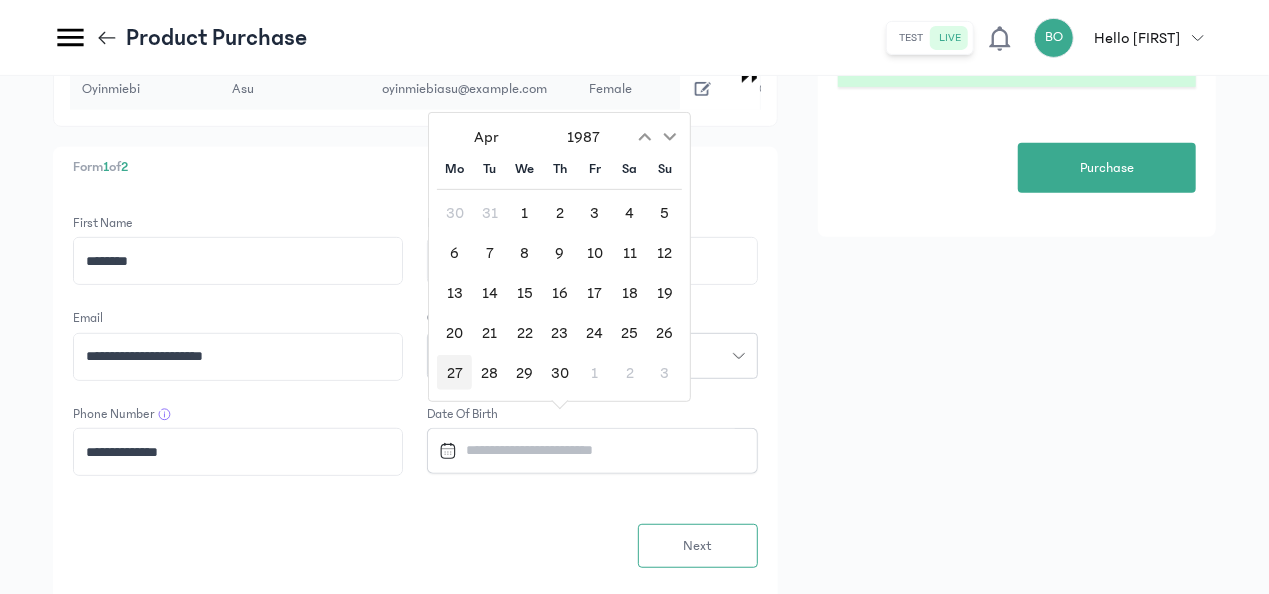type on "**********" 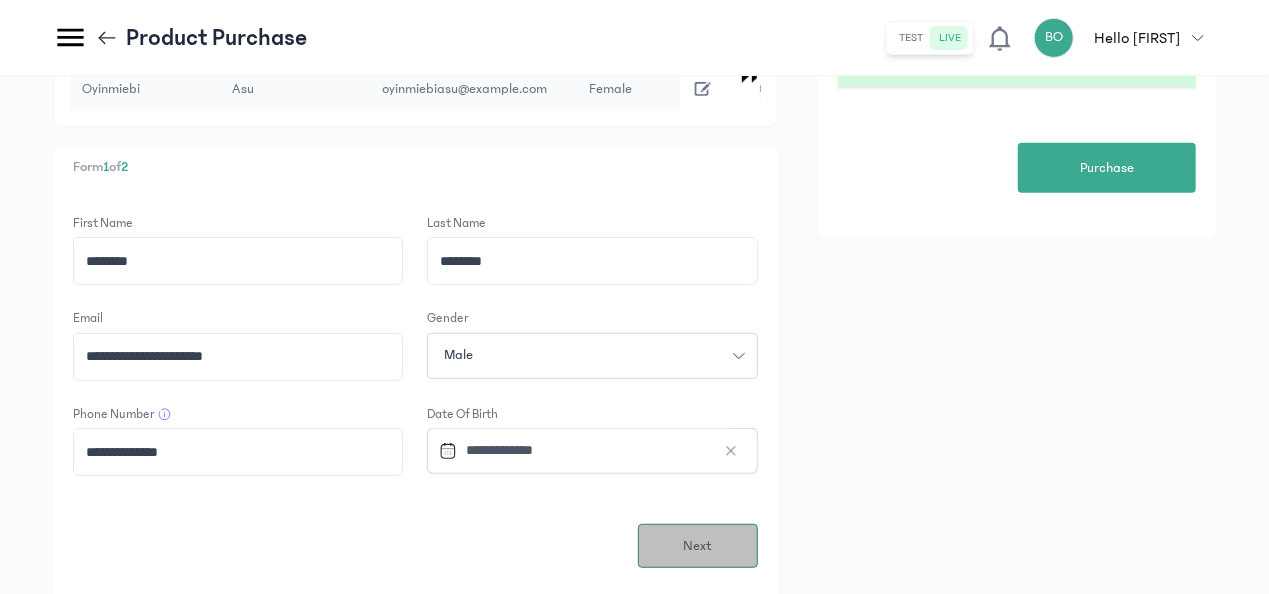 click on "Next" at bounding box center [698, 546] 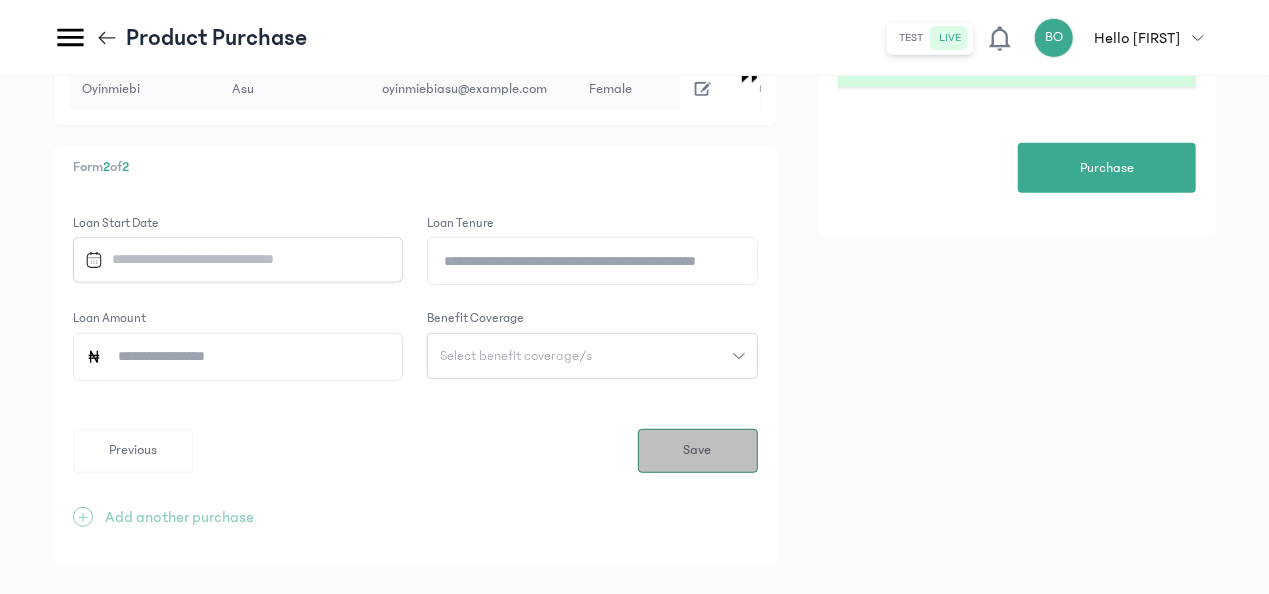 scroll, scrollTop: 0, scrollLeft: 0, axis: both 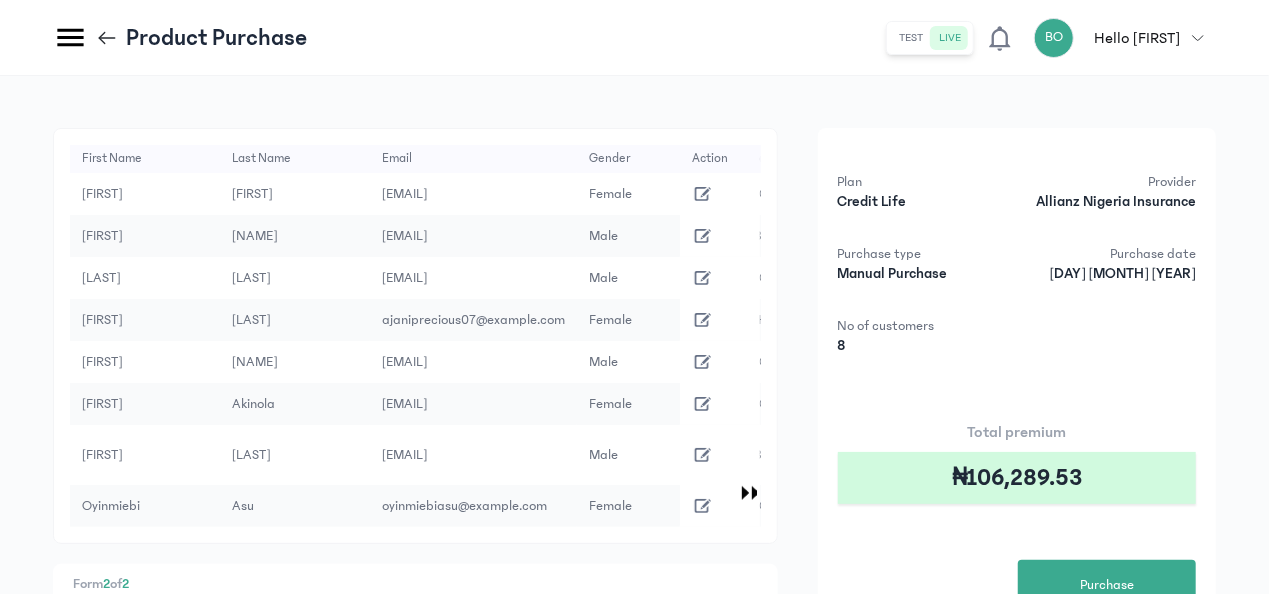 type 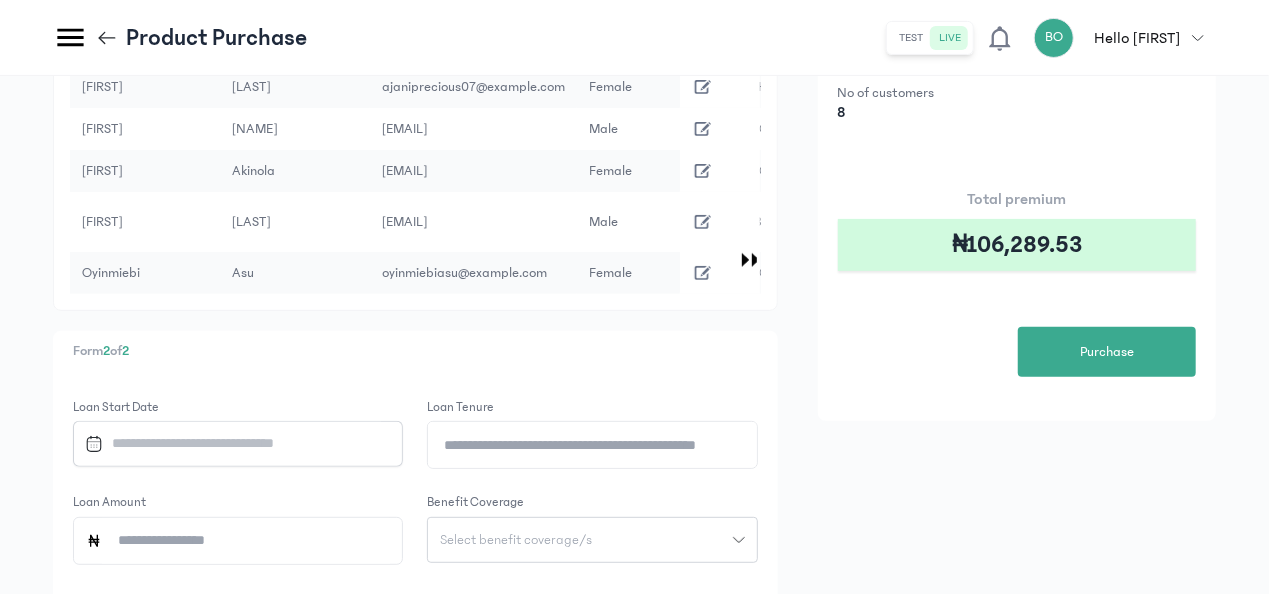 scroll, scrollTop: 360, scrollLeft: 0, axis: vertical 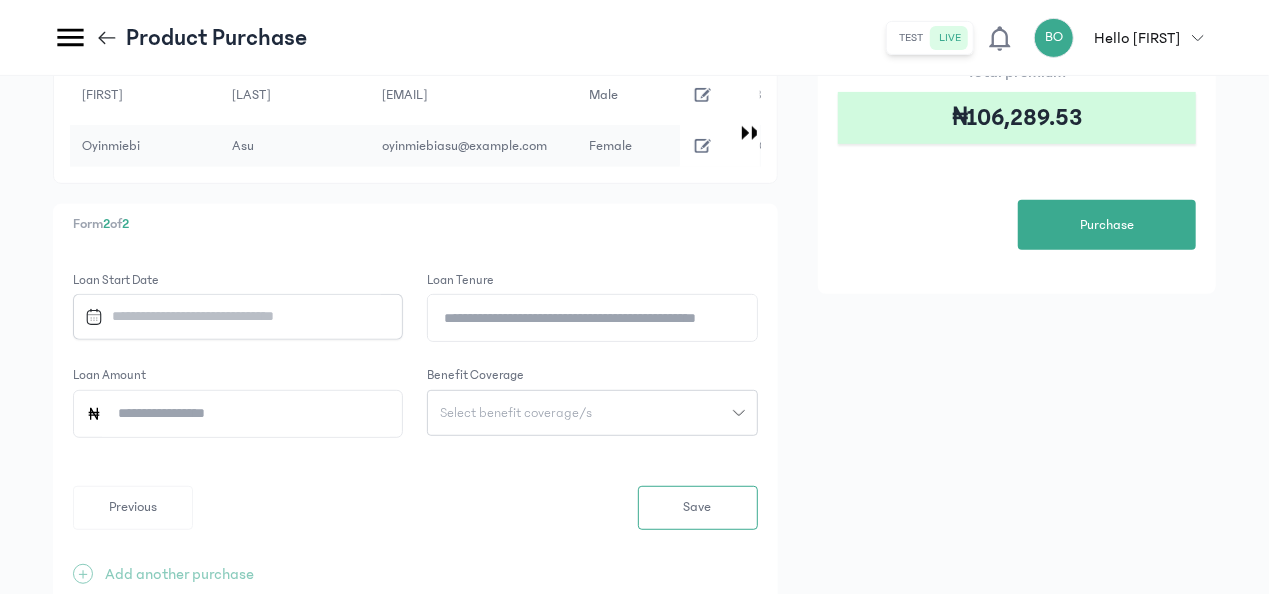 click at bounding box center [229, 316] 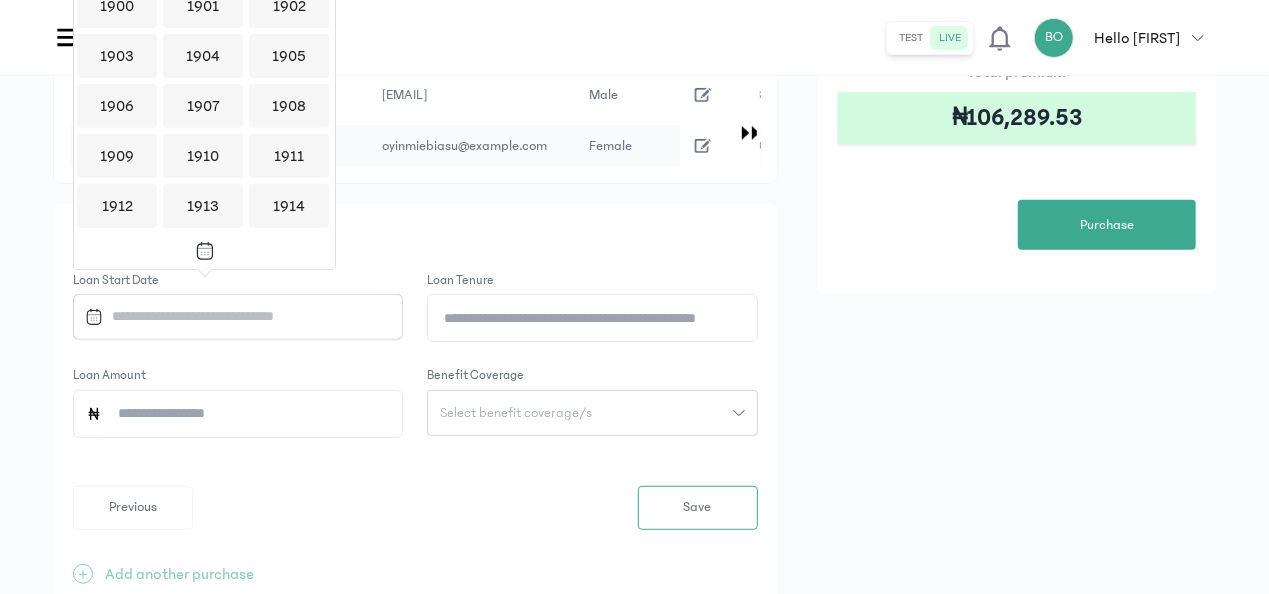 scroll, scrollTop: 1938, scrollLeft: 0, axis: vertical 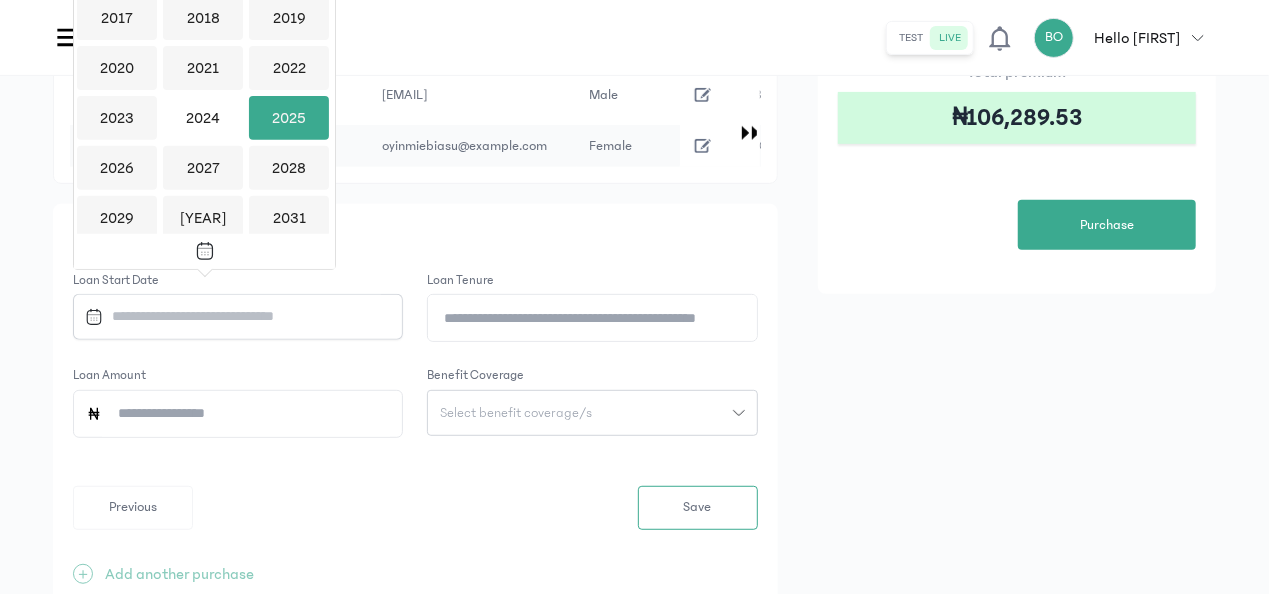 click on "2025" at bounding box center [289, 118] 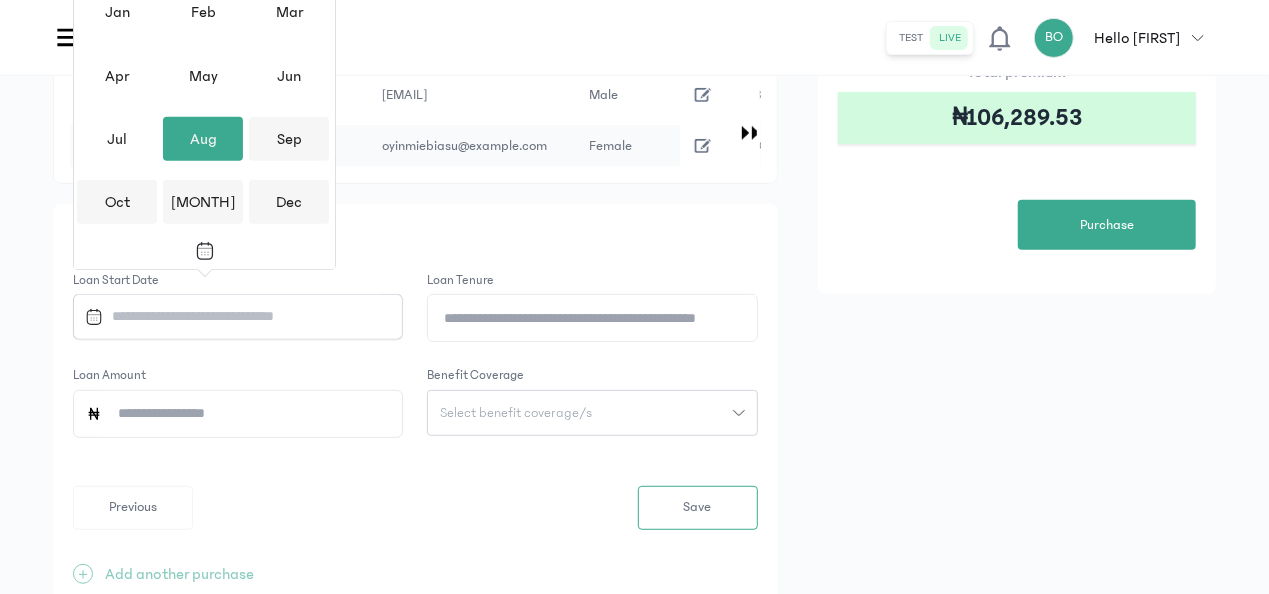 click on "Aug" at bounding box center [203, 139] 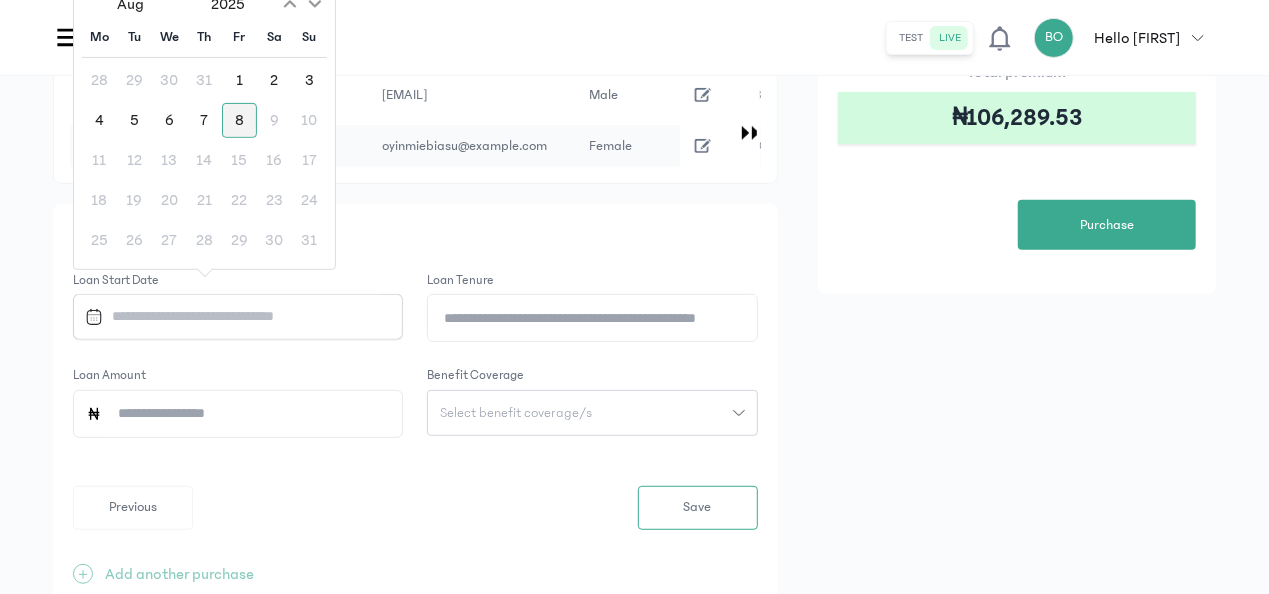 click on "8" at bounding box center [239, 120] 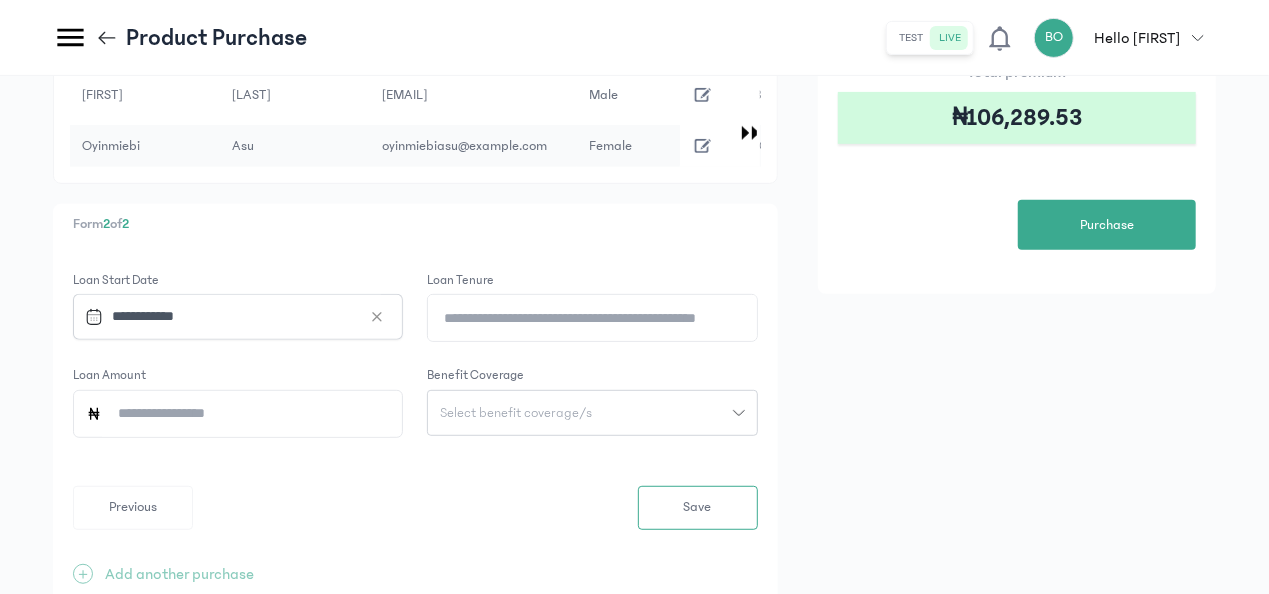 click on "Loan Tenure" 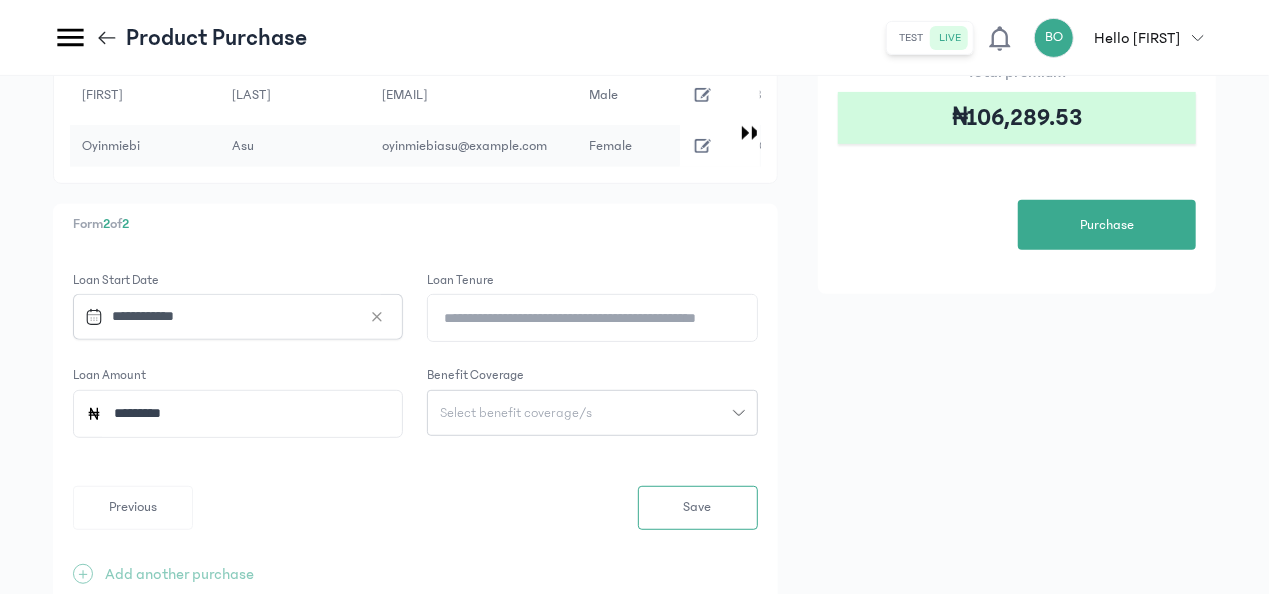type on "*********" 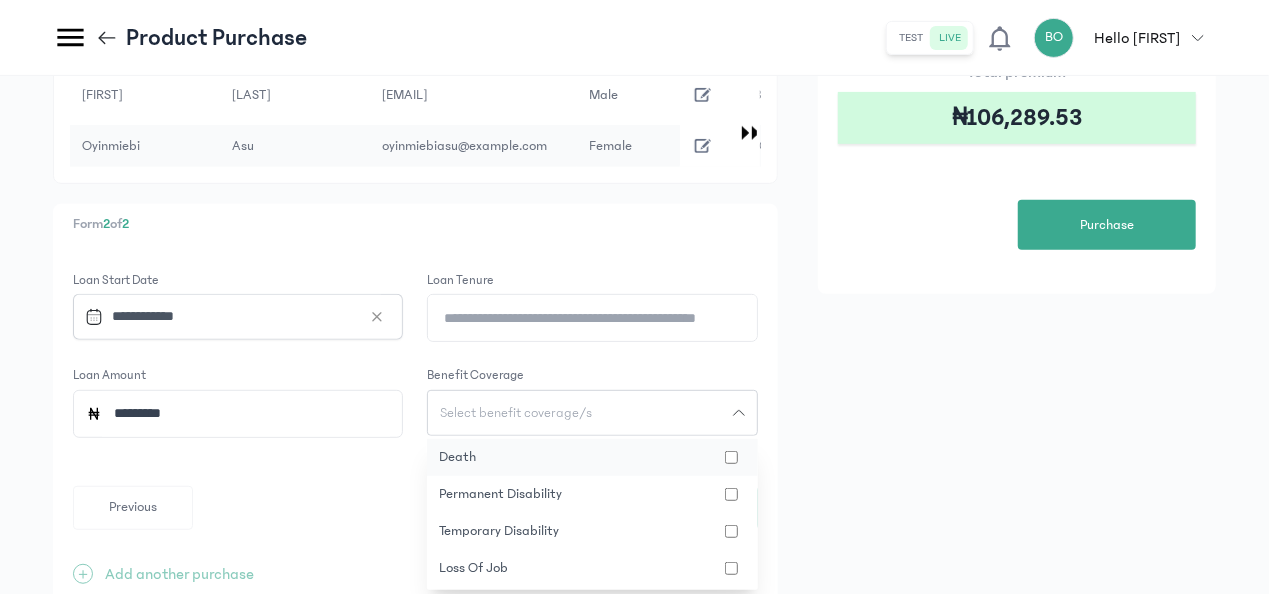 click on "death" 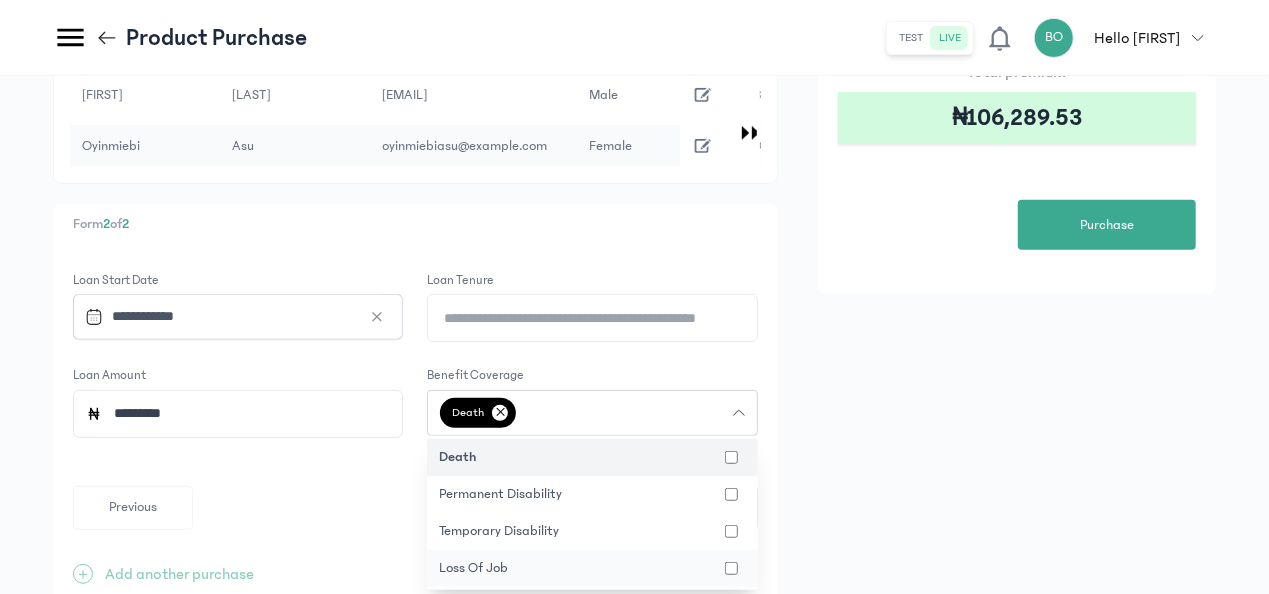 click on "loss of job" 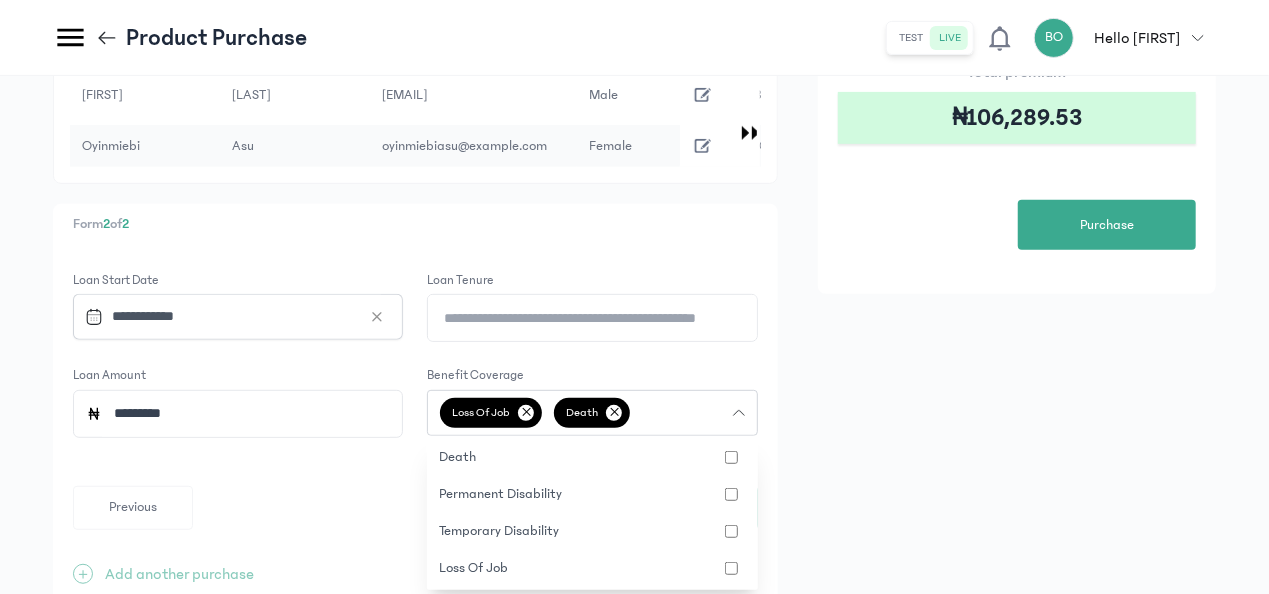 click on "**********" 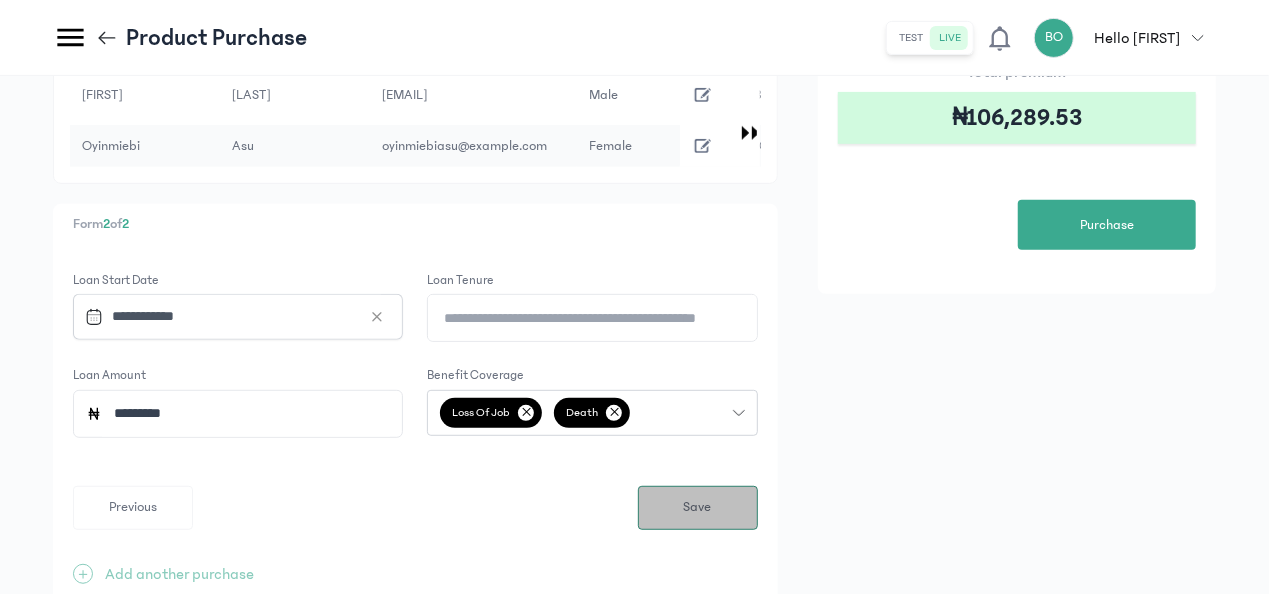 click on "Save" at bounding box center (698, 507) 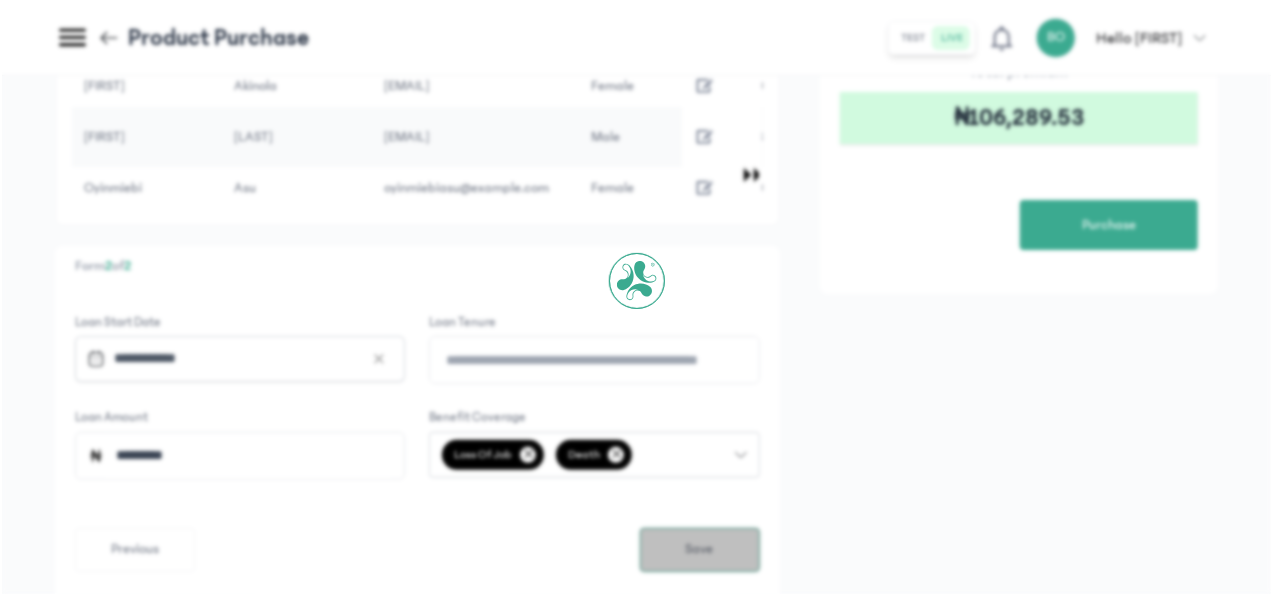 scroll, scrollTop: 0, scrollLeft: 0, axis: both 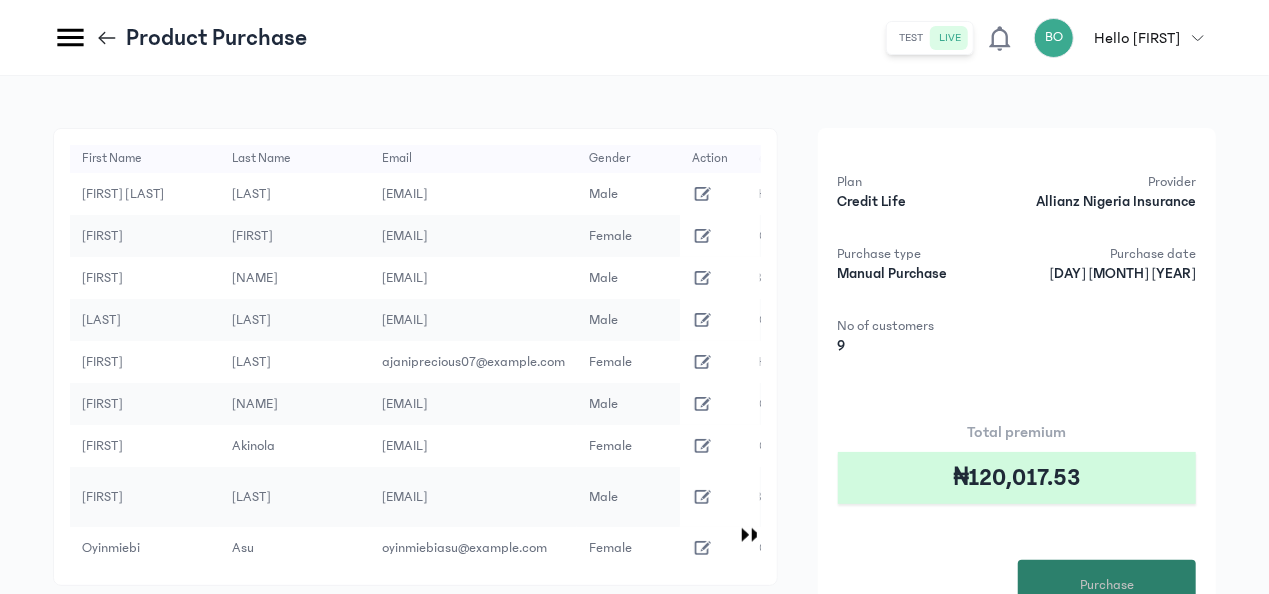 click on "Purchase" at bounding box center (1107, 585) 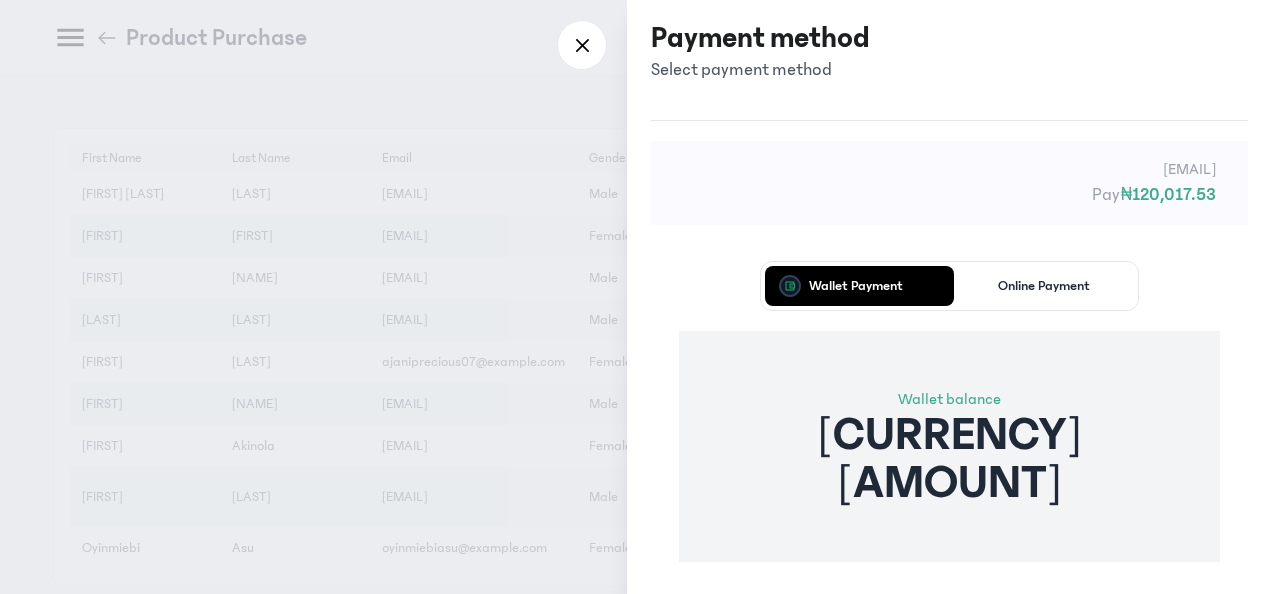click on "Wallet Payment
Online Payment Wallet balance ₦354,363.8  Proceed" at bounding box center (949, 464) 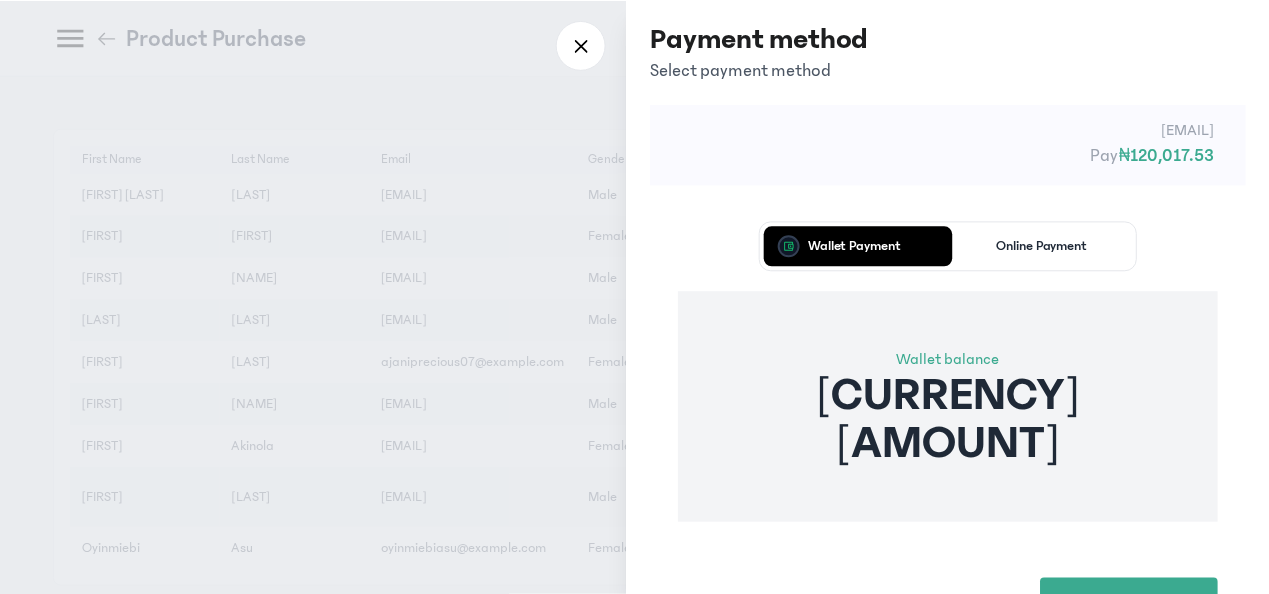 scroll, scrollTop: 125, scrollLeft: 0, axis: vertical 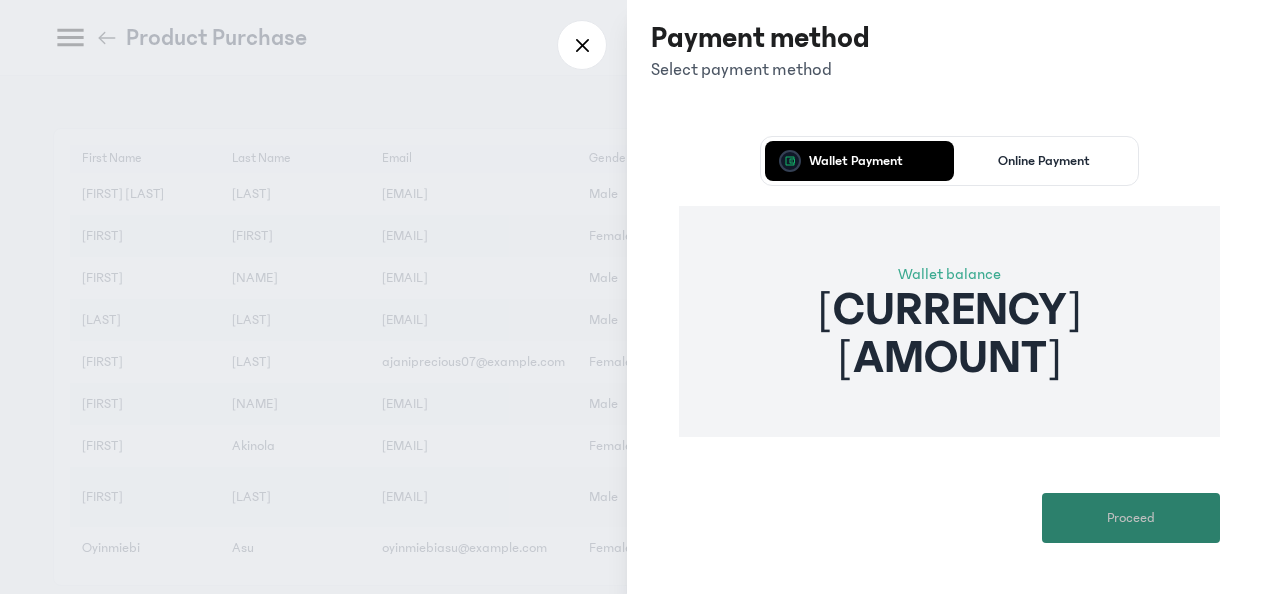 click on "Proceed" at bounding box center [1131, 518] 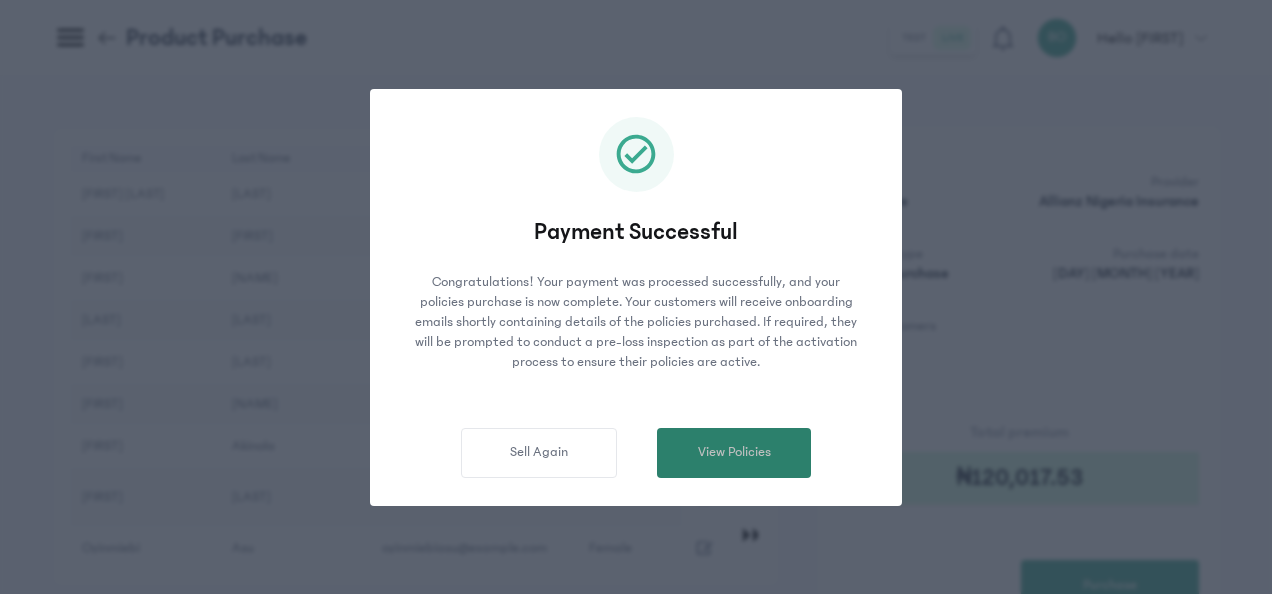 click on "View Policies" at bounding box center (734, 453) 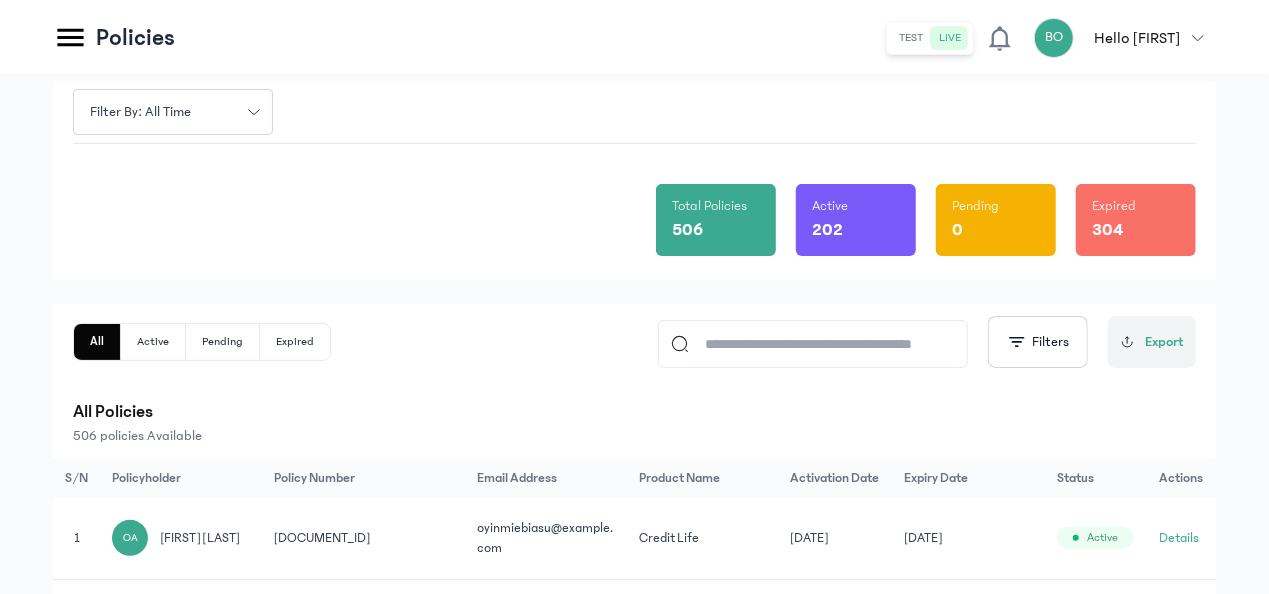 scroll, scrollTop: 0, scrollLeft: 0, axis: both 